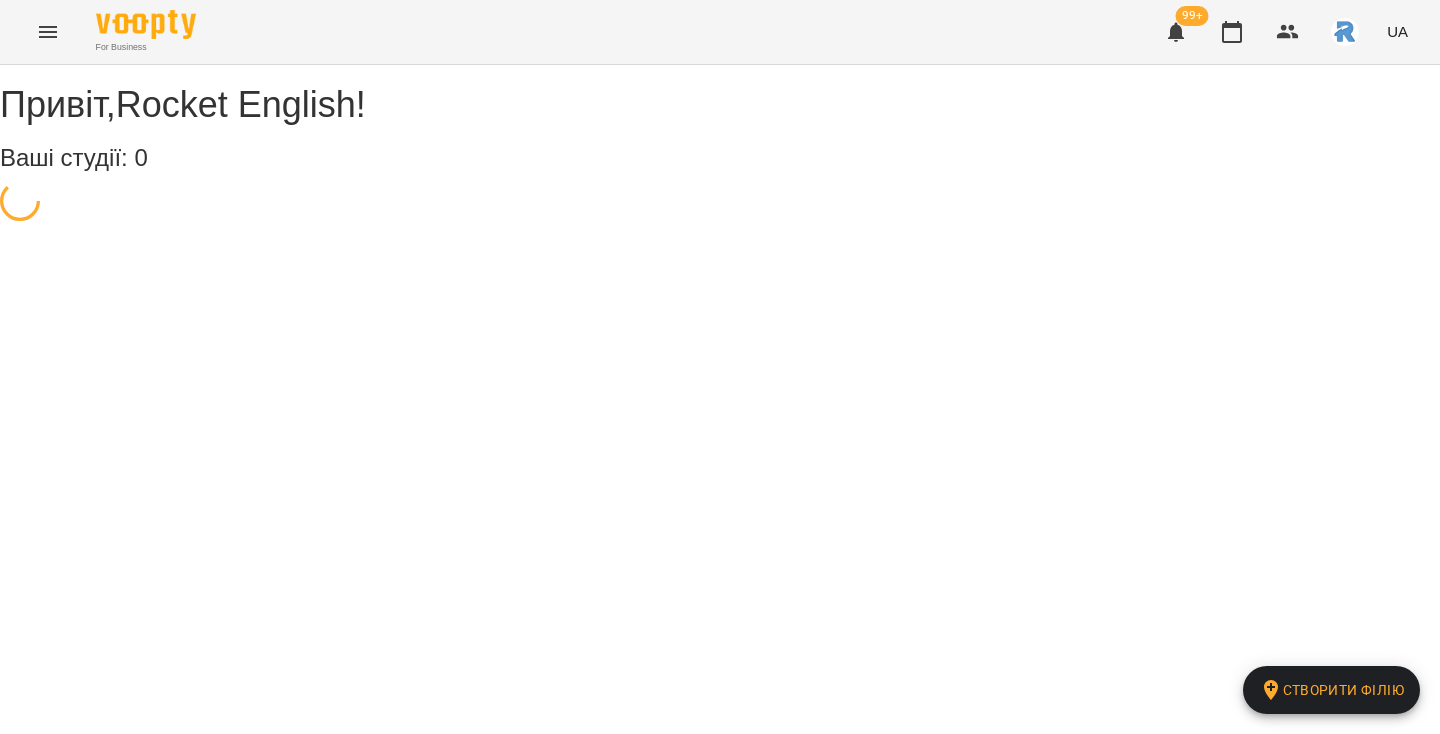 scroll, scrollTop: 0, scrollLeft: 0, axis: both 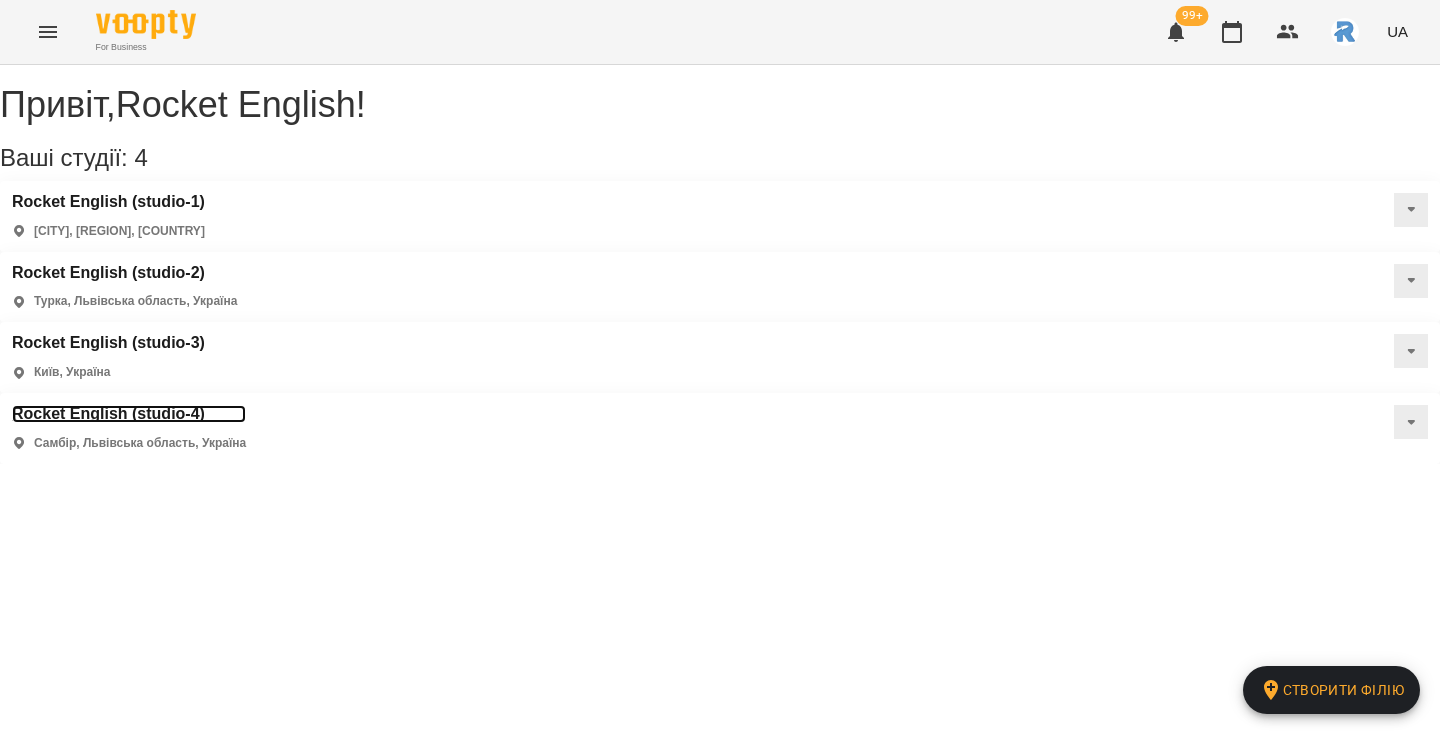 click on "Rocket English (studio-4)" at bounding box center (129, 414) 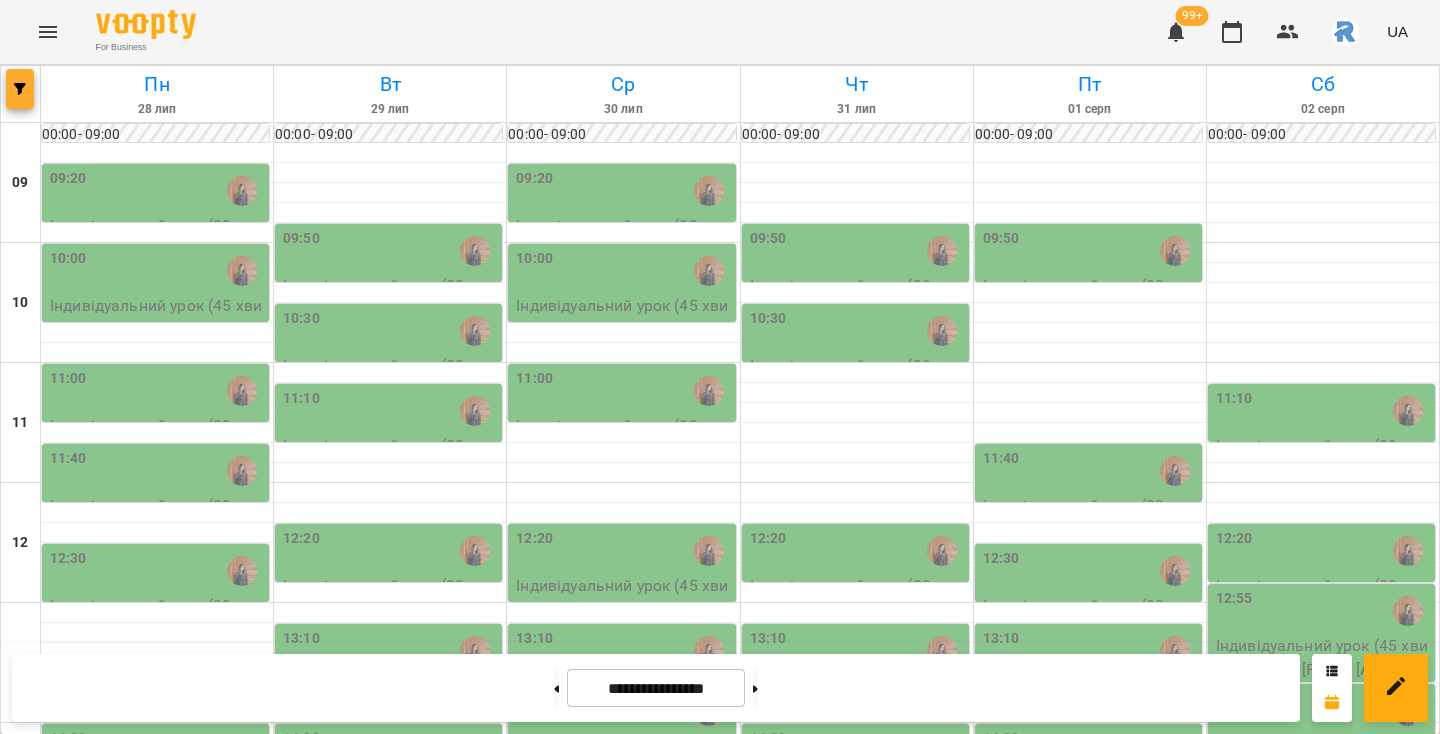 click at bounding box center (20, 89) 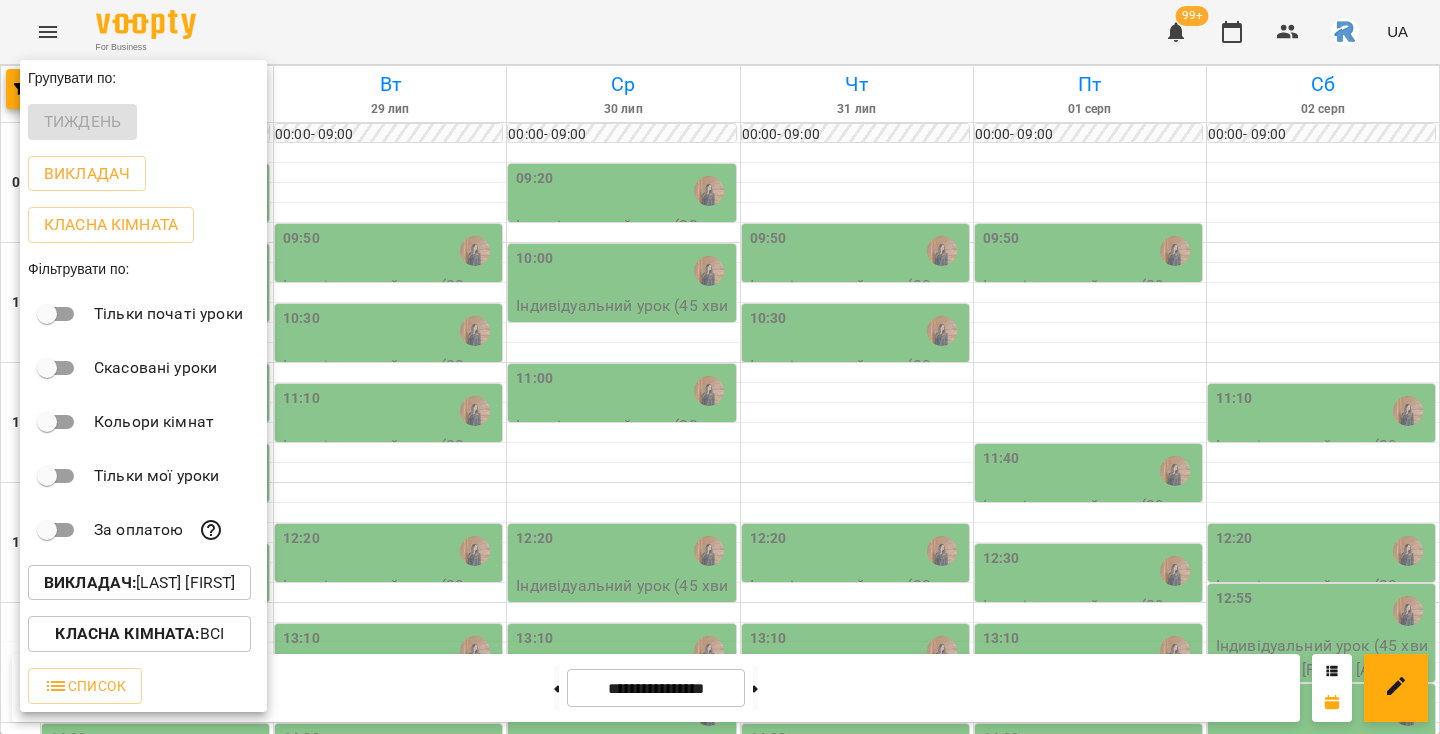 click on "Викладач :  Гаджієва Мельтем" at bounding box center (139, 583) 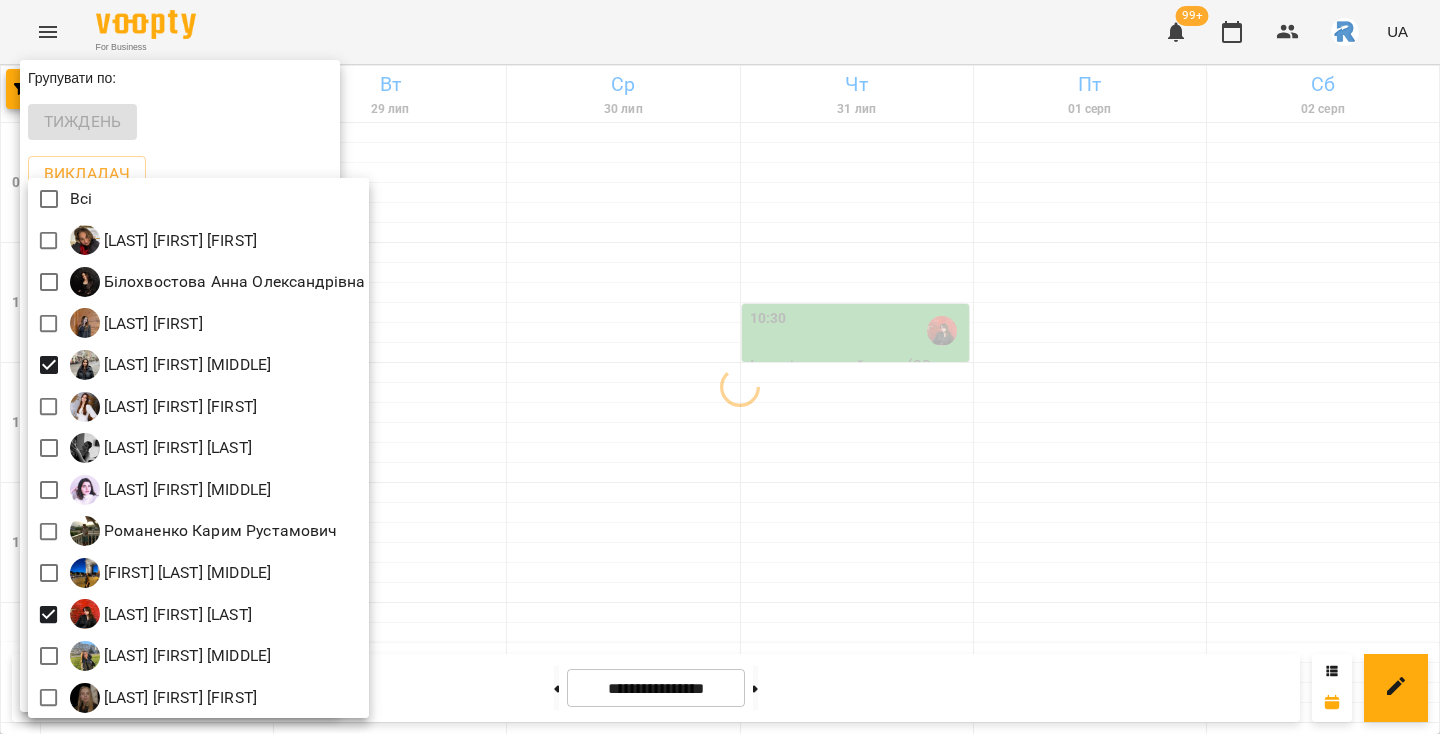 click at bounding box center (720, 367) 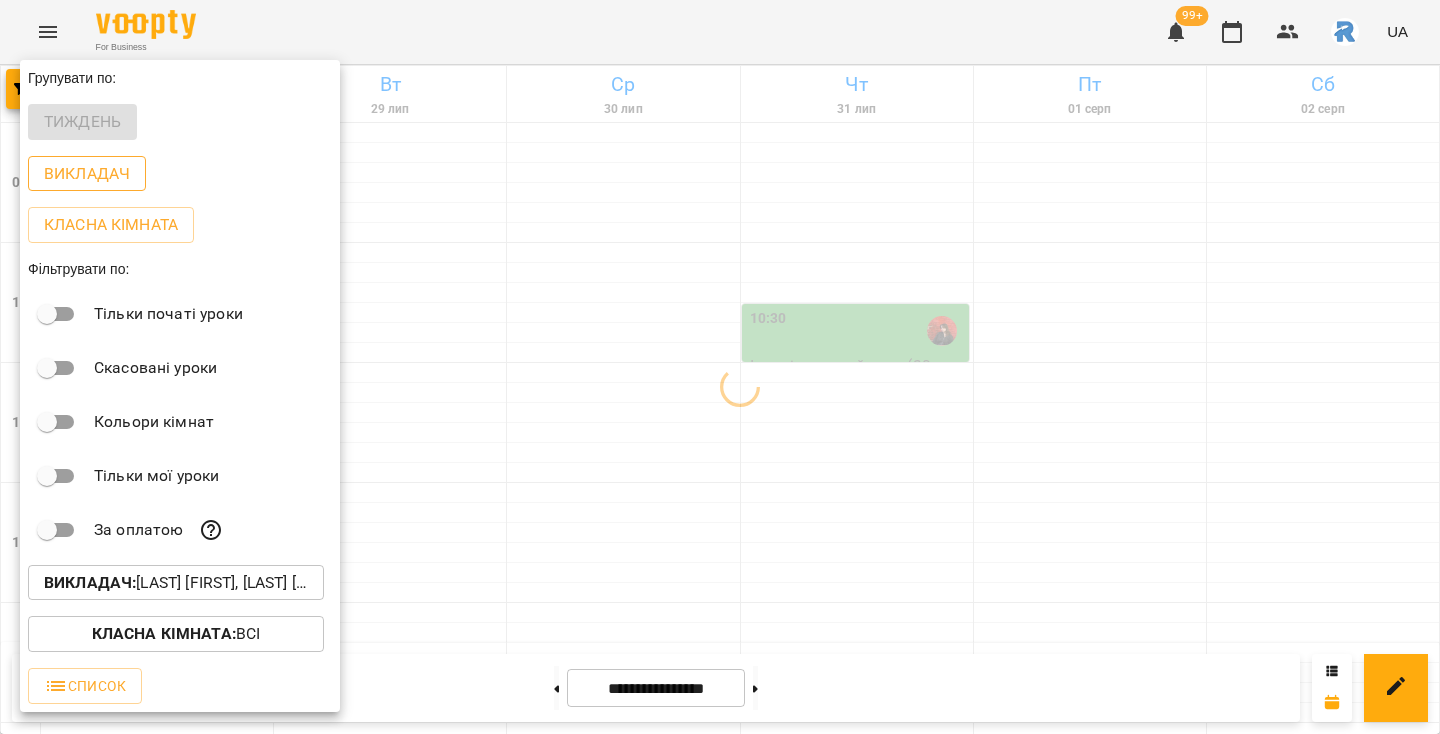 click on "Викладач" at bounding box center [87, 174] 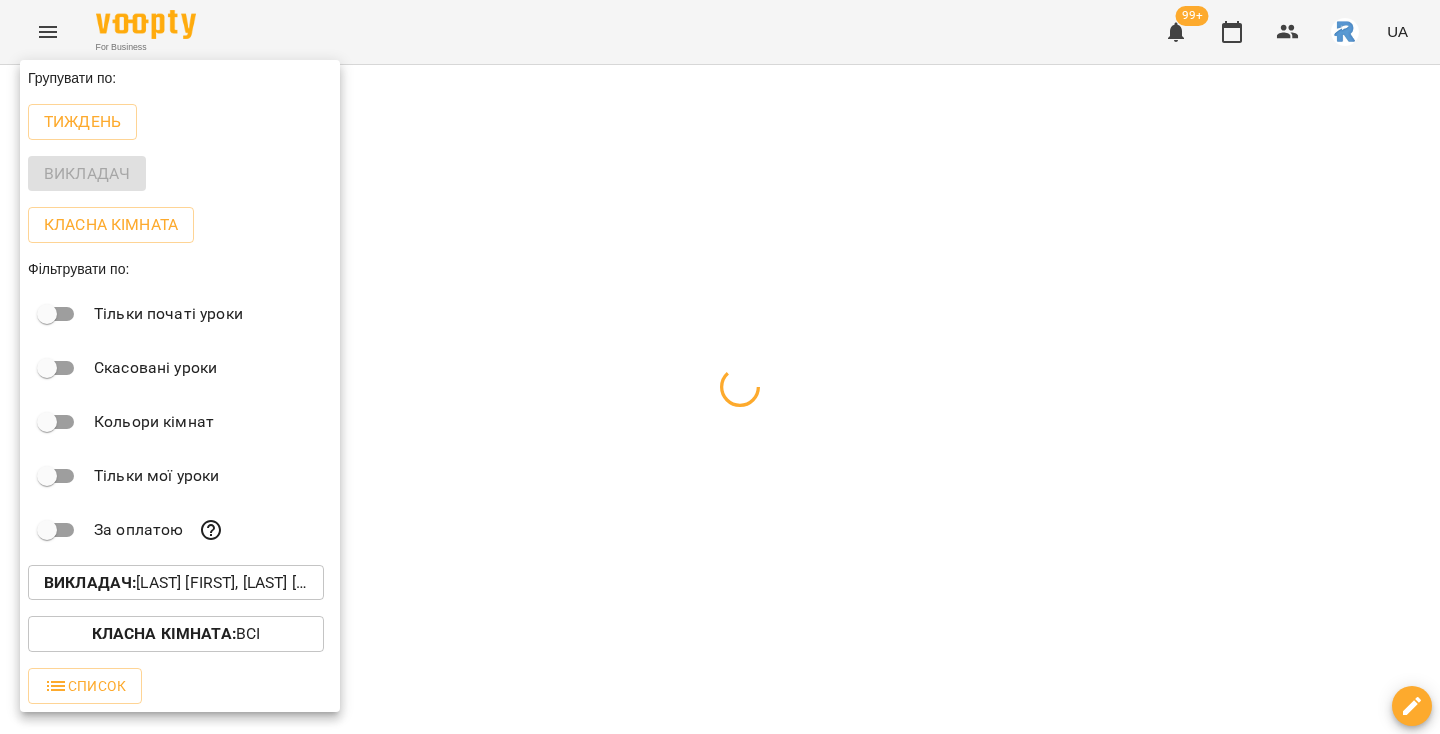 click at bounding box center (720, 367) 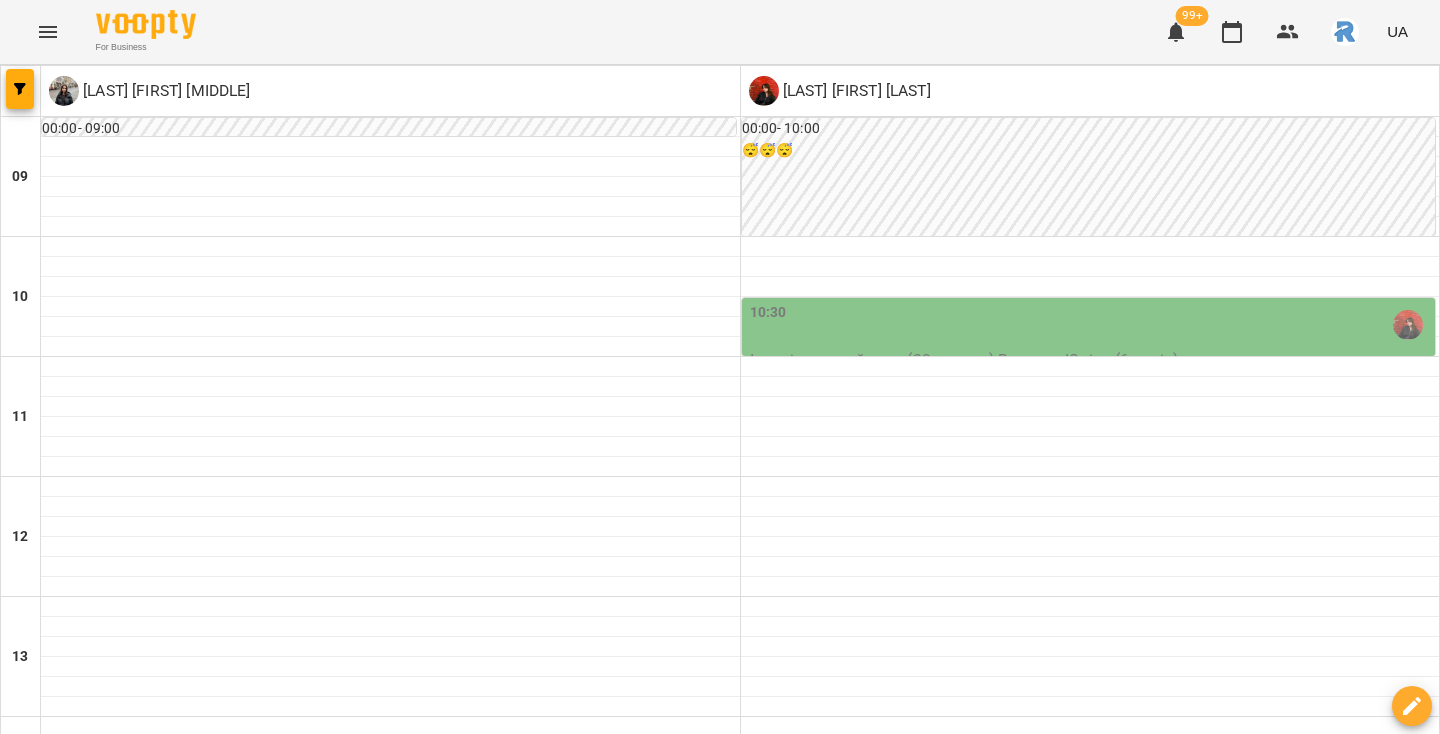 click on "вт" at bounding box center [455, 1703] 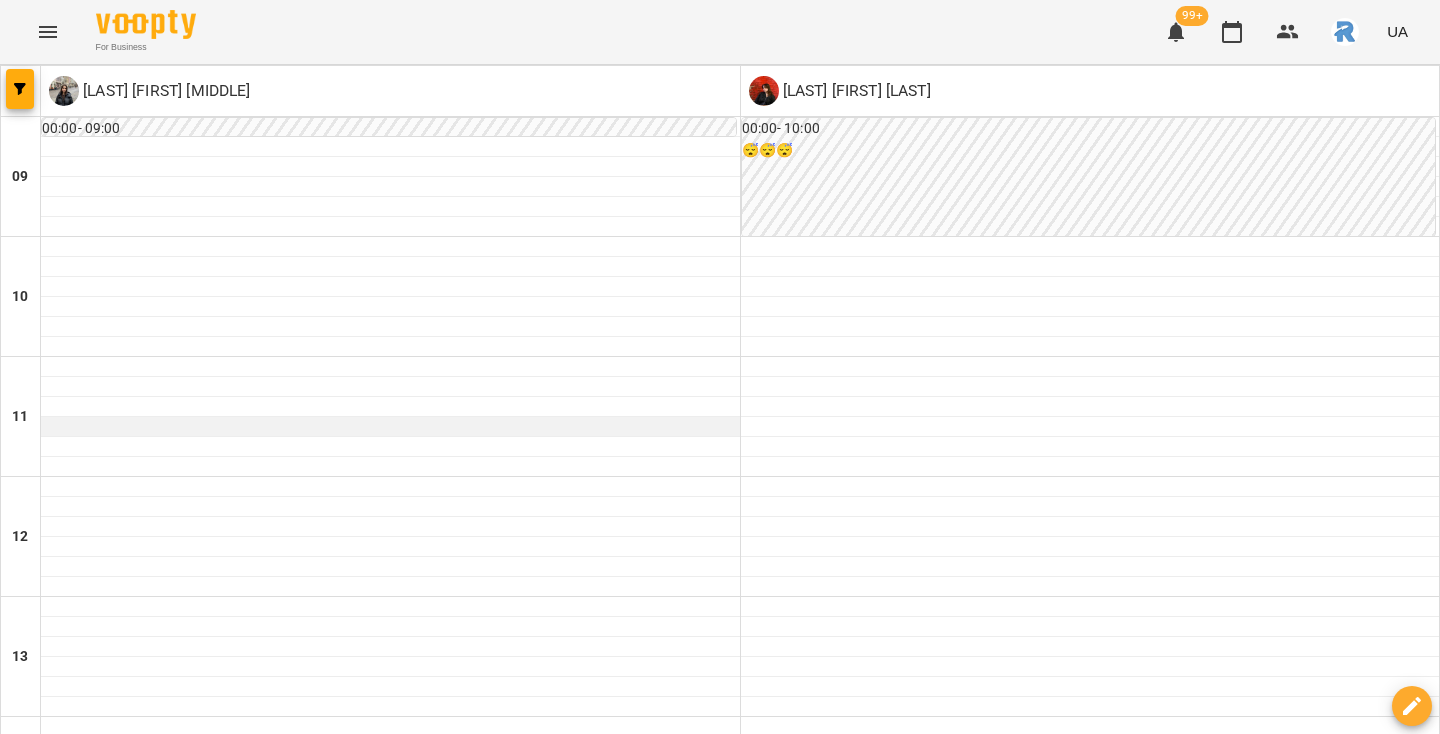 scroll, scrollTop: 524, scrollLeft: 0, axis: vertical 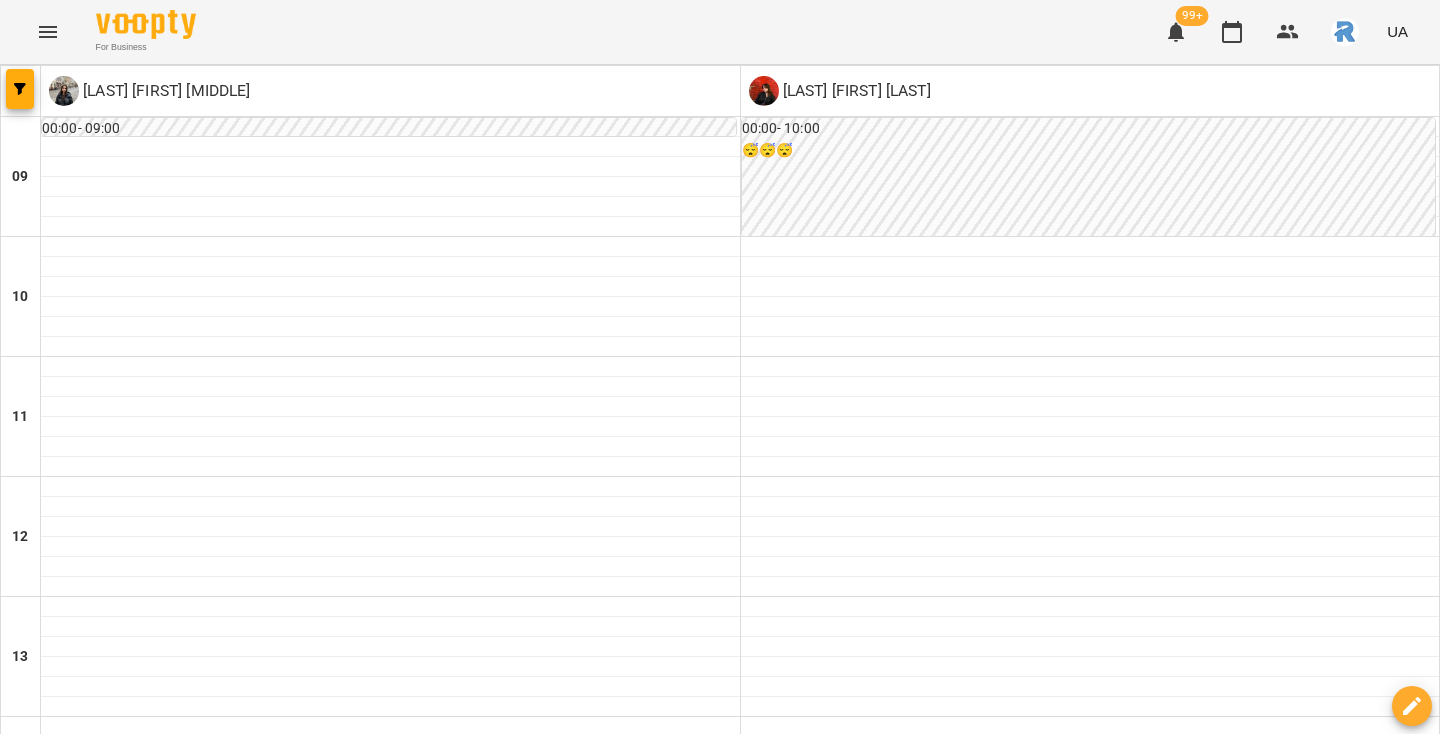 click on "пн 28 лип" at bounding box center (38, 1709) 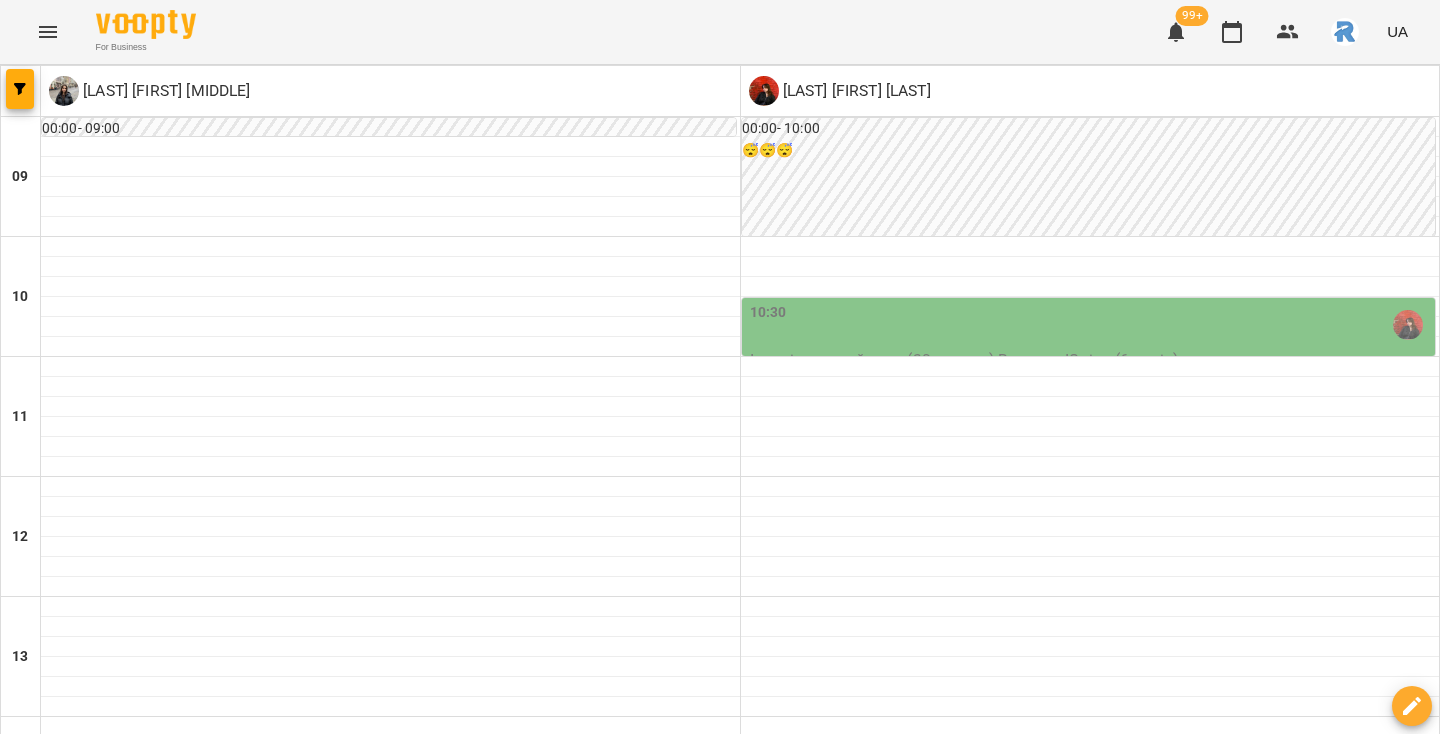 click on "10:30" at bounding box center [1091, 325] 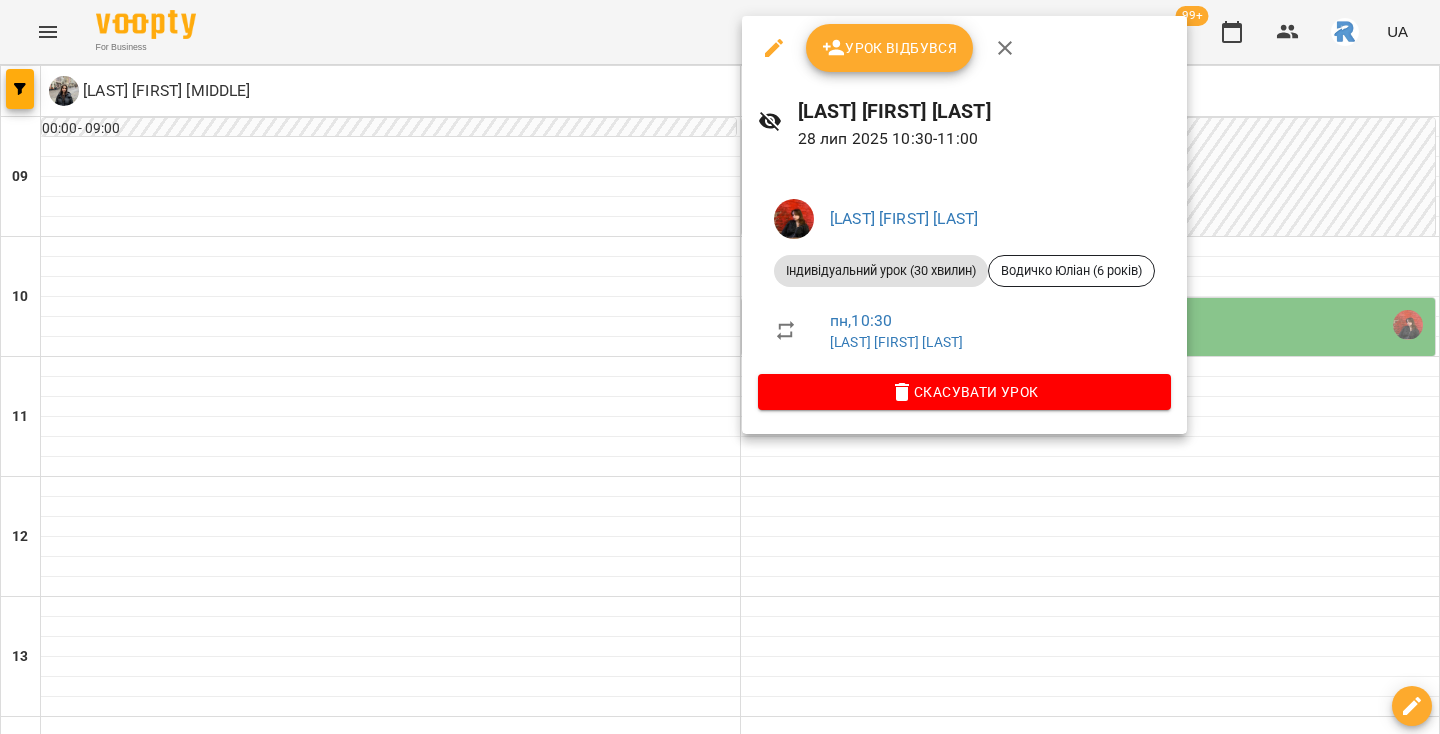 click at bounding box center (720, 367) 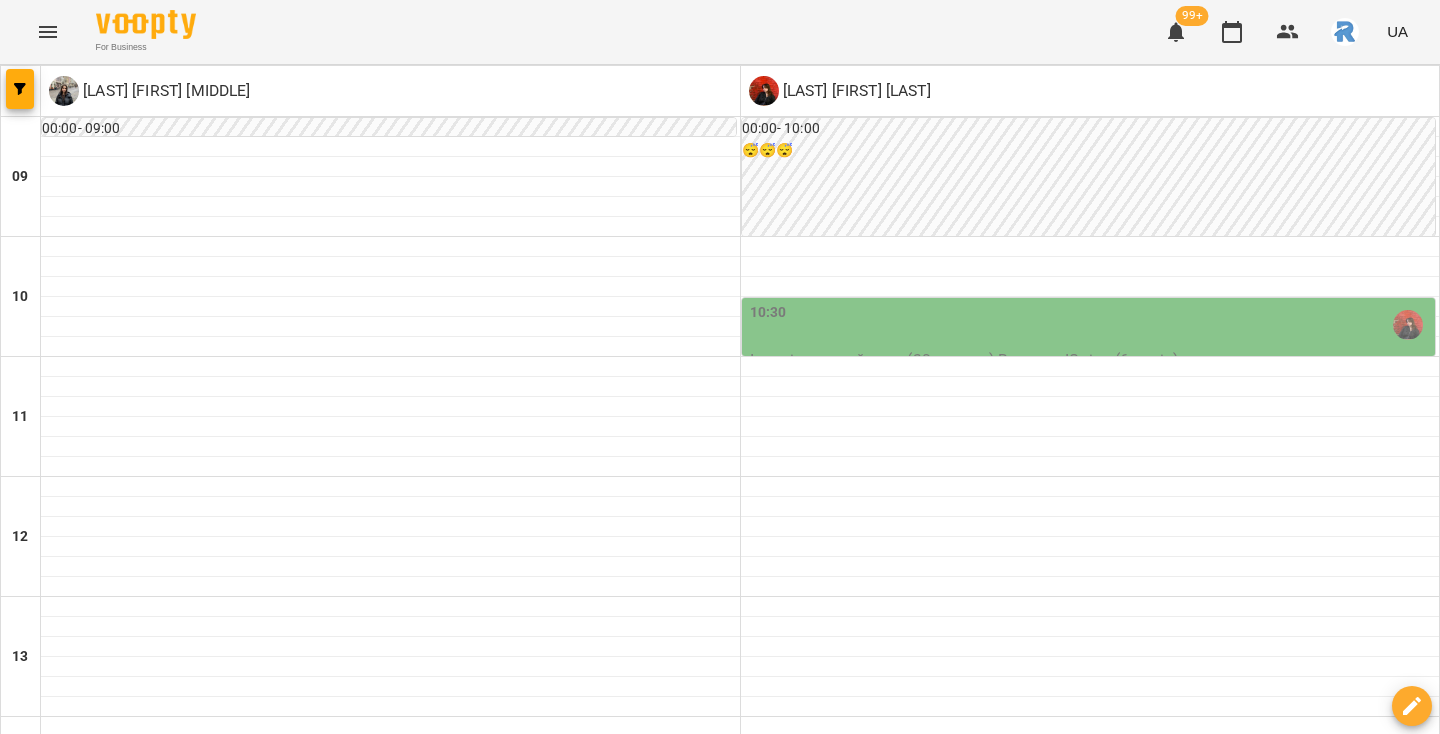 click on "вт" at bounding box center [455, 1703] 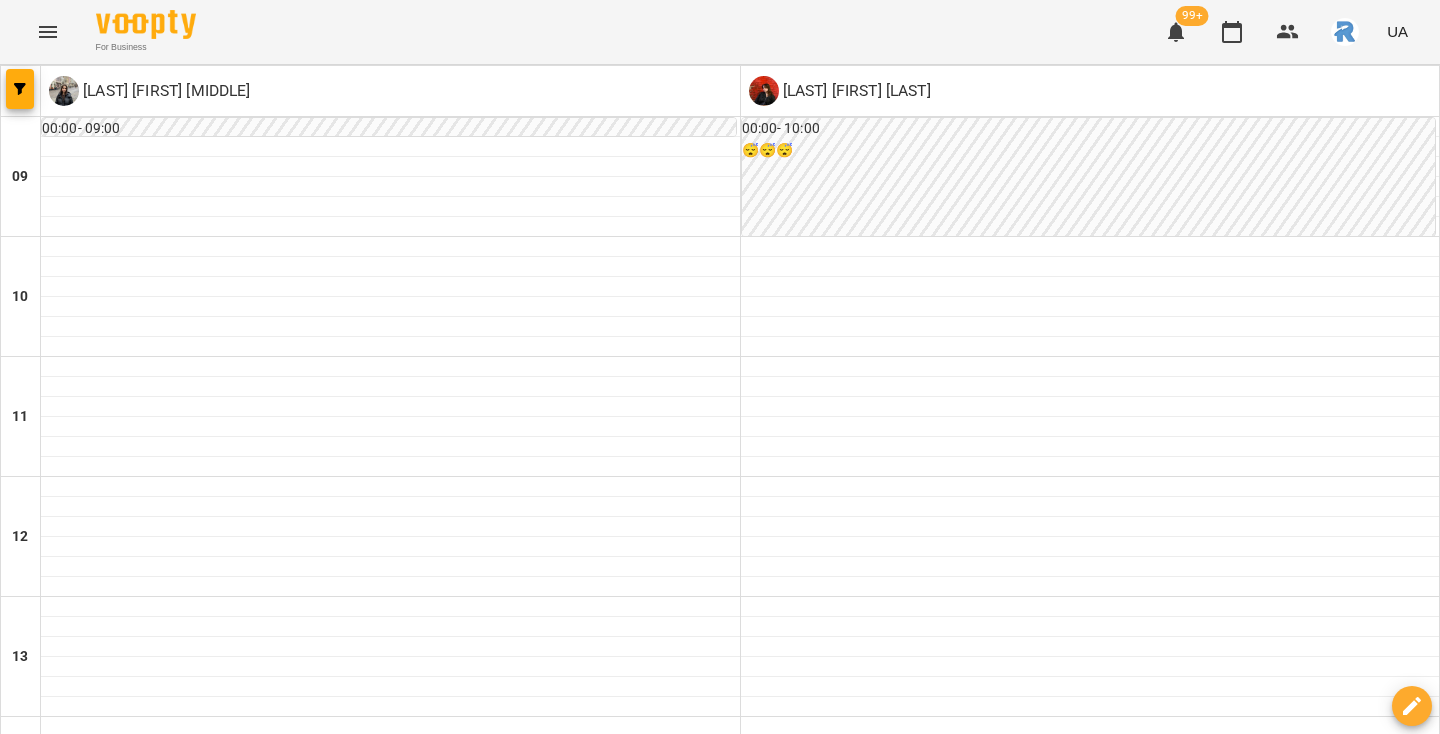 scroll, scrollTop: 0, scrollLeft: 0, axis: both 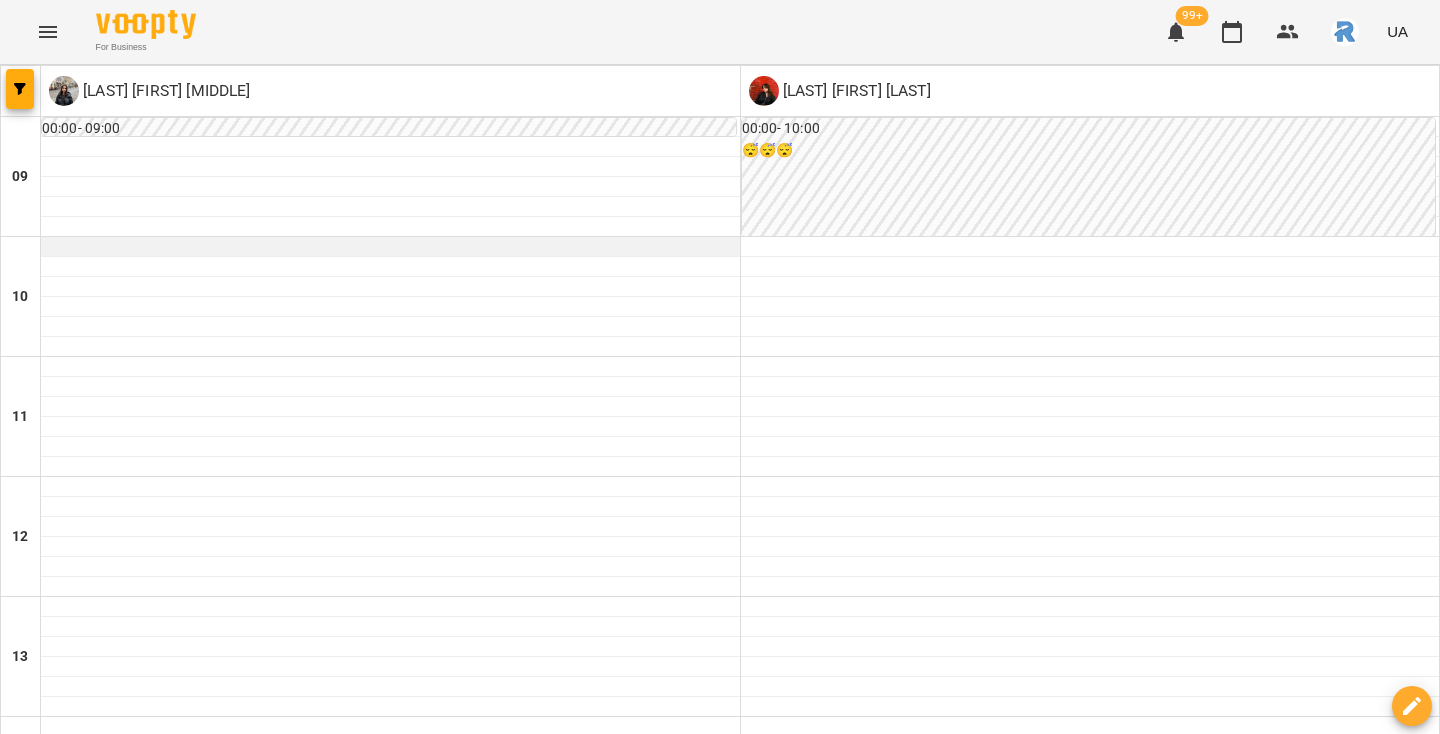 click at bounding box center [390, 247] 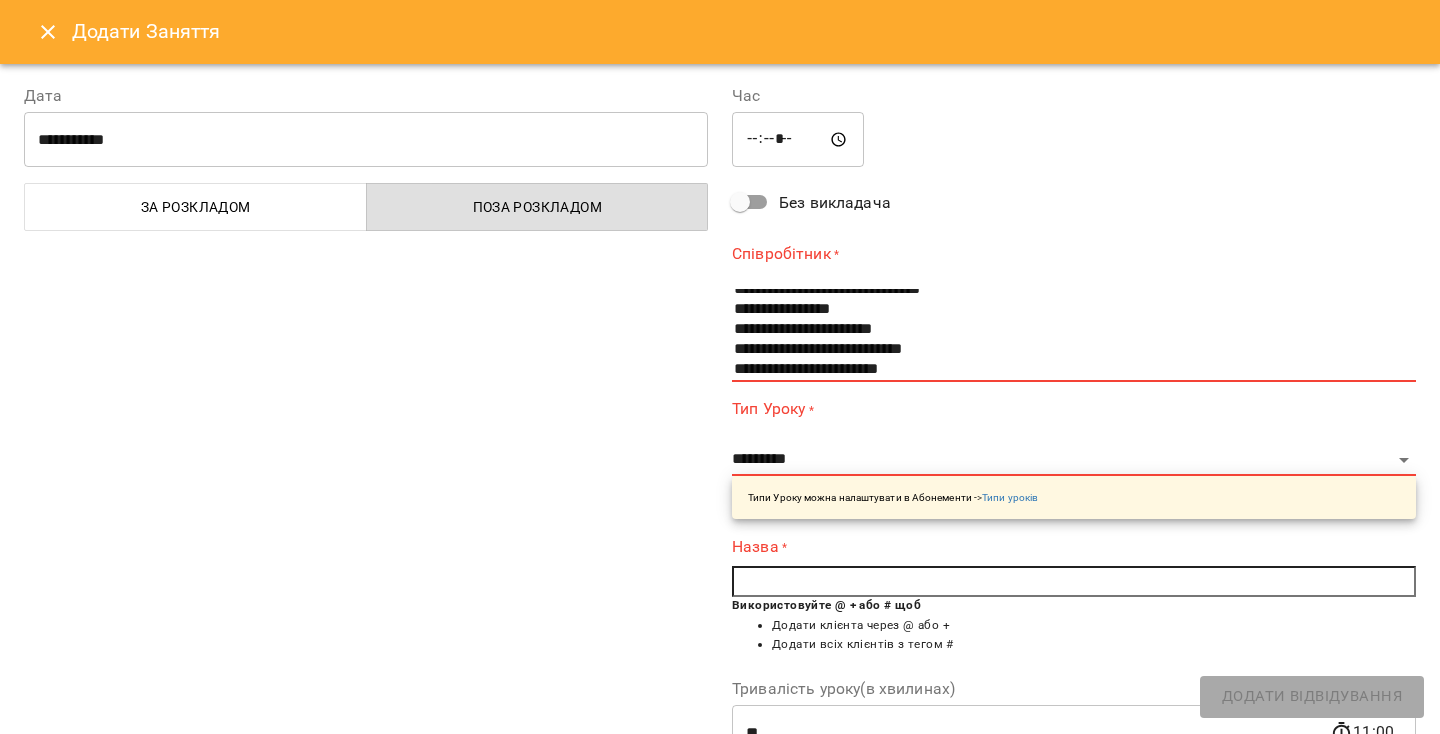 scroll, scrollTop: 38, scrollLeft: 0, axis: vertical 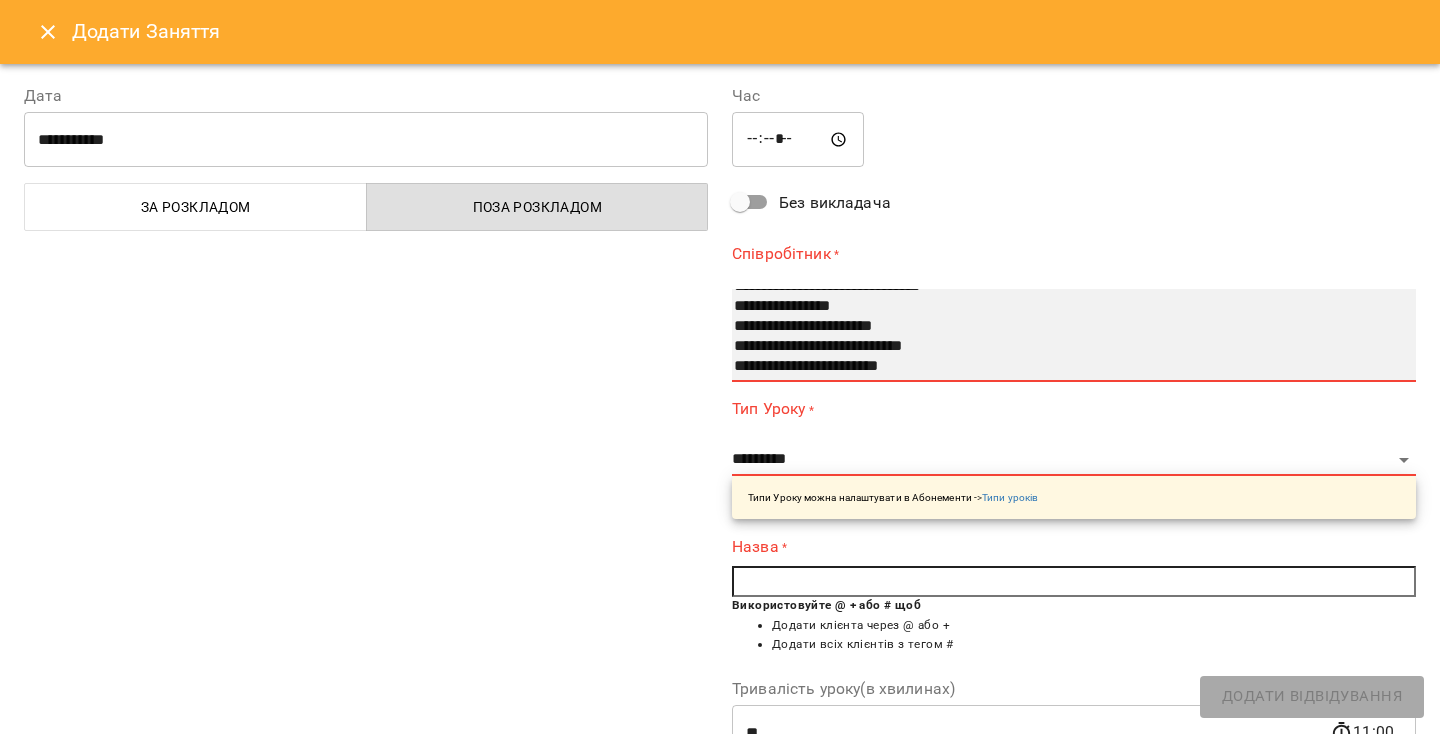 select on "**********" 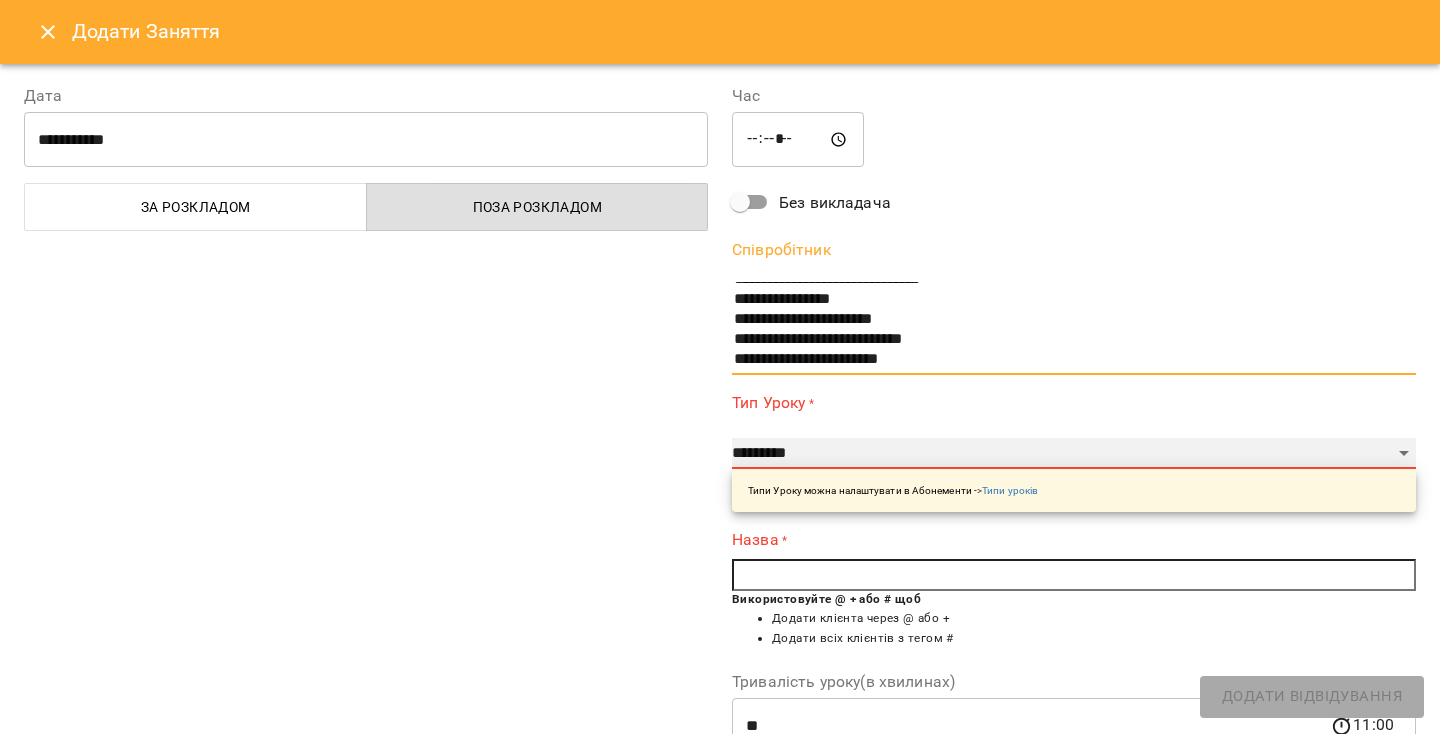 click on "**********" at bounding box center [1074, 454] 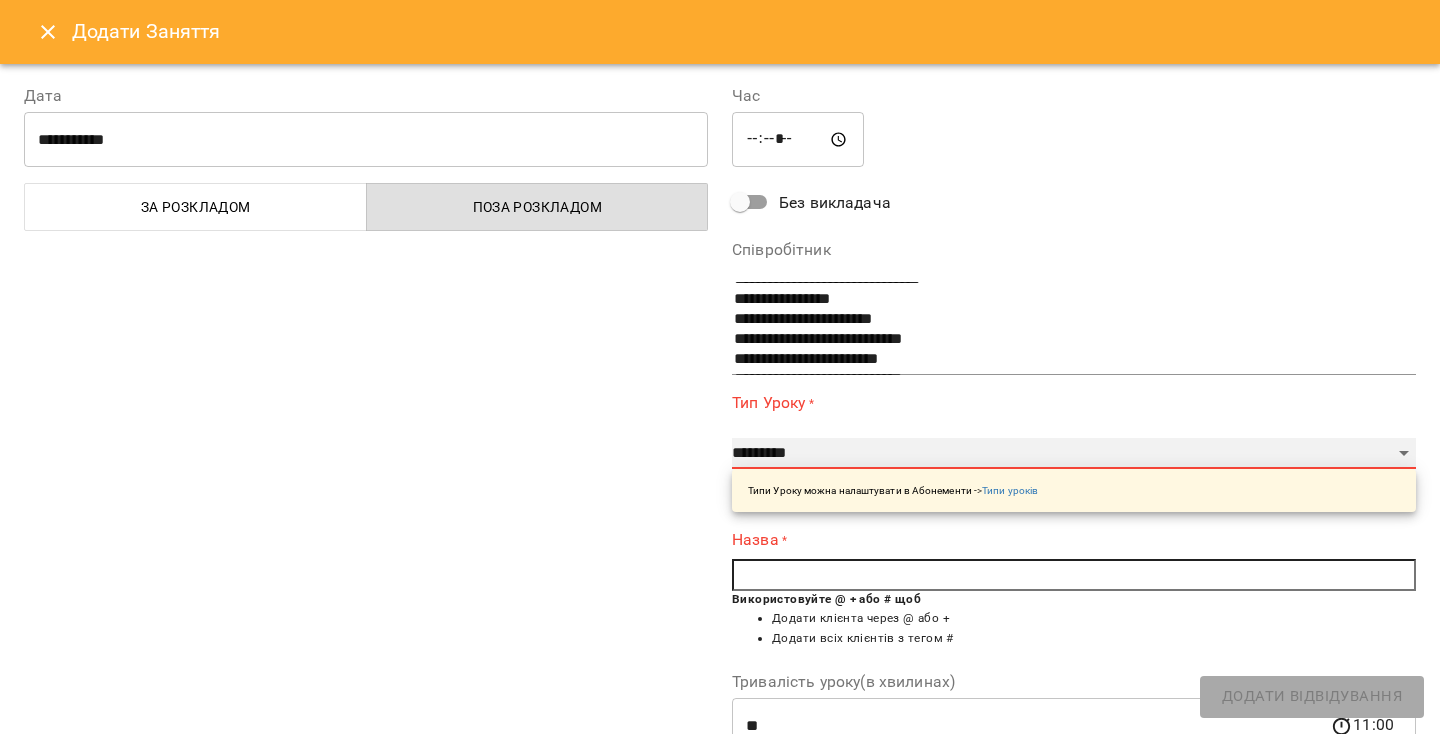select on "**********" 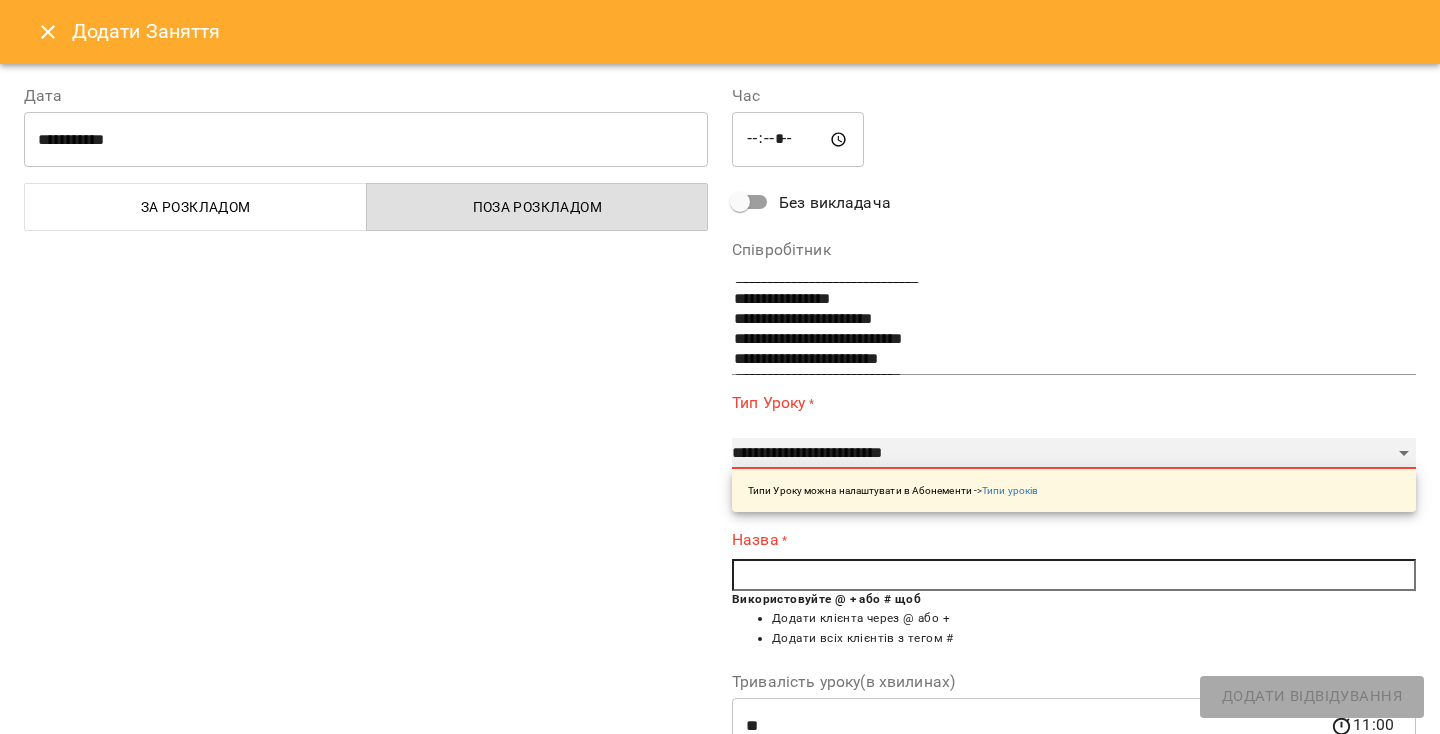 type on "**" 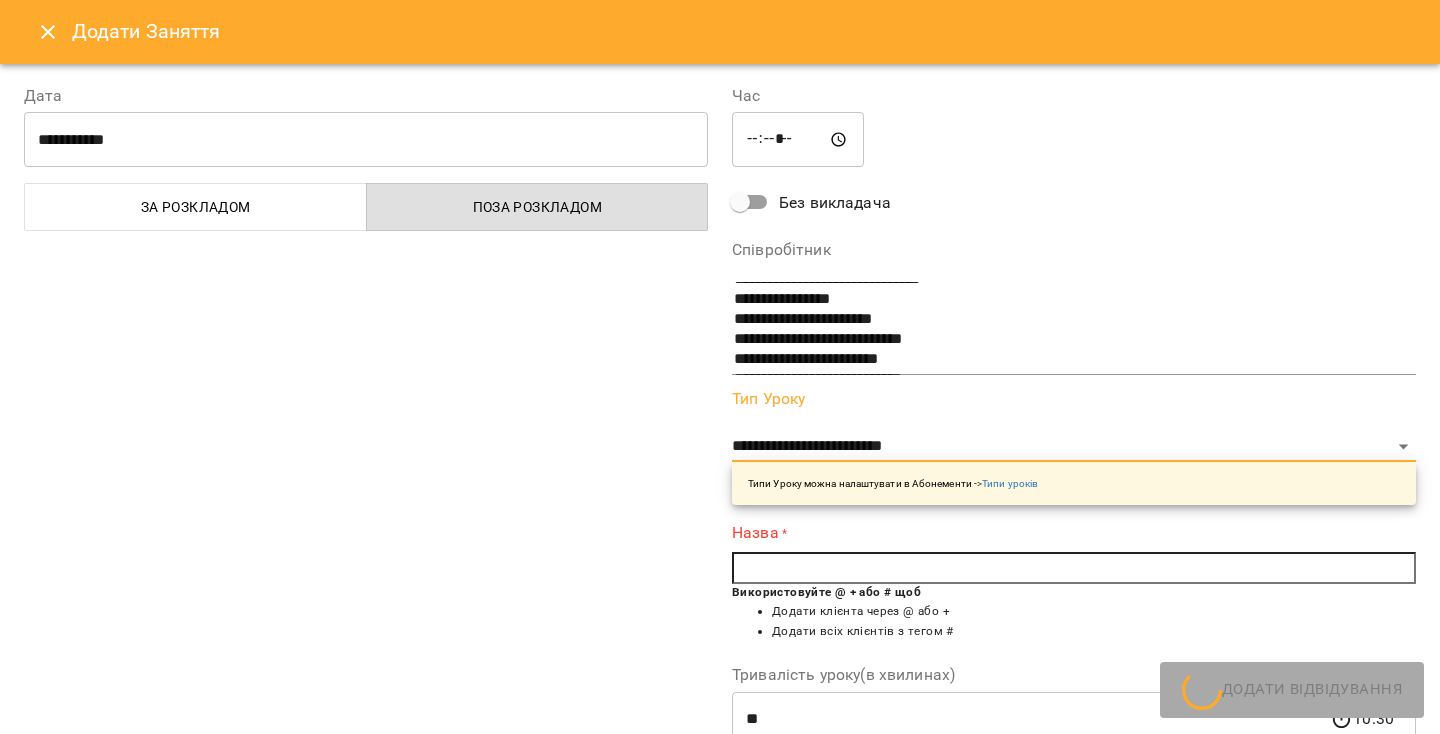 click at bounding box center [1074, 568] 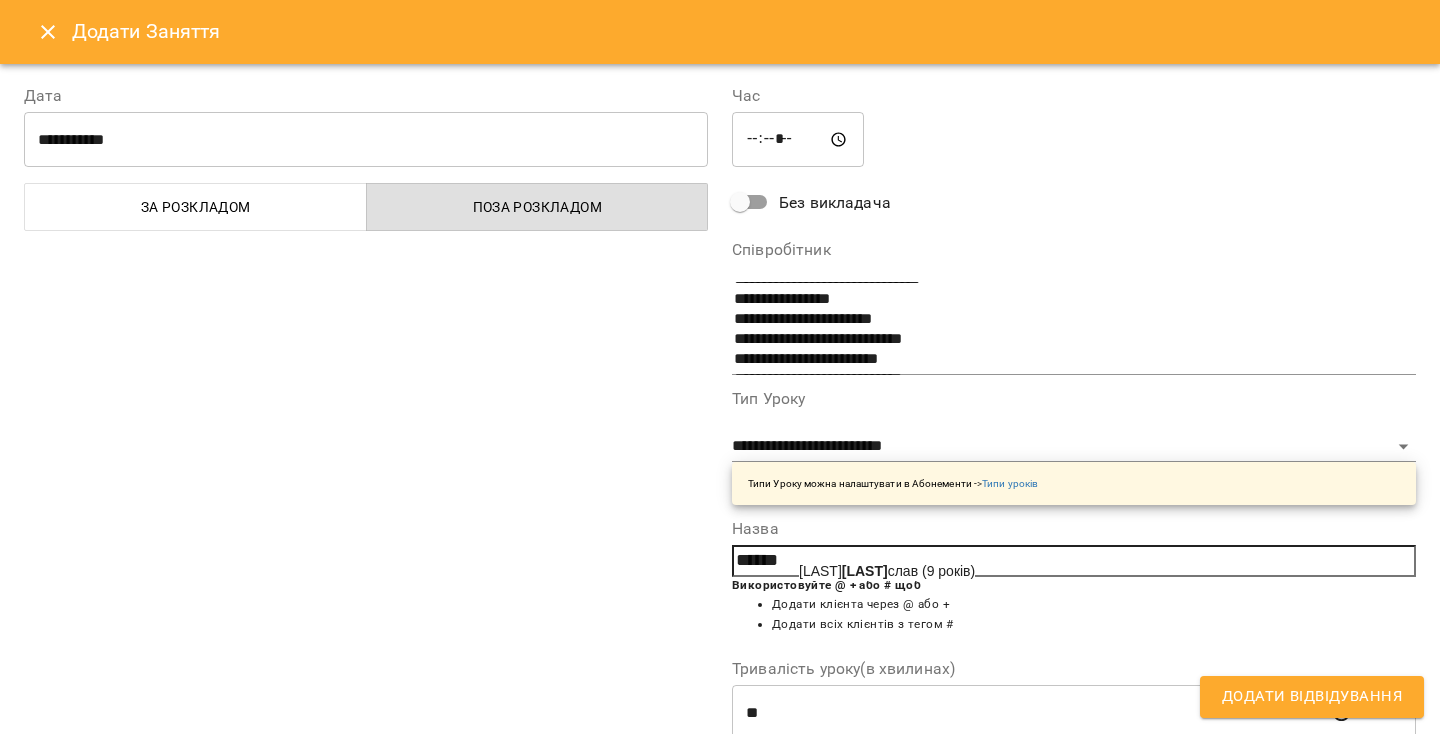 click on "[LAST] [FIRST] ([AGE])" at bounding box center [887, 571] 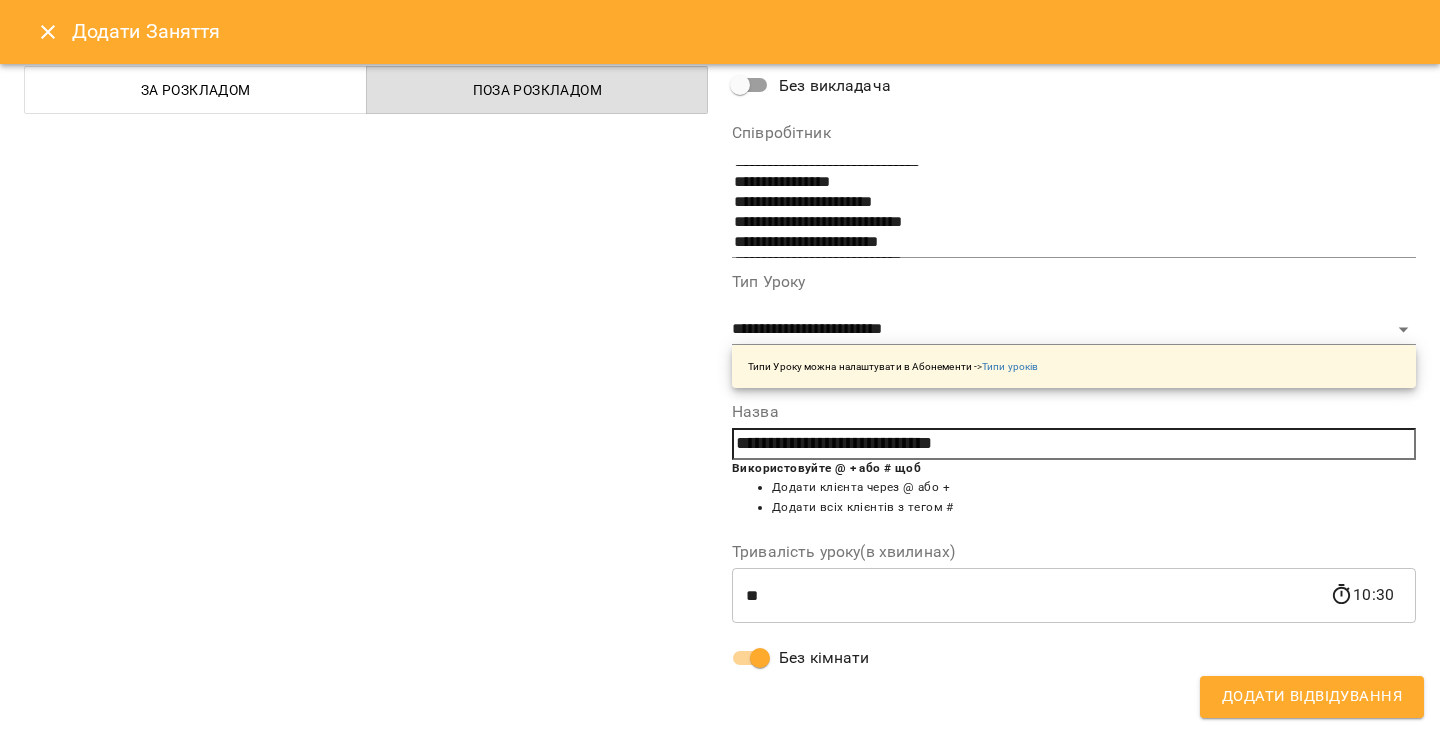 scroll, scrollTop: 0, scrollLeft: 0, axis: both 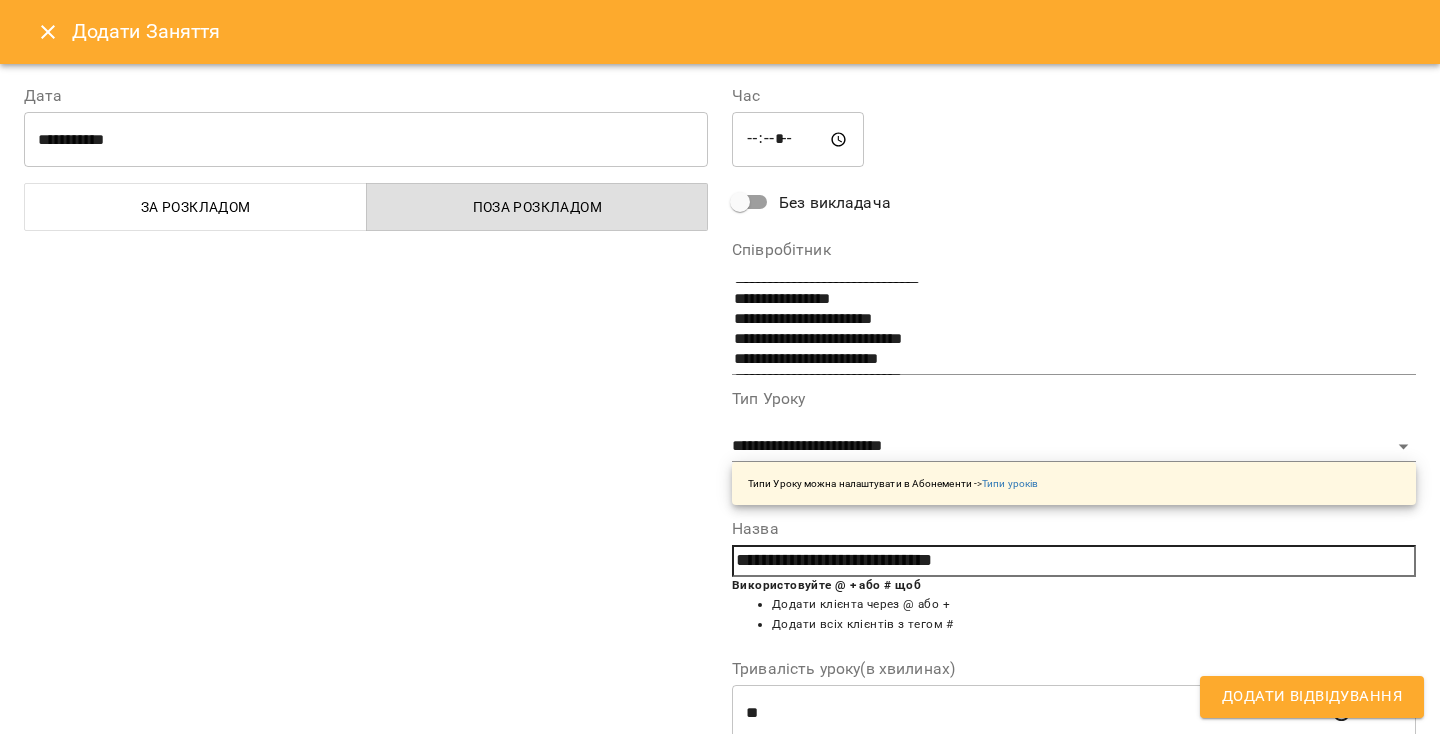 click on "Додати Відвідування" at bounding box center [1312, 697] 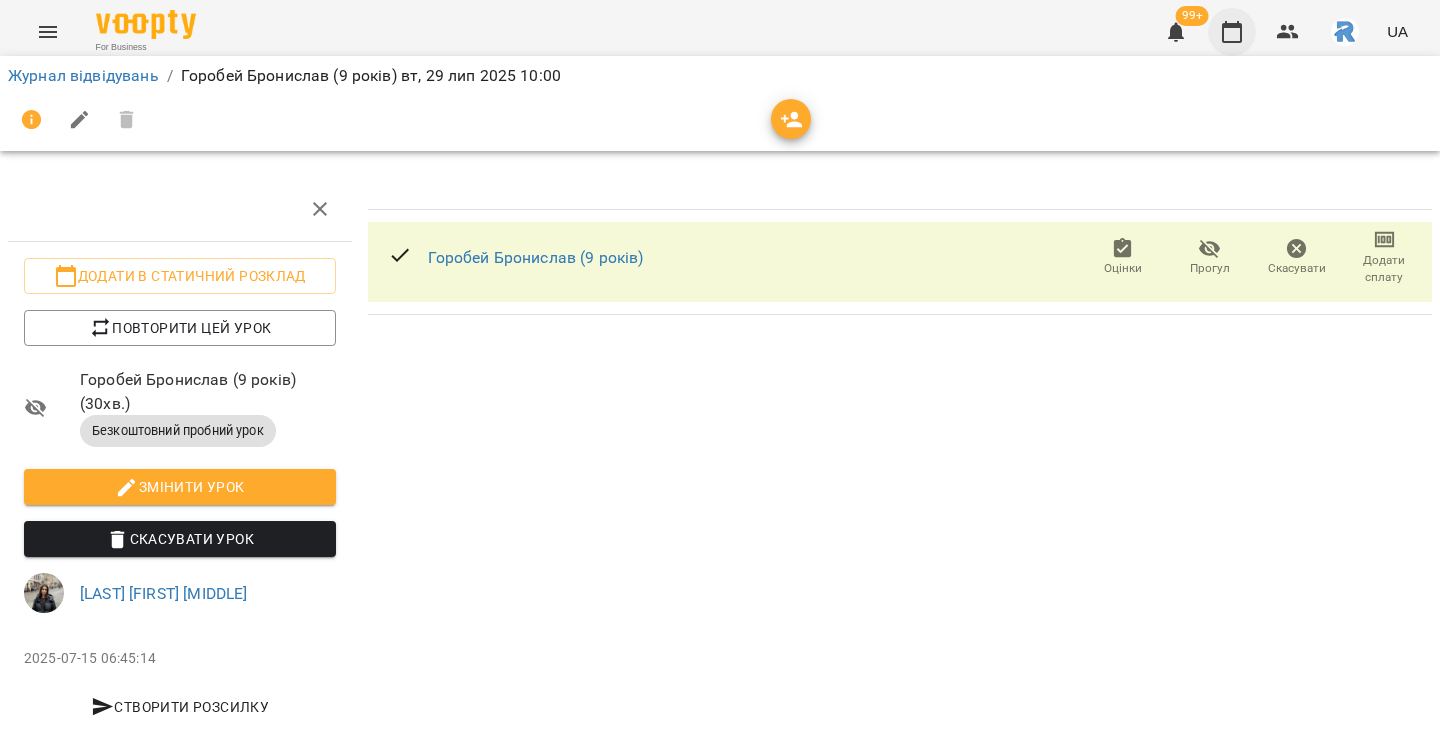 click 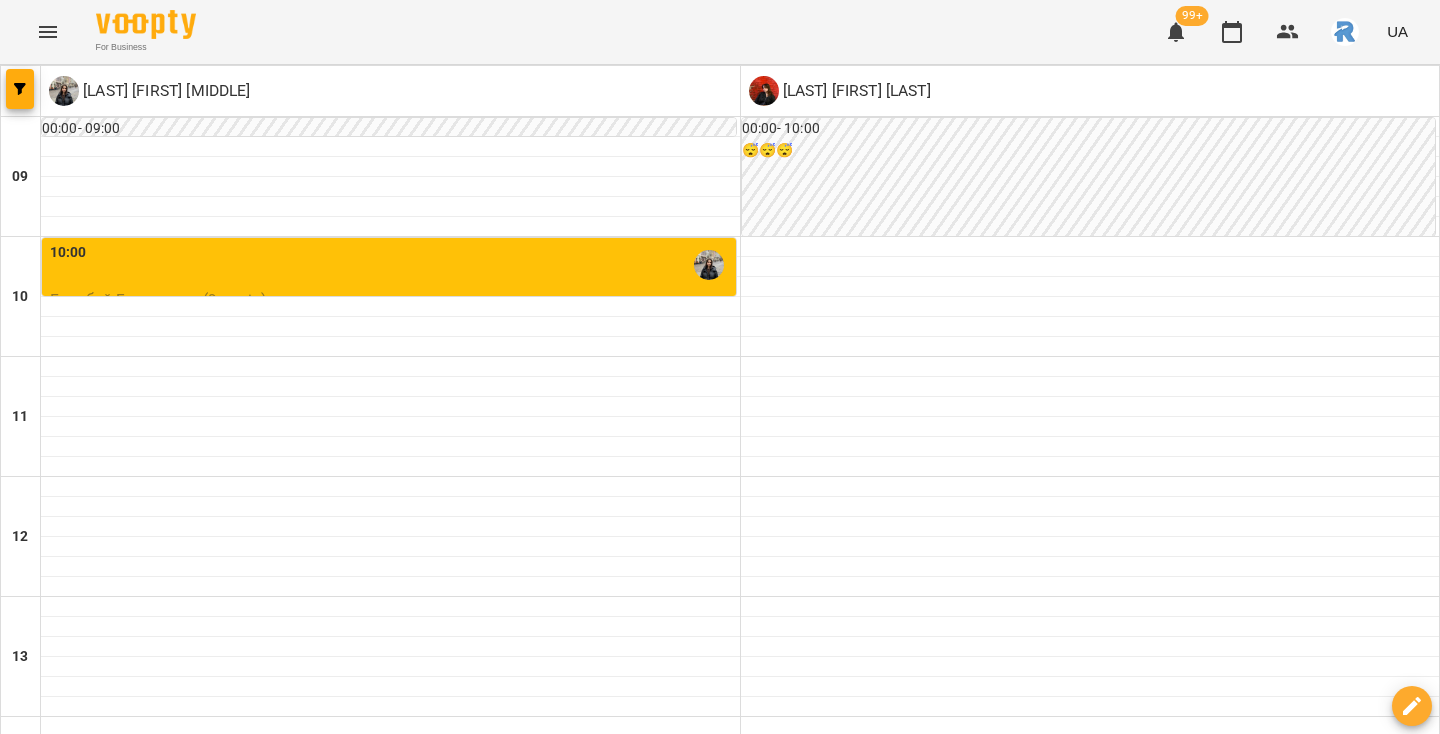 scroll, scrollTop: 72, scrollLeft: 0, axis: vertical 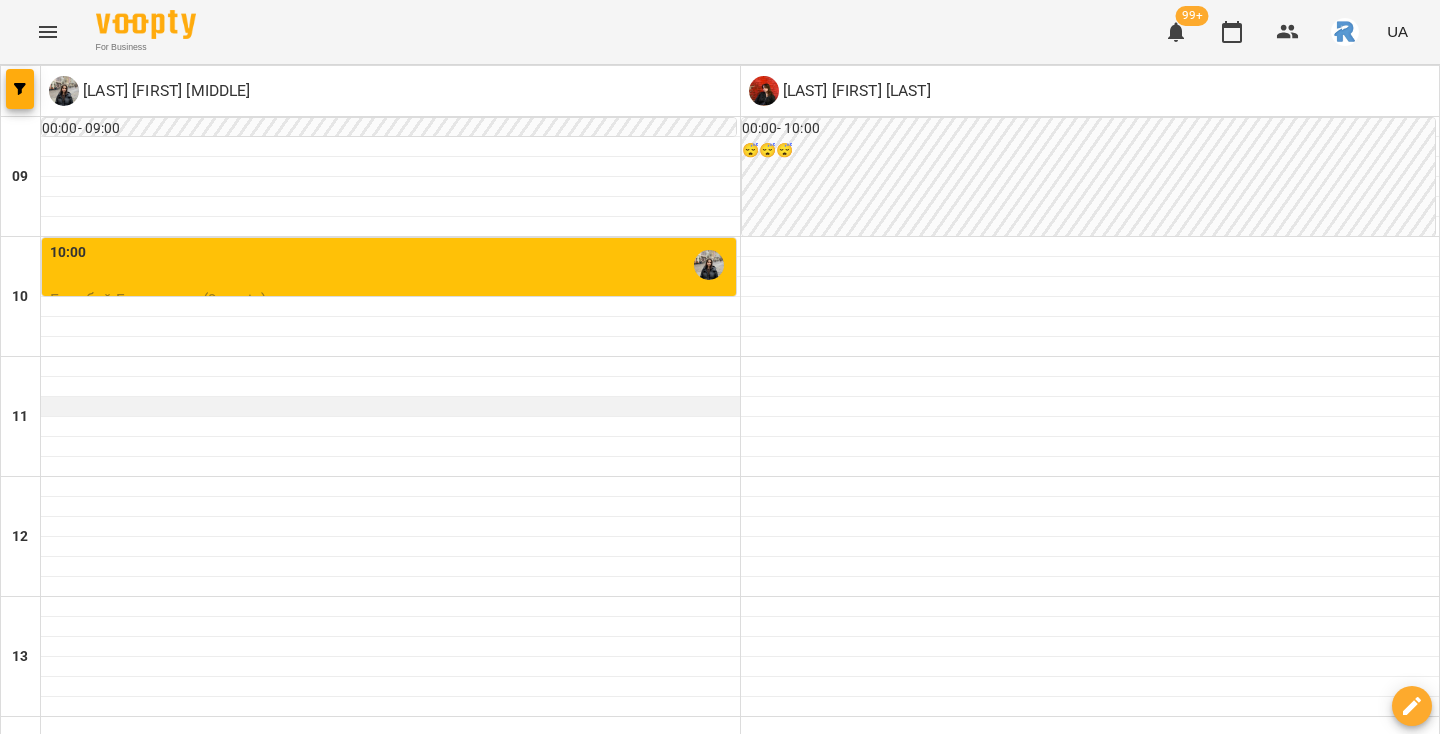 click at bounding box center [390, 407] 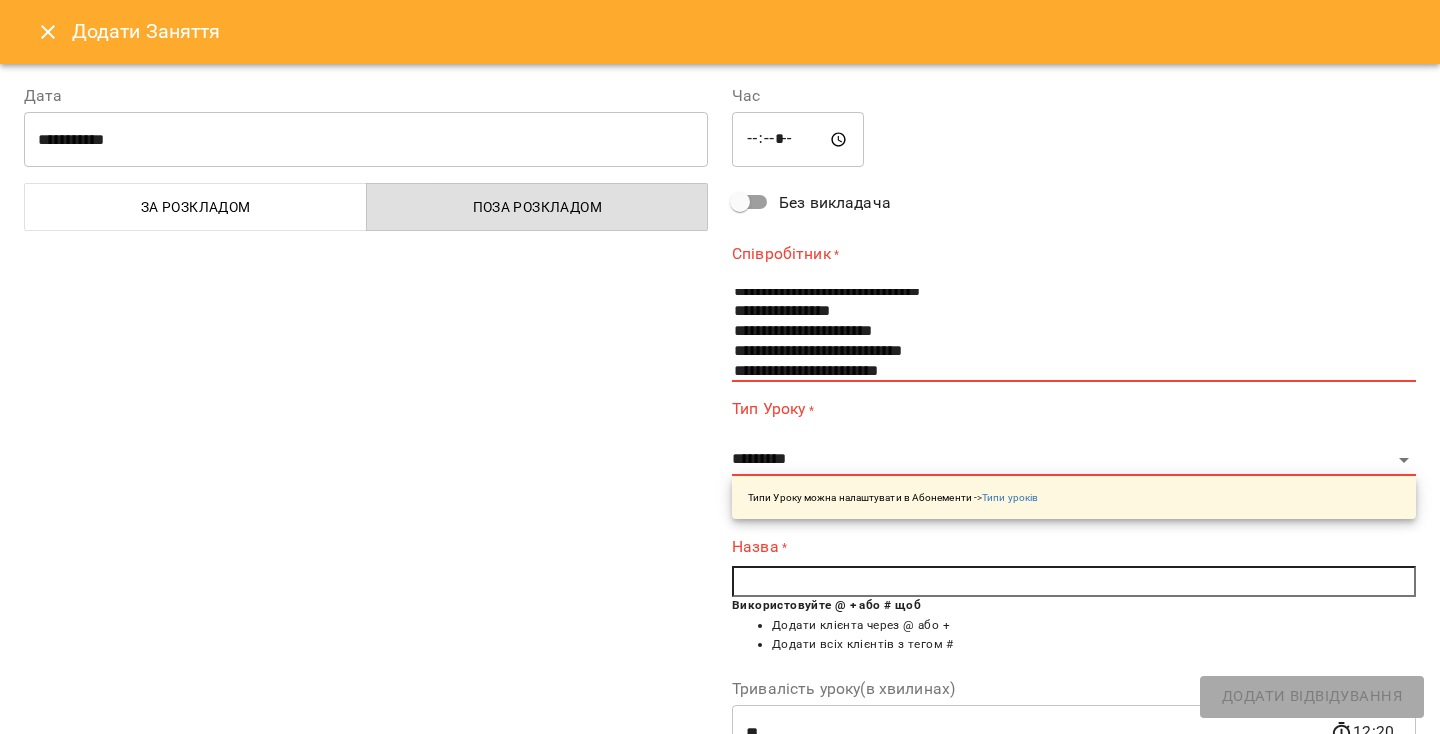 scroll, scrollTop: 34, scrollLeft: 0, axis: vertical 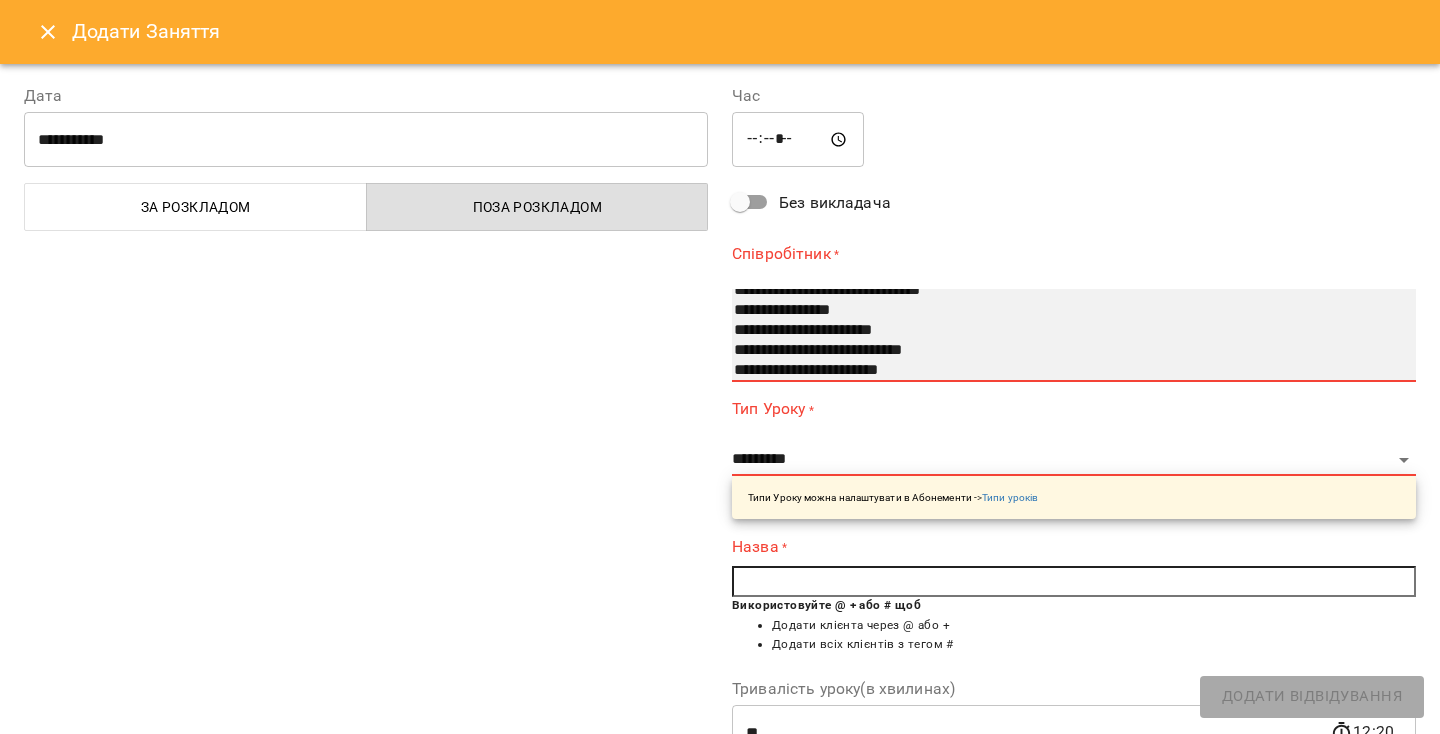 select on "**********" 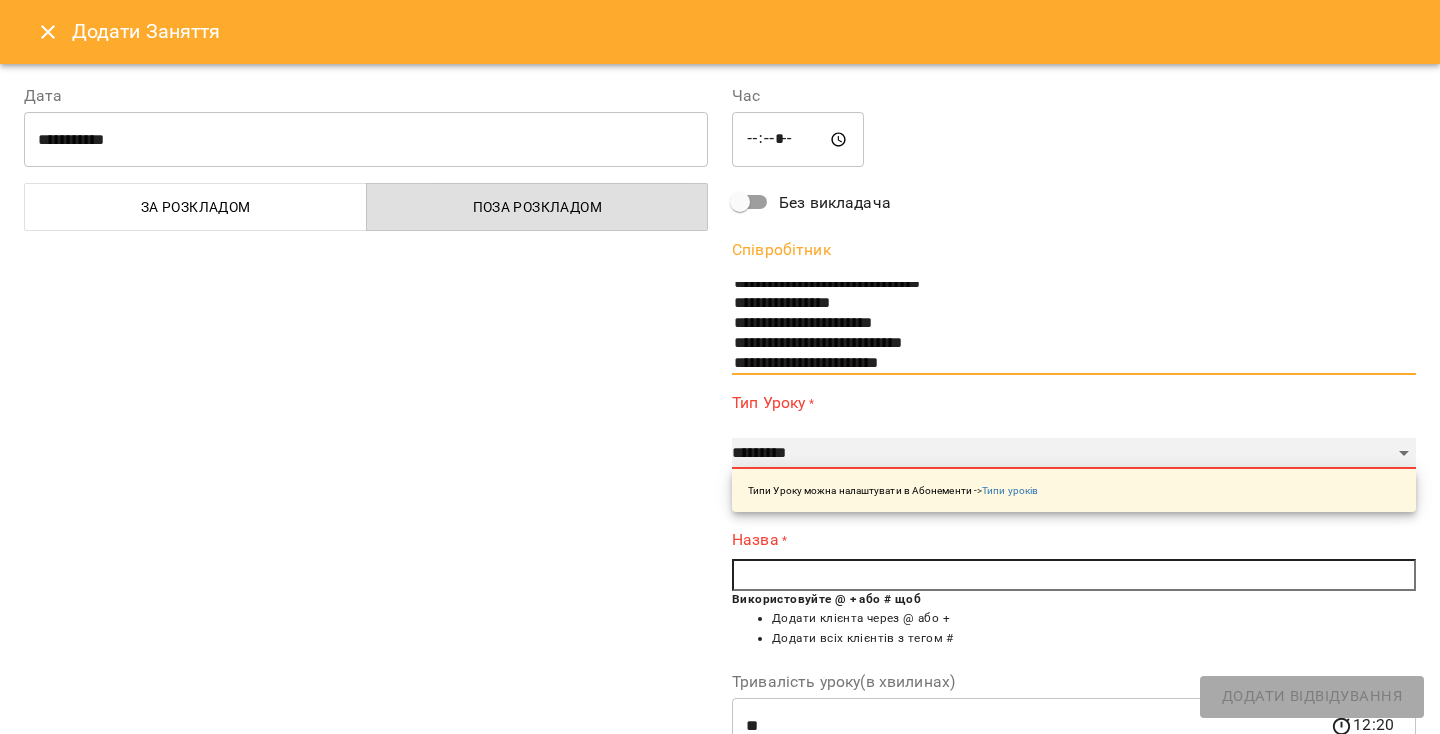 click on "**********" at bounding box center [1074, 454] 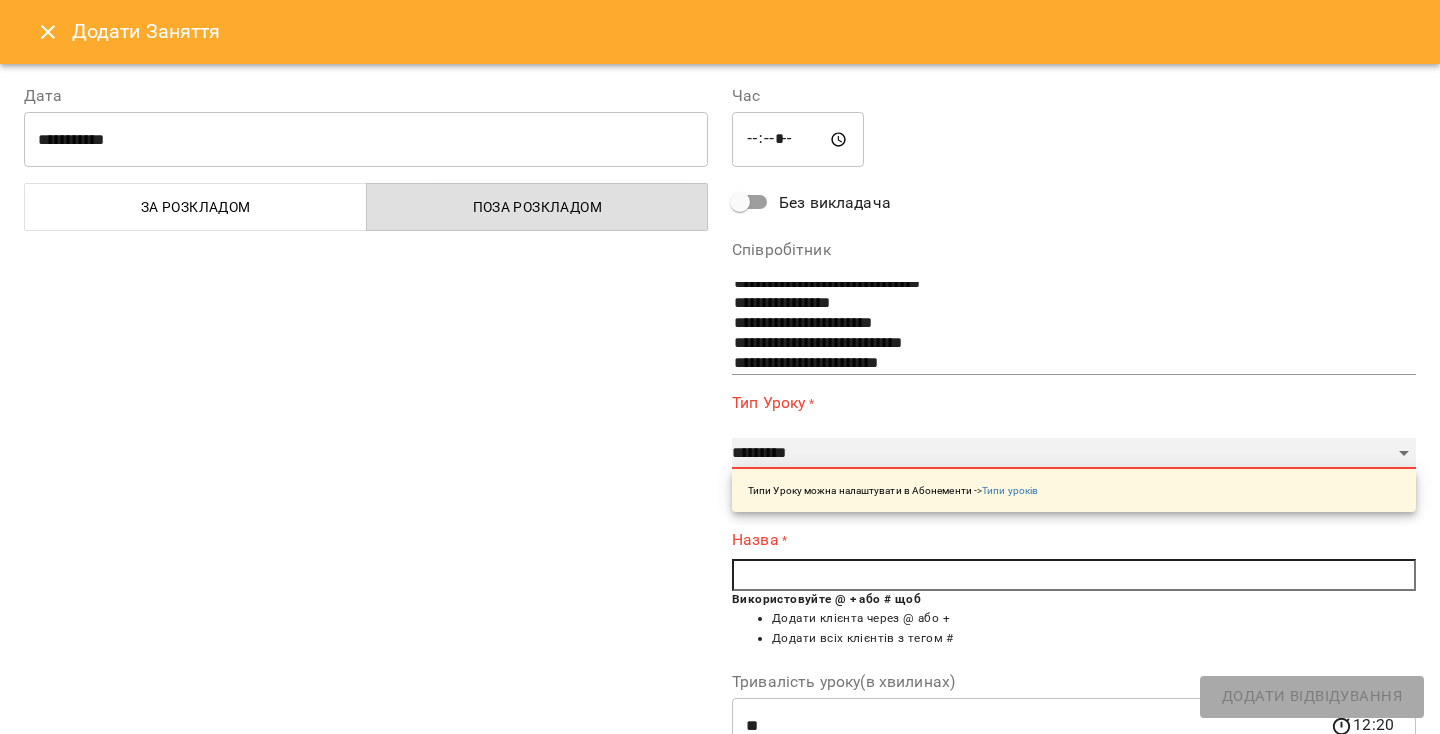 select on "**********" 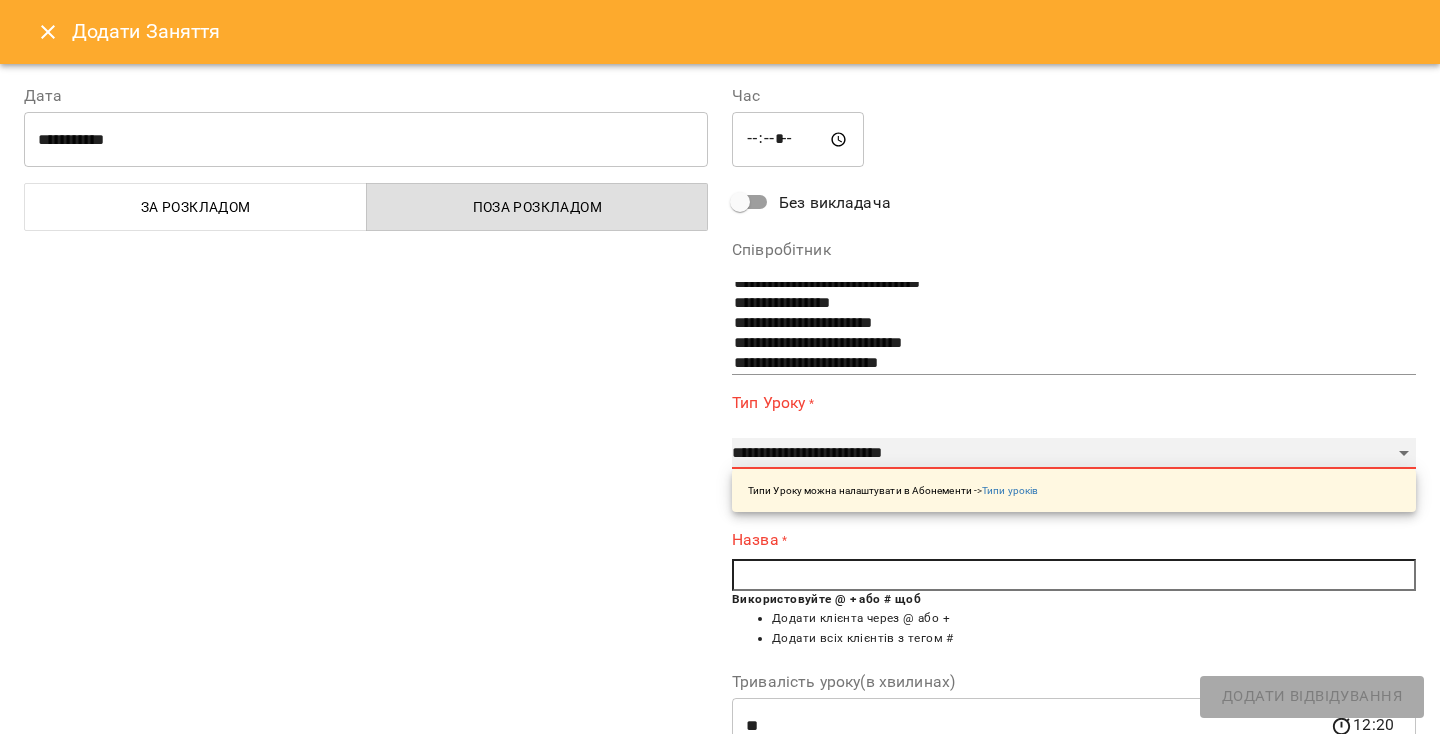 type on "**" 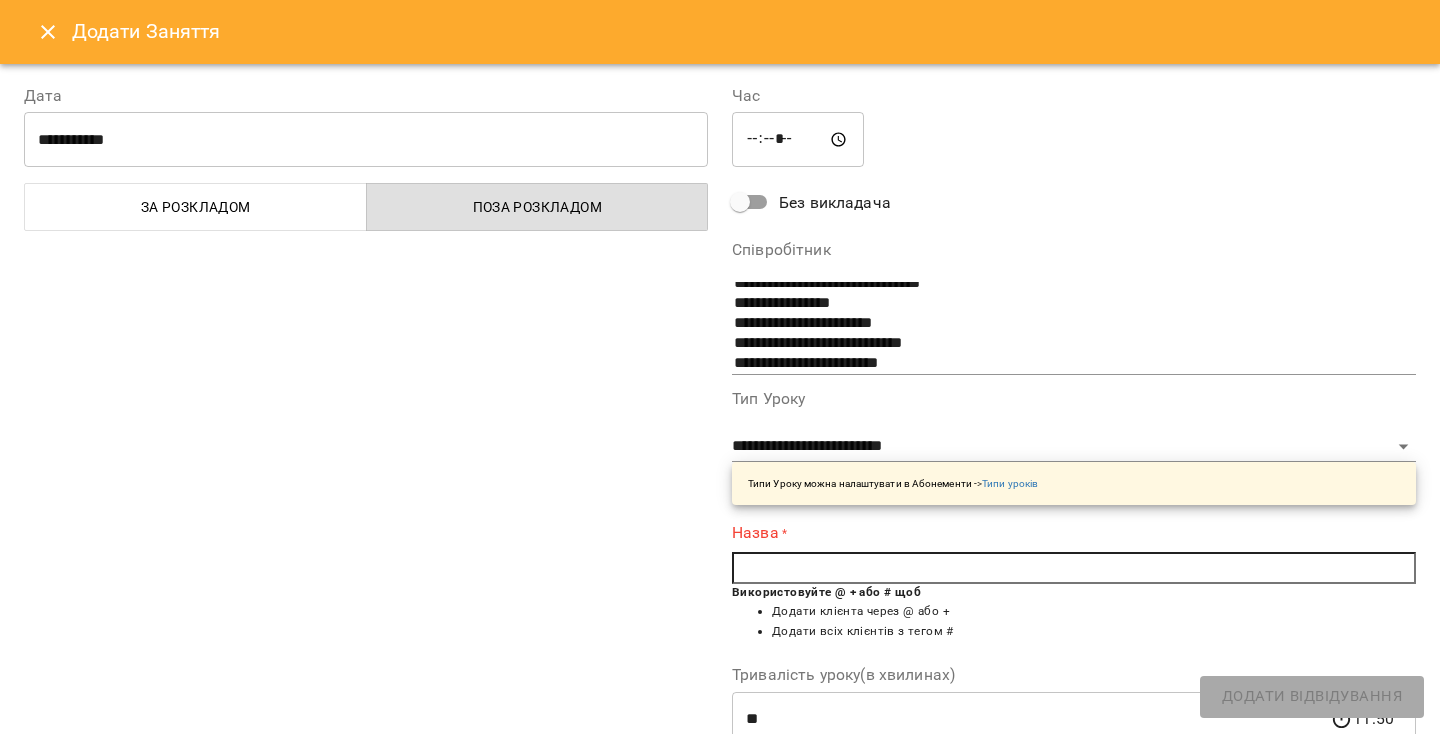 click at bounding box center (1074, 568) 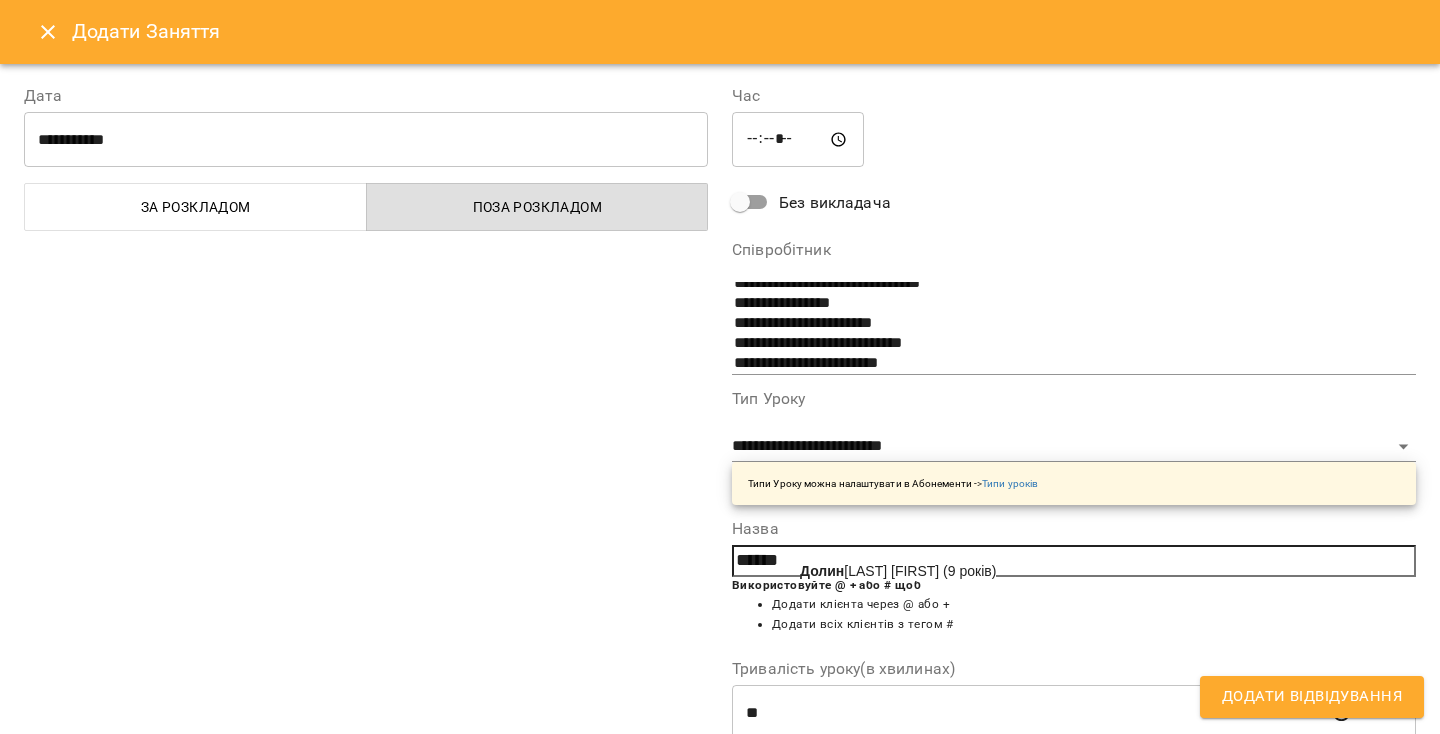 click on "[LAST] [FIRST] ([AGE] років)" at bounding box center [898, 571] 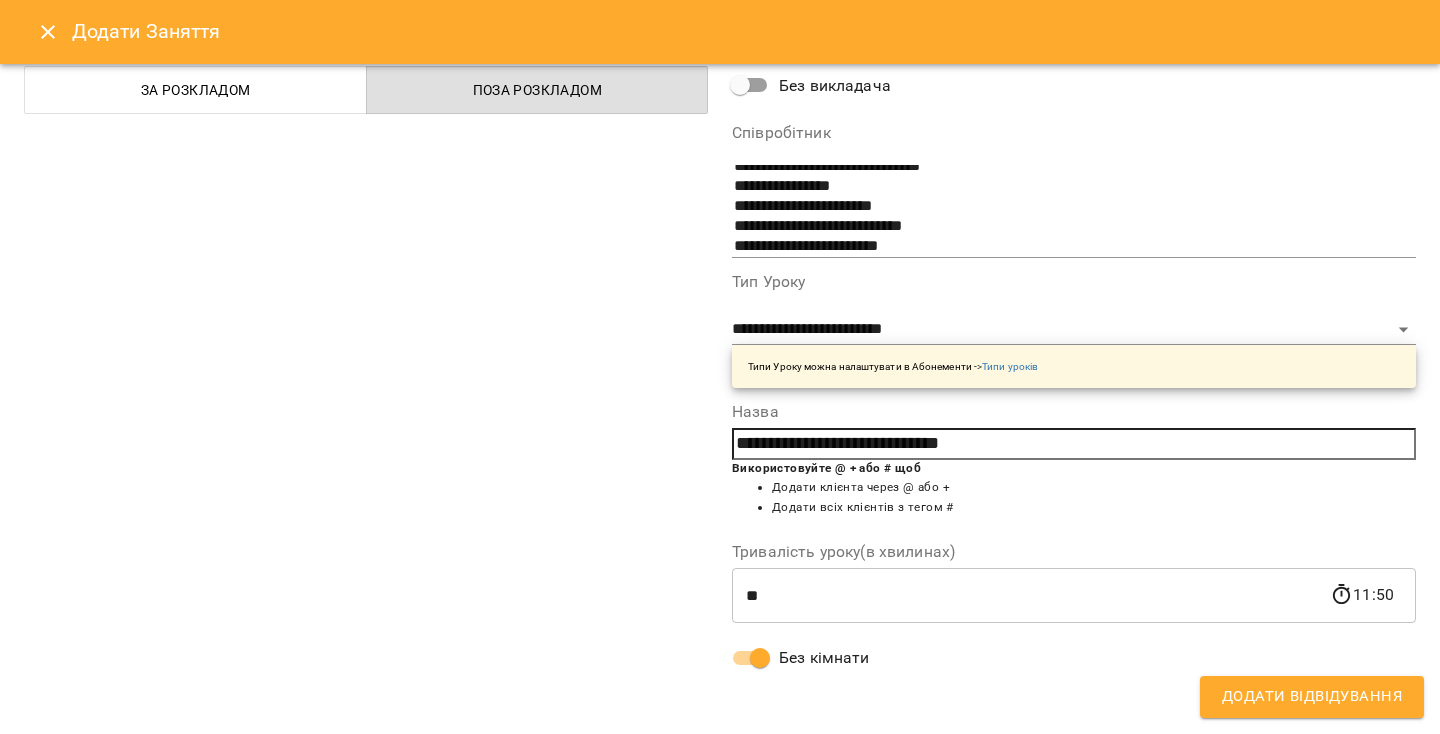 scroll, scrollTop: 0, scrollLeft: 0, axis: both 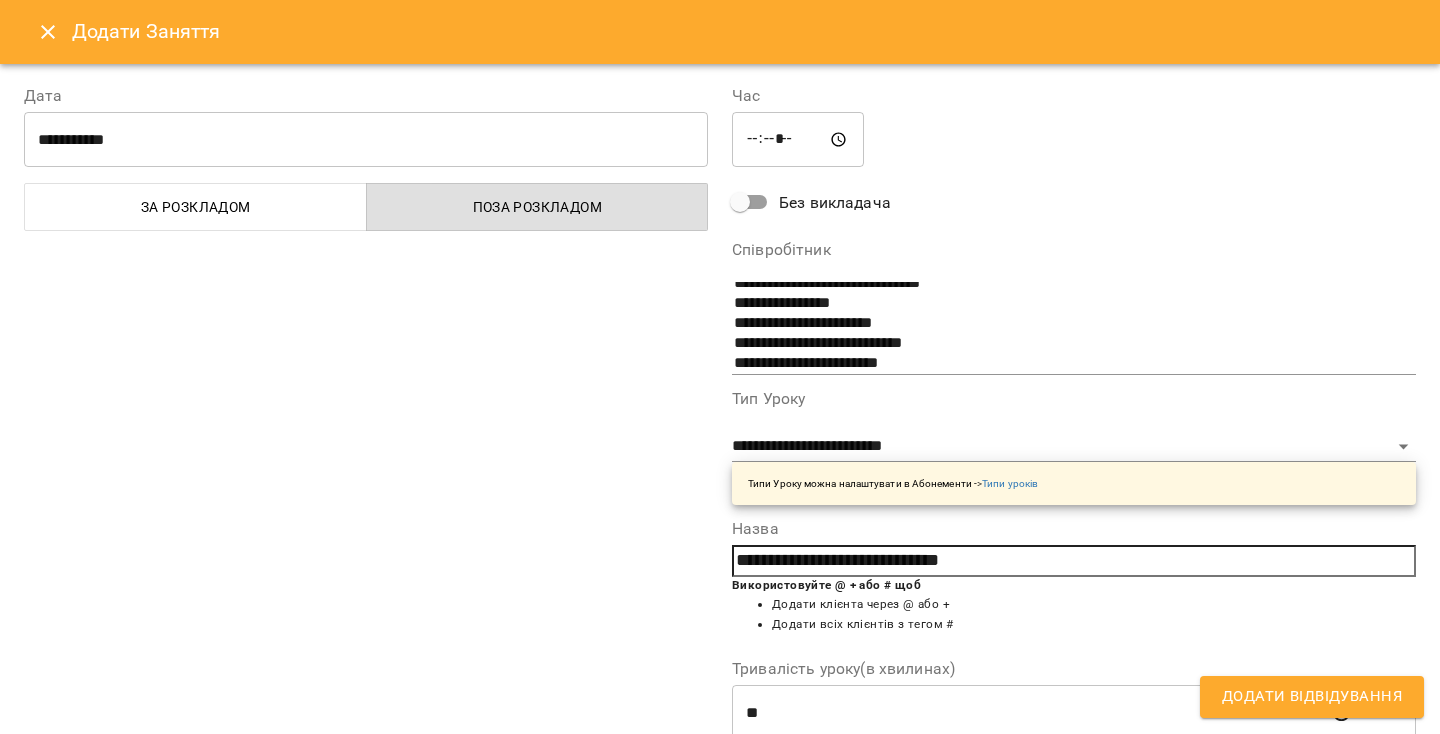 click on "Додати Відвідування" at bounding box center (1312, 697) 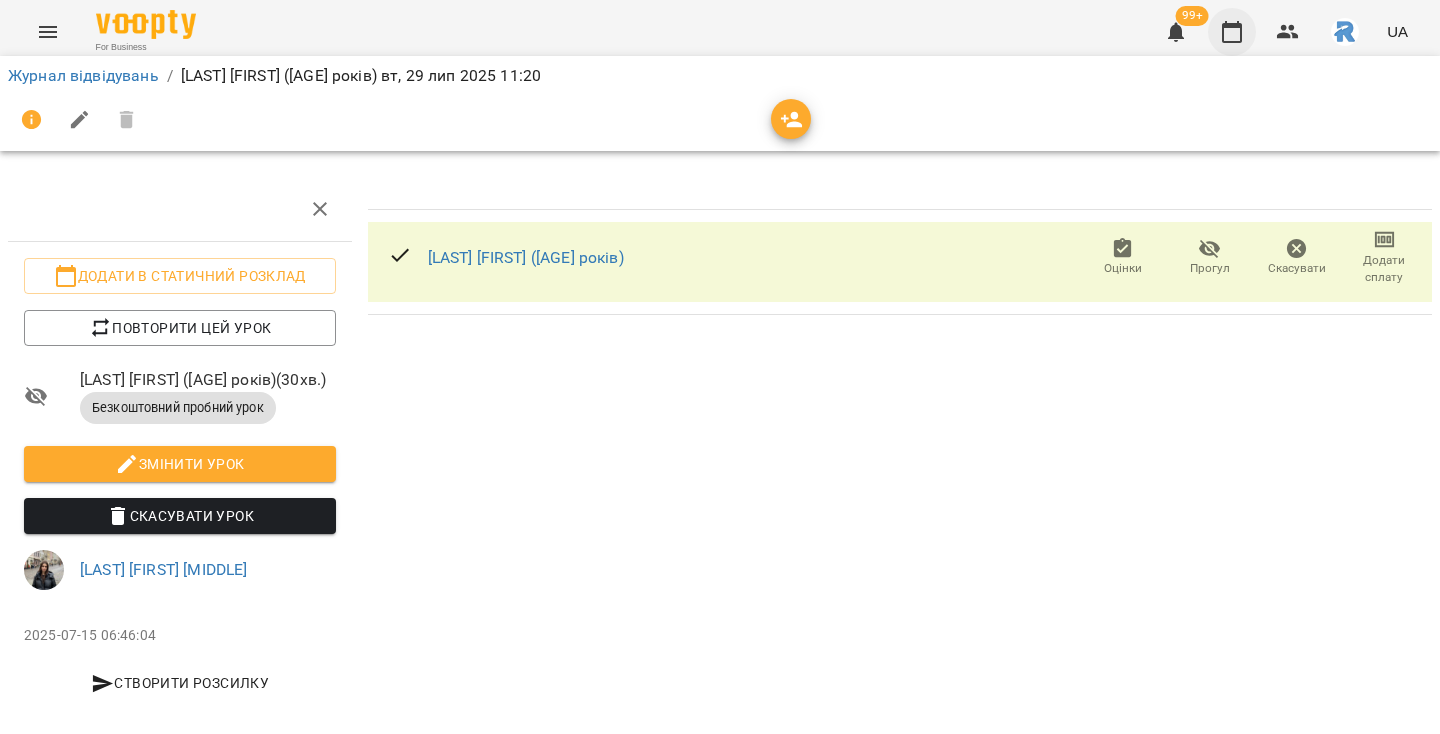 click 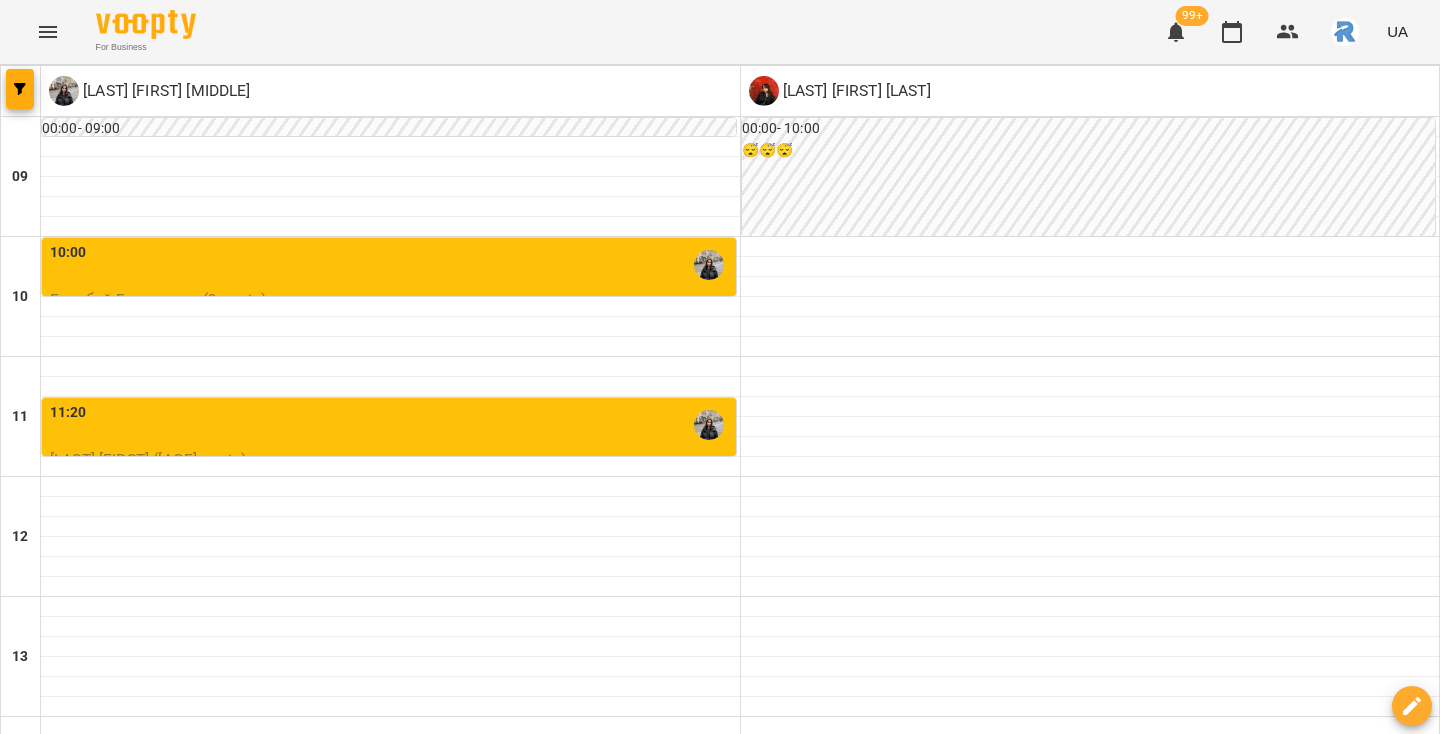 scroll, scrollTop: 64, scrollLeft: 0, axis: vertical 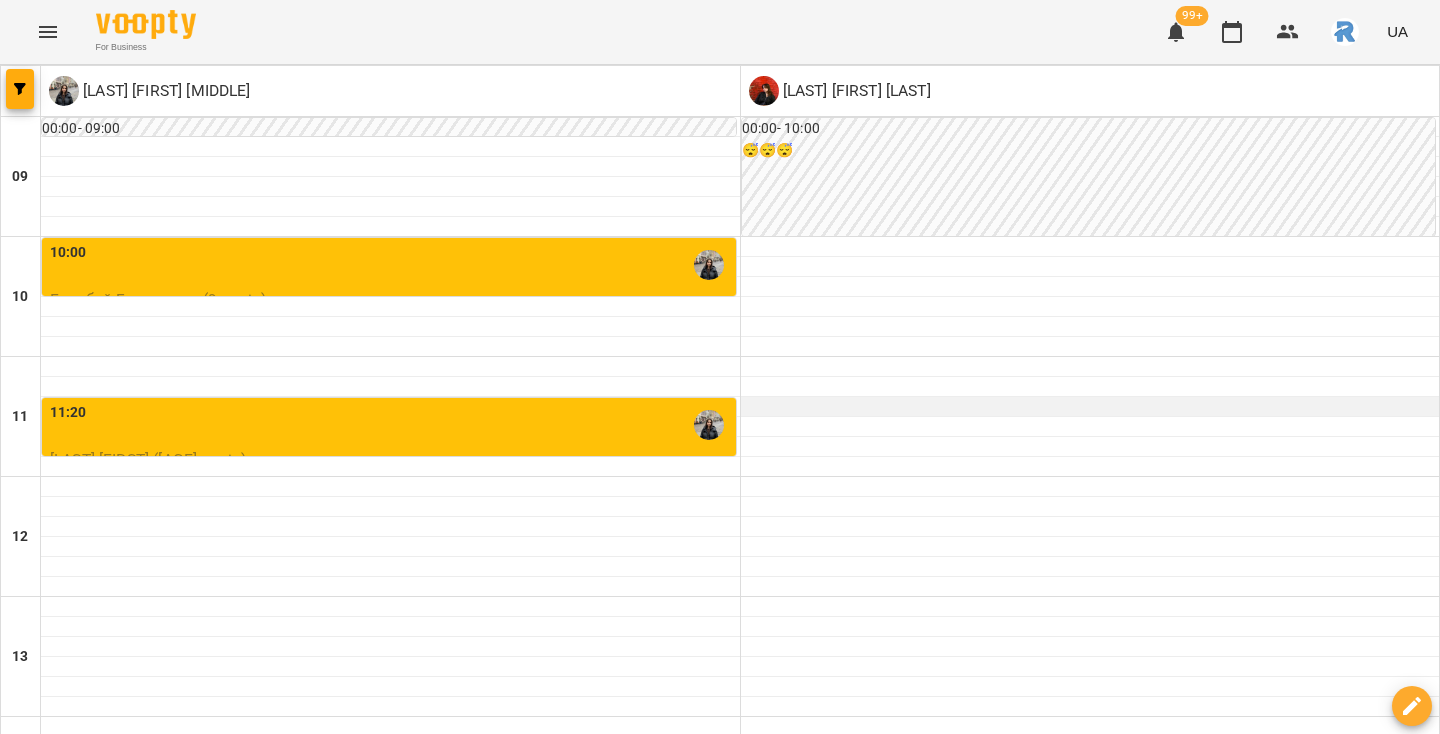 click at bounding box center (1090, 407) 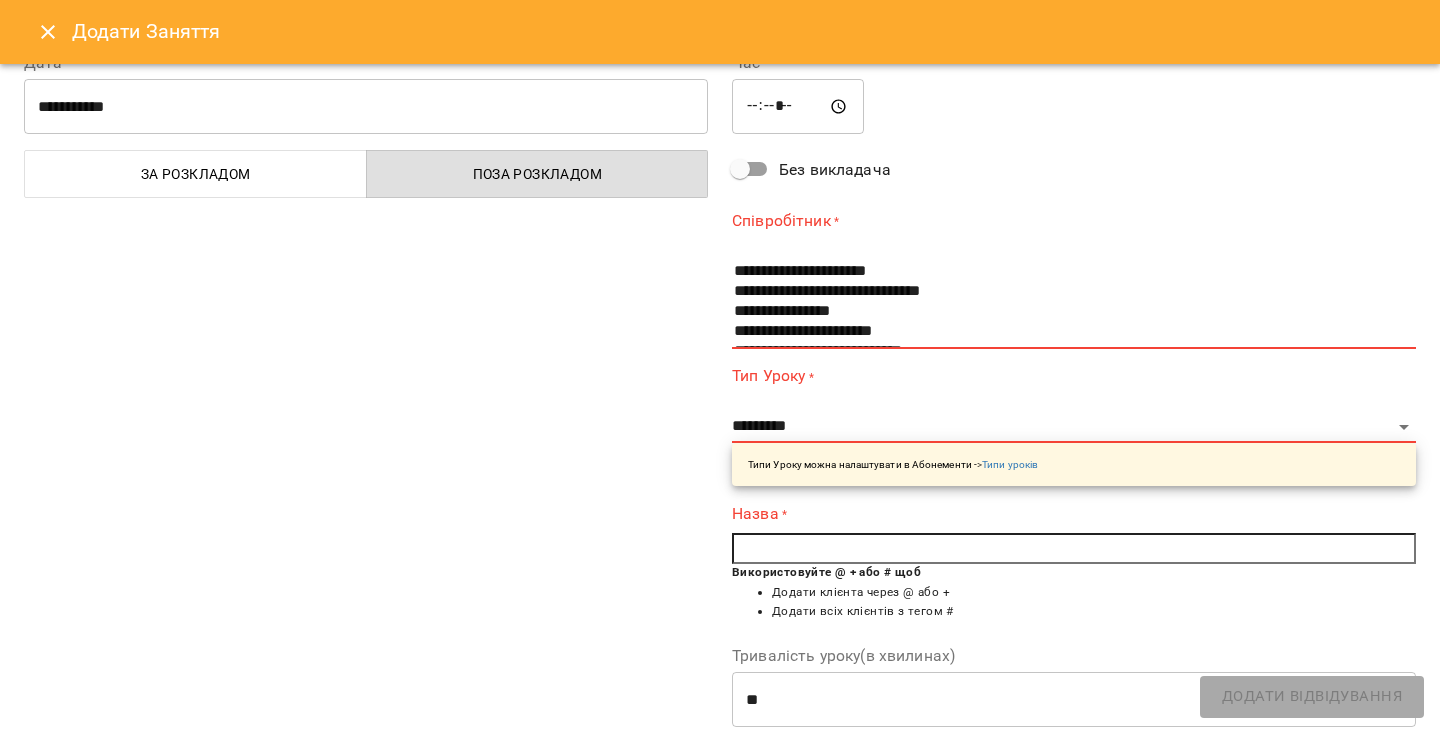 scroll, scrollTop: 41, scrollLeft: 0, axis: vertical 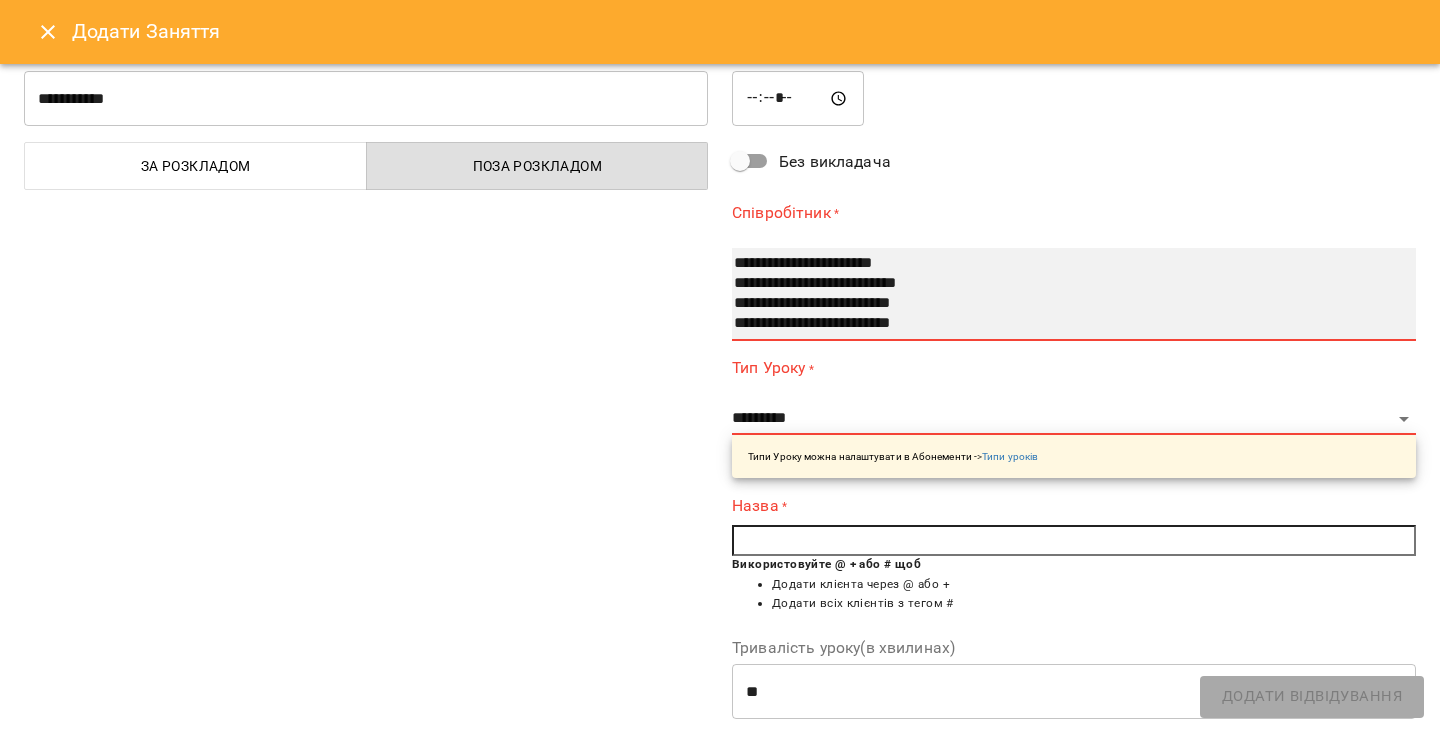 select on "**********" 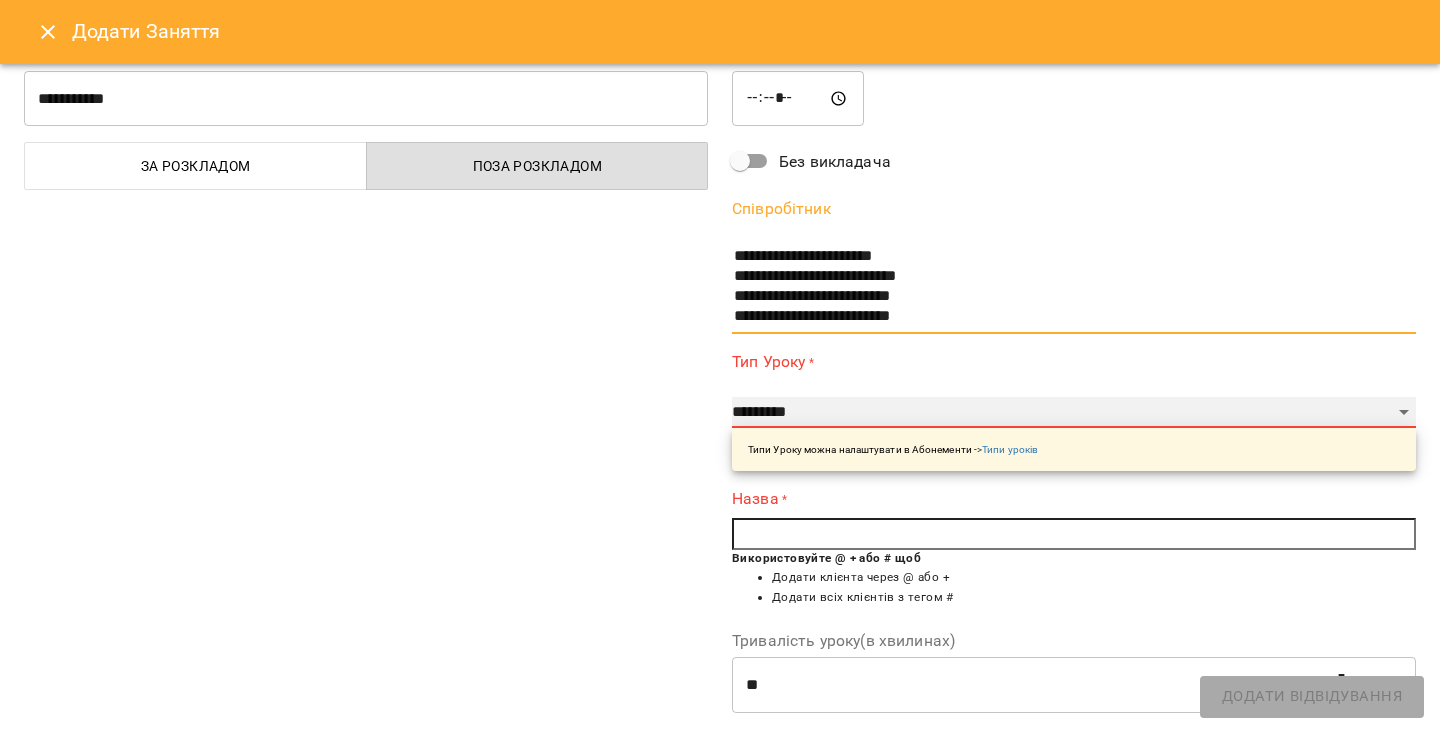 click on "**********" at bounding box center [1074, 413] 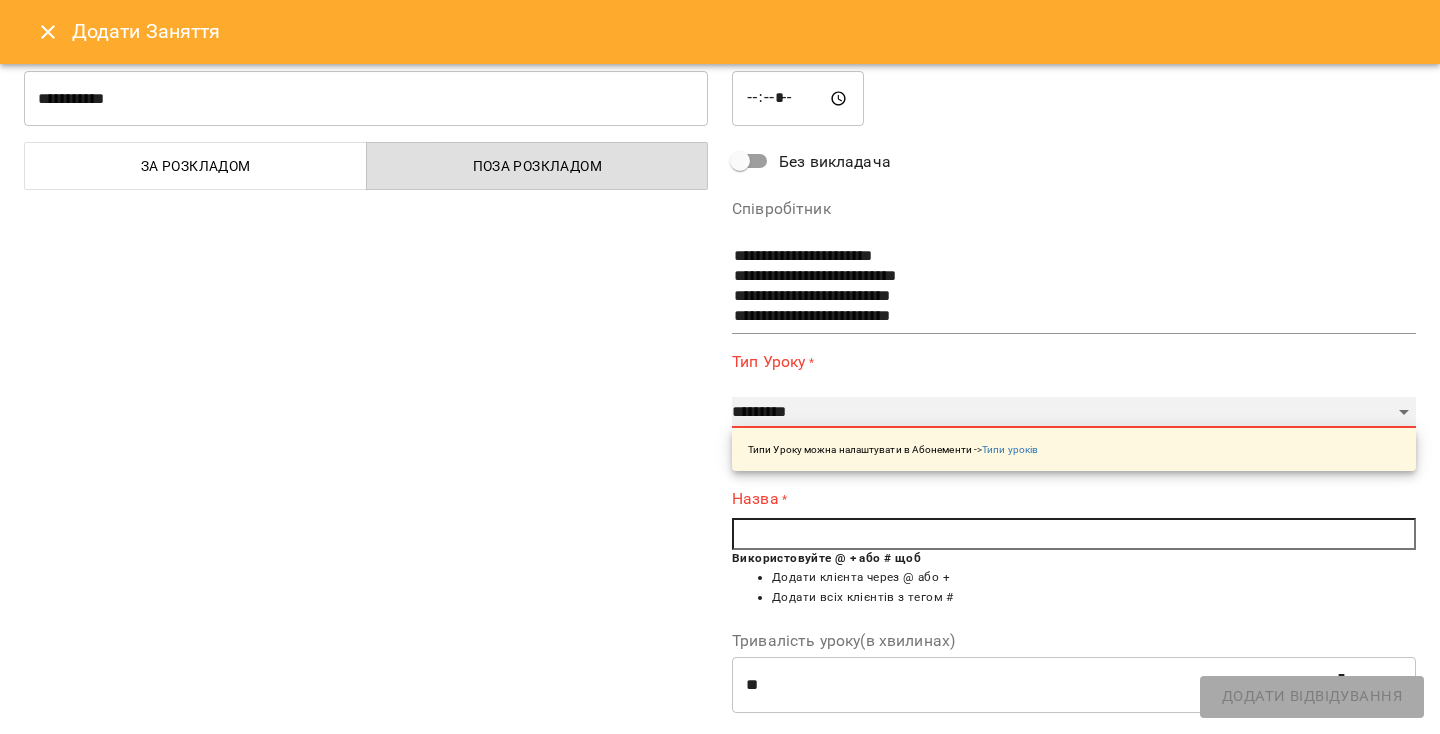 select on "**********" 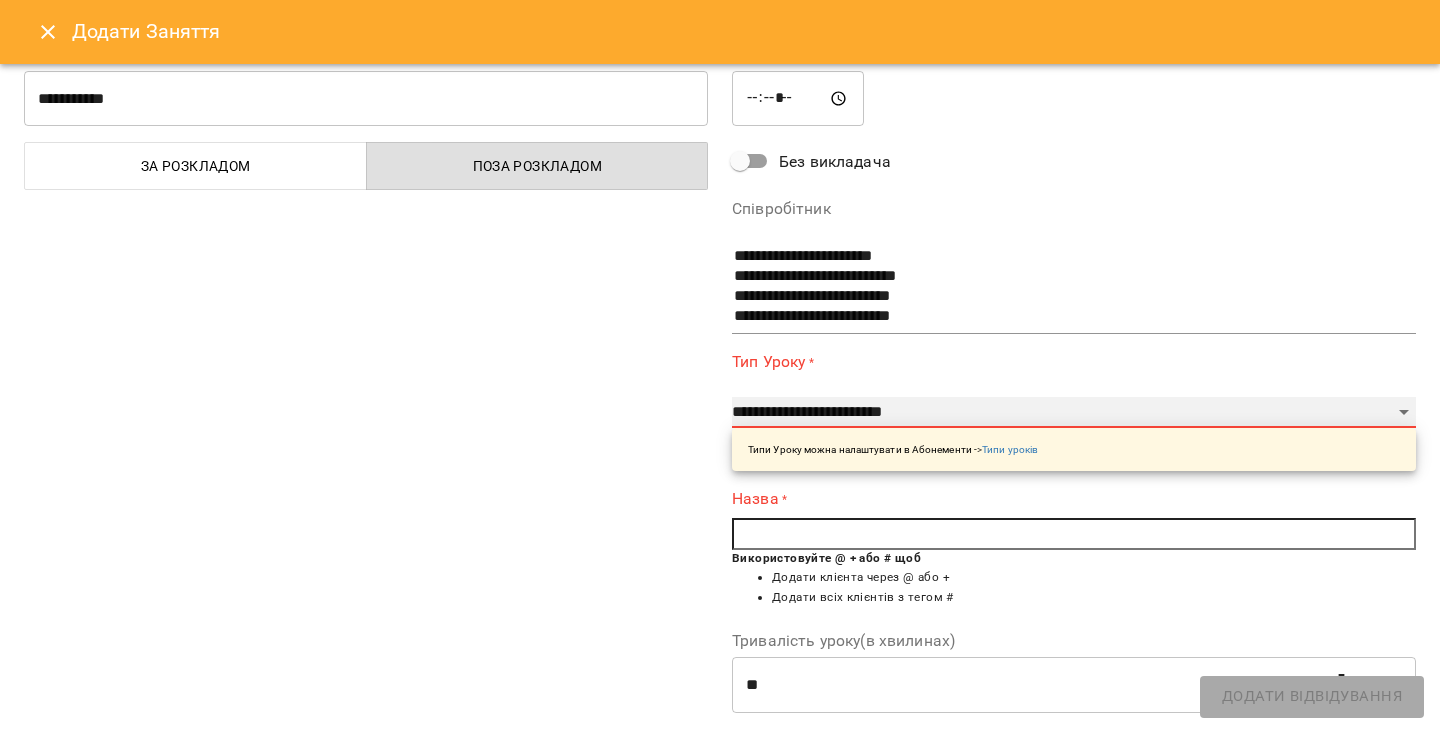 type on "**" 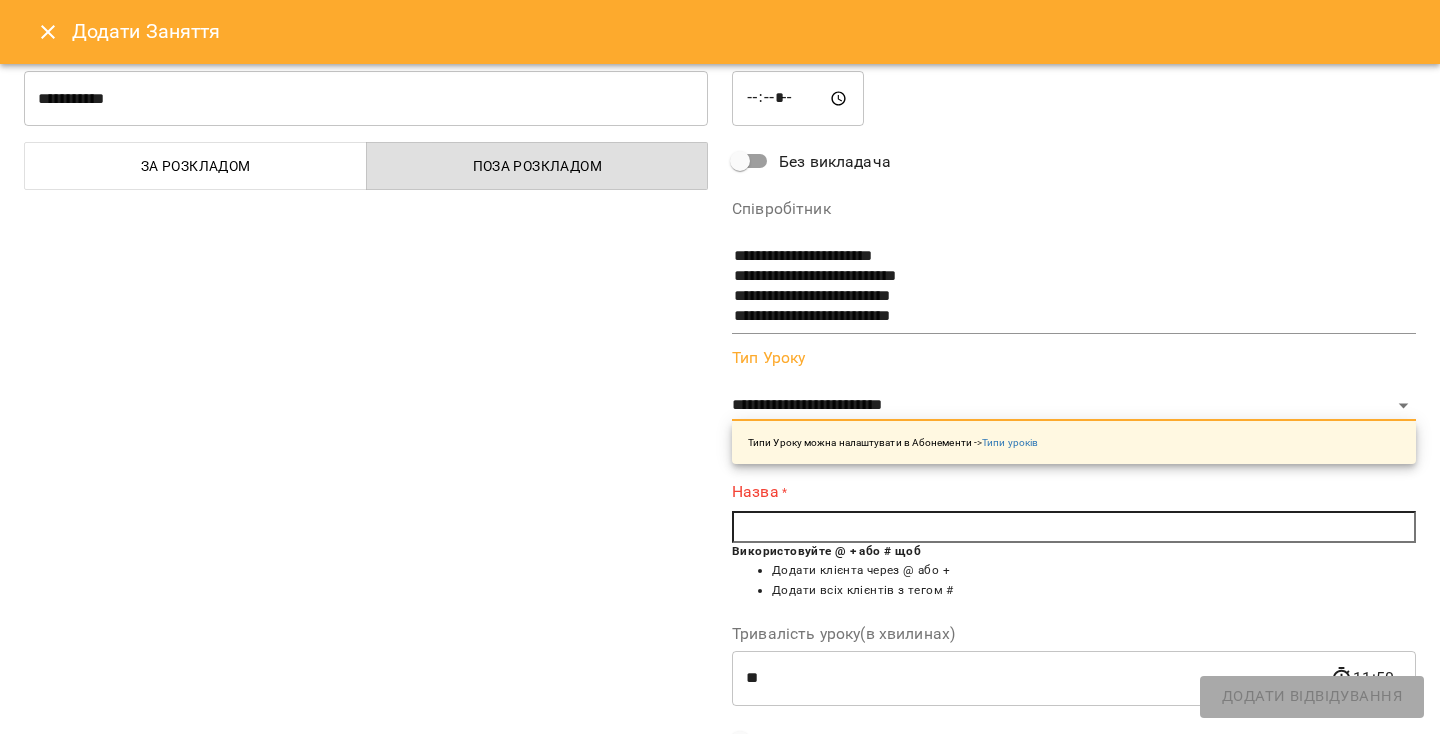 click at bounding box center [1074, 527] 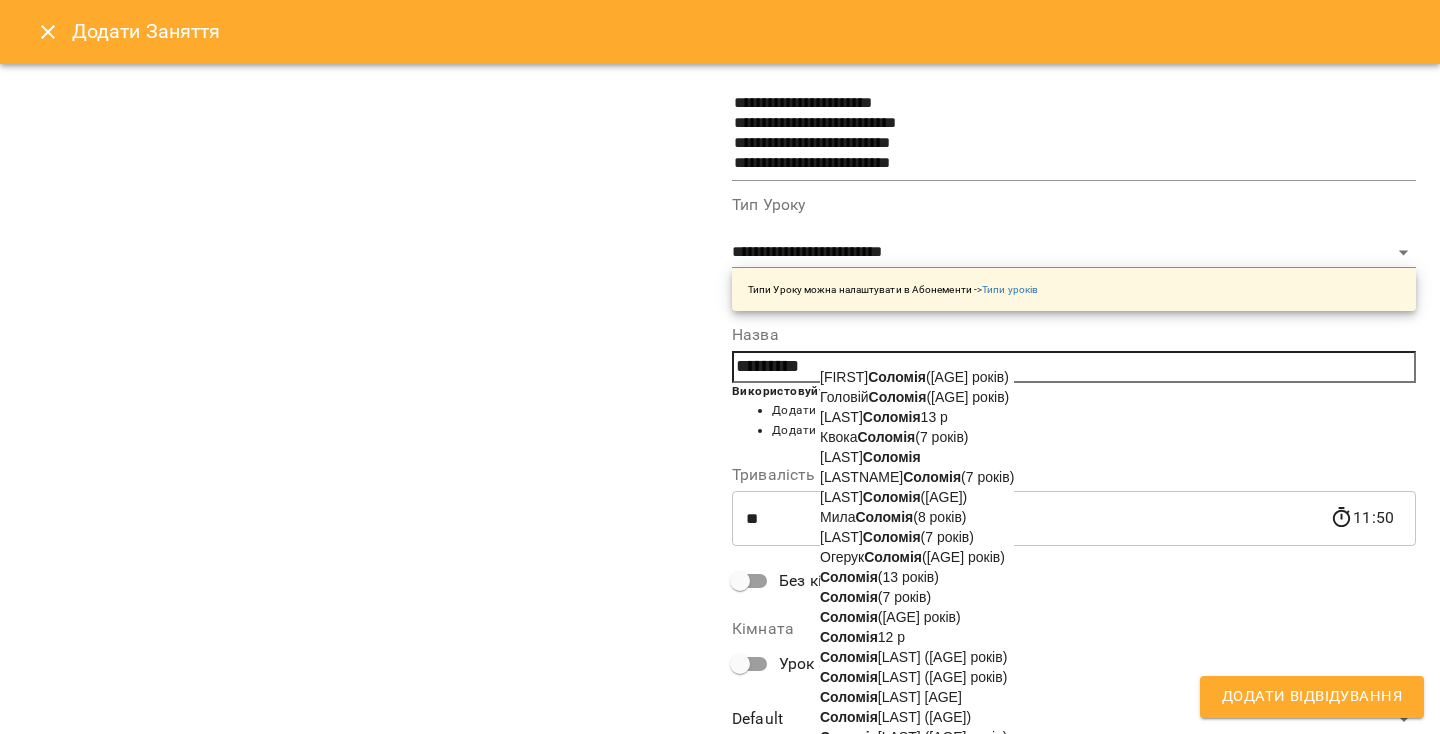 scroll, scrollTop: 206, scrollLeft: 0, axis: vertical 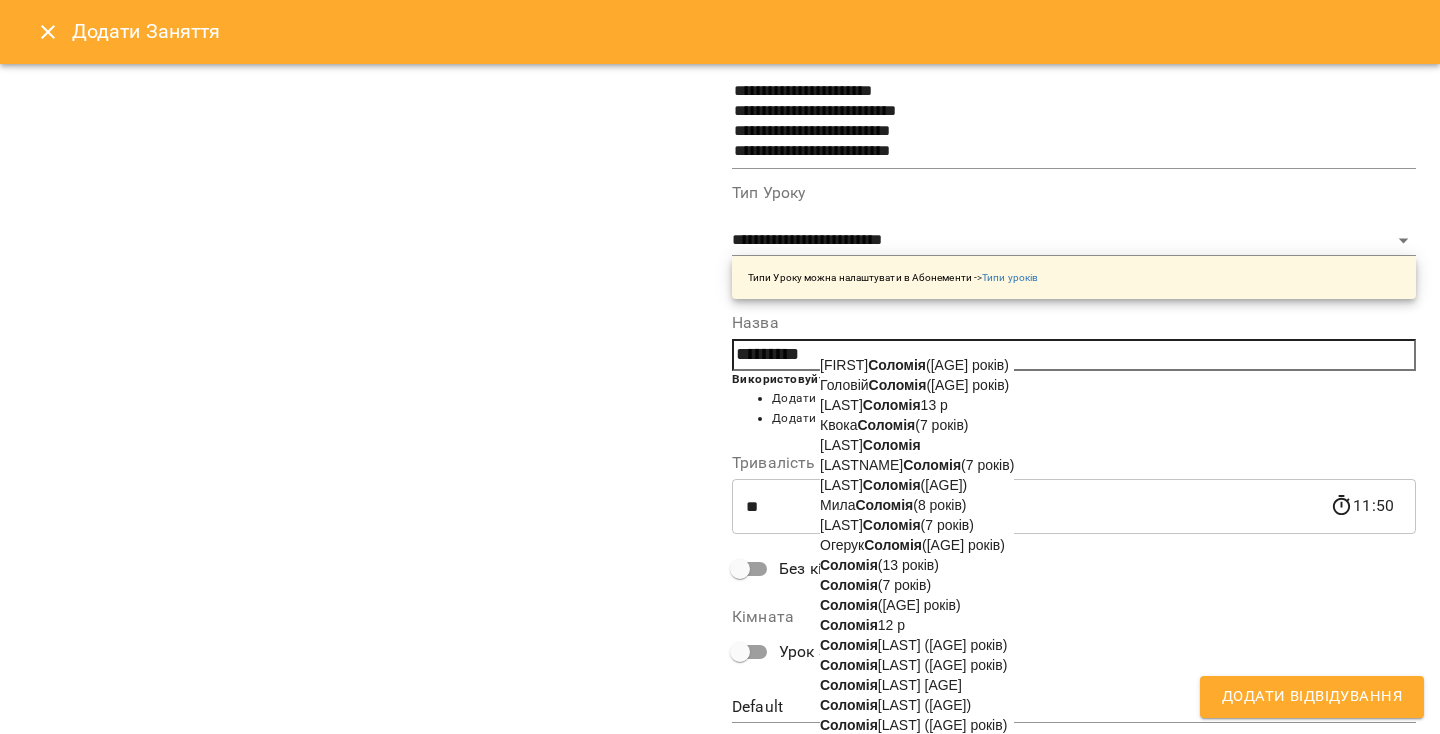 click on "[FIRST] ([AGE])" at bounding box center [890, 605] 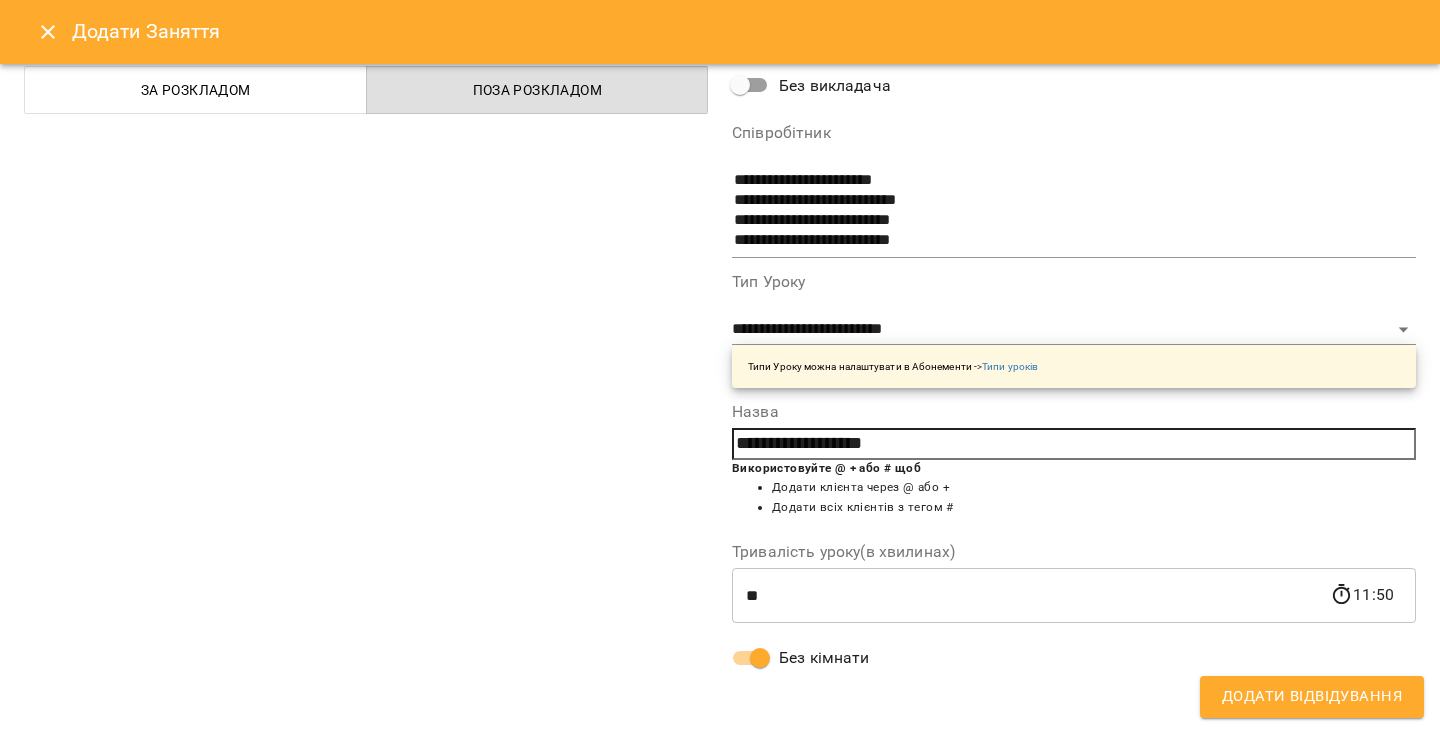 scroll, scrollTop: 0, scrollLeft: 0, axis: both 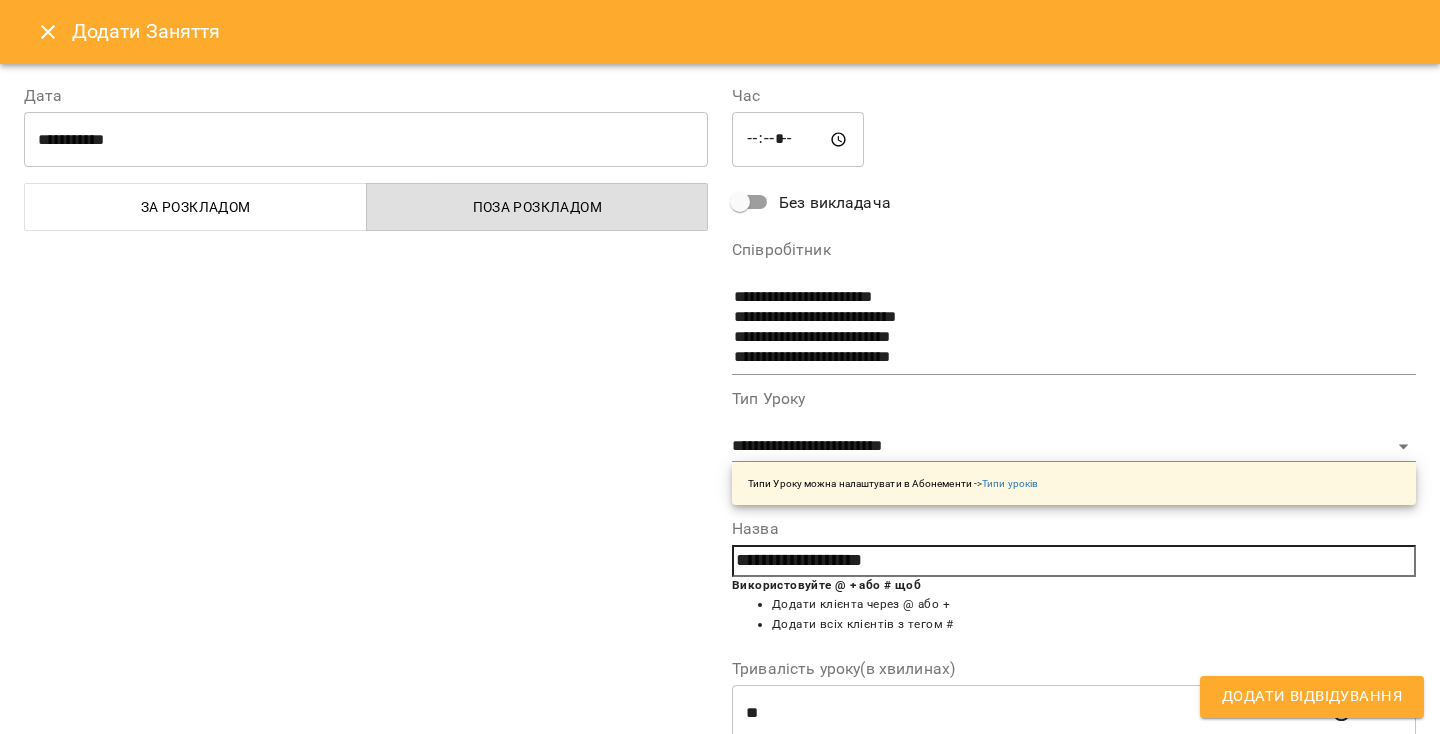 click on "Тривалість уроку(в хвилинах)" at bounding box center [1074, 669] 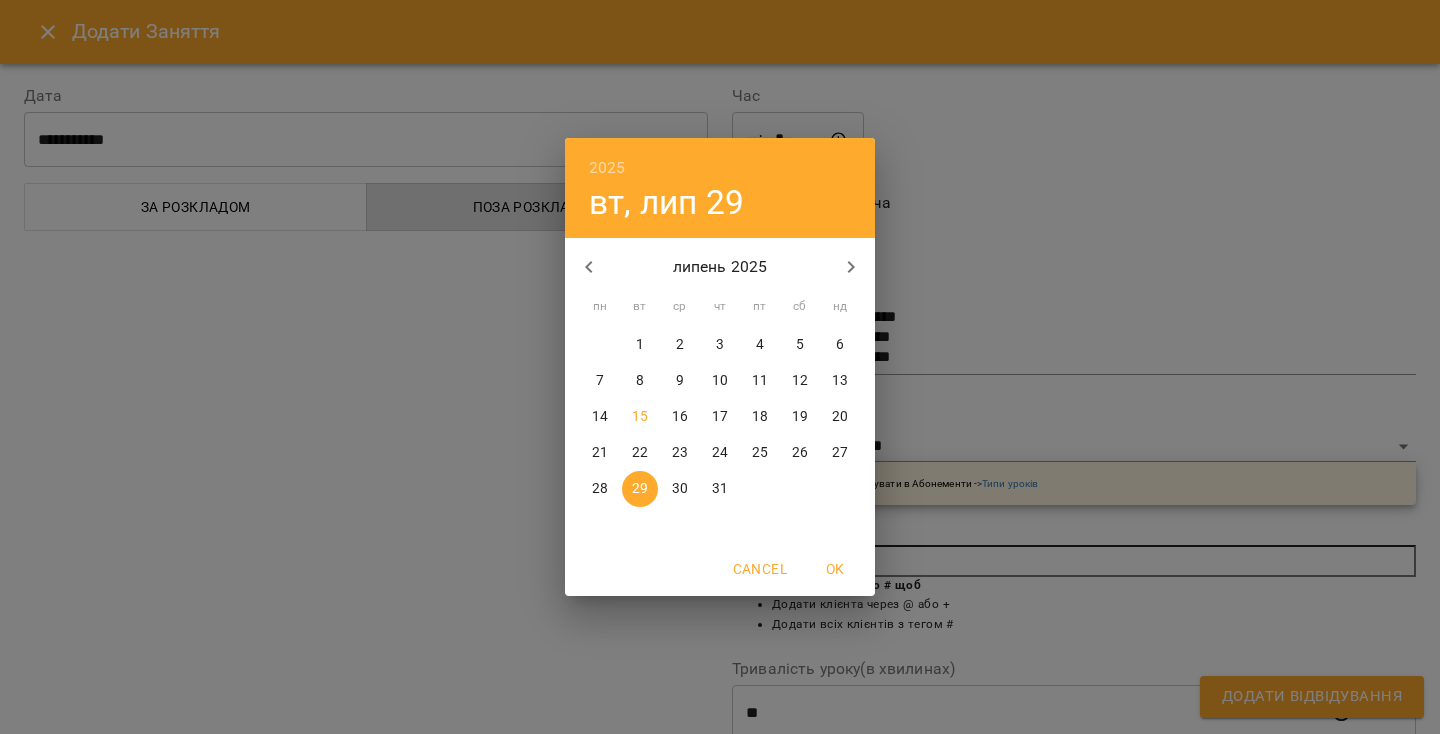 click on "15" at bounding box center (640, 417) 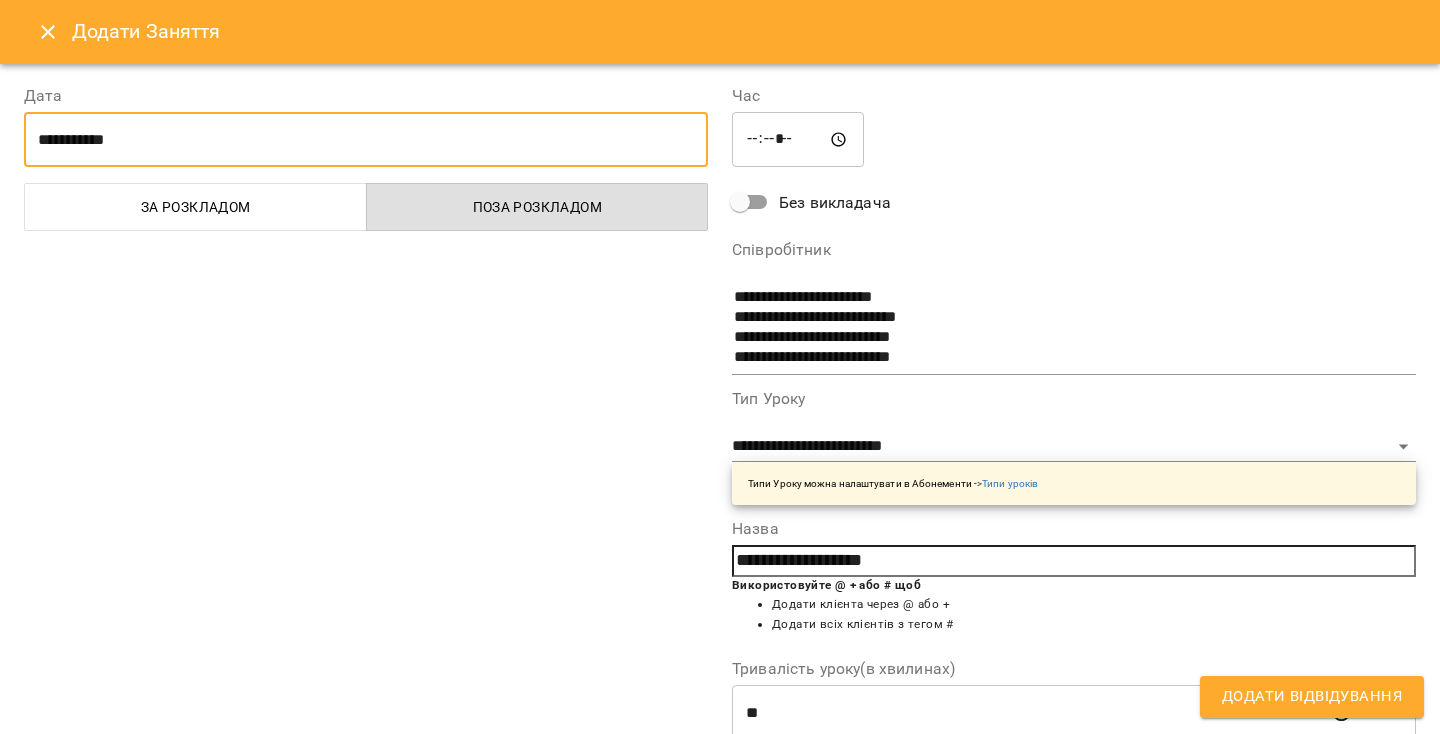 click on "Додати Відвідування" at bounding box center (1312, 697) 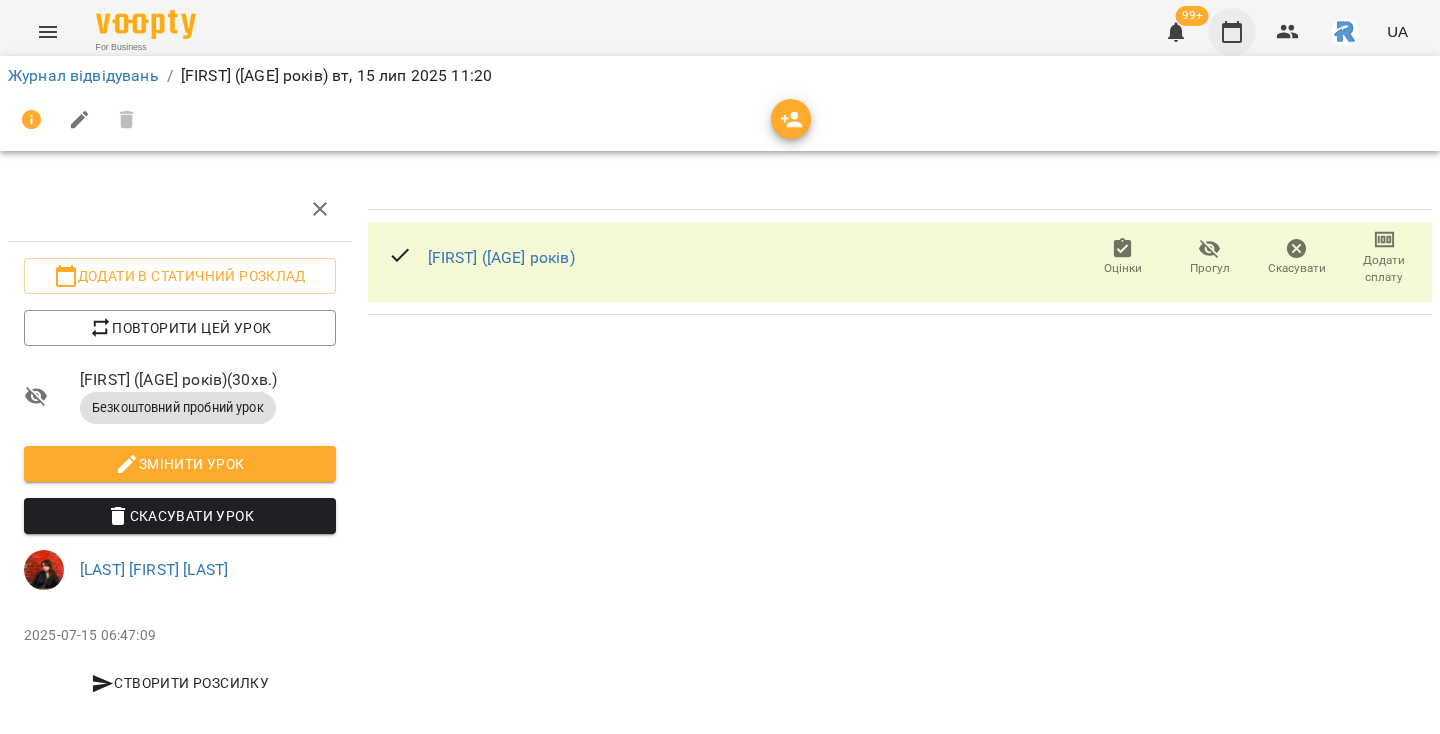 click 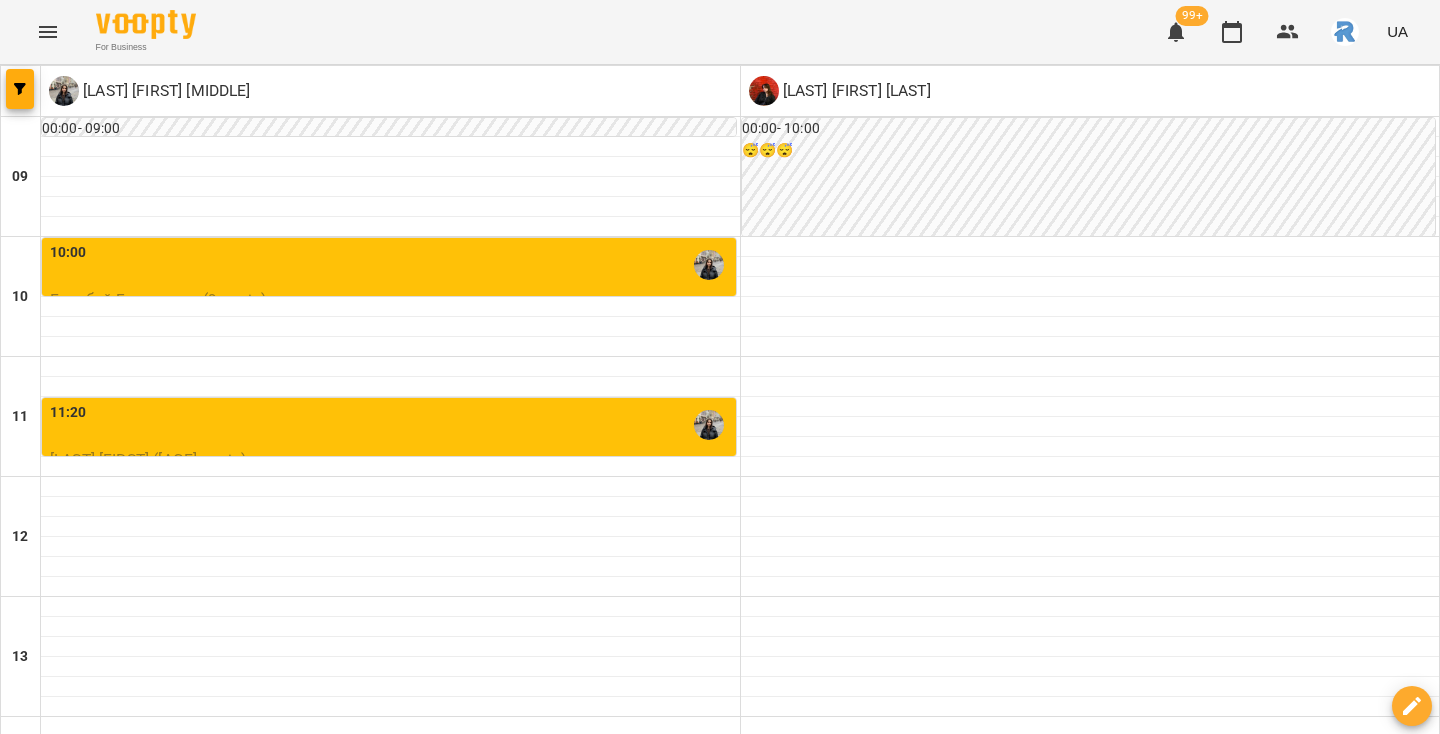 scroll, scrollTop: 29, scrollLeft: 0, axis: vertical 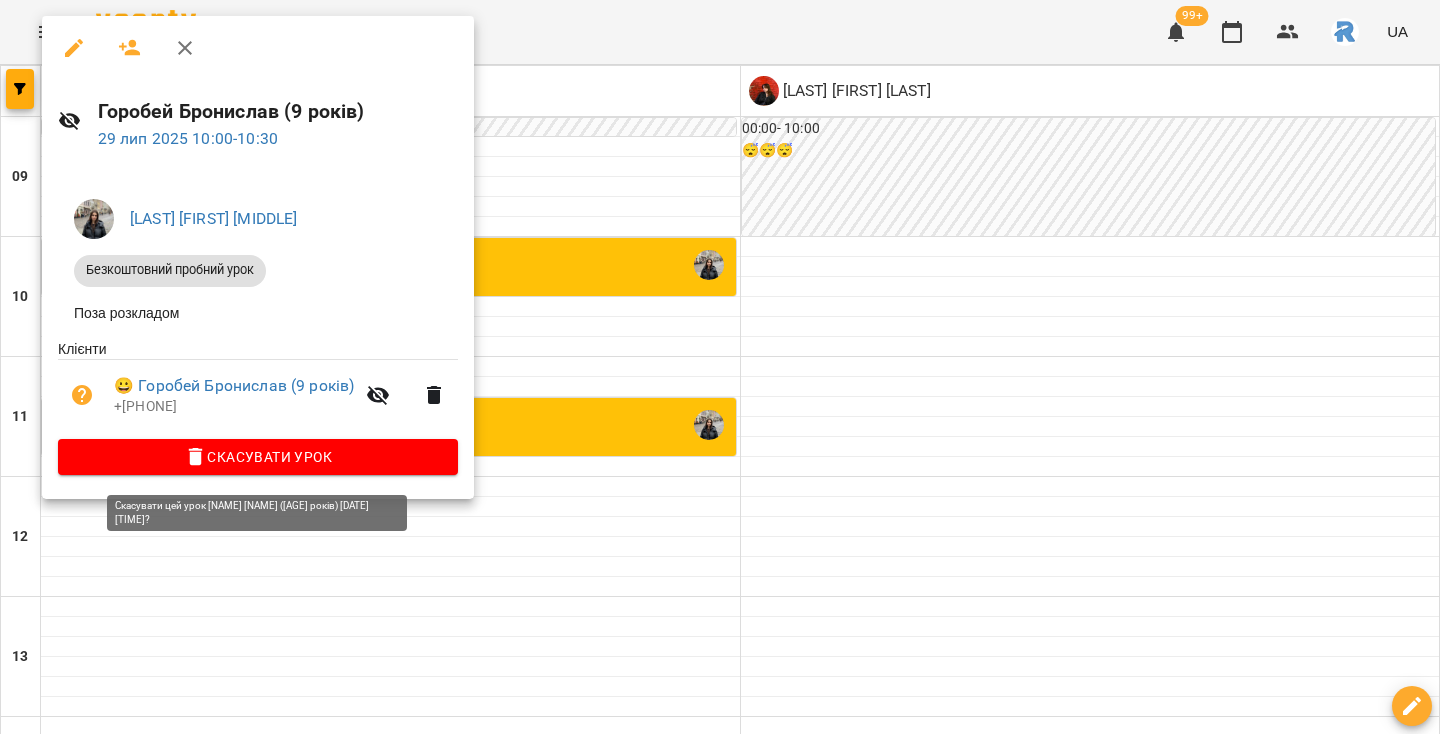 click on "Скасувати Урок" at bounding box center (258, 457) 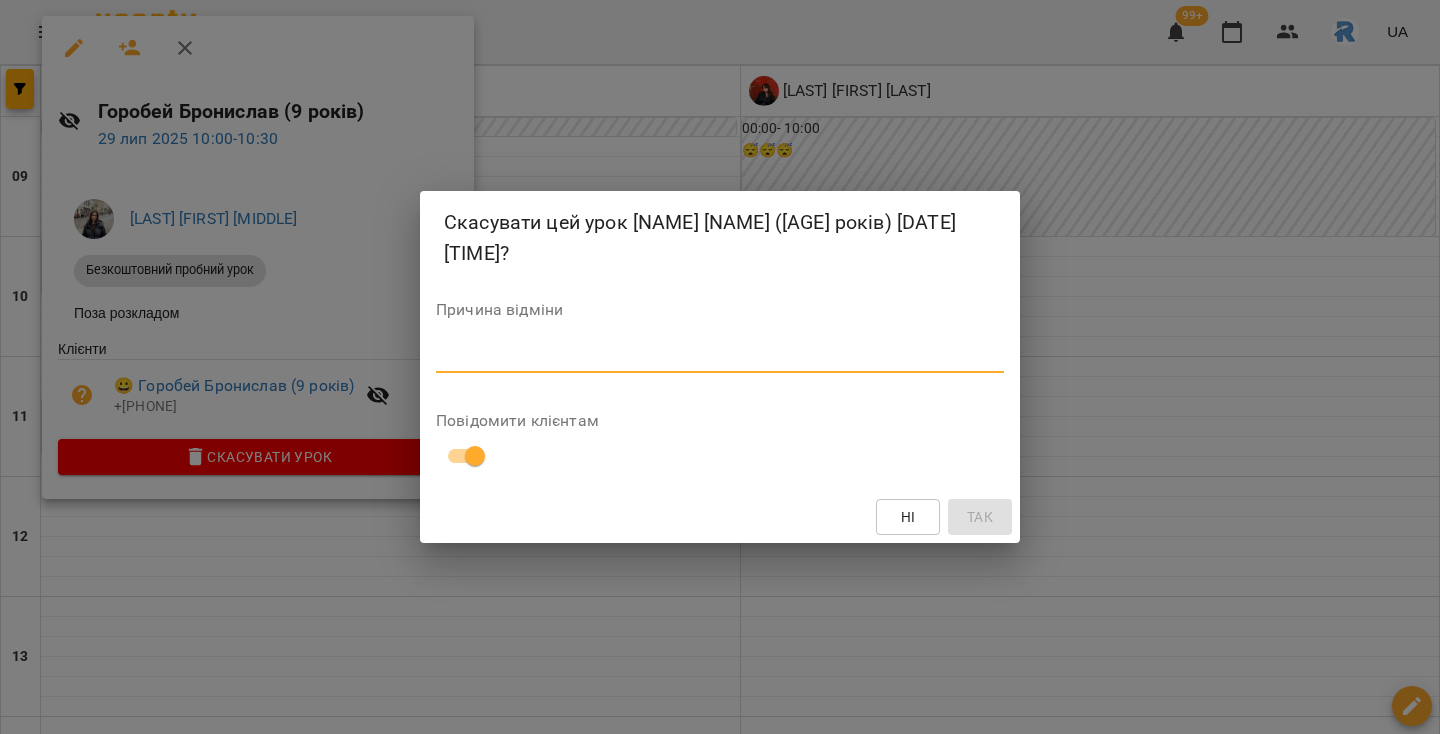 click at bounding box center [720, 356] 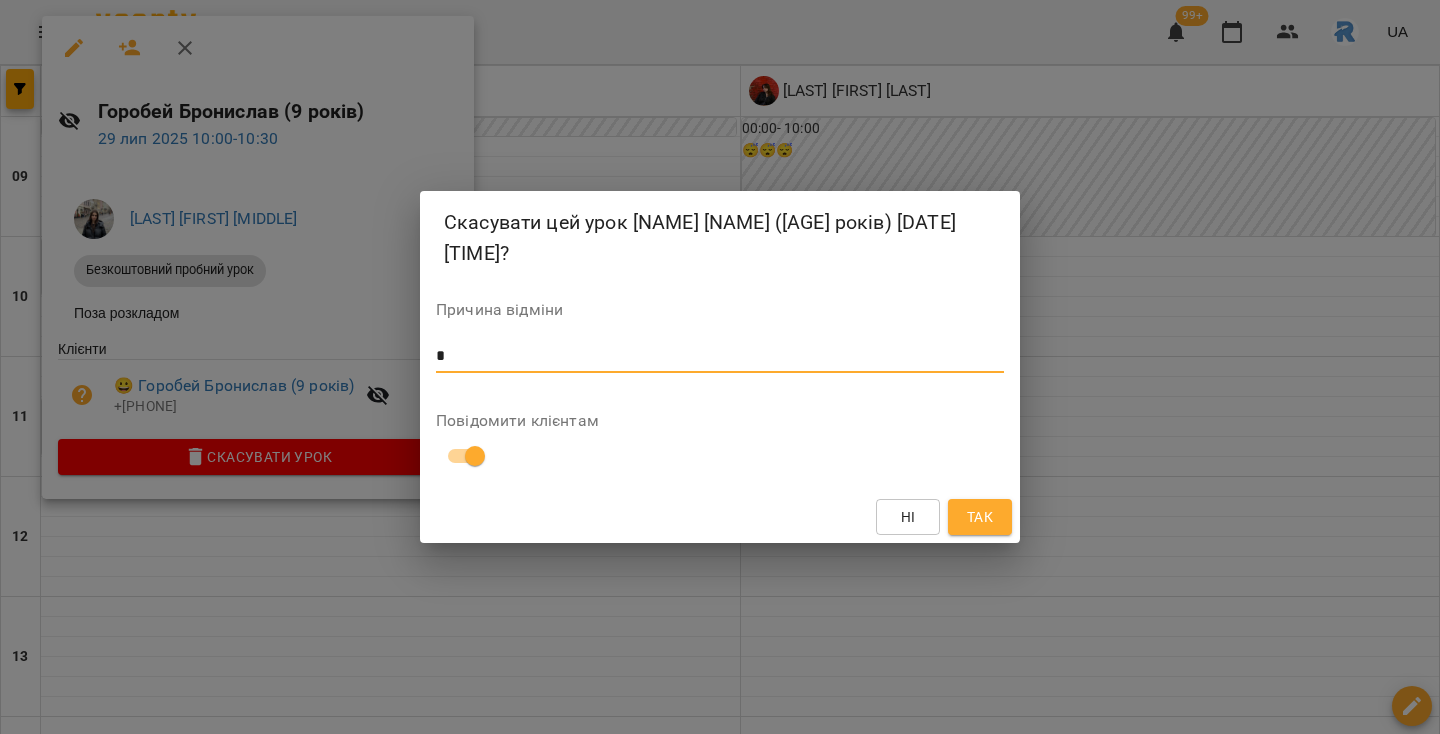 type on "*" 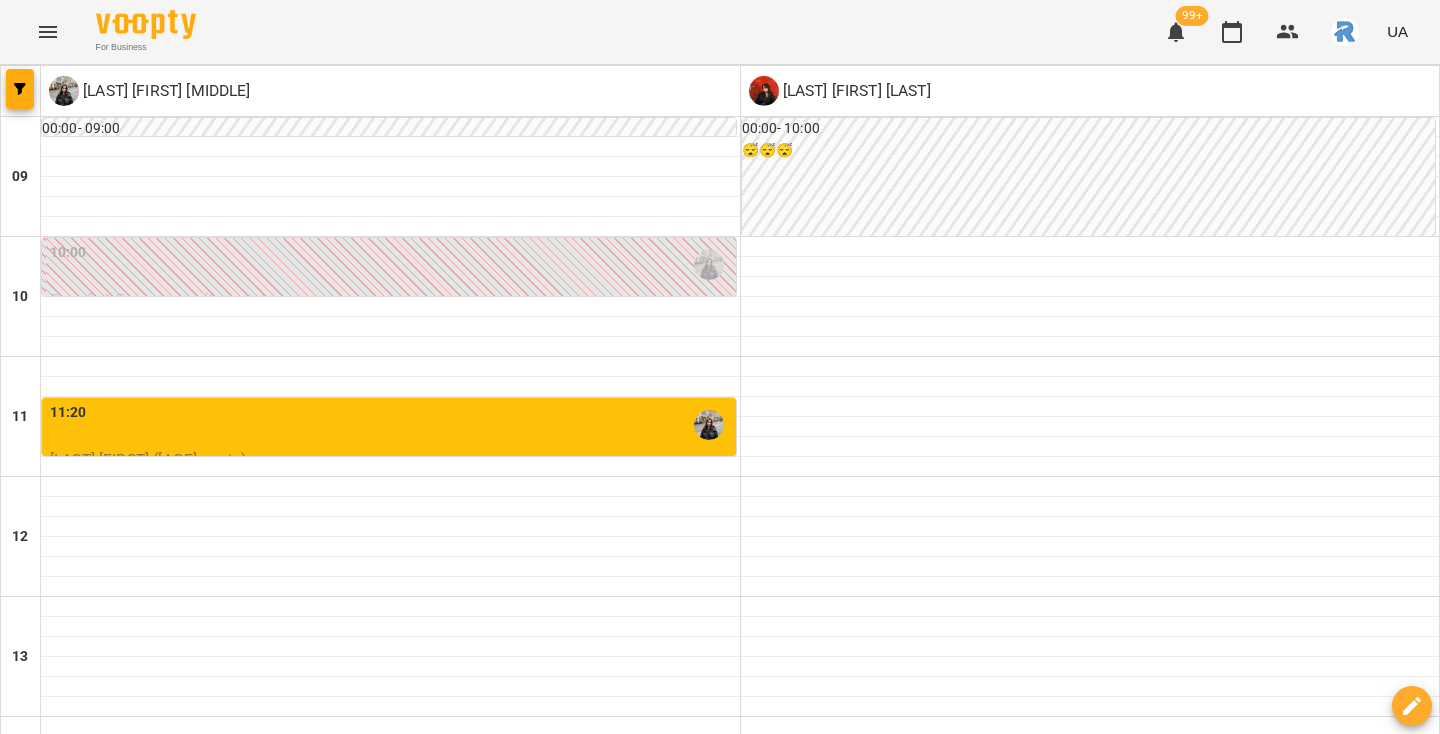 click on "11:20" at bounding box center (391, 425) 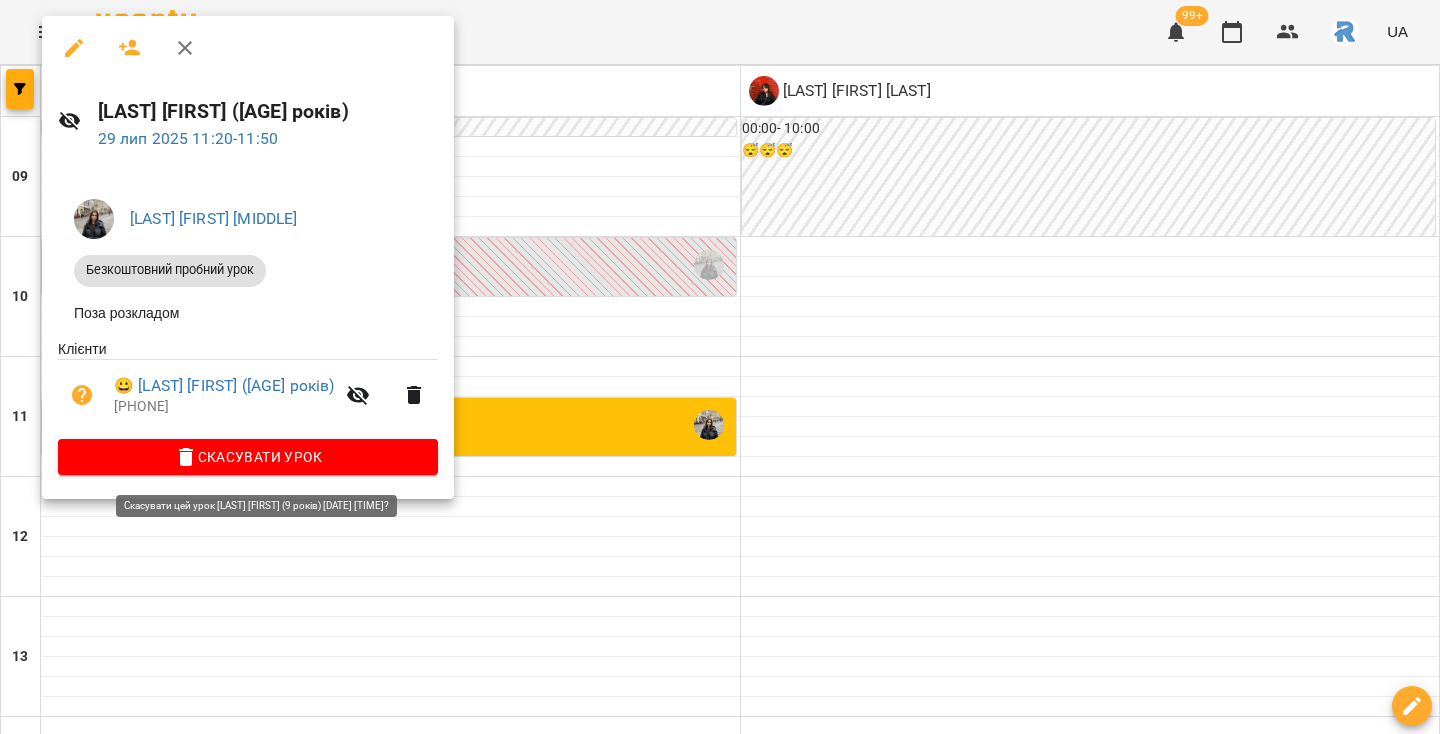 click on "Скасувати Урок" at bounding box center [248, 457] 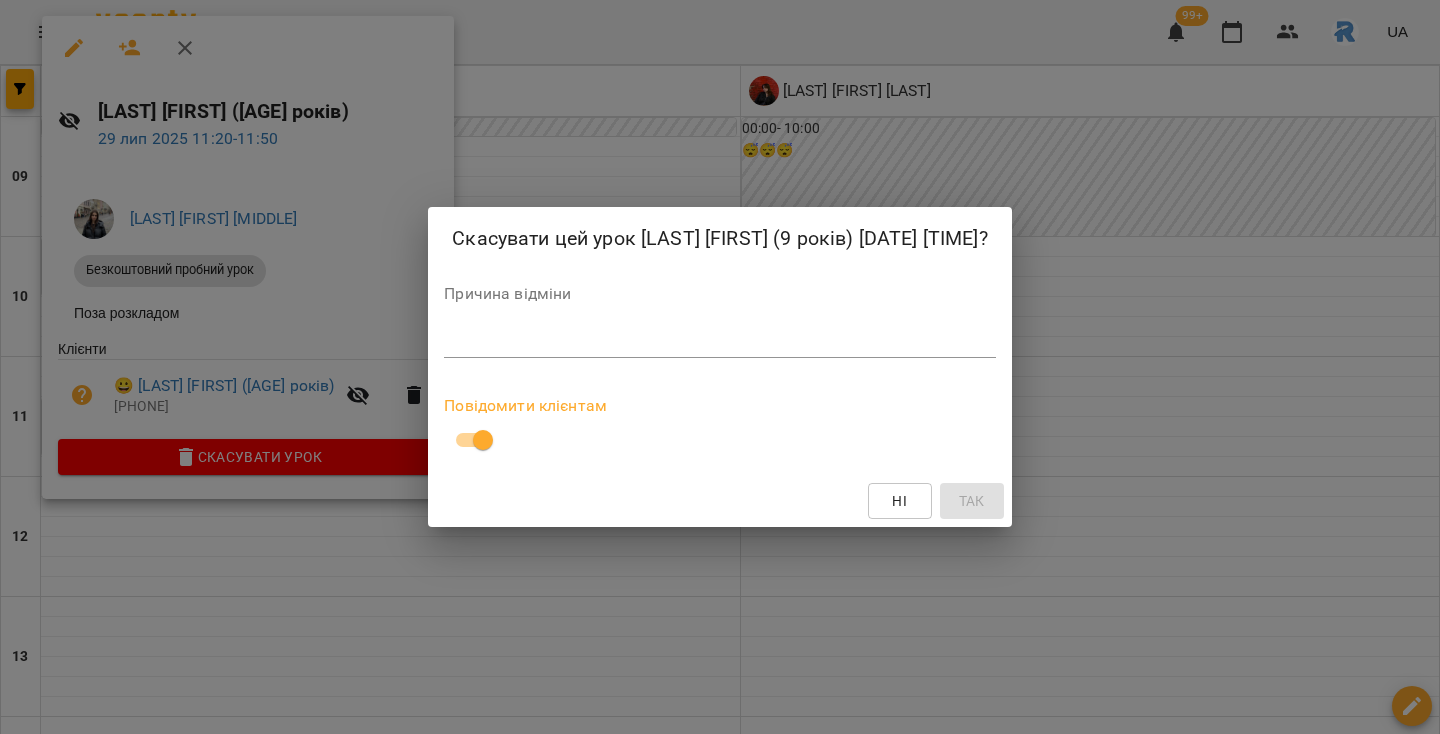 click on "Причина відміни *" at bounding box center (720, 326) 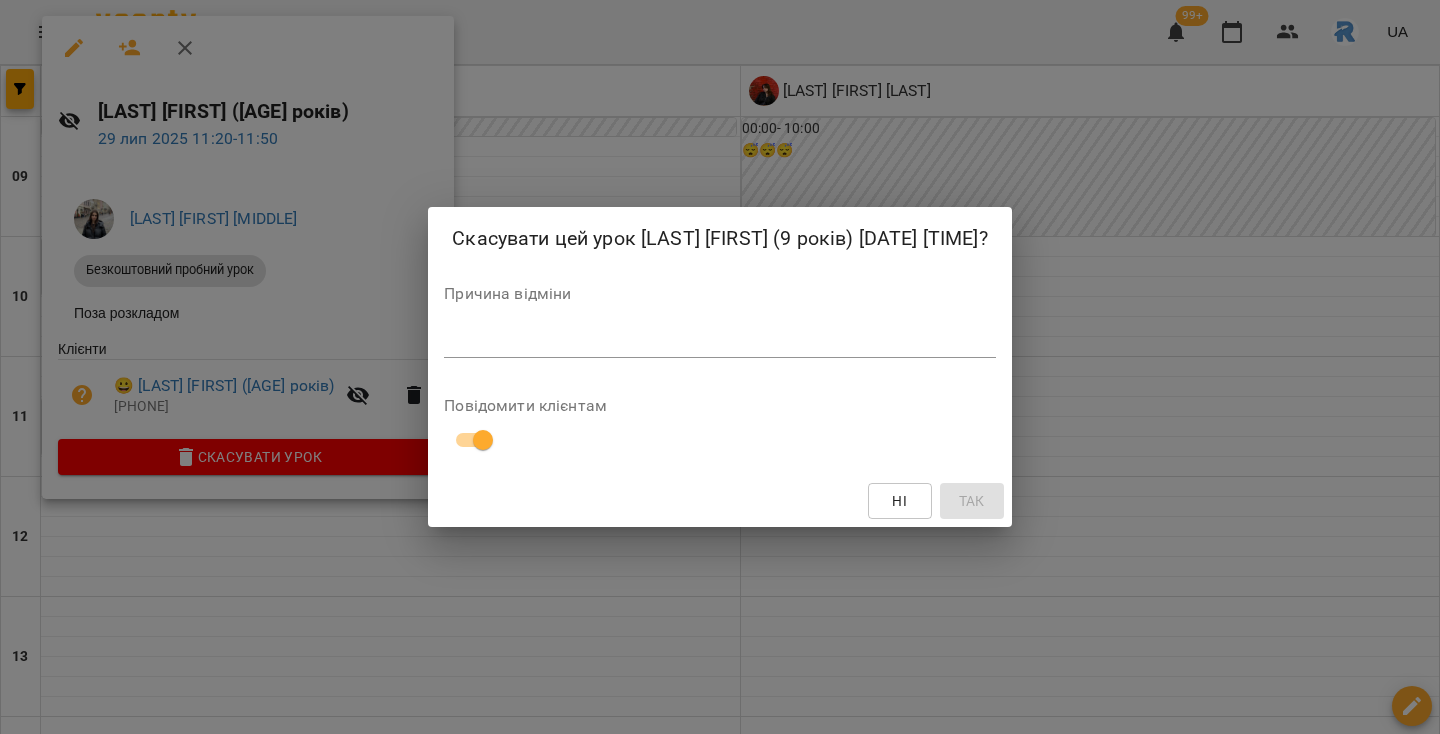 click at bounding box center [720, 341] 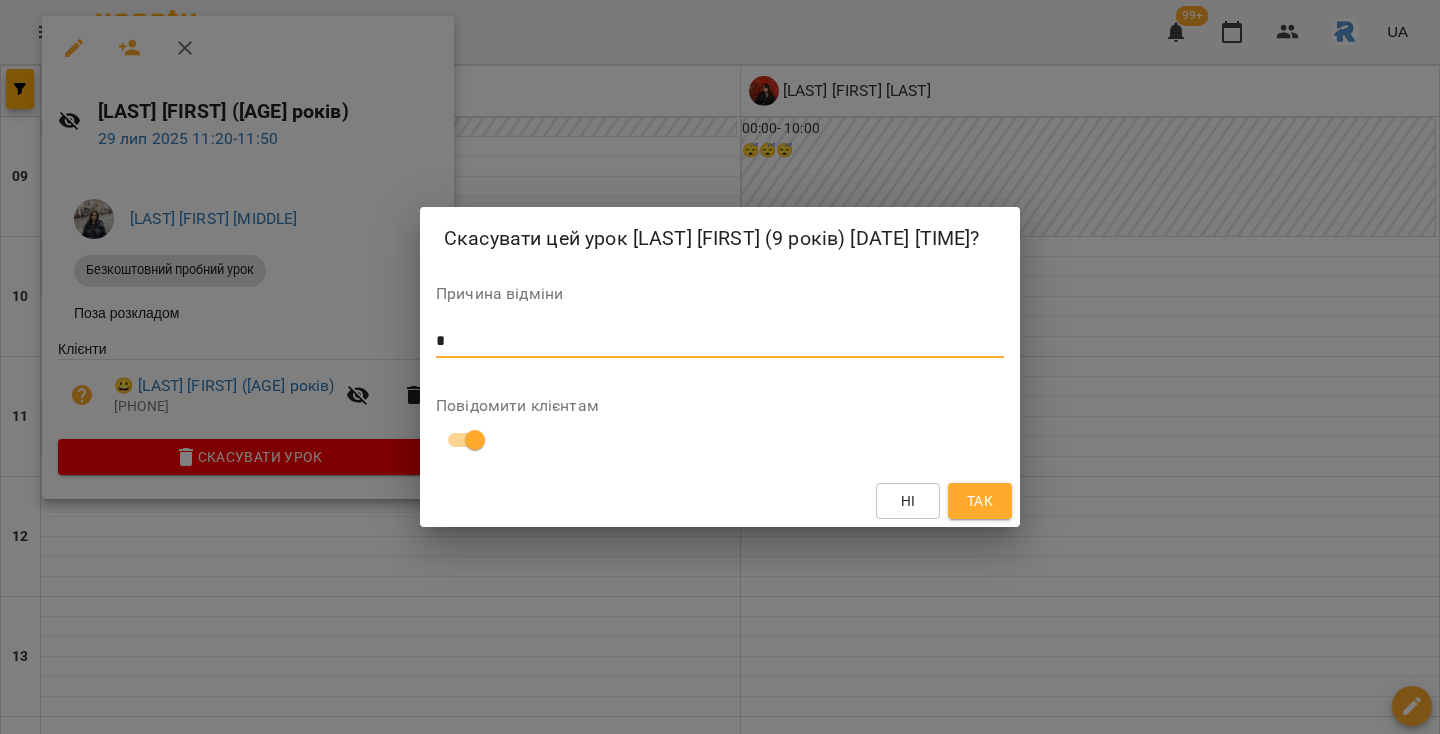 type on "*" 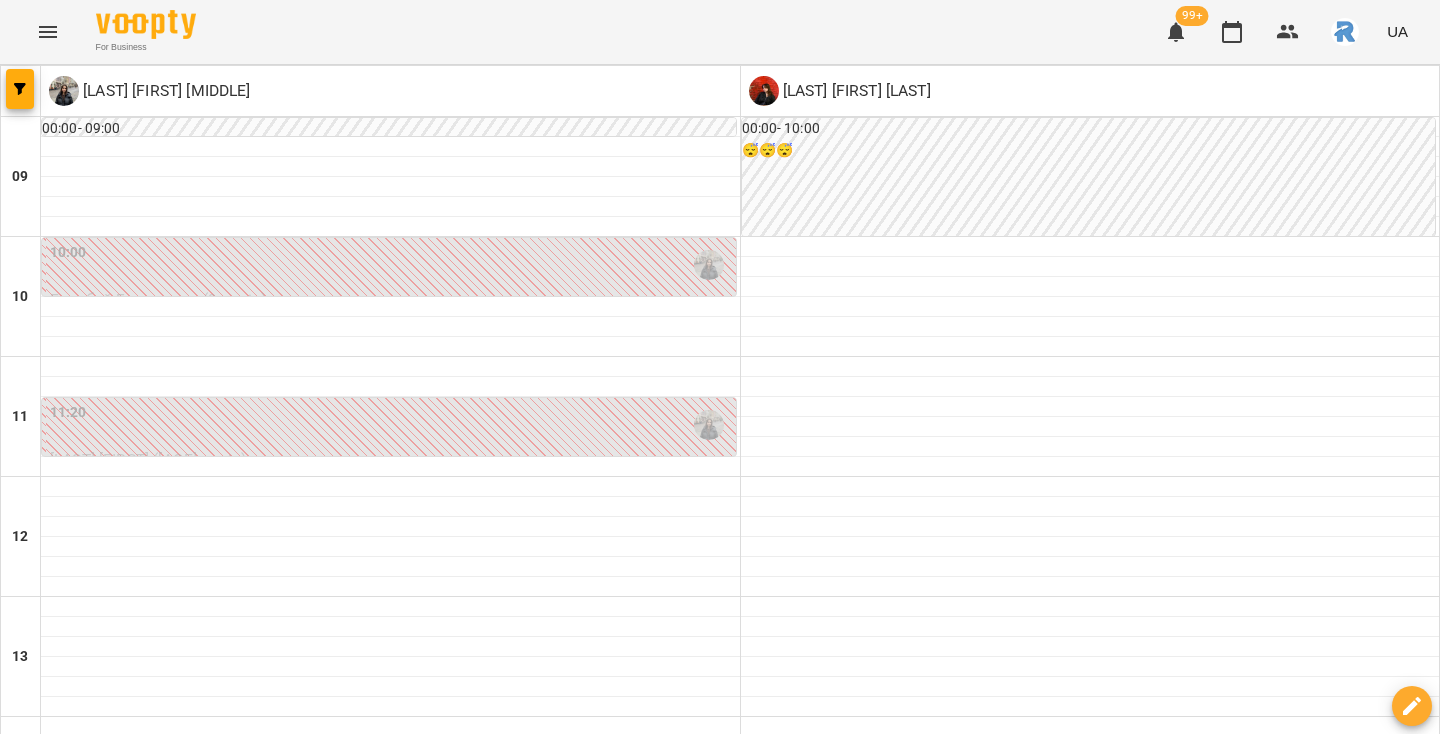 click at bounding box center (620, 1768) 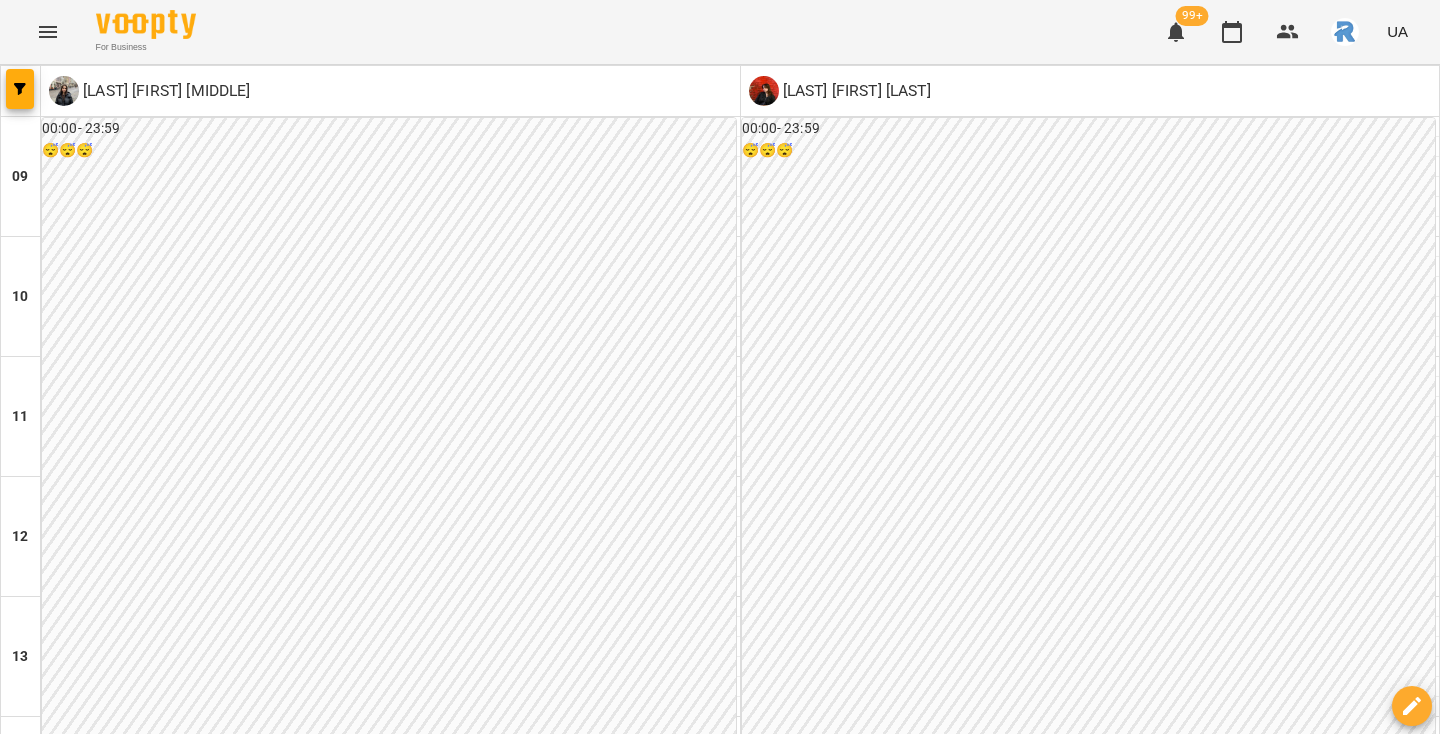 scroll, scrollTop: 1076, scrollLeft: 0, axis: vertical 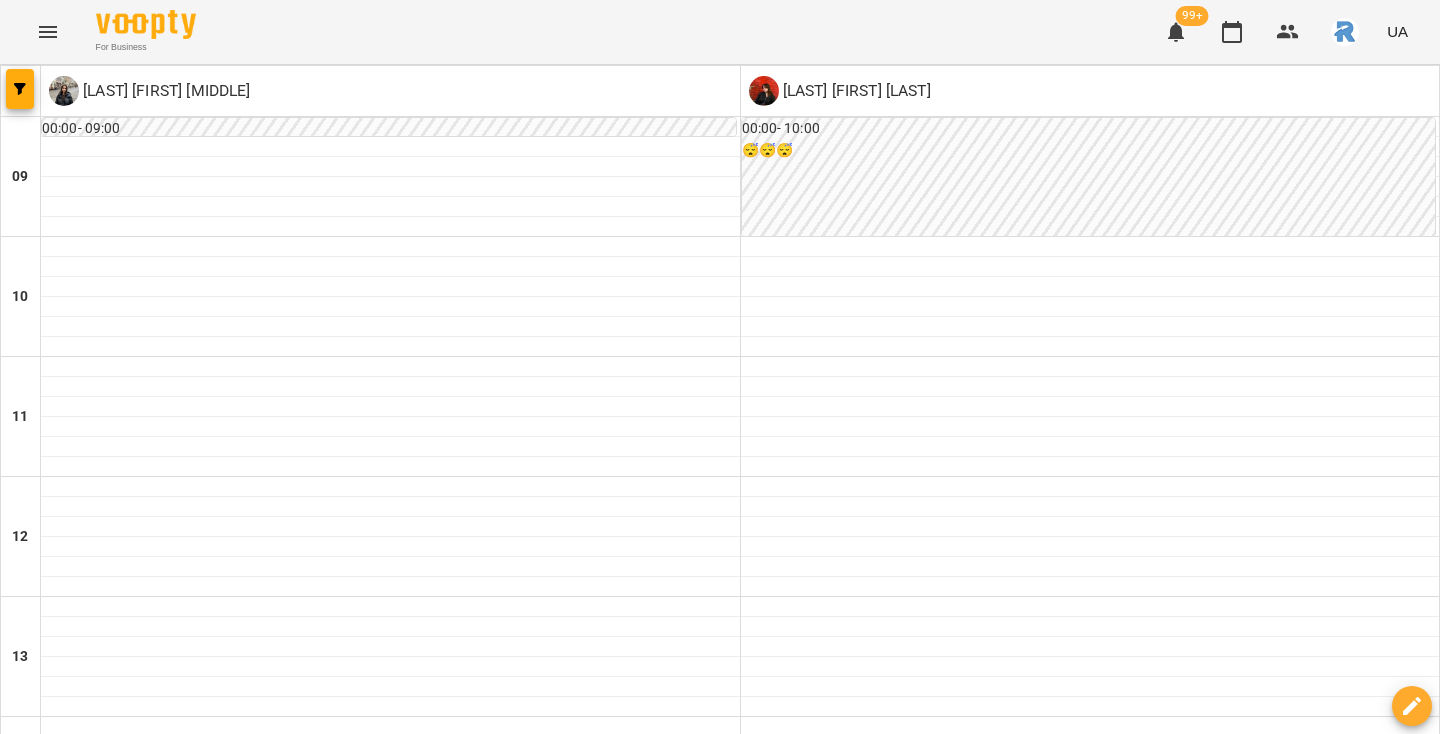 click 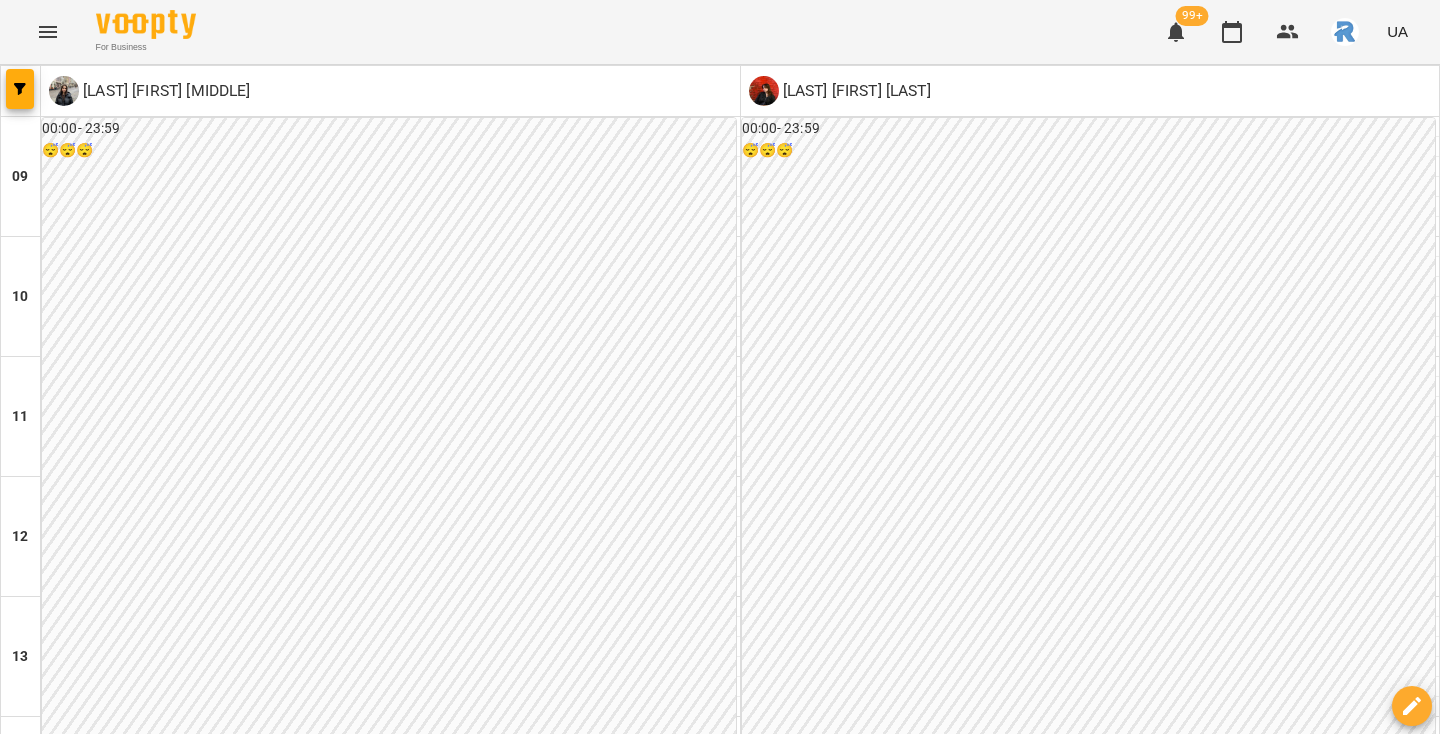 click on "вт 15 лип" at bounding box center [312, 1709] 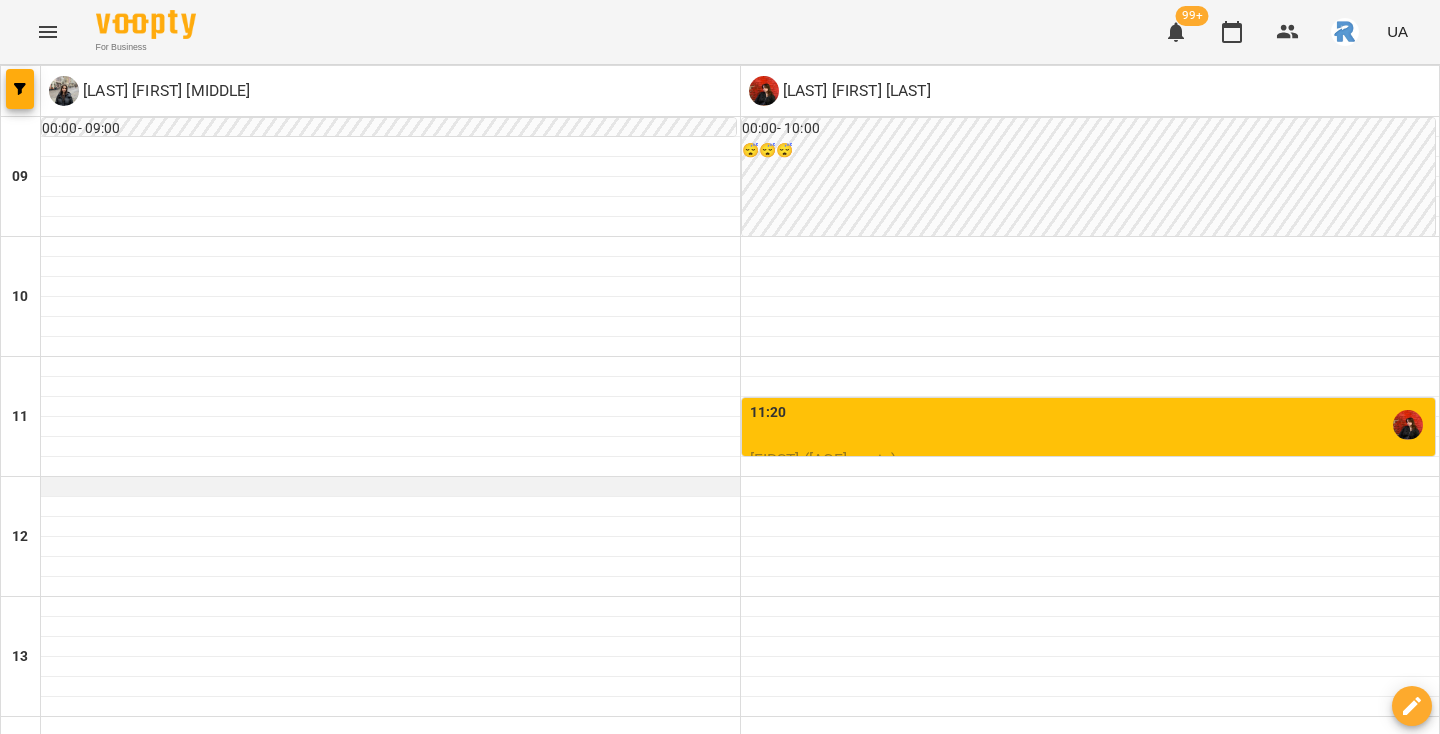 scroll, scrollTop: 0, scrollLeft: 0, axis: both 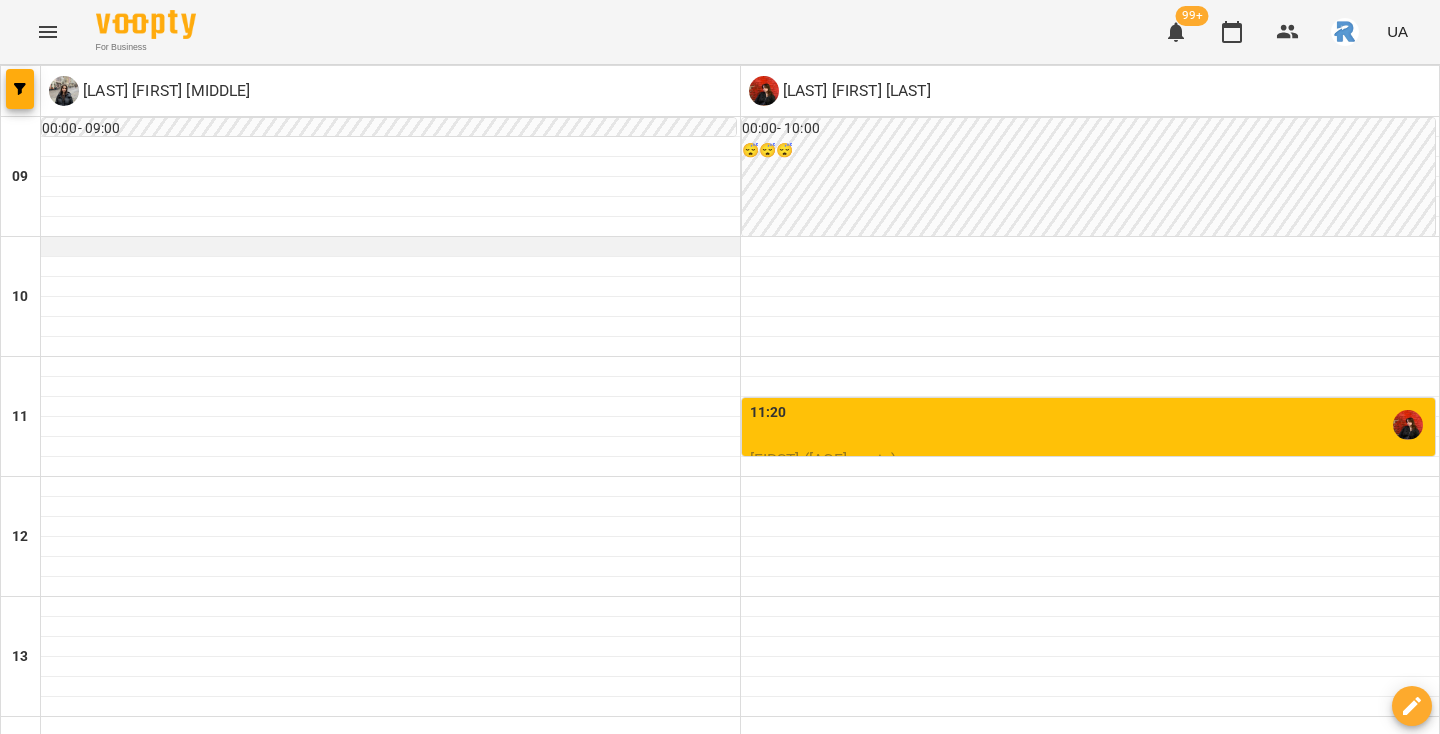 click at bounding box center [390, 247] 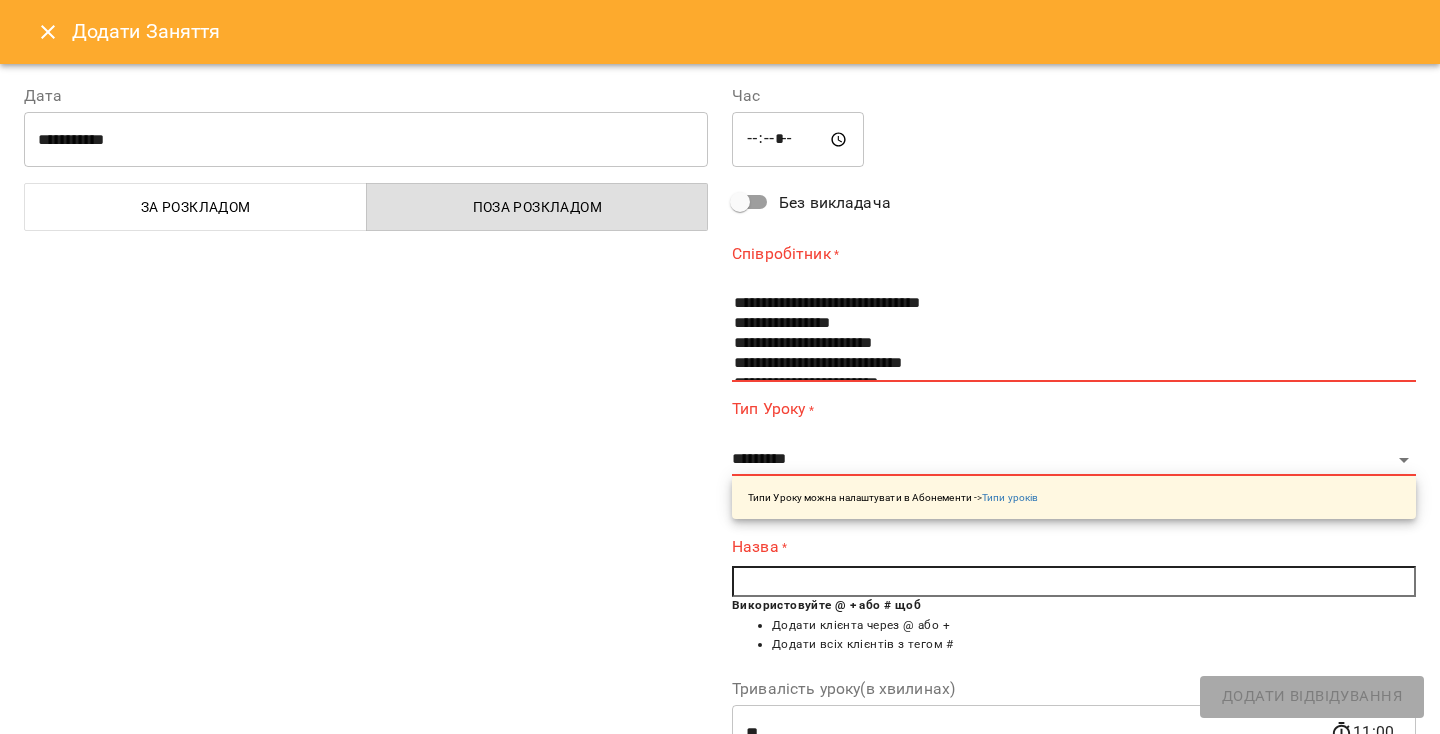 scroll, scrollTop: 24, scrollLeft: 0, axis: vertical 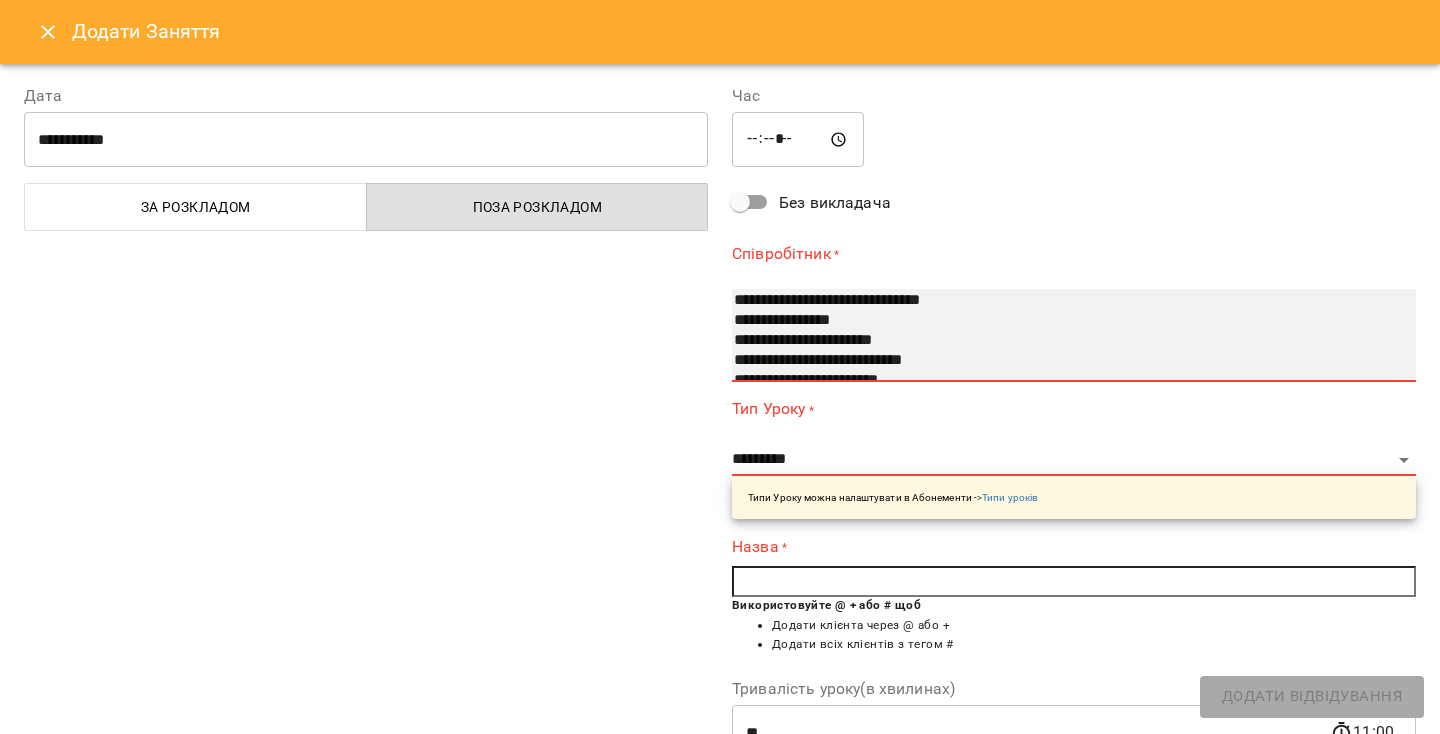 select on "**********" 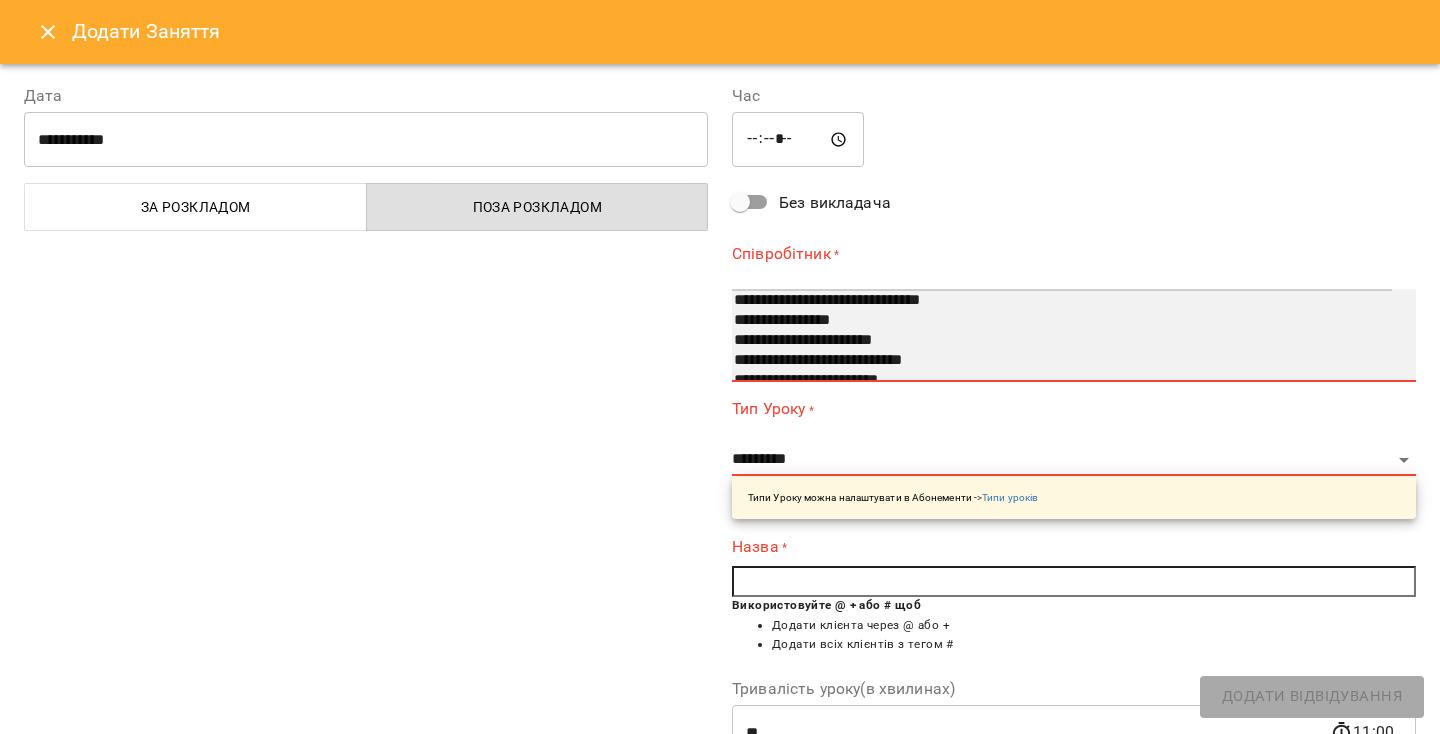 click on "**********" at bounding box center (1062, 341) 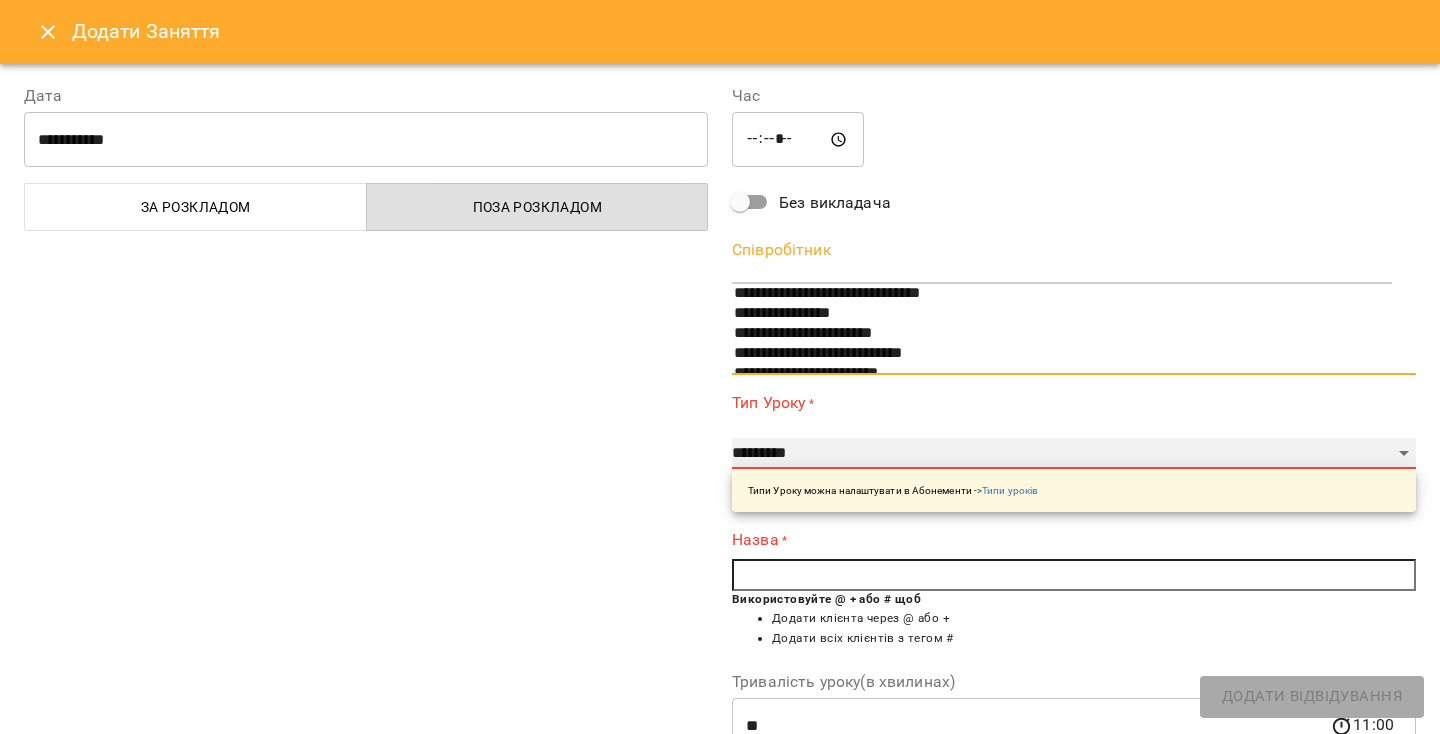 click on "**********" at bounding box center [1074, 454] 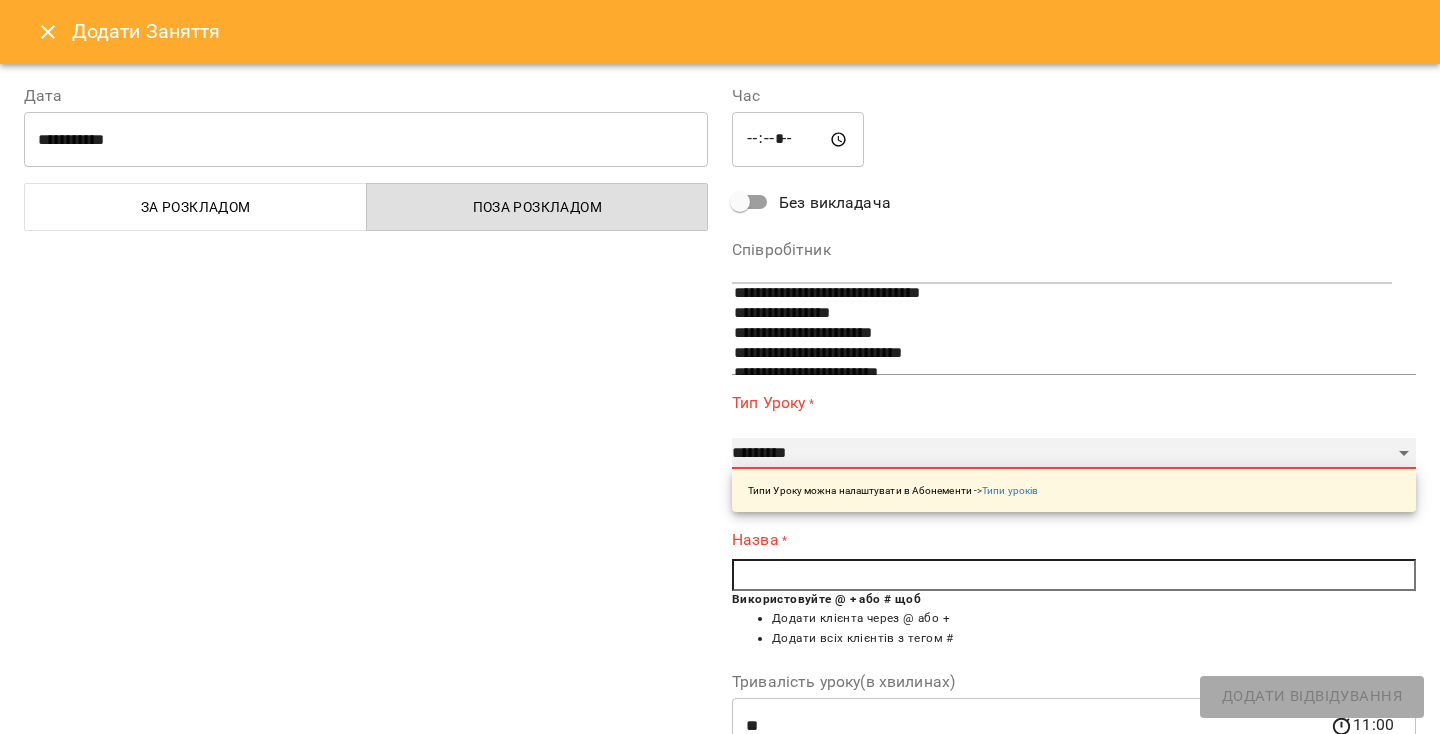 select on "**********" 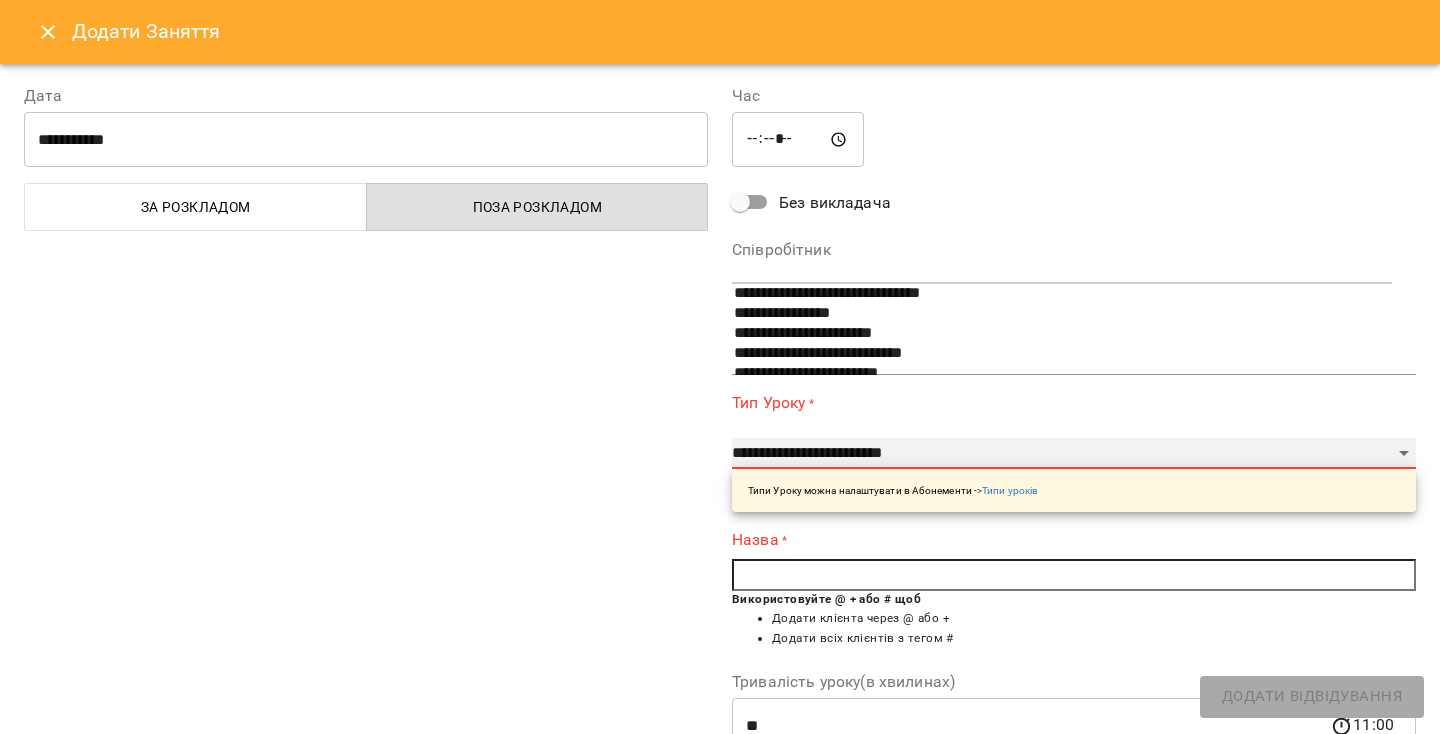 type on "**" 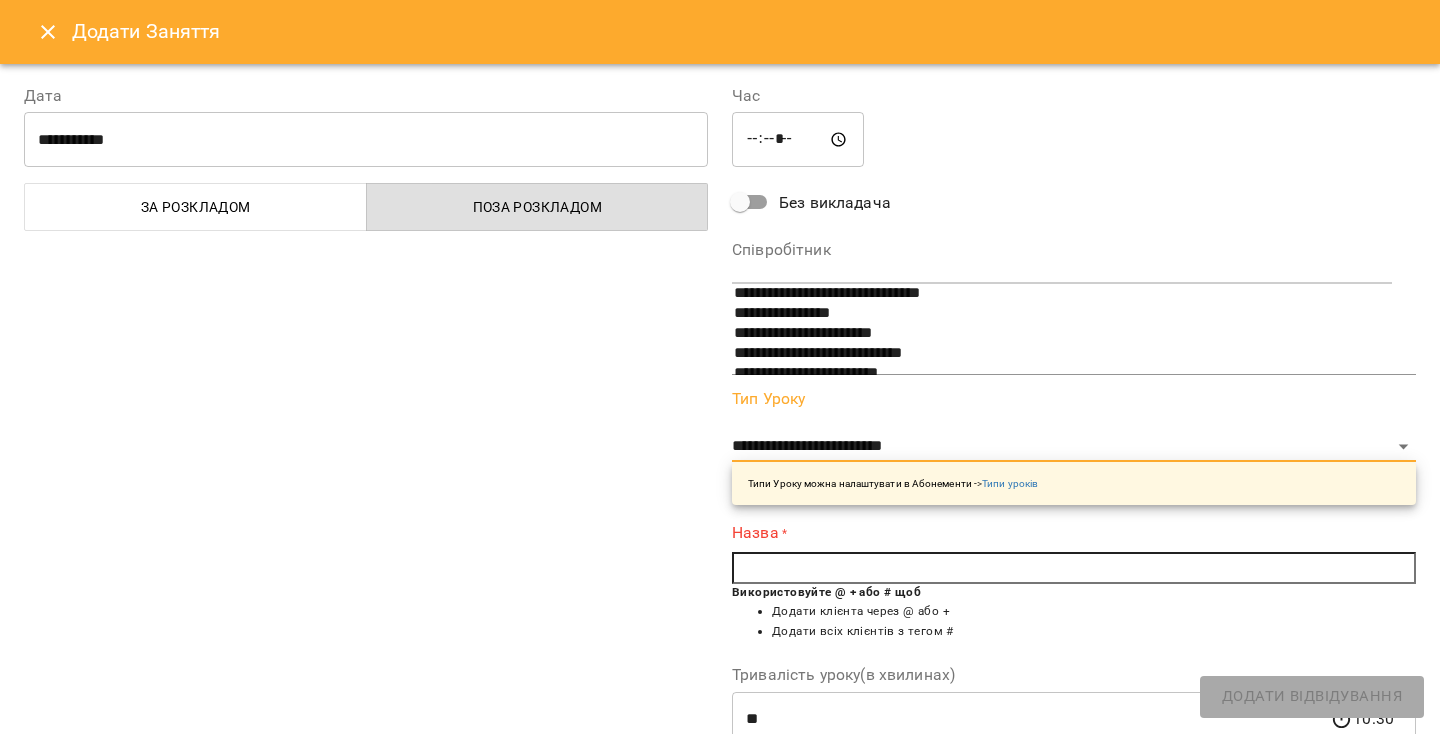 click at bounding box center (1074, 568) 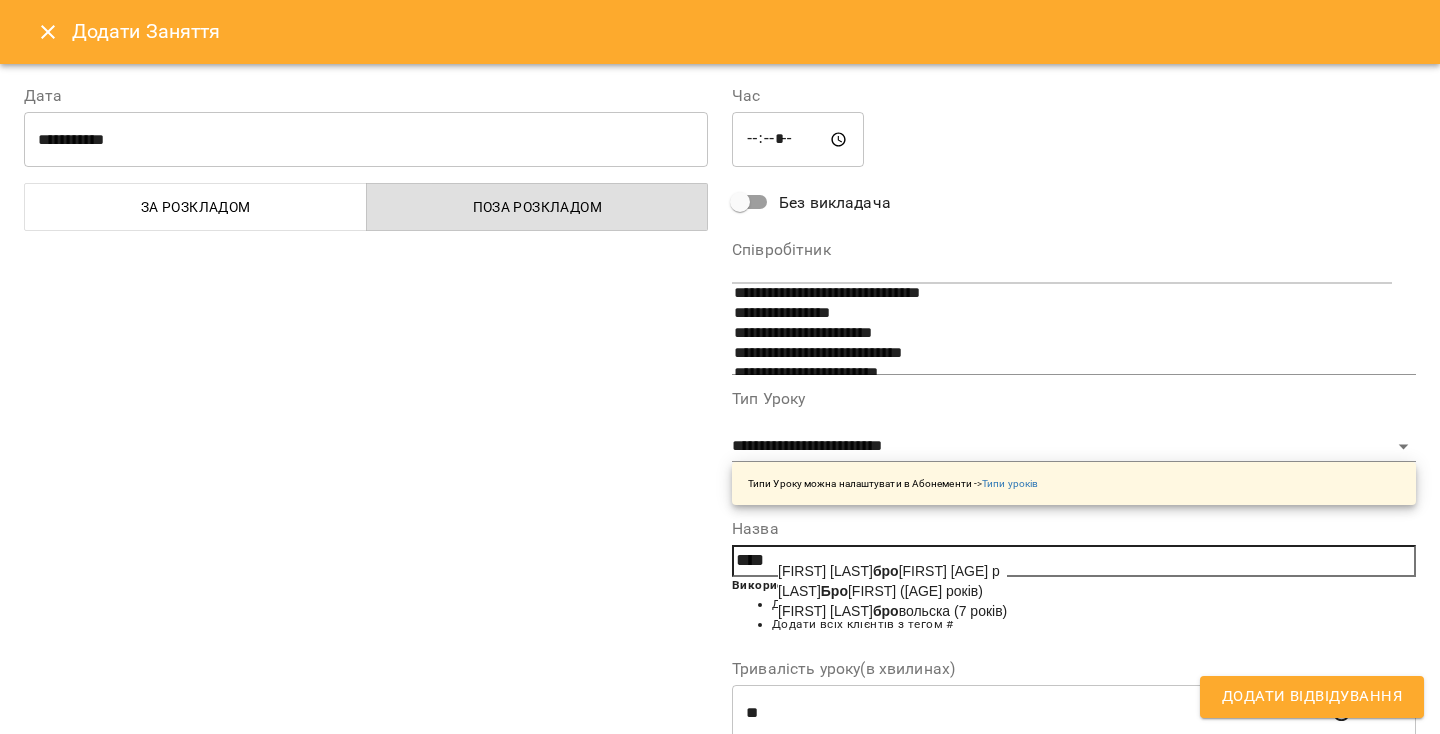click on "[LAST] [FIRST] ([AGE] років)" at bounding box center [880, 591] 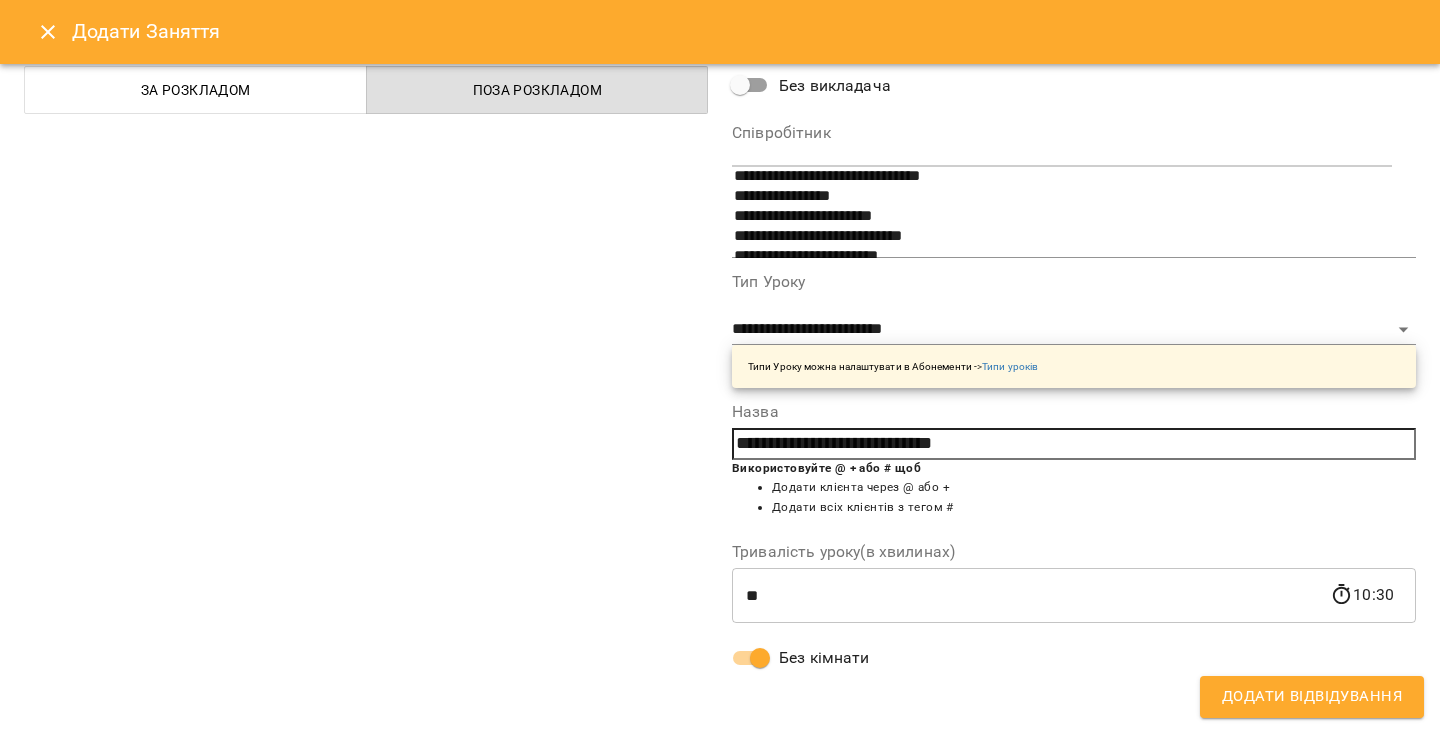 scroll, scrollTop: 0, scrollLeft: 0, axis: both 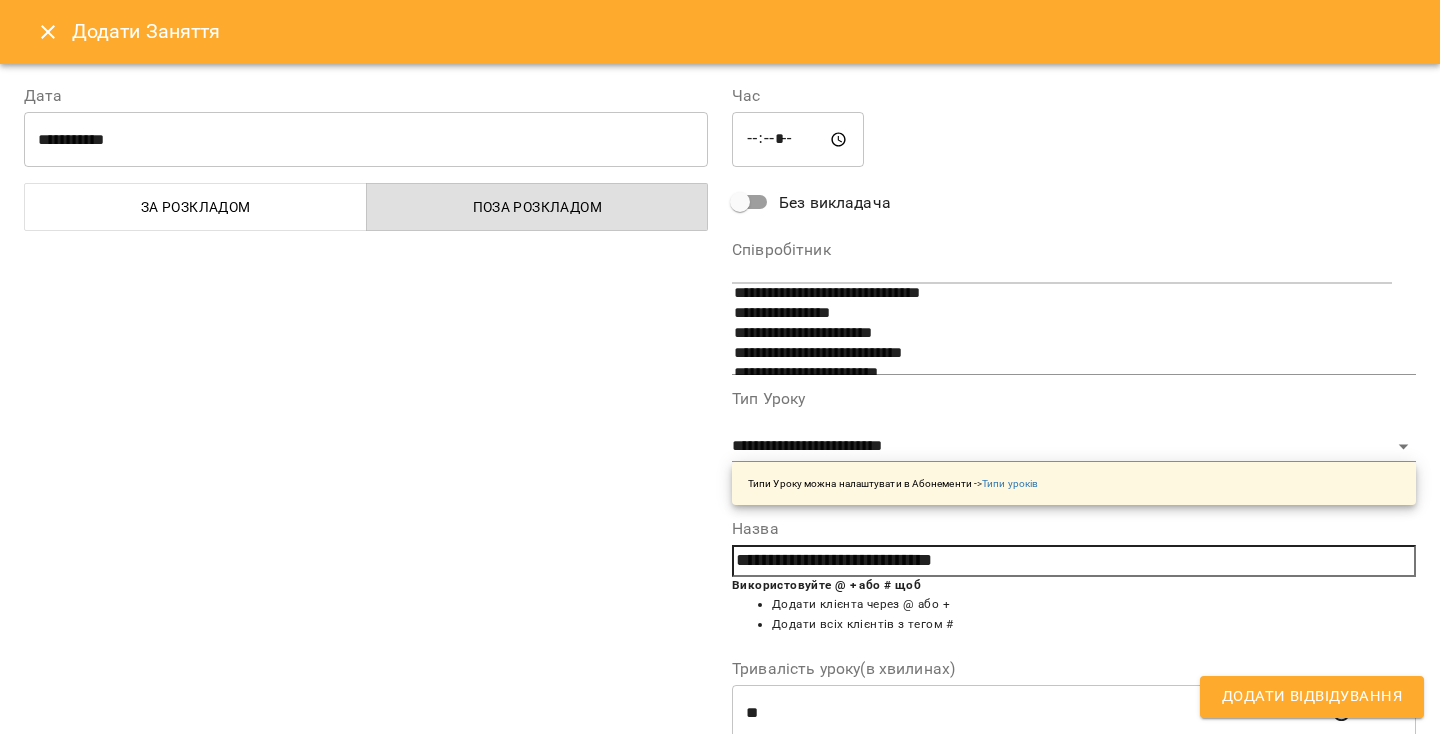 click on "Додати Відвідування" at bounding box center (1312, 697) 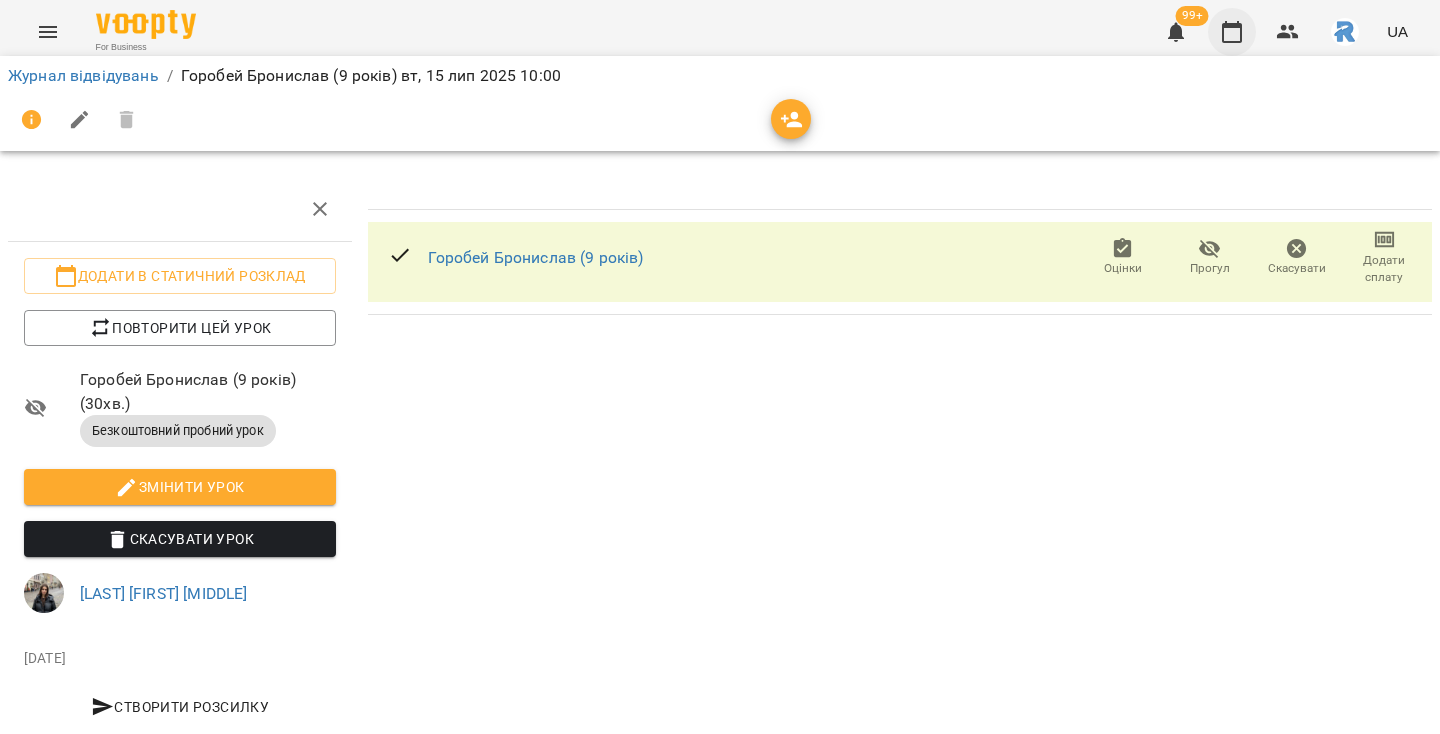 click 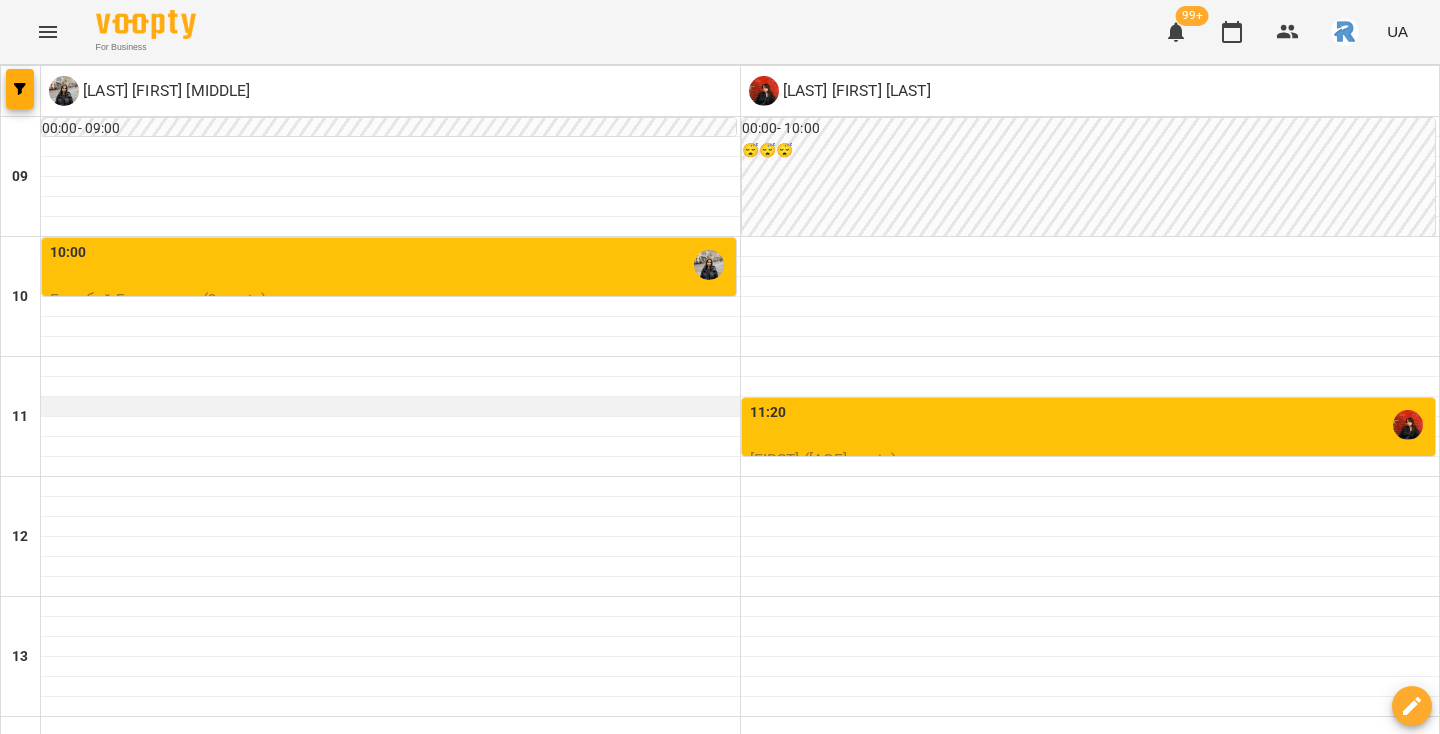 click at bounding box center [390, 407] 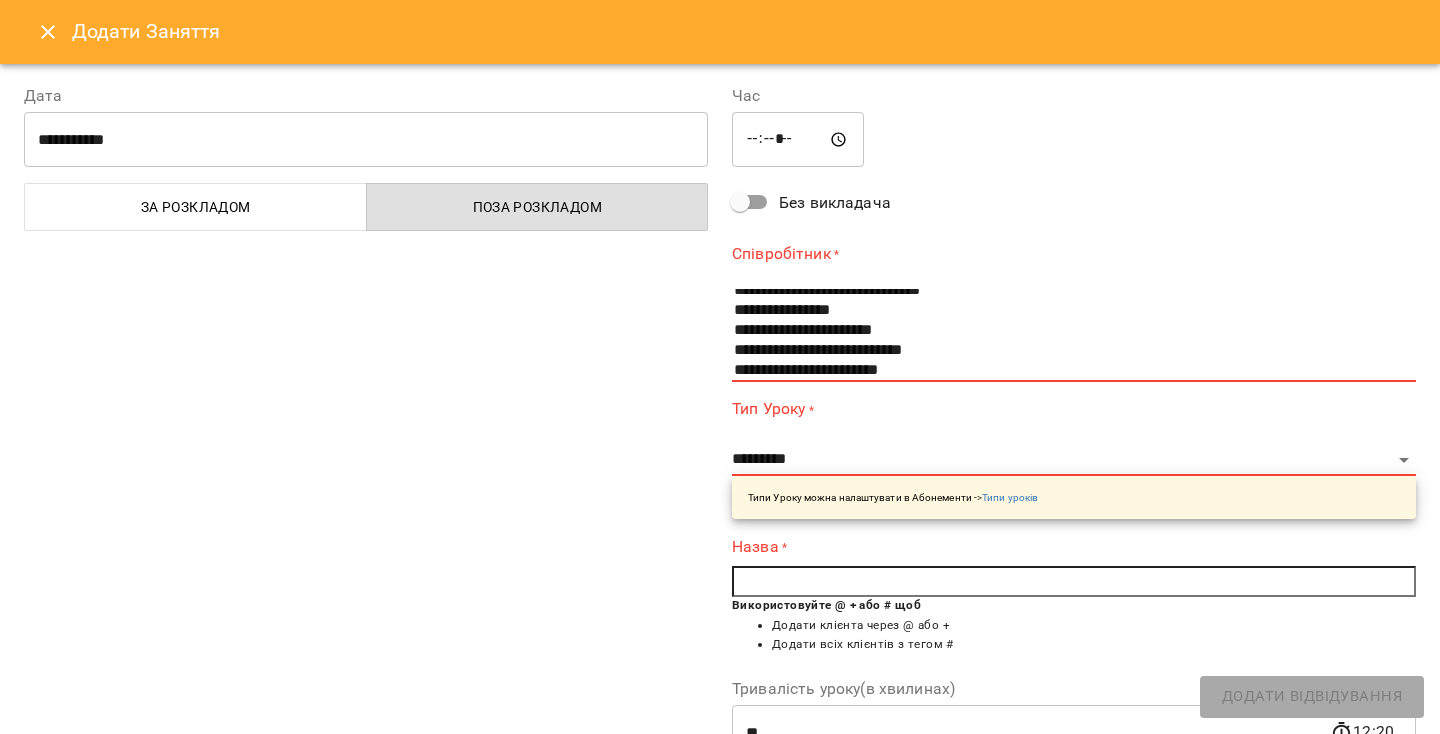 scroll, scrollTop: 40, scrollLeft: 0, axis: vertical 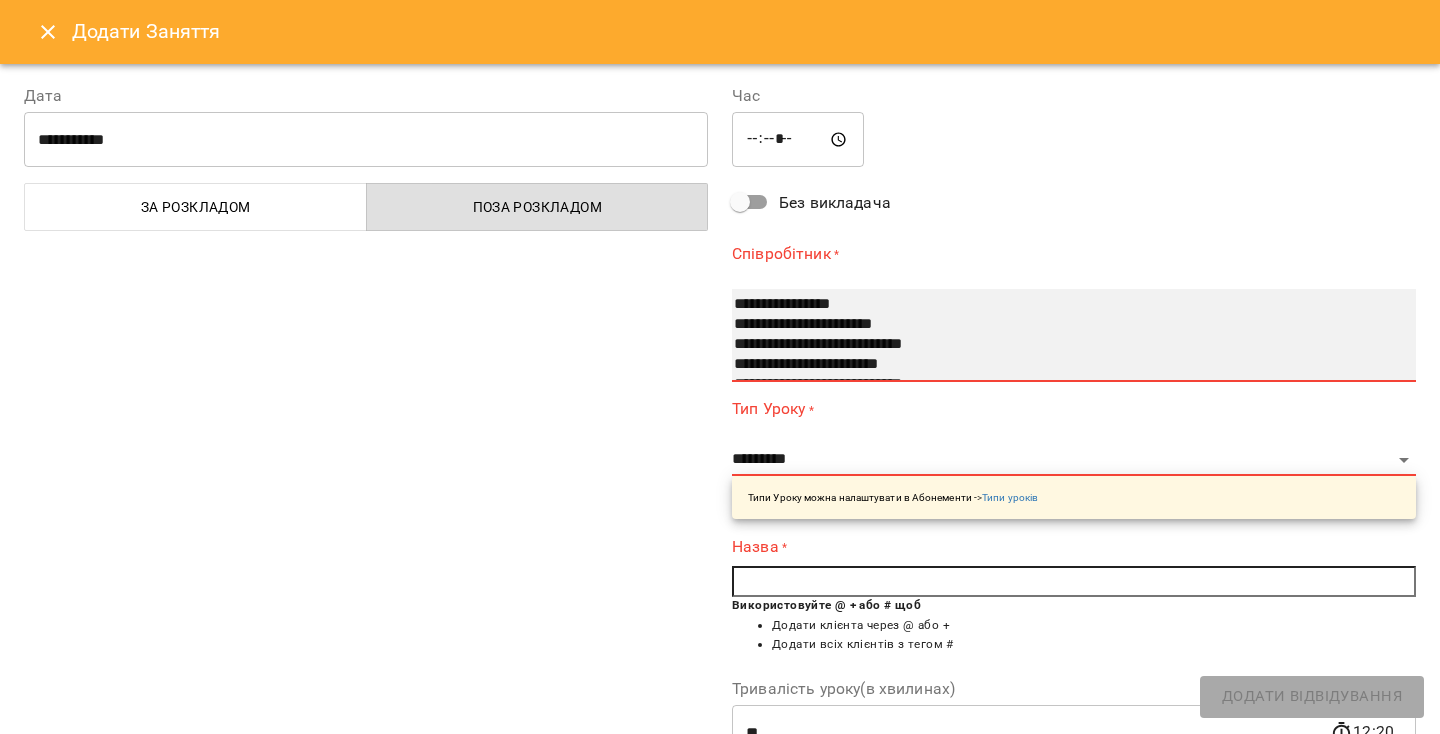 select on "**********" 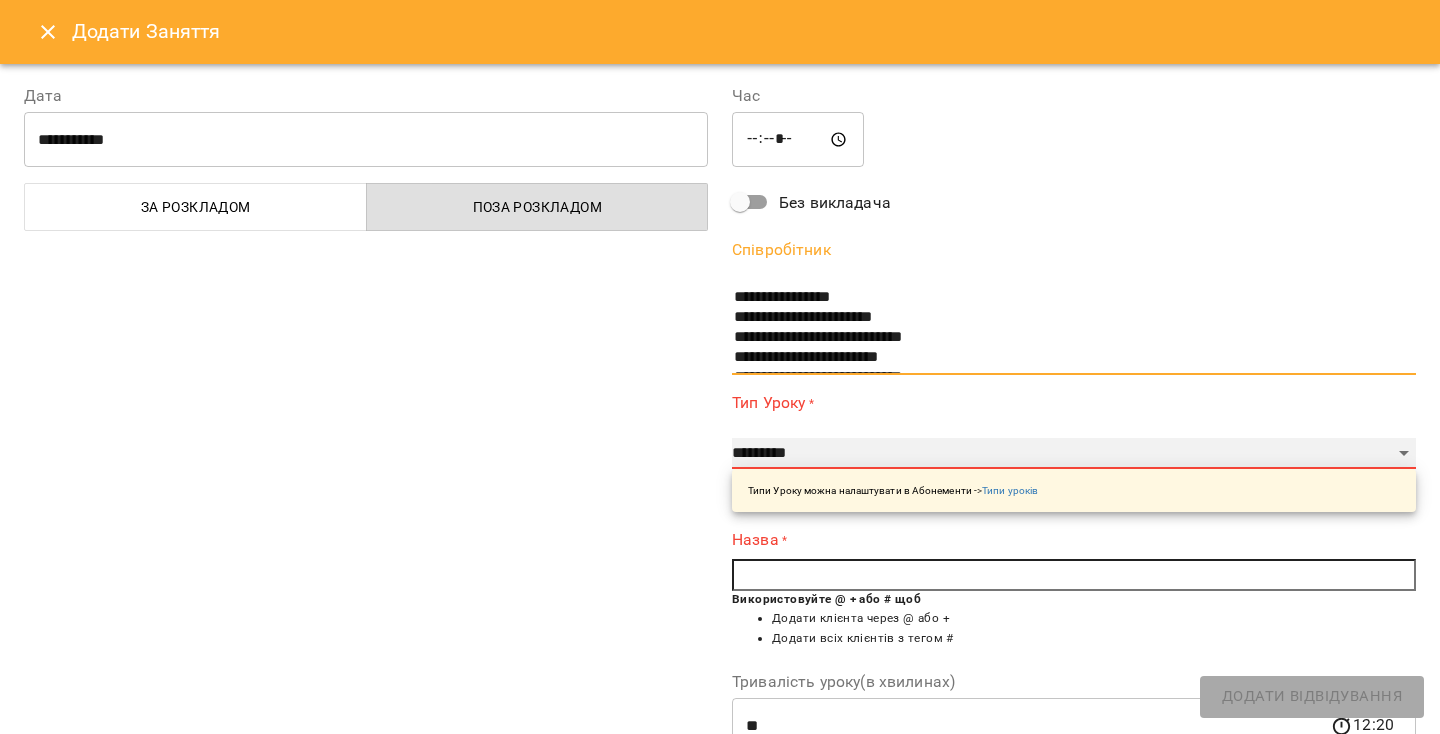 click on "**********" at bounding box center (1074, 454) 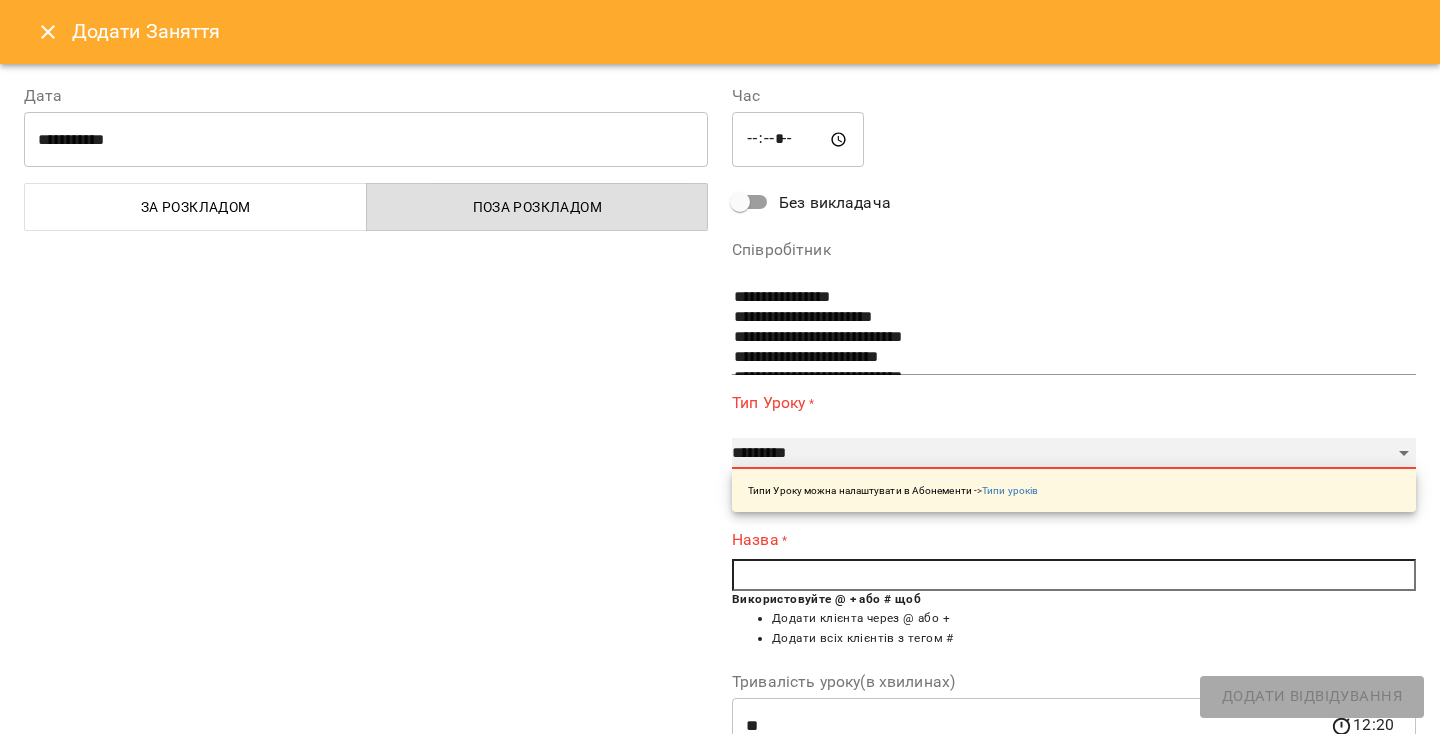 select on "**********" 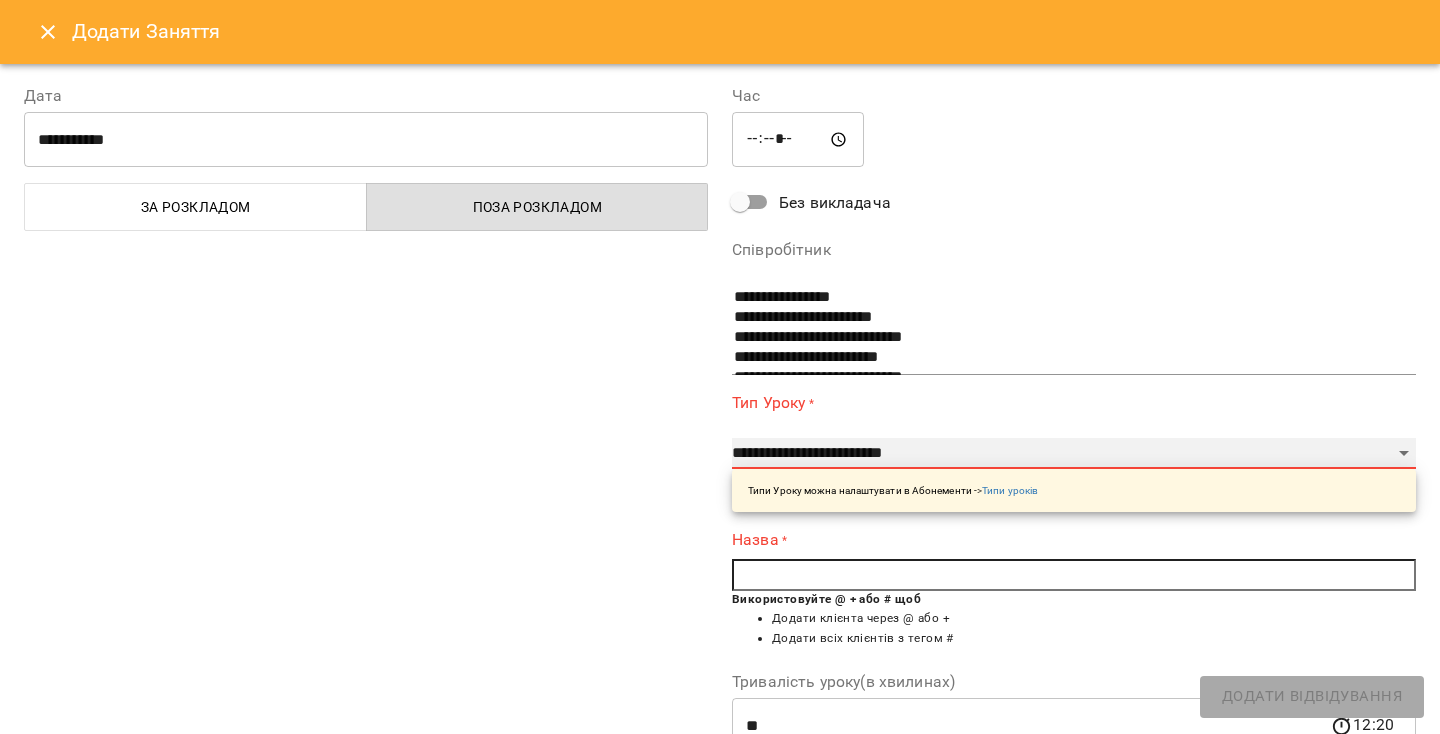 type on "**" 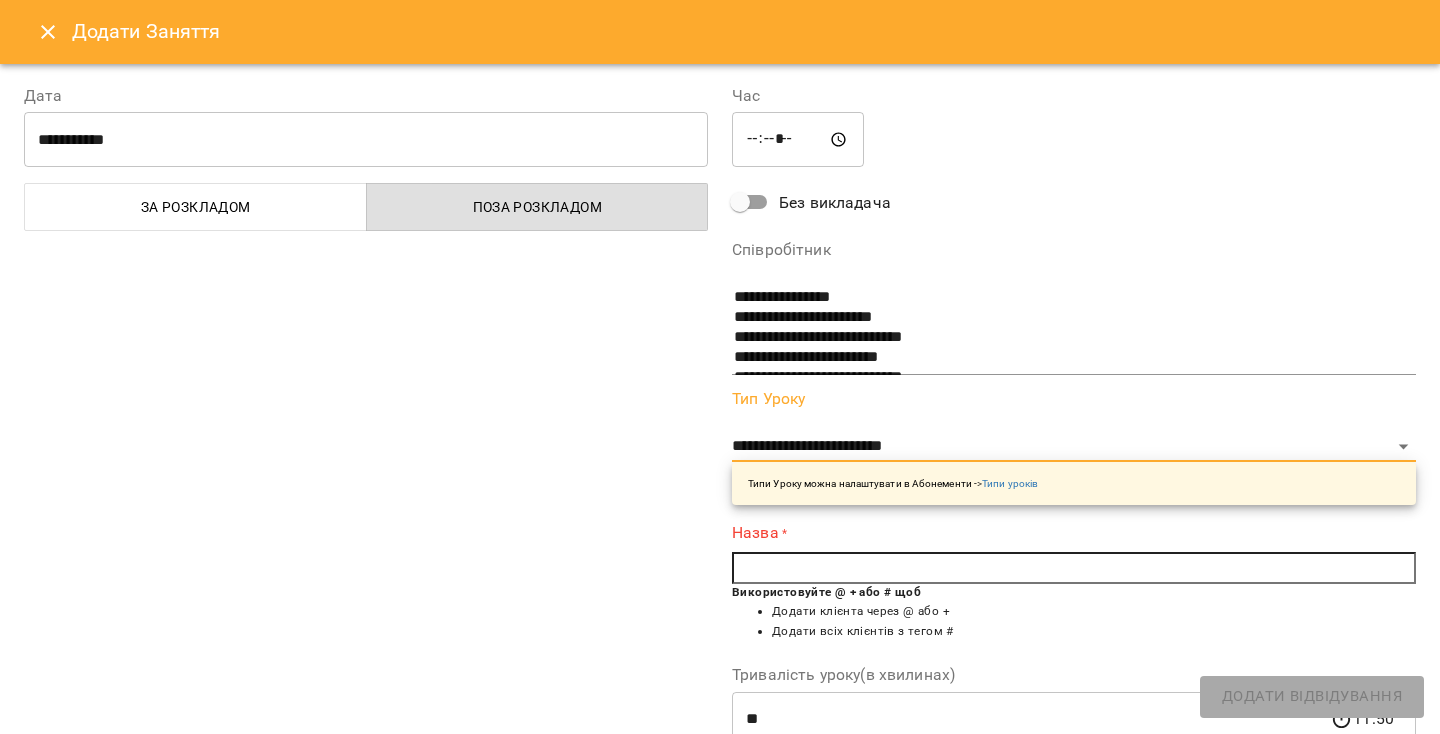 click at bounding box center (1074, 568) 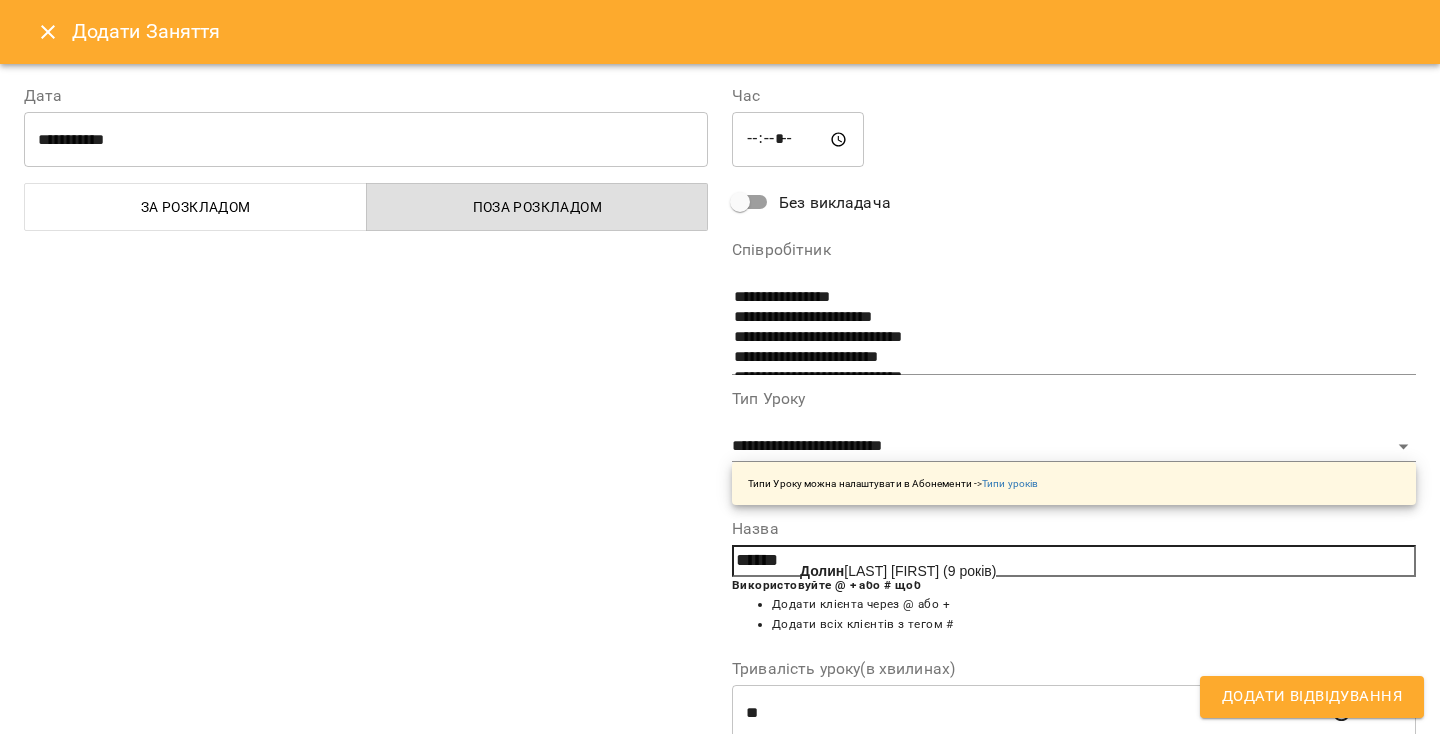 click on "[LAST] [FIRST] ([AGE] років)" at bounding box center (898, 571) 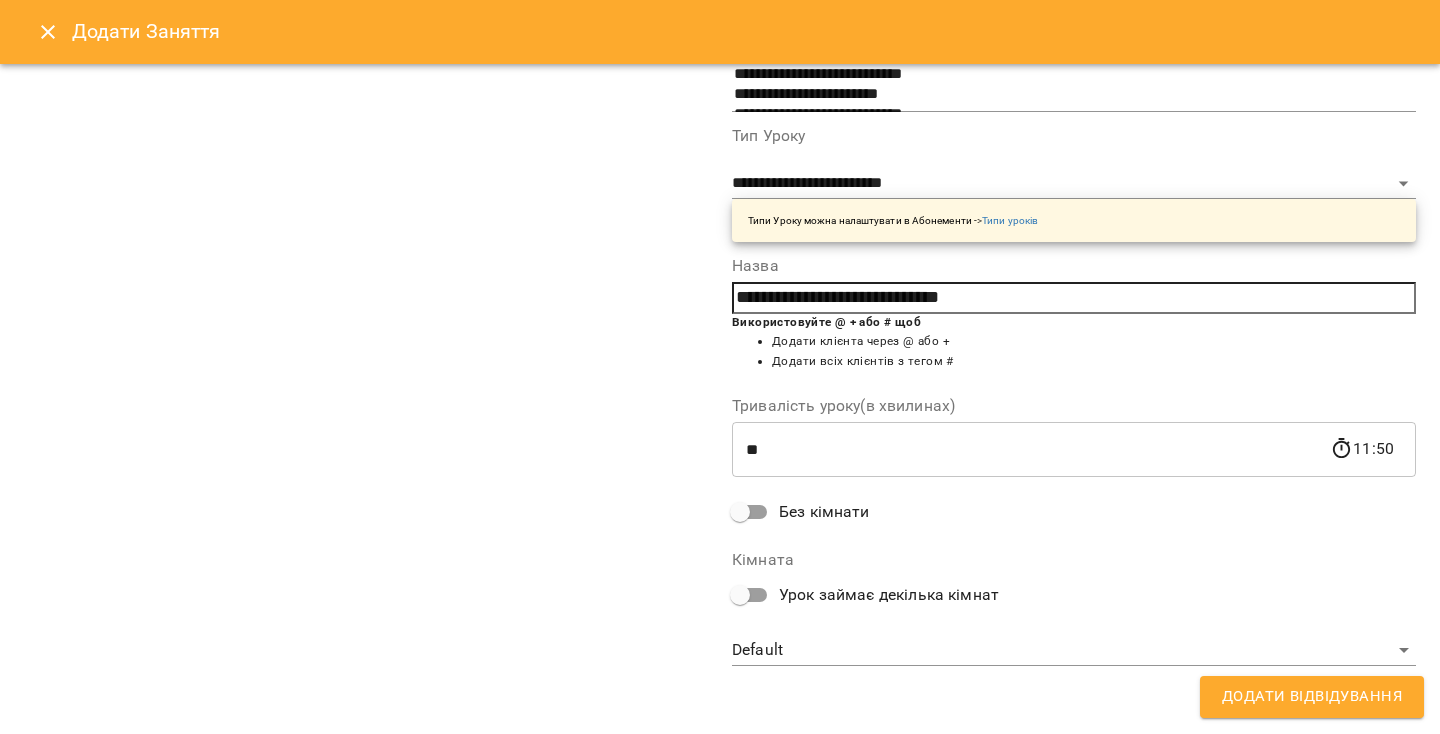 scroll, scrollTop: 117, scrollLeft: 0, axis: vertical 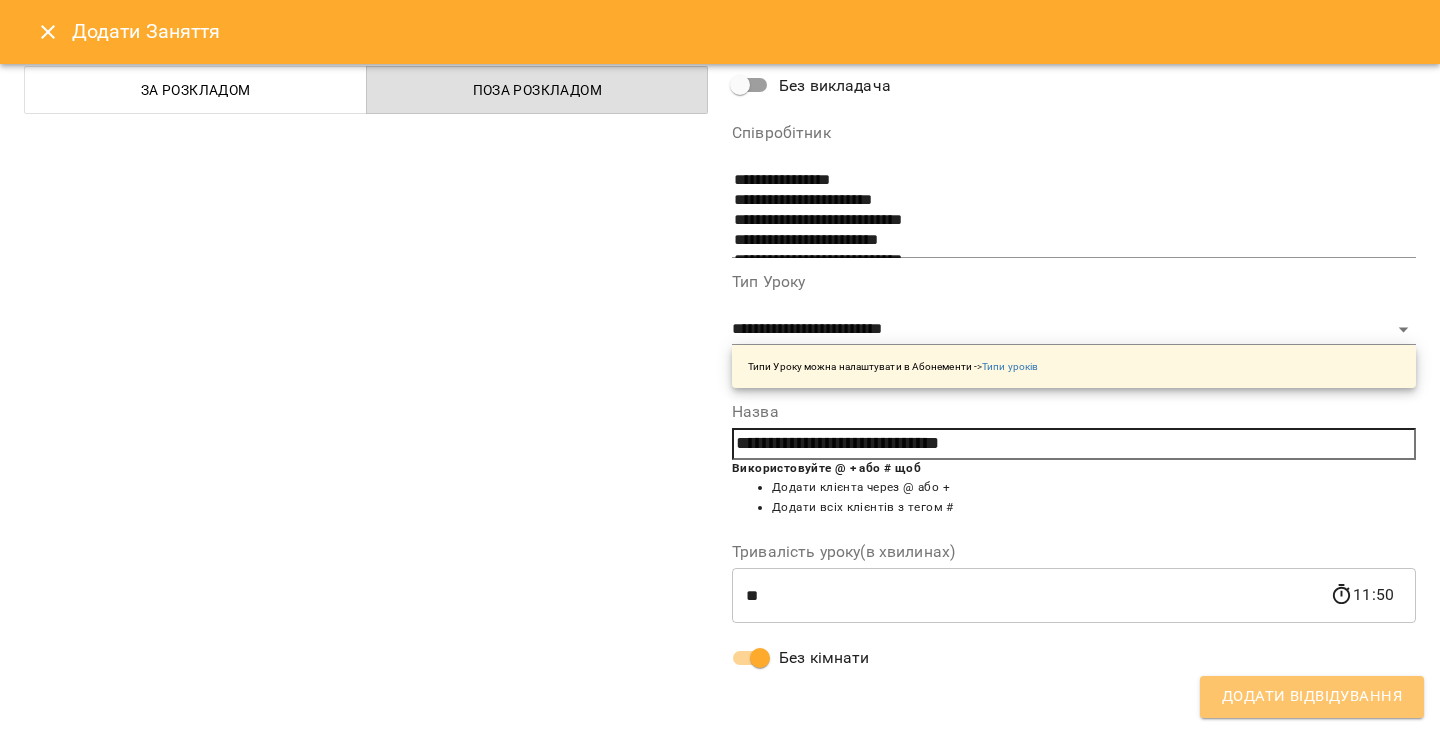click on "Додати Відвідування" at bounding box center [1312, 697] 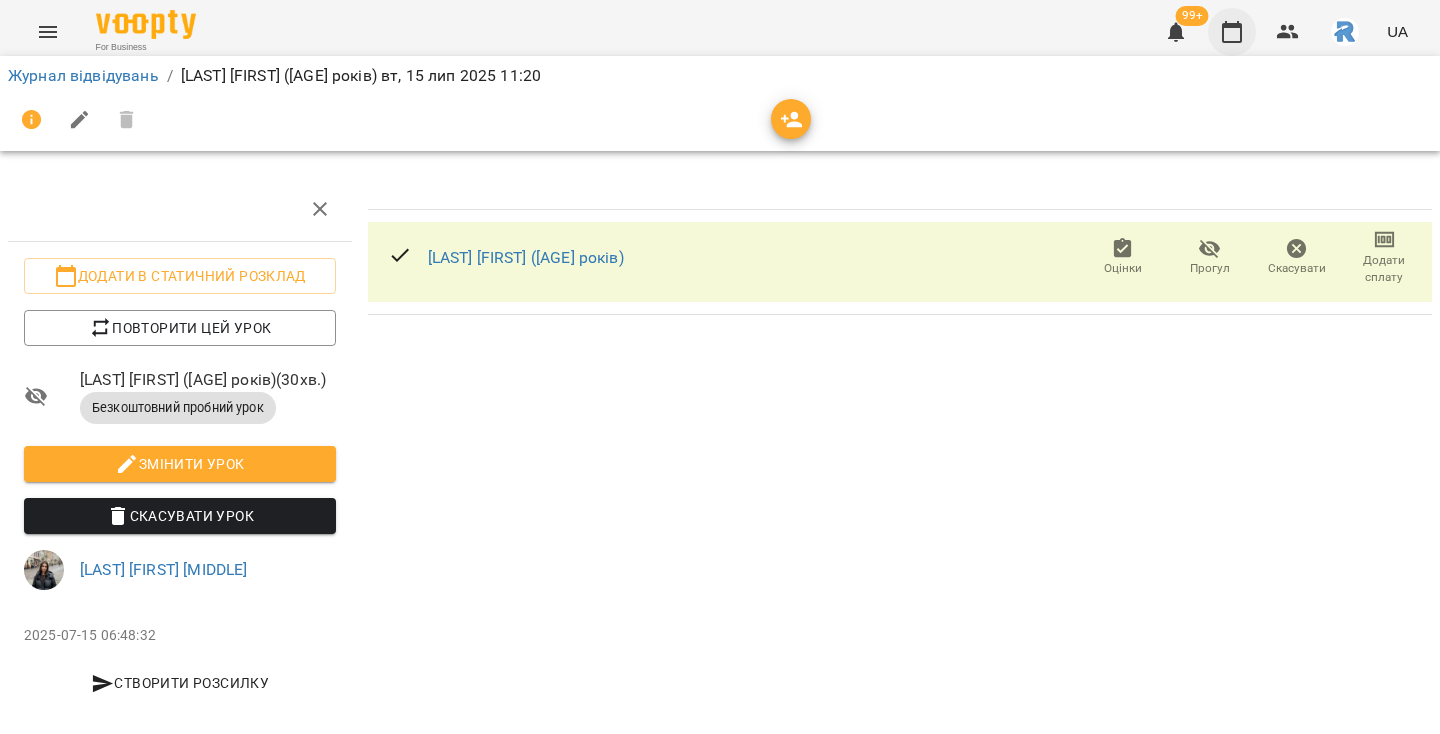 click 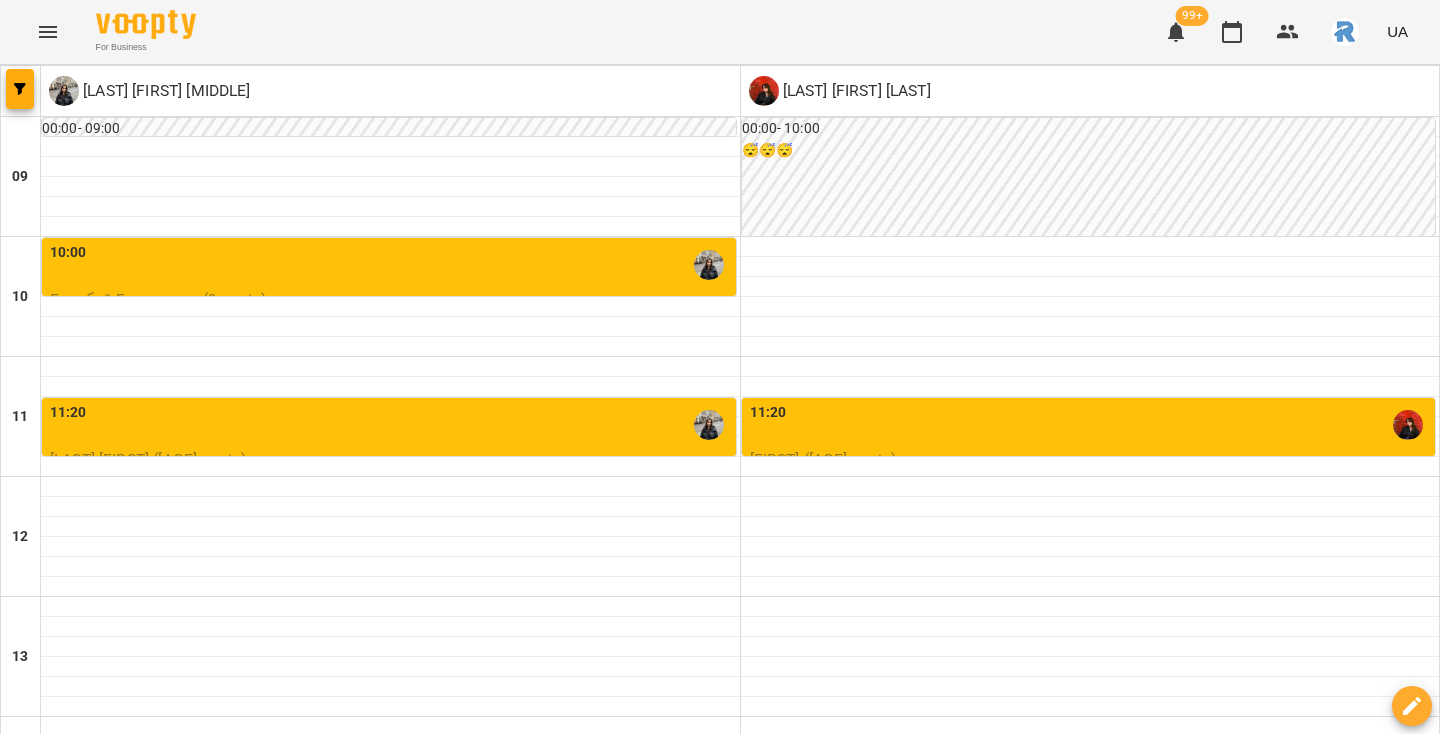 scroll, scrollTop: 304, scrollLeft: 0, axis: vertical 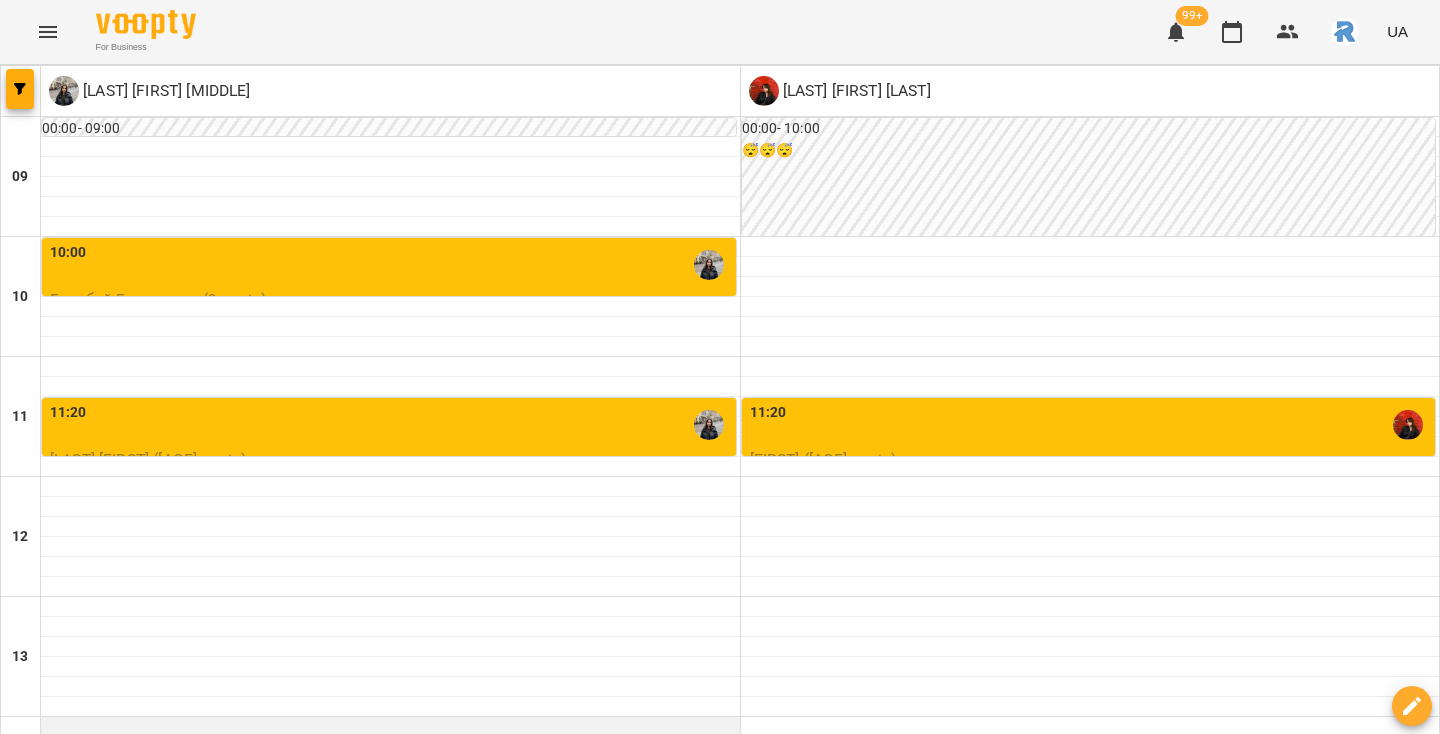 click at bounding box center (390, 727) 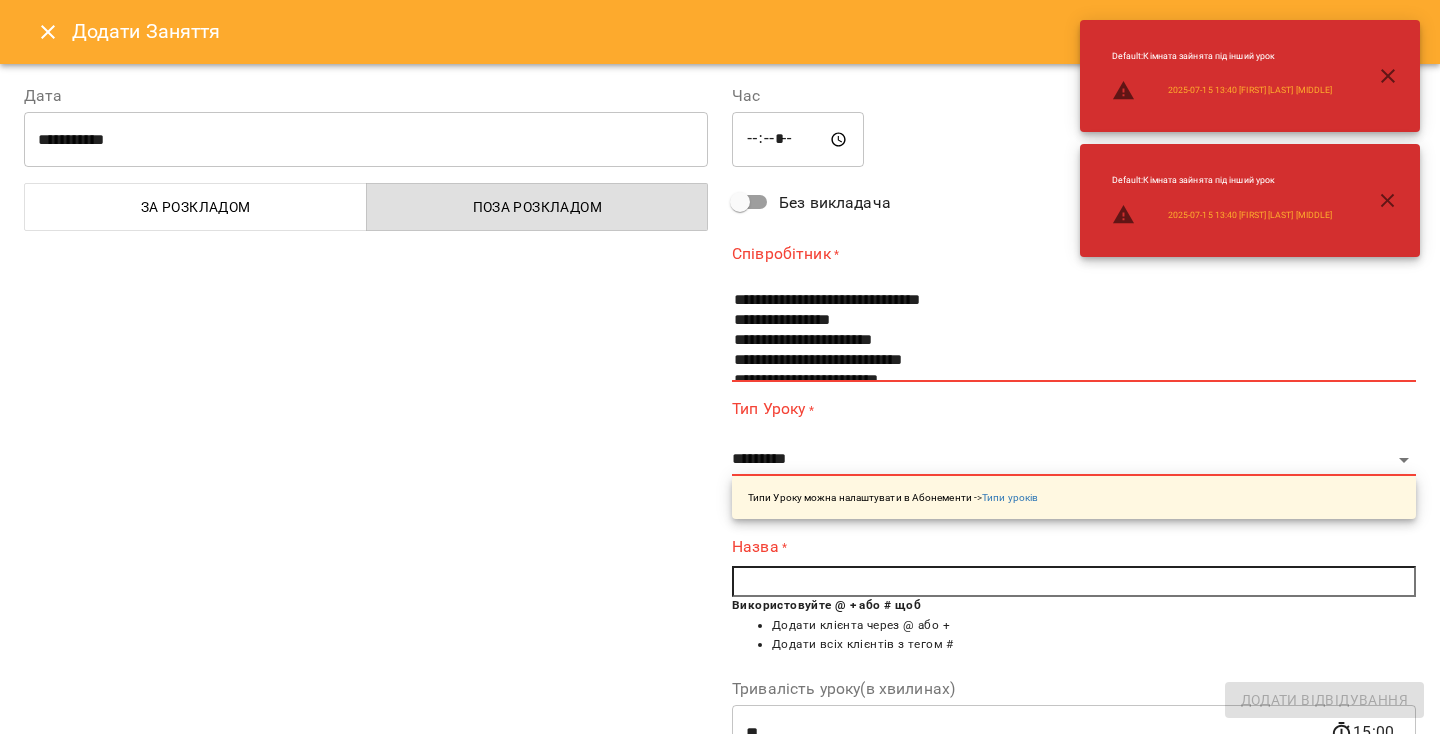 scroll, scrollTop: 28, scrollLeft: 0, axis: vertical 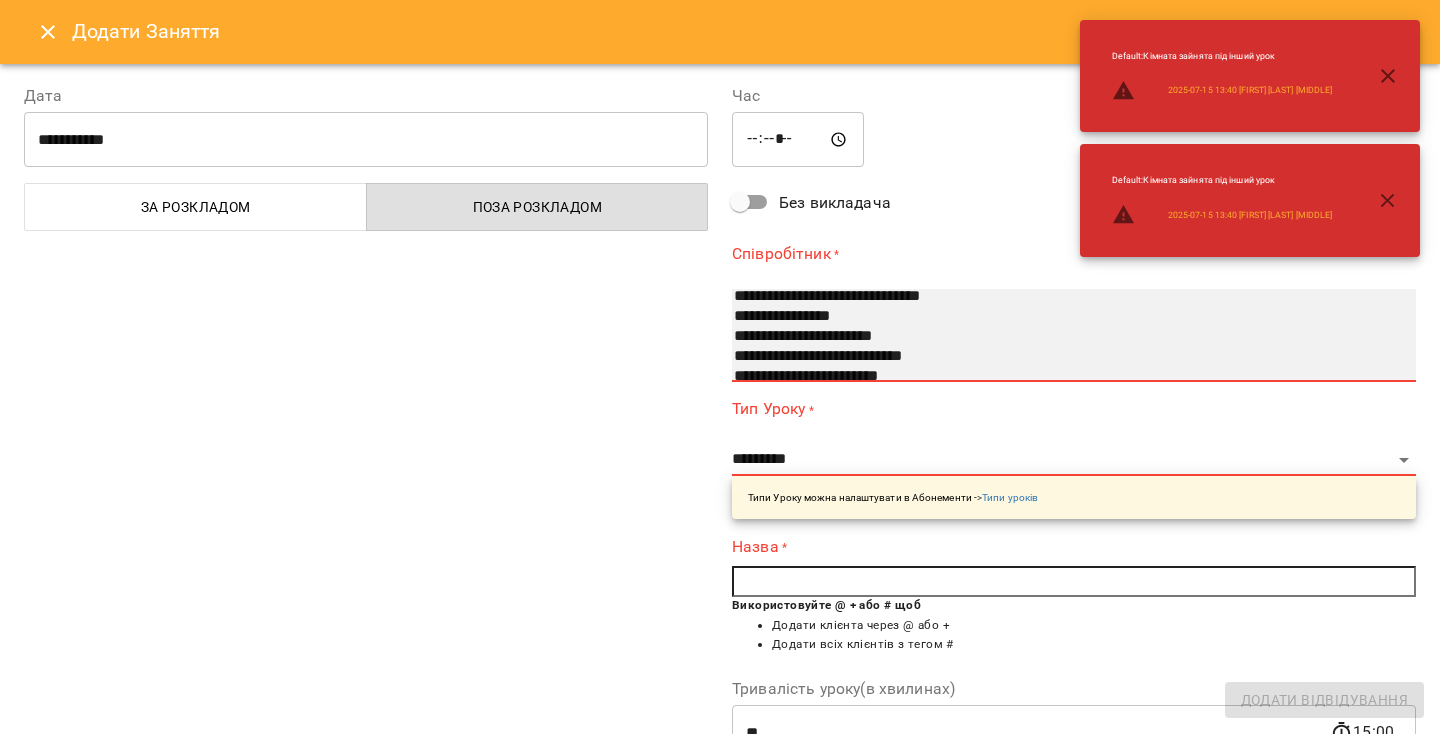select on "**********" 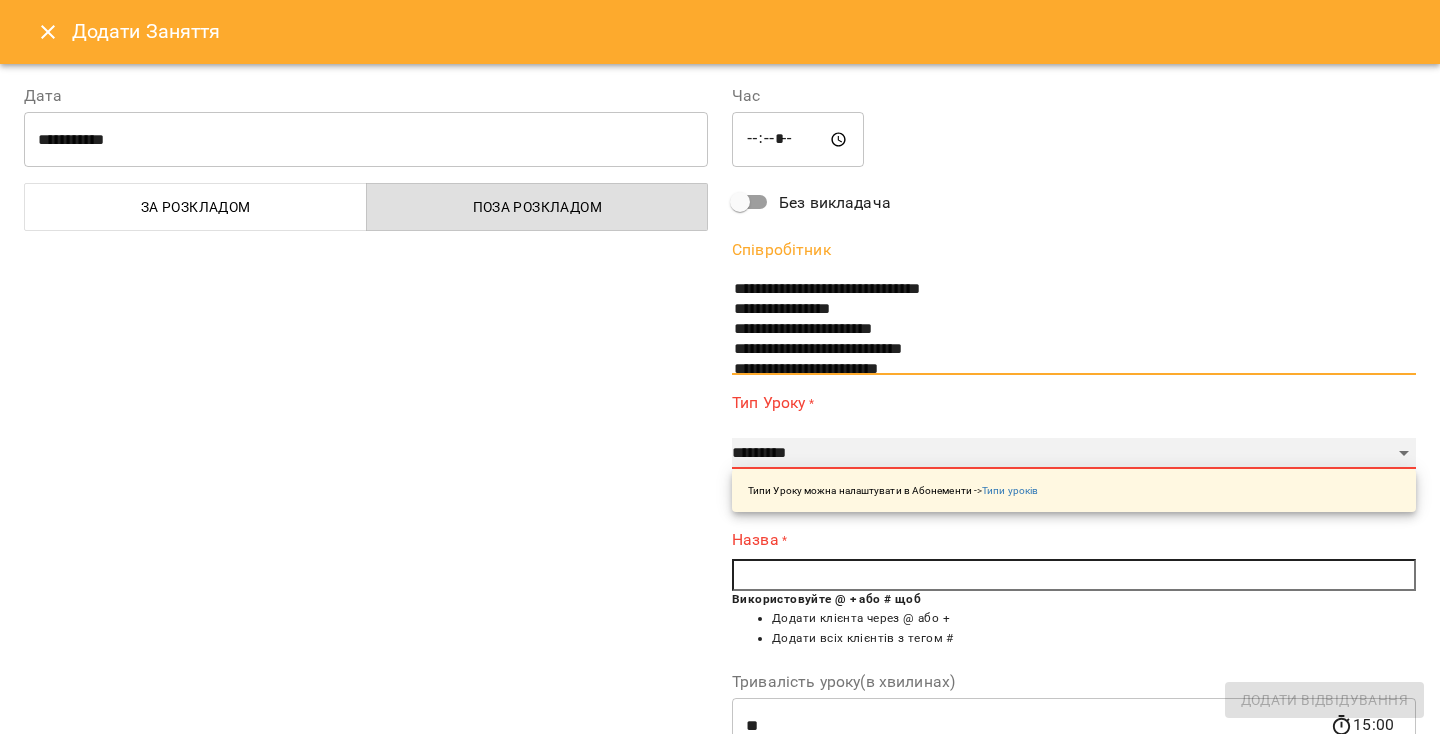 click on "**********" at bounding box center (1074, 454) 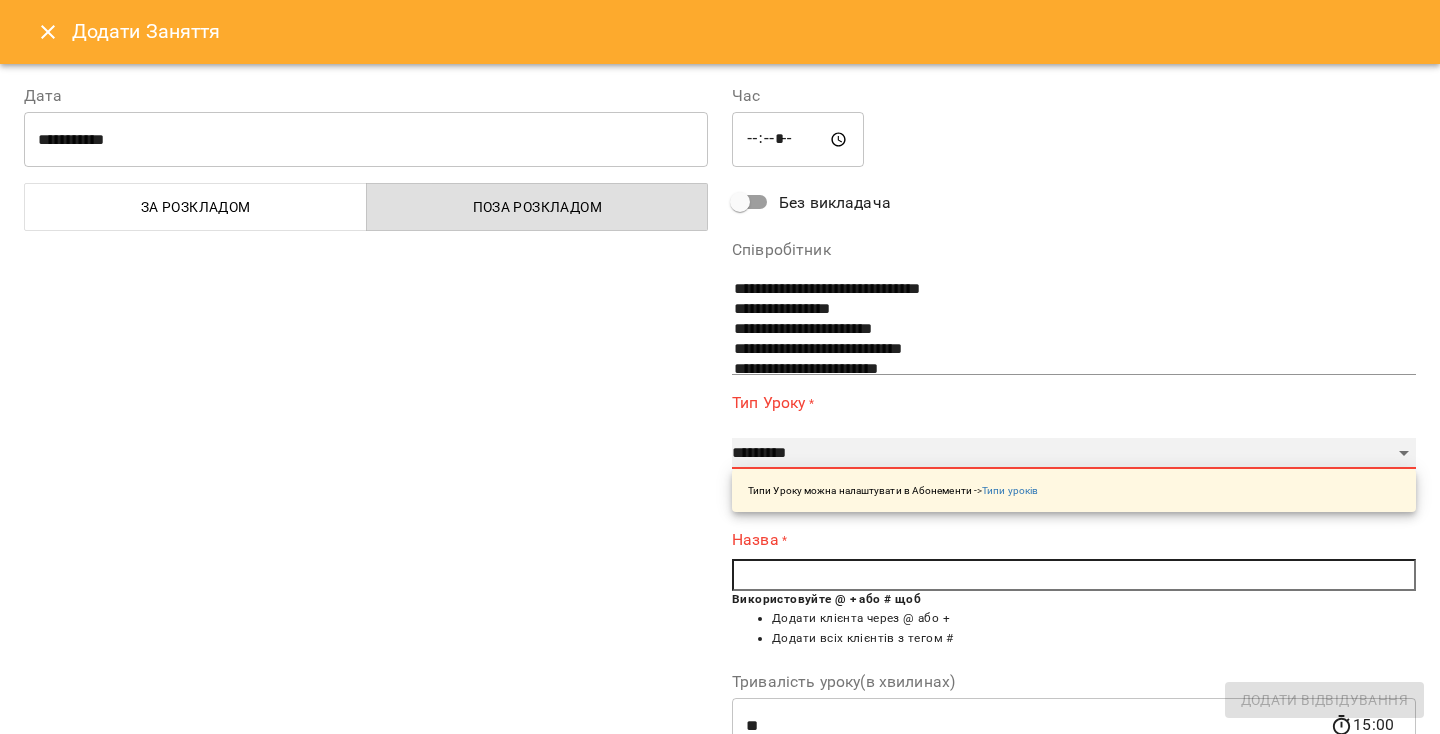 select on "**********" 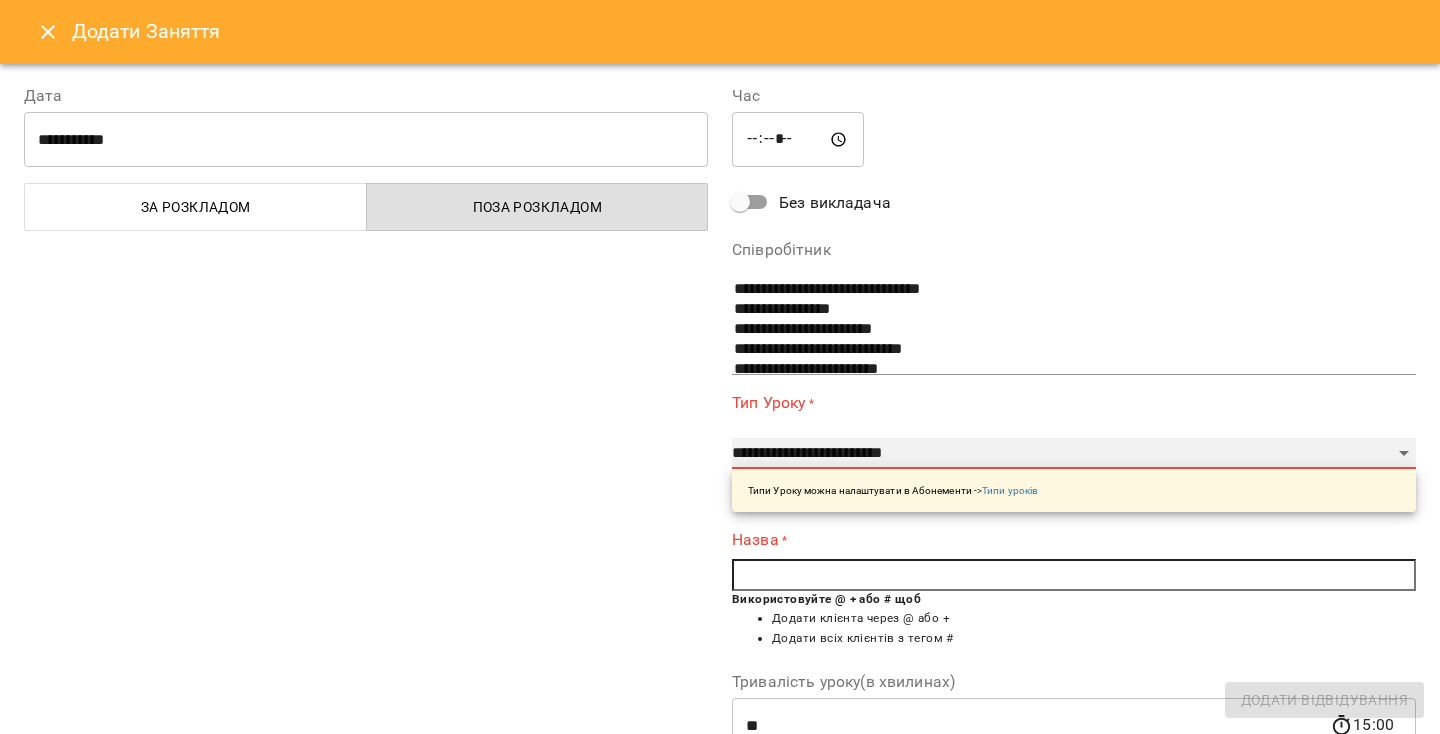 type on "**" 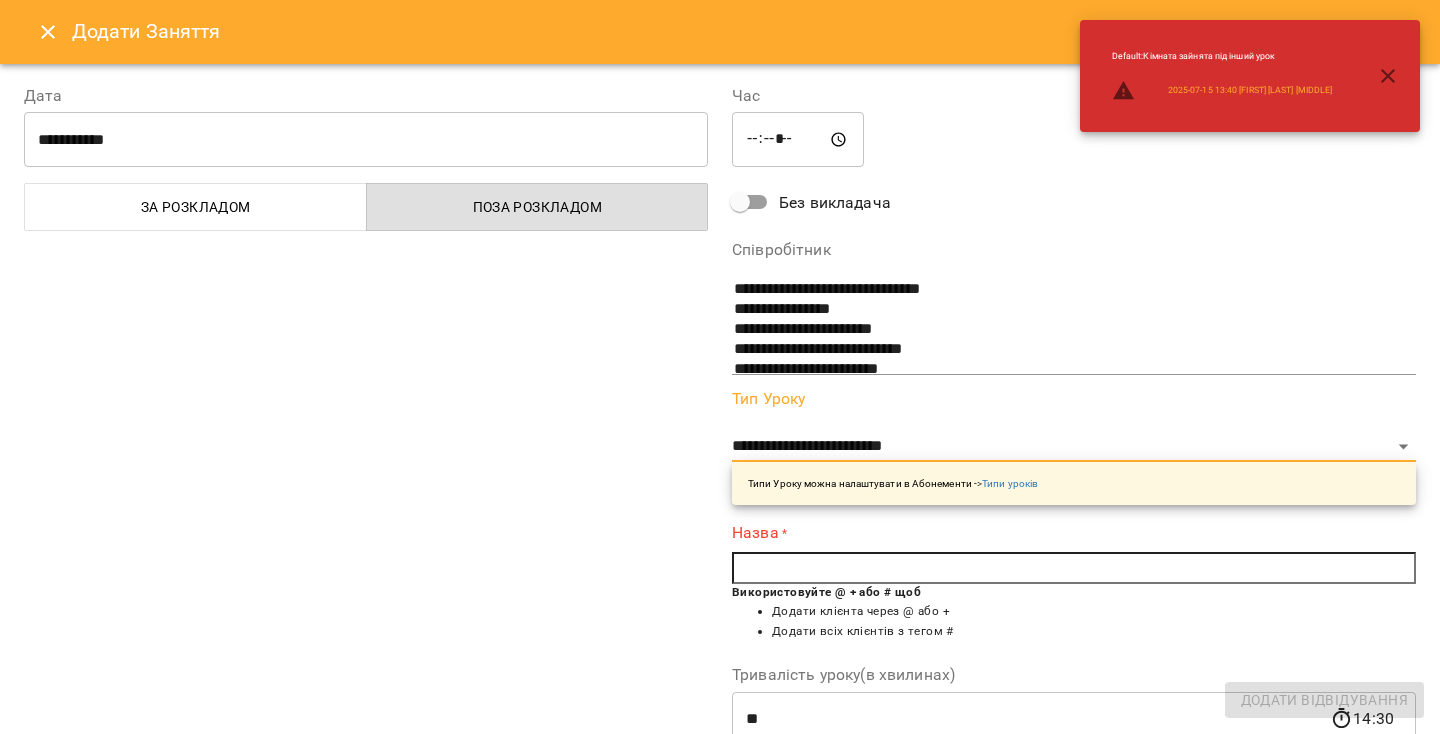 click at bounding box center [1074, 568] 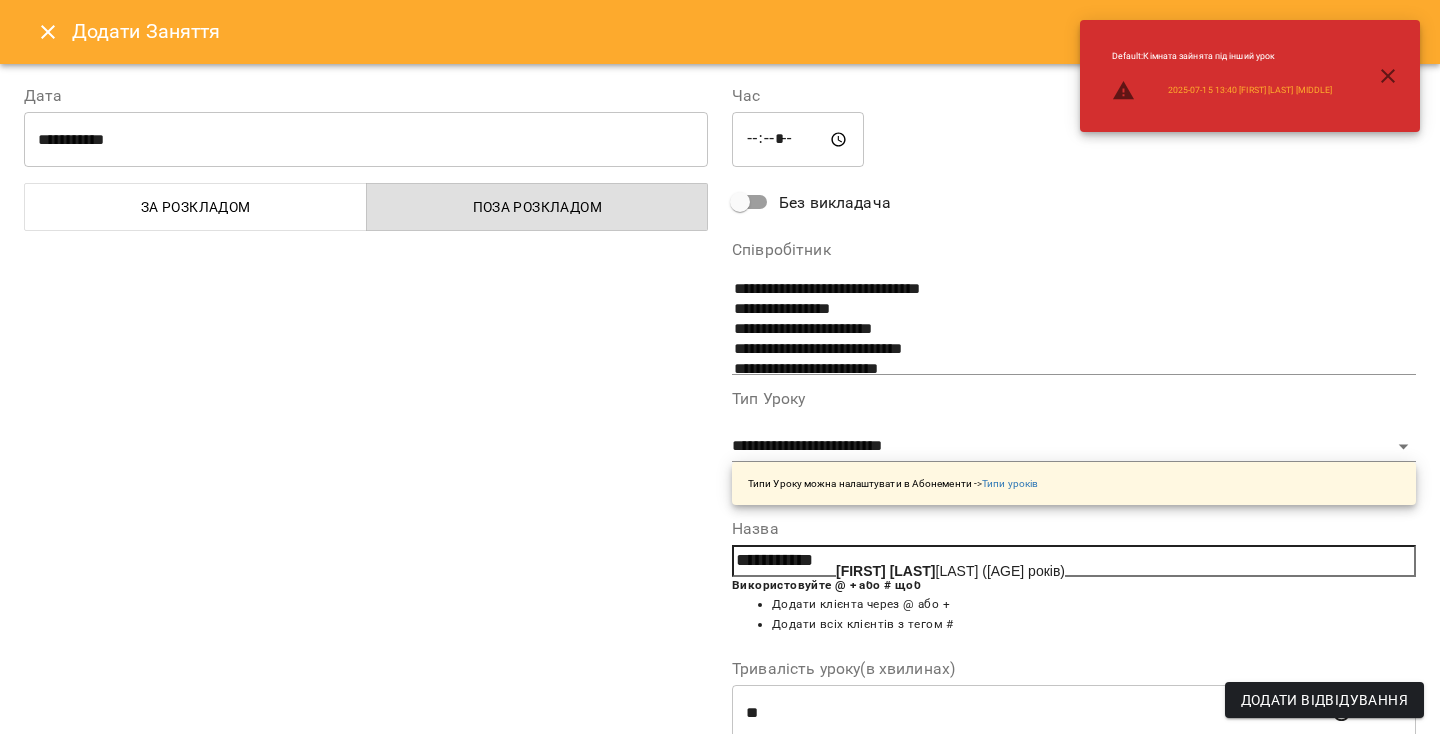 click on "[FIRST] [LAST]" 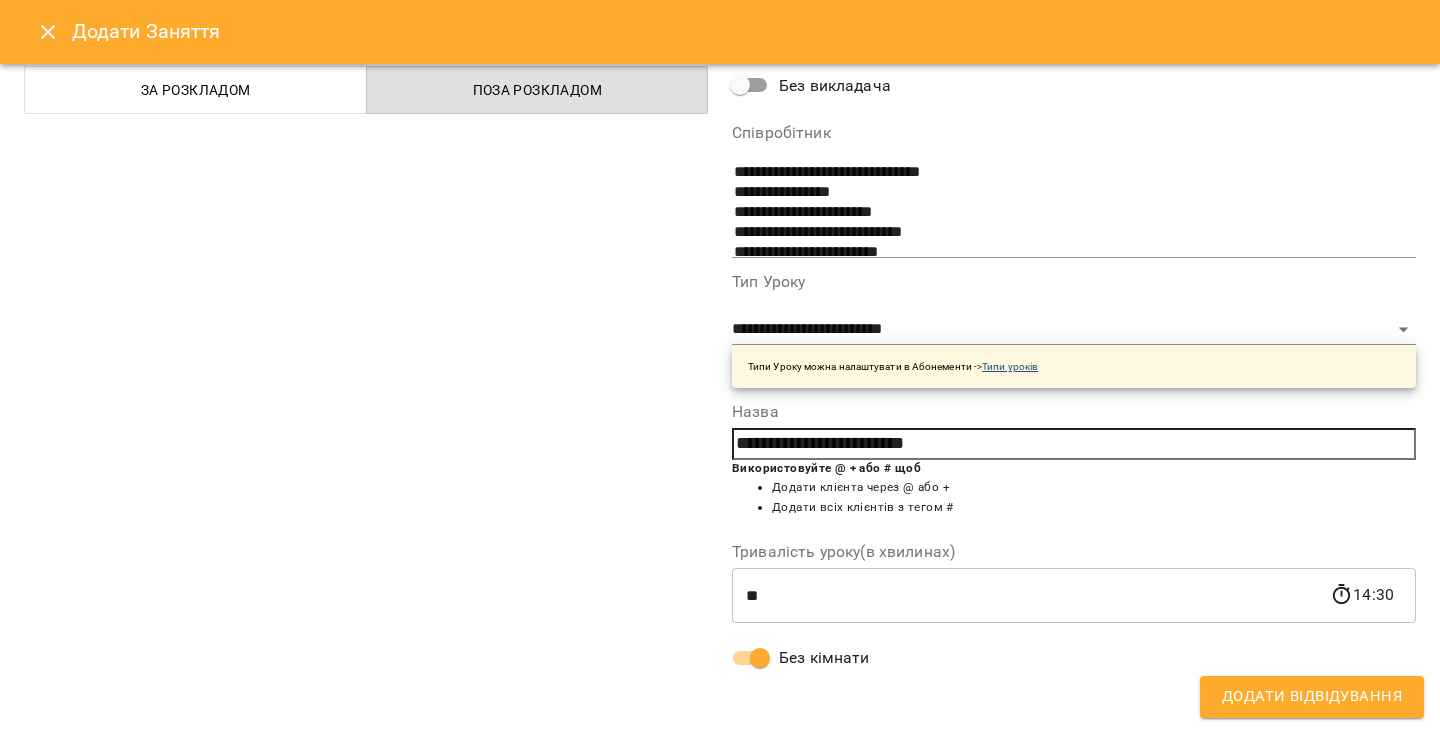 scroll, scrollTop: 0, scrollLeft: 0, axis: both 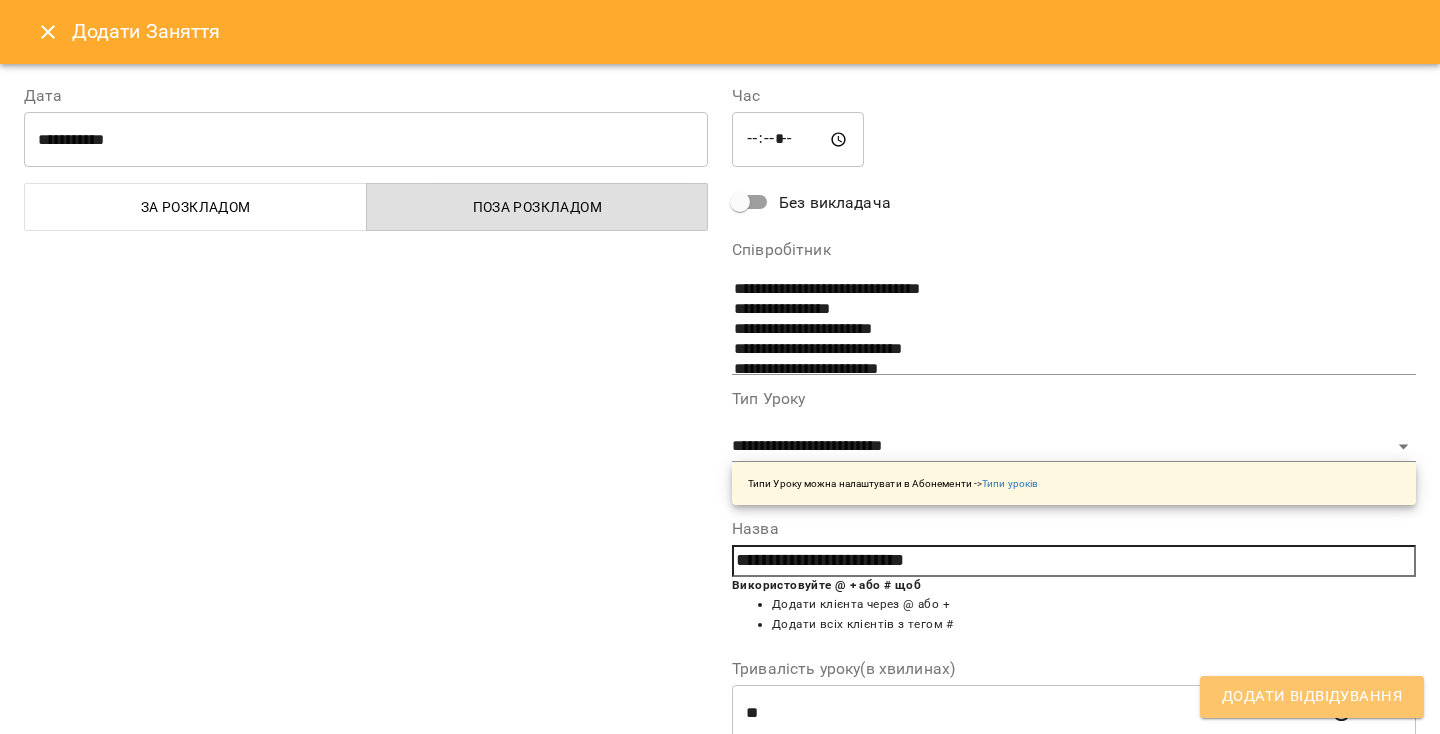 click on "Додати Відвідування" at bounding box center (1312, 697) 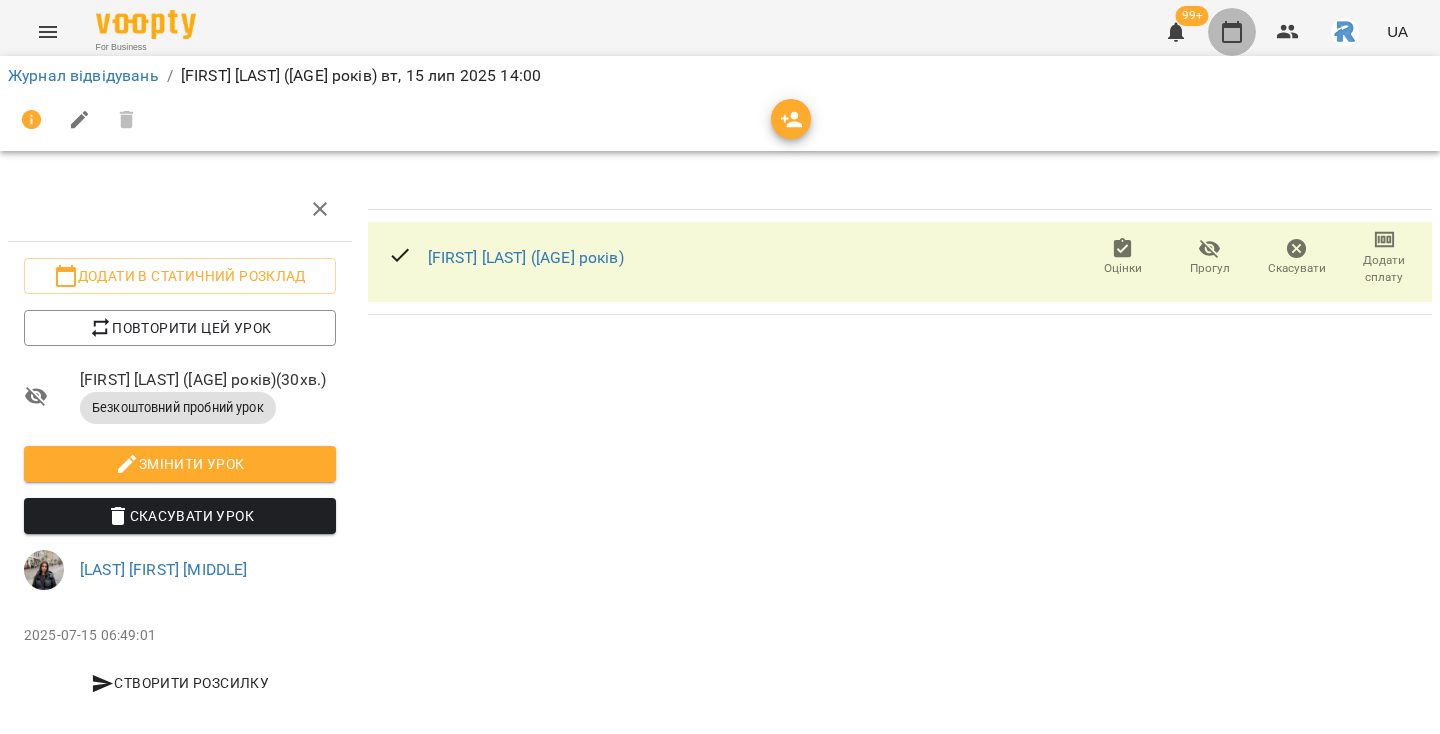 click 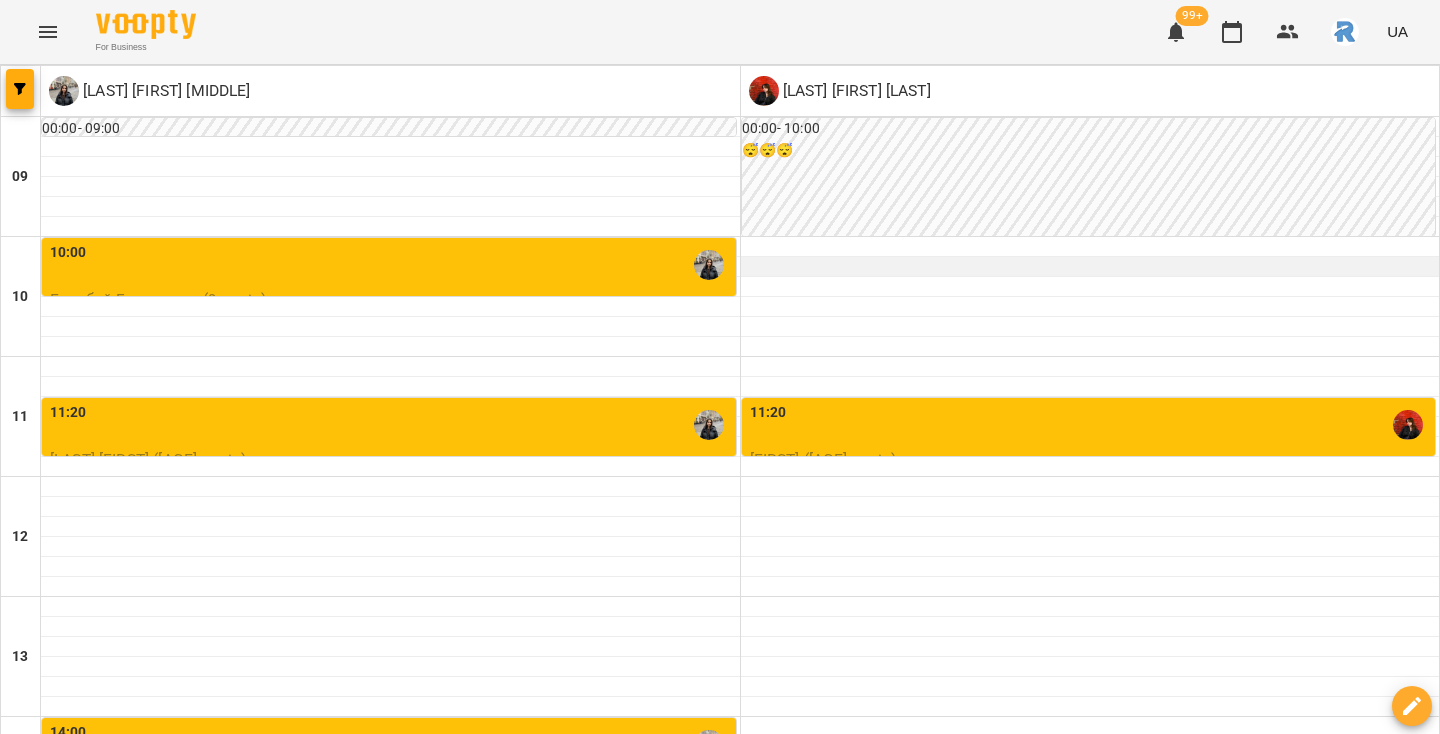 scroll, scrollTop: 217, scrollLeft: 0, axis: vertical 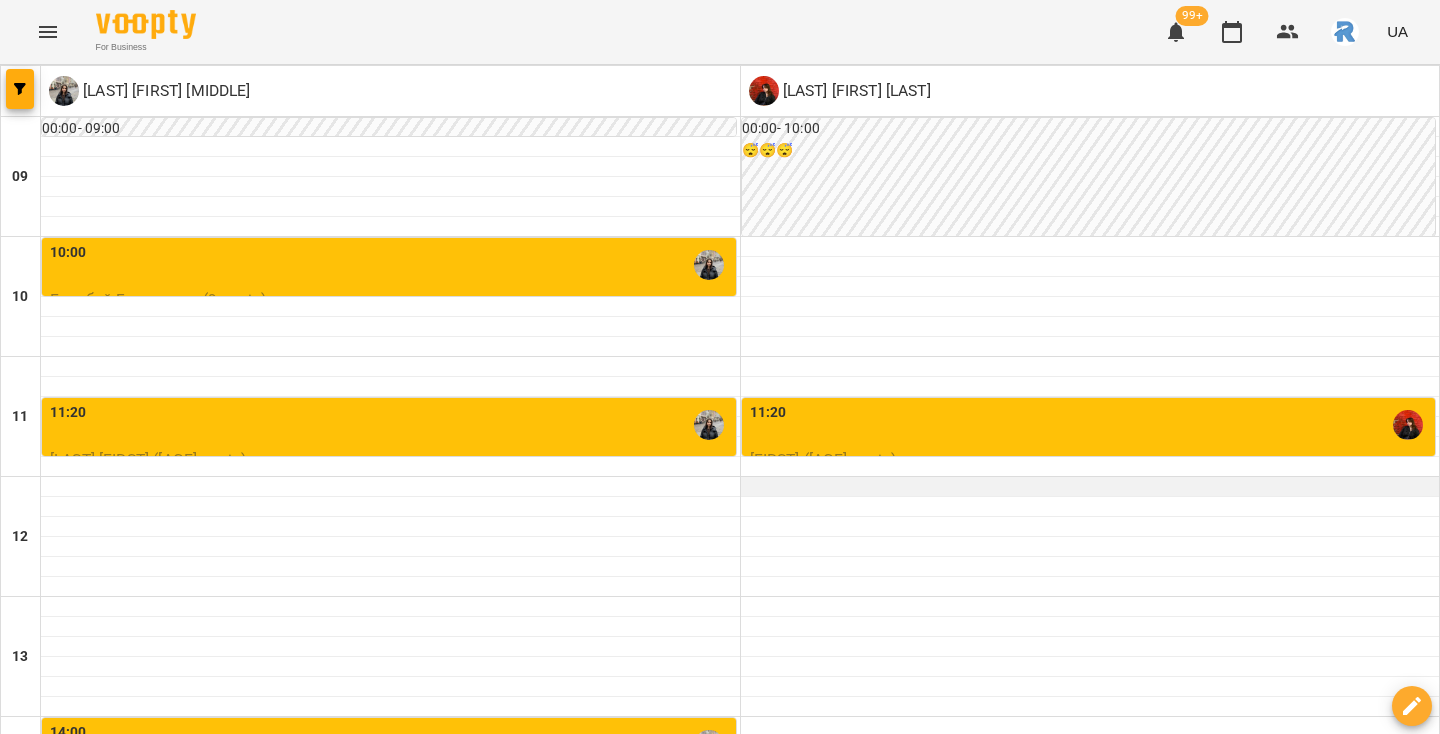 click at bounding box center (1090, 487) 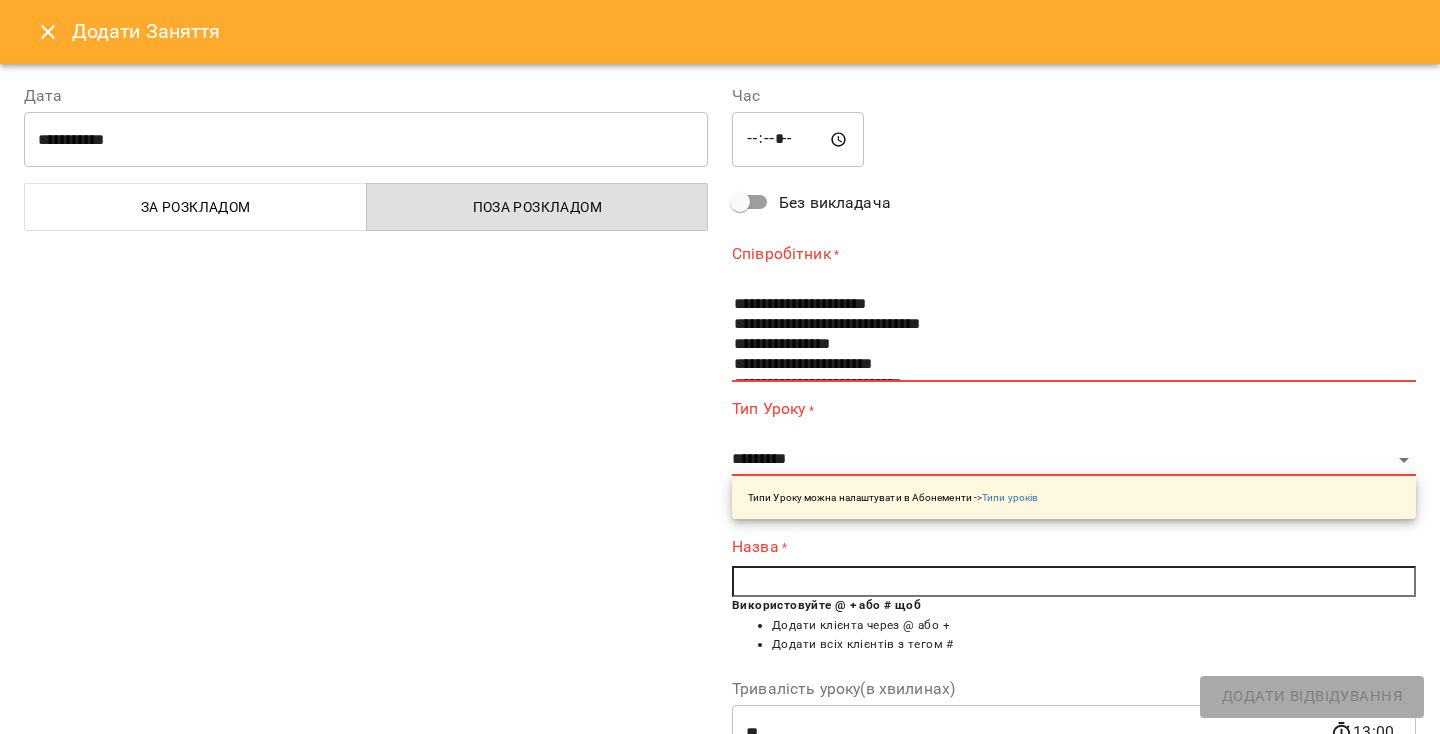 scroll, scrollTop: 160, scrollLeft: 0, axis: vertical 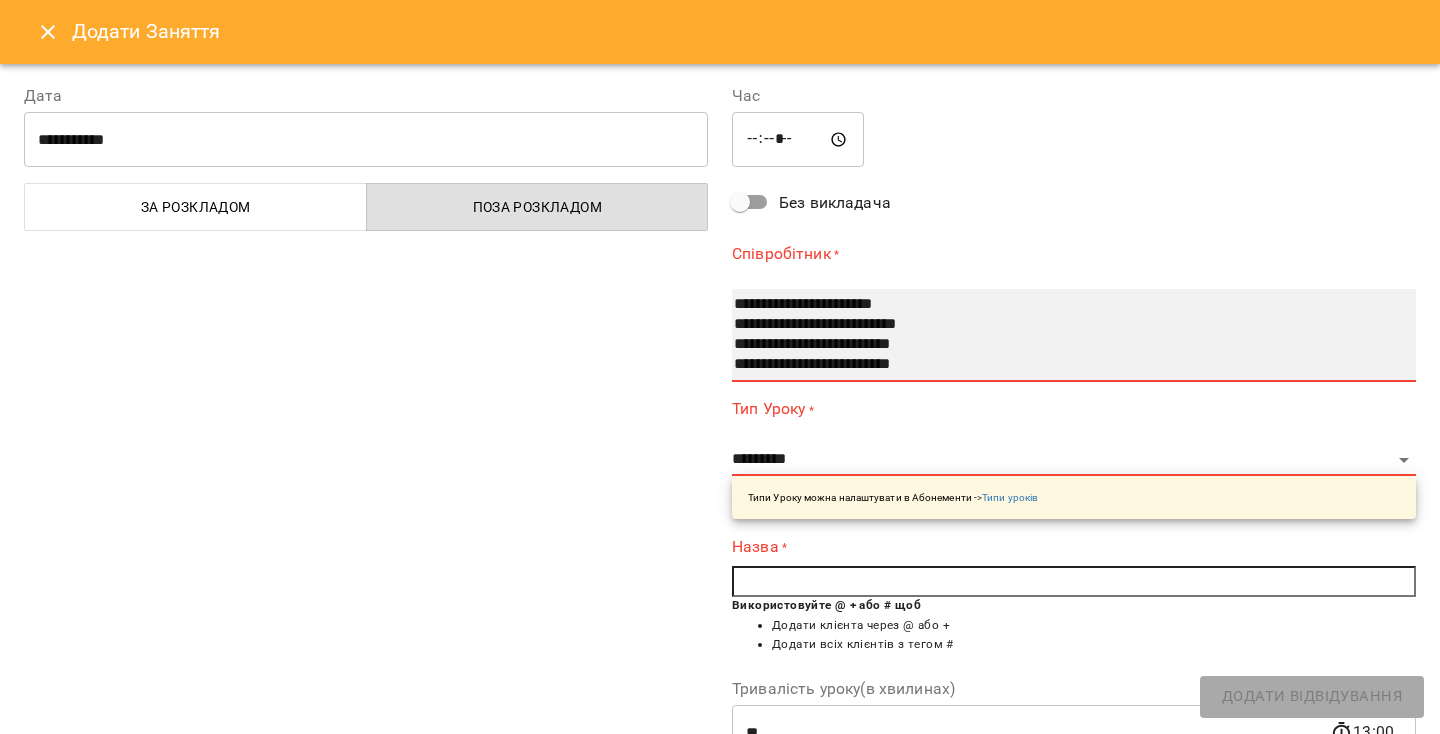 select on "**********" 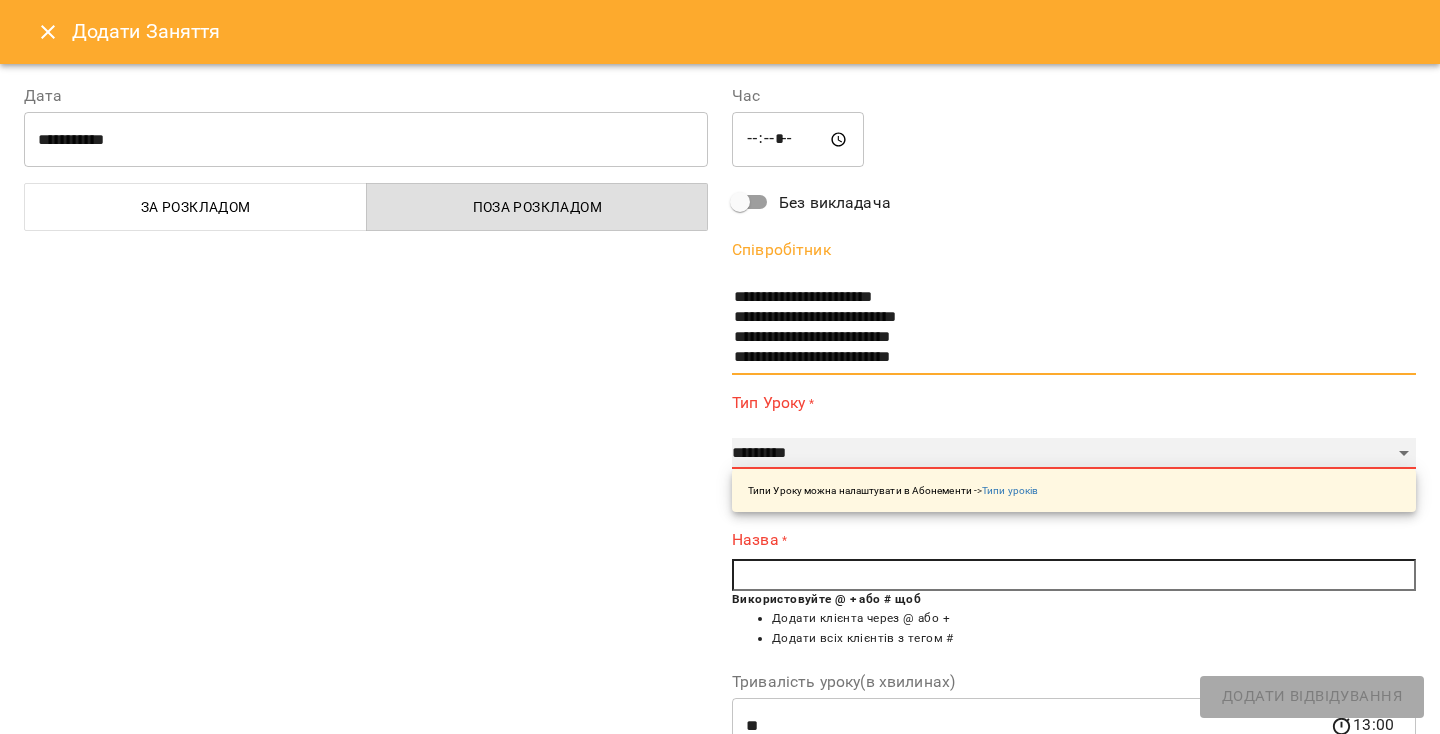 click on "**********" at bounding box center [1074, 454] 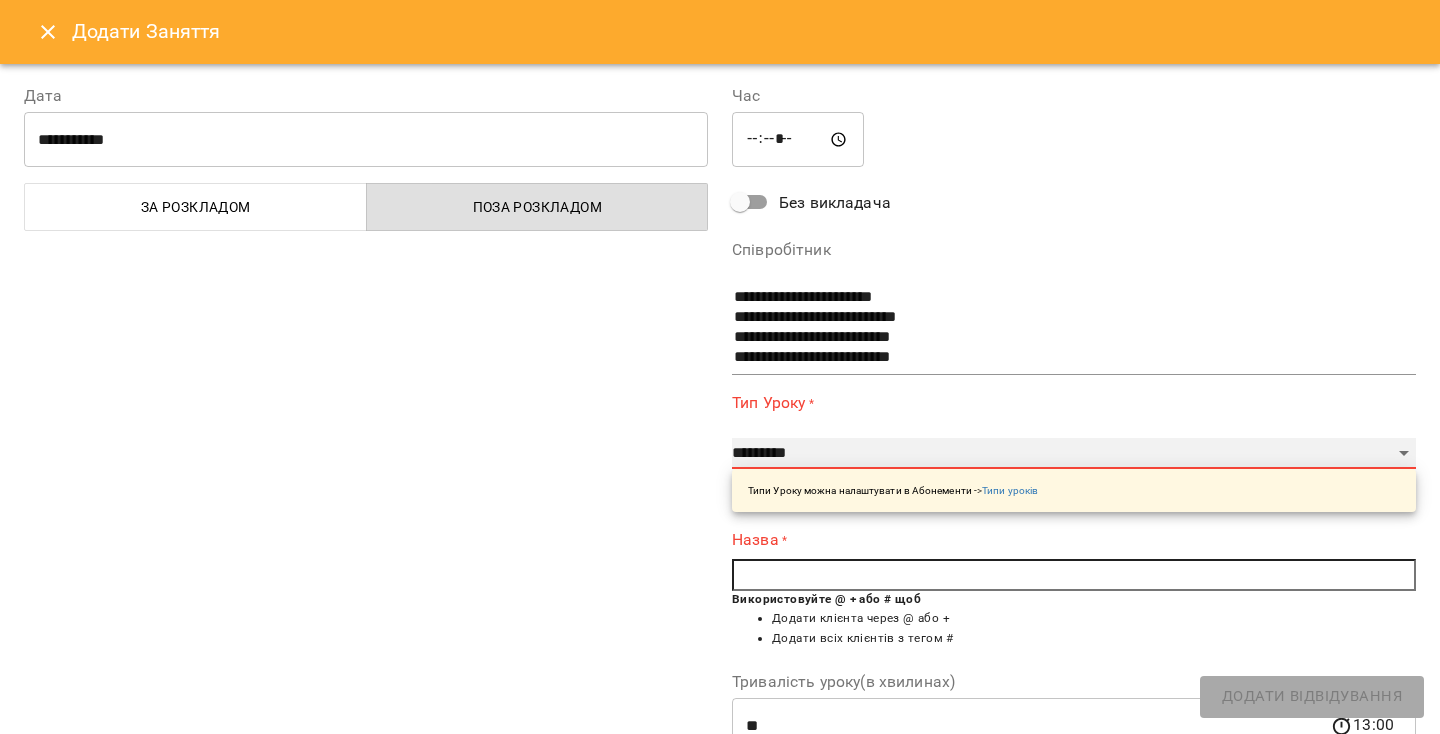 select on "**********" 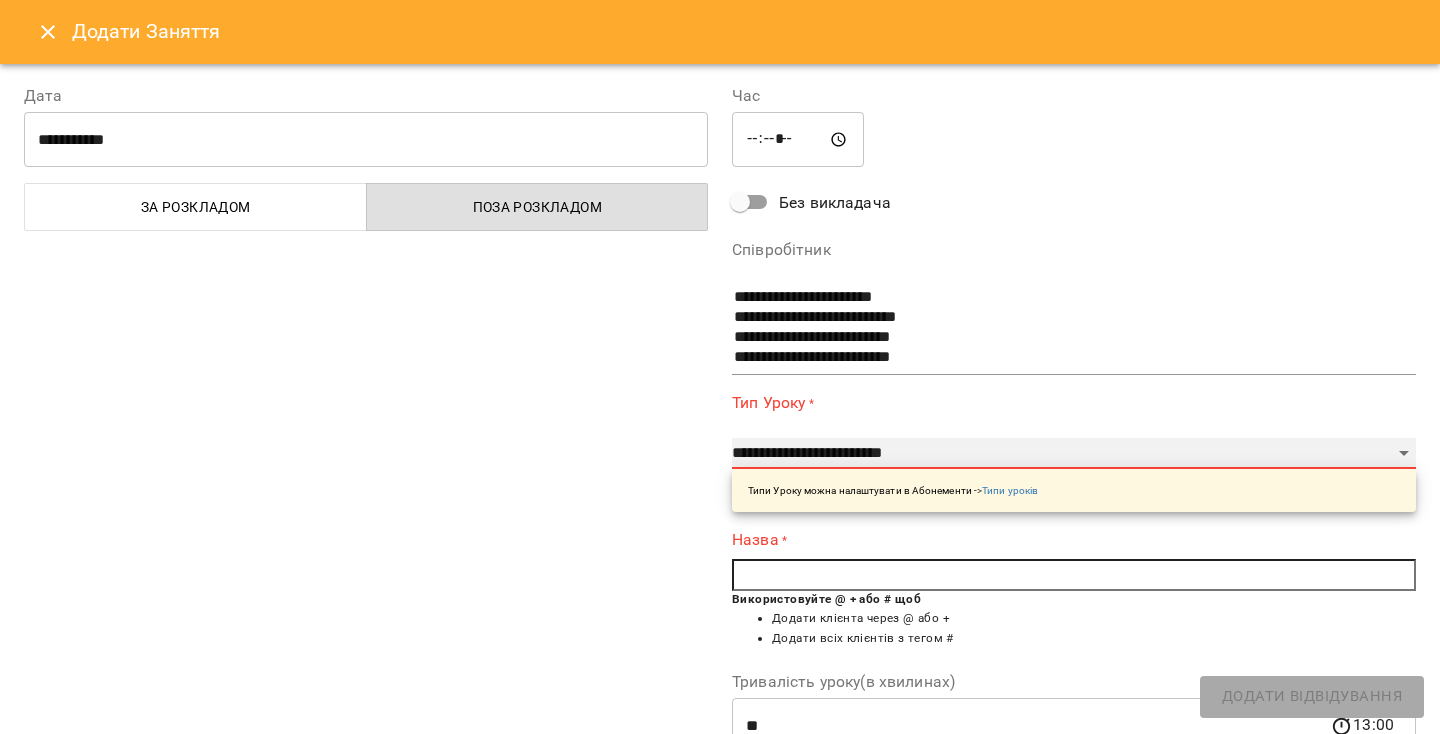 type on "**" 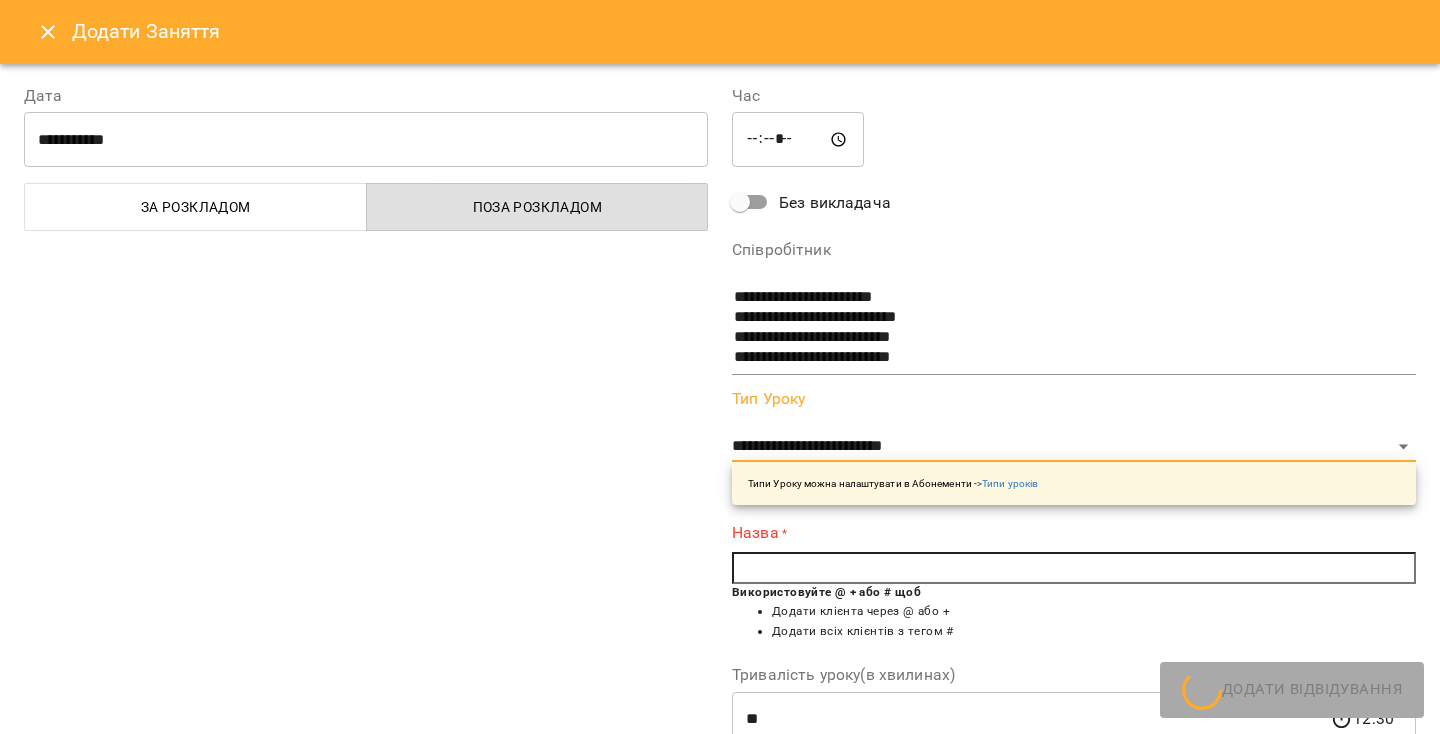 click on "Використовуйте @ + або # щоб" at bounding box center [826, 592] 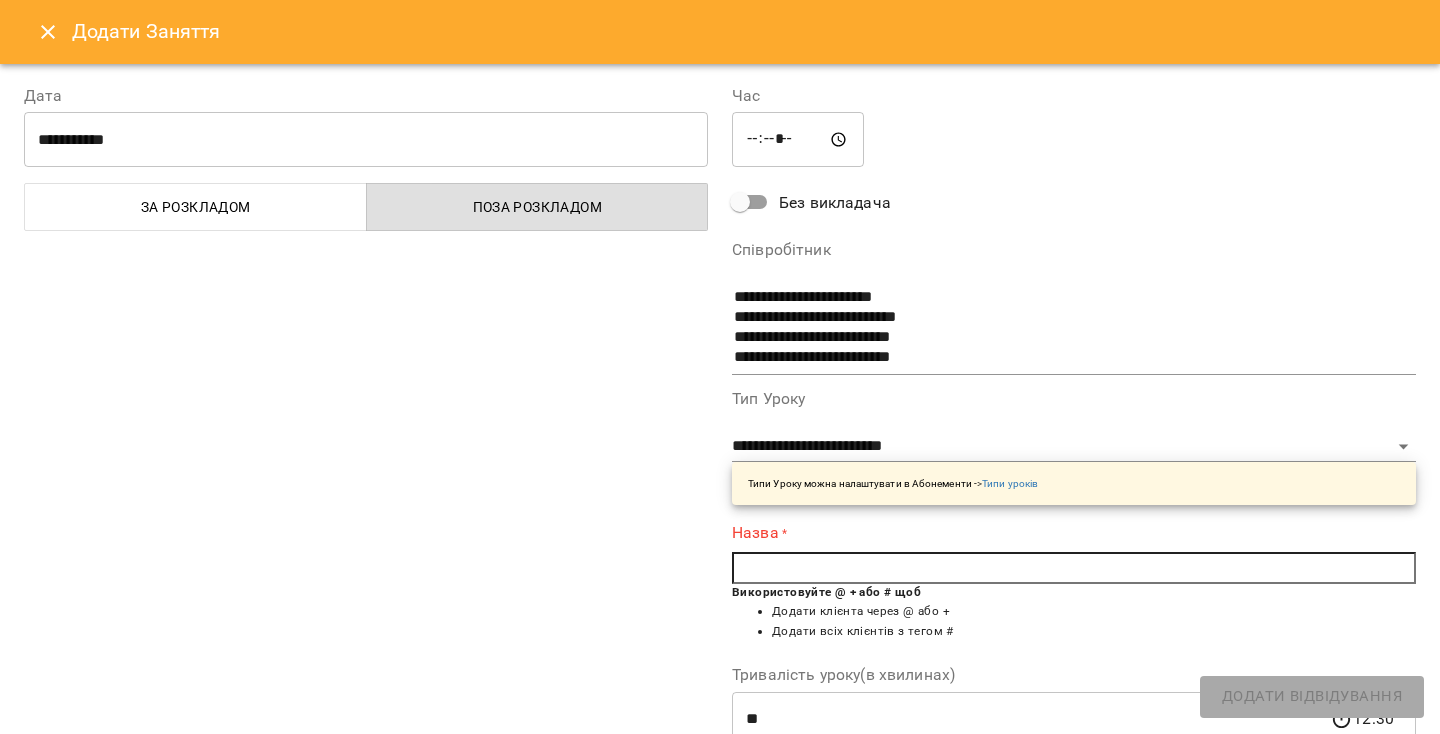 click at bounding box center (1074, 568) 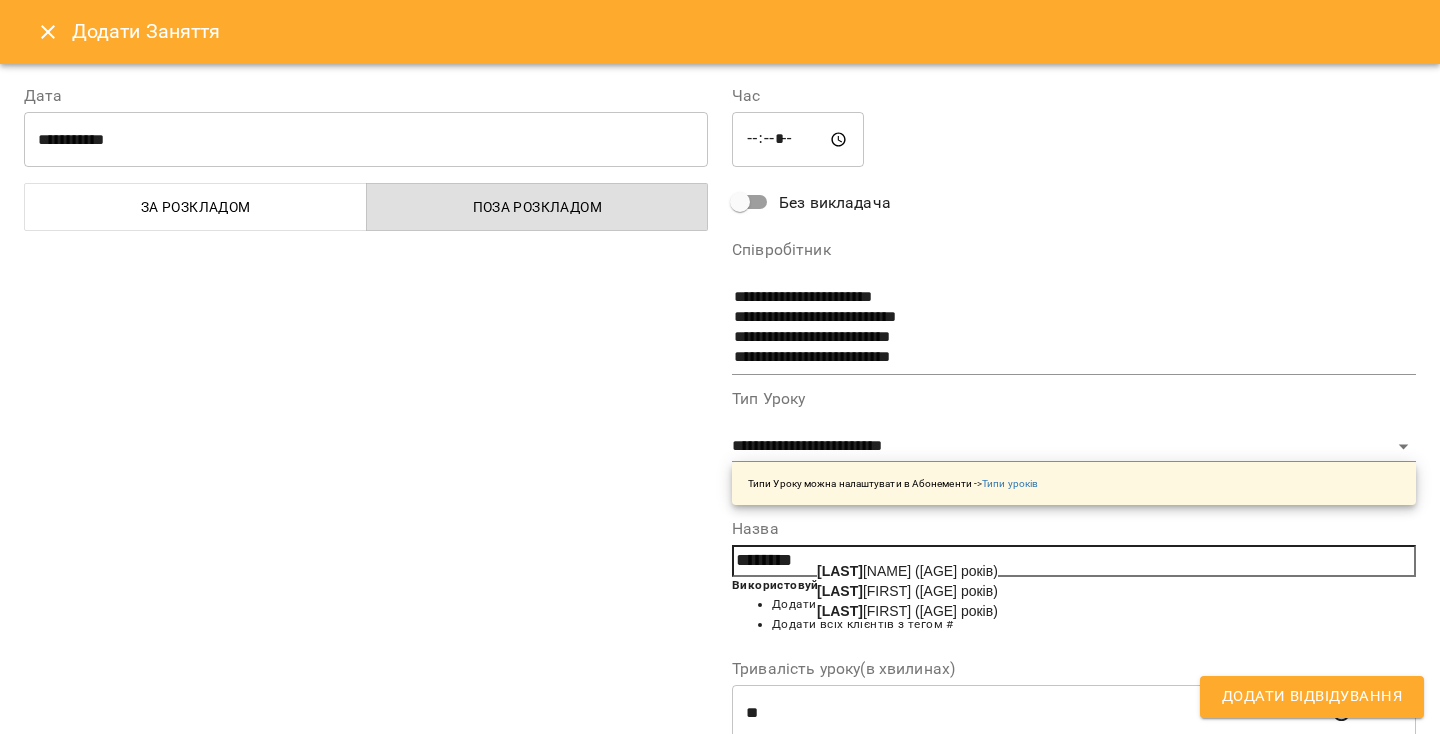 click on "[NAME] [NAME] ([AGE] років)" at bounding box center (907, 571) 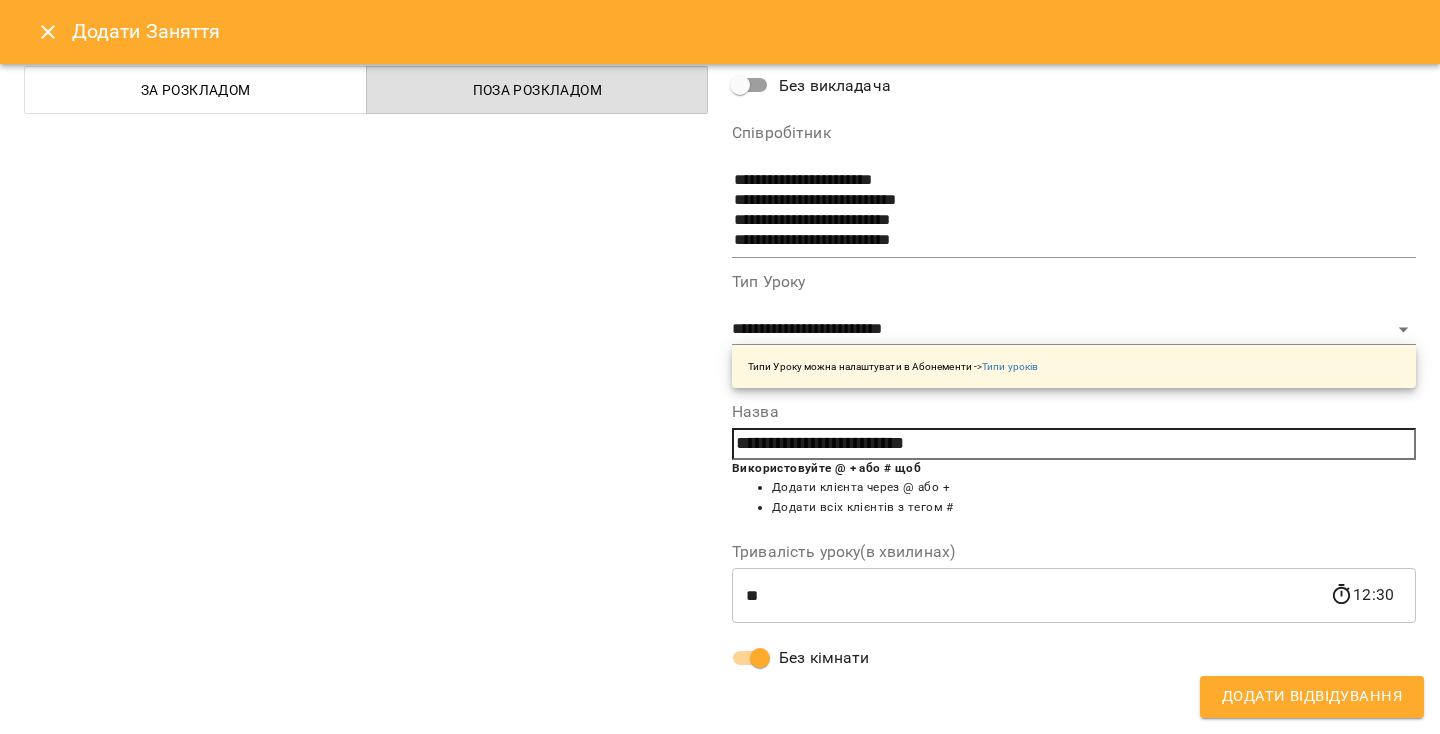 scroll, scrollTop: 0, scrollLeft: 0, axis: both 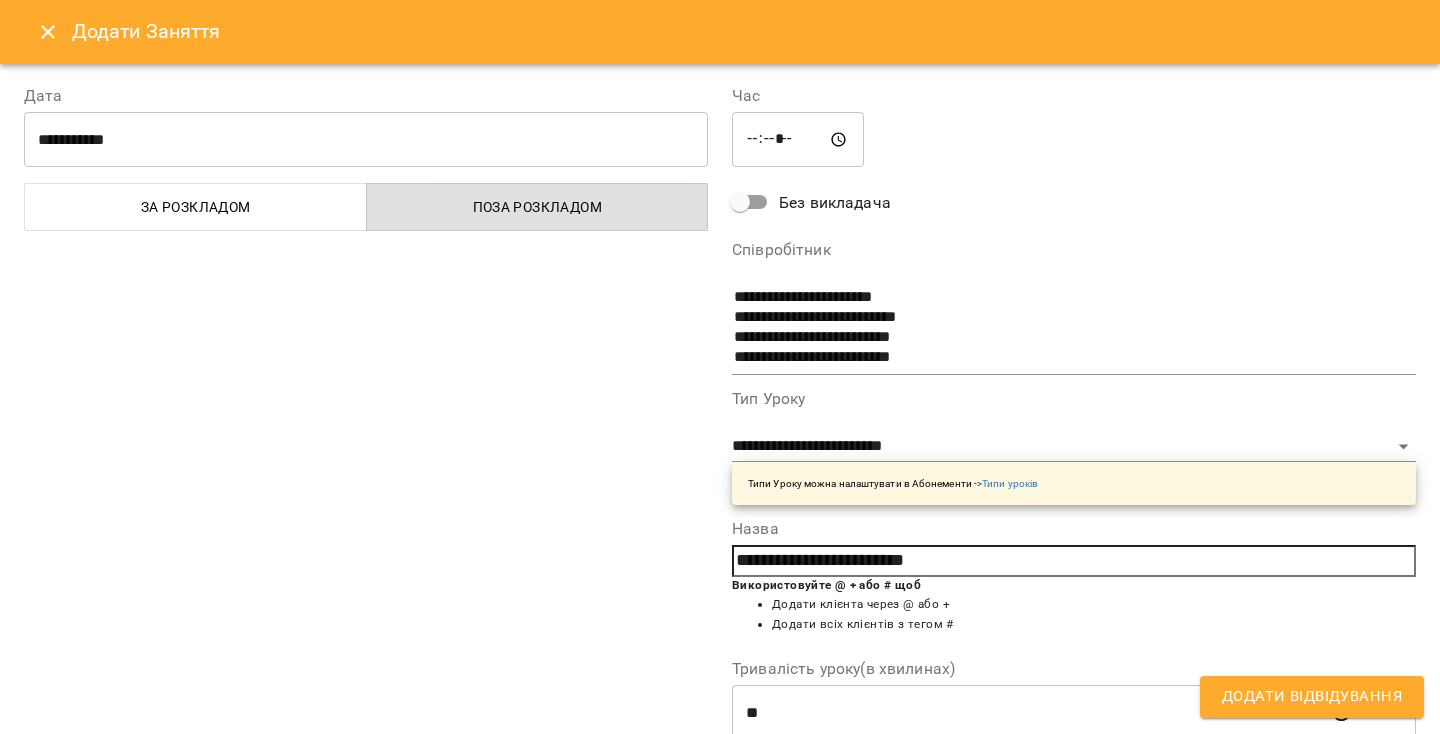 click on "Додати Відвідування" at bounding box center (1312, 697) 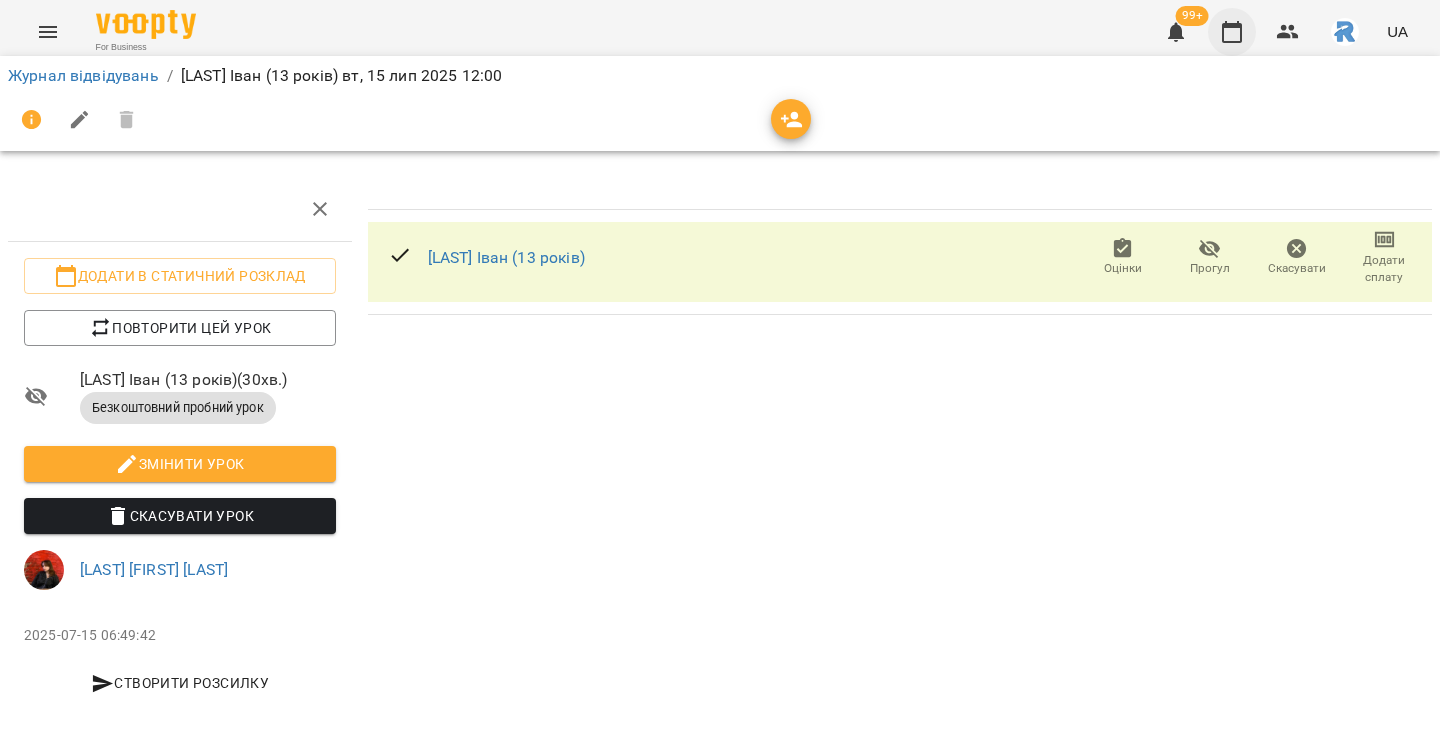 click at bounding box center [1232, 32] 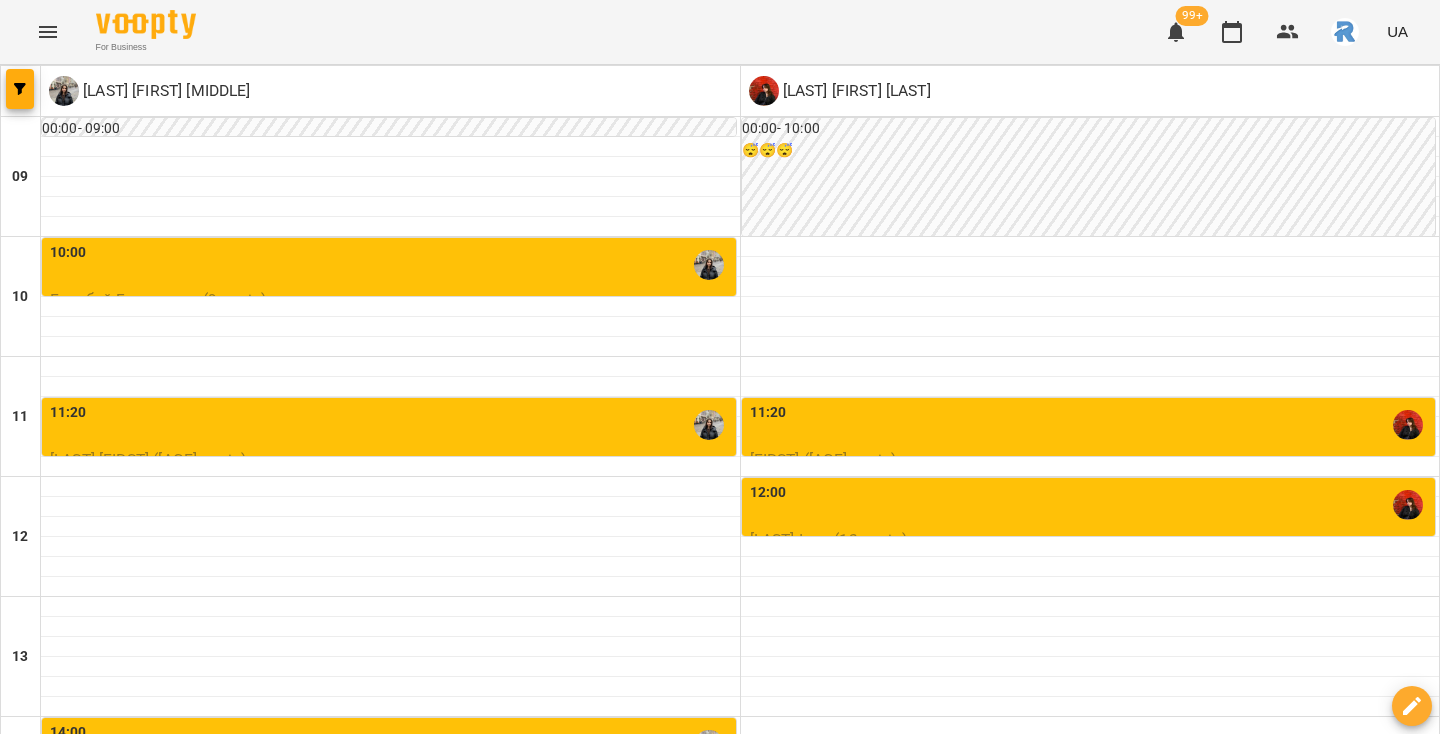 scroll, scrollTop: 222, scrollLeft: 0, axis: vertical 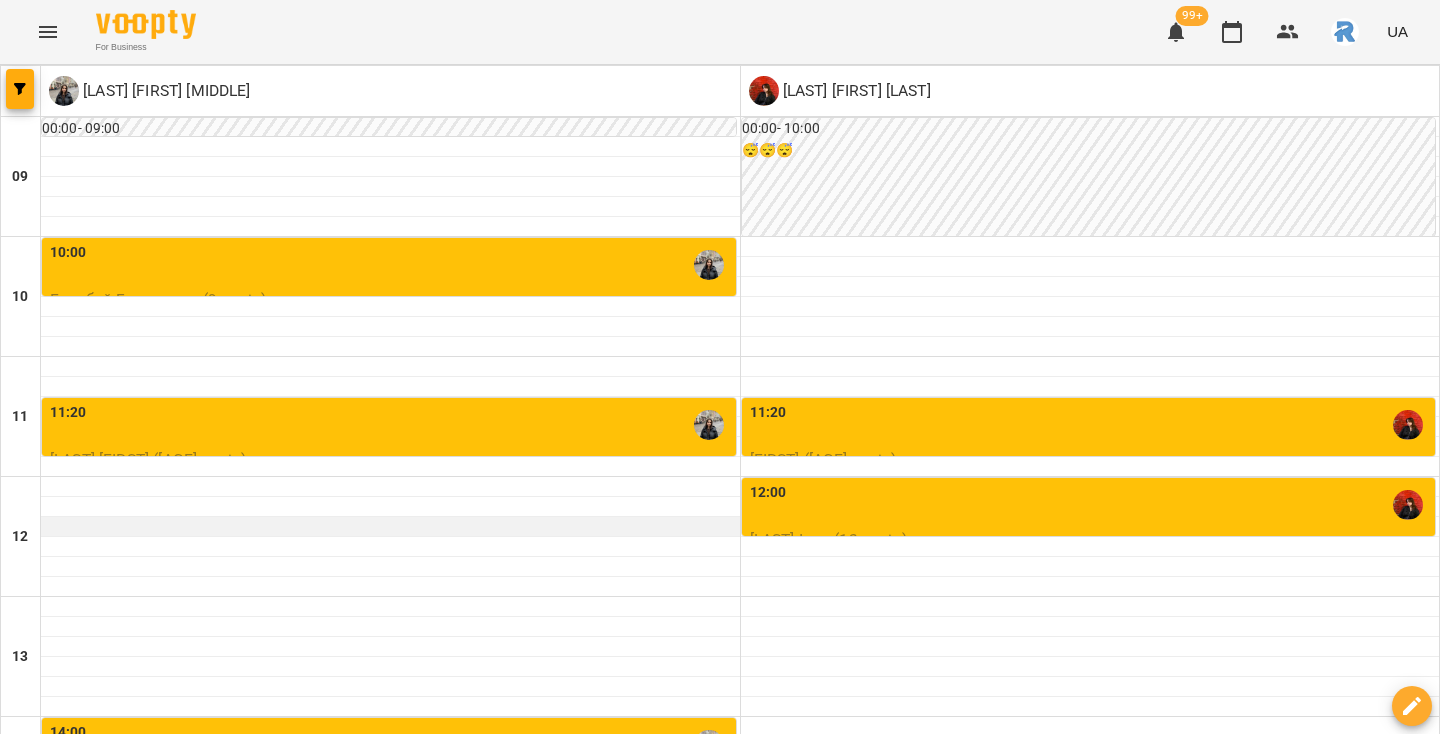 click at bounding box center (390, 527) 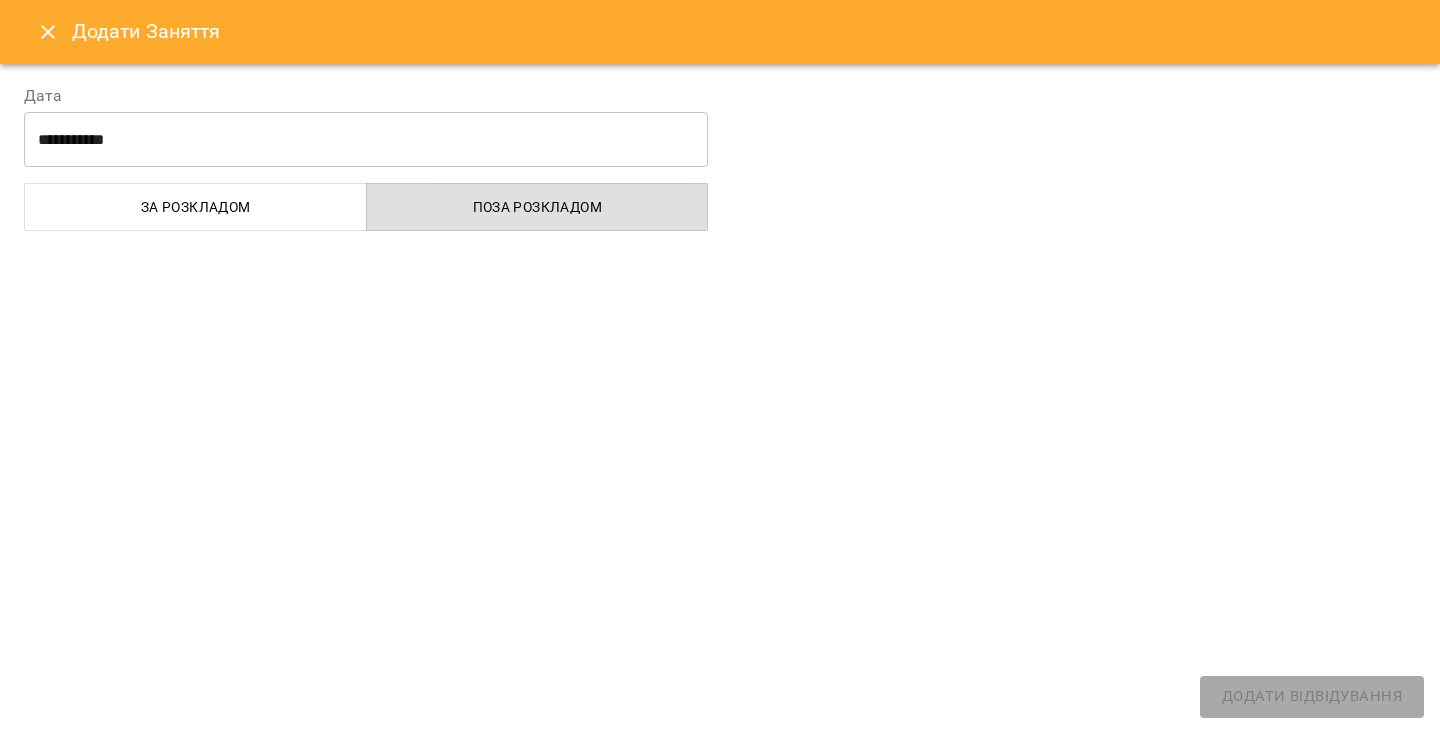 select 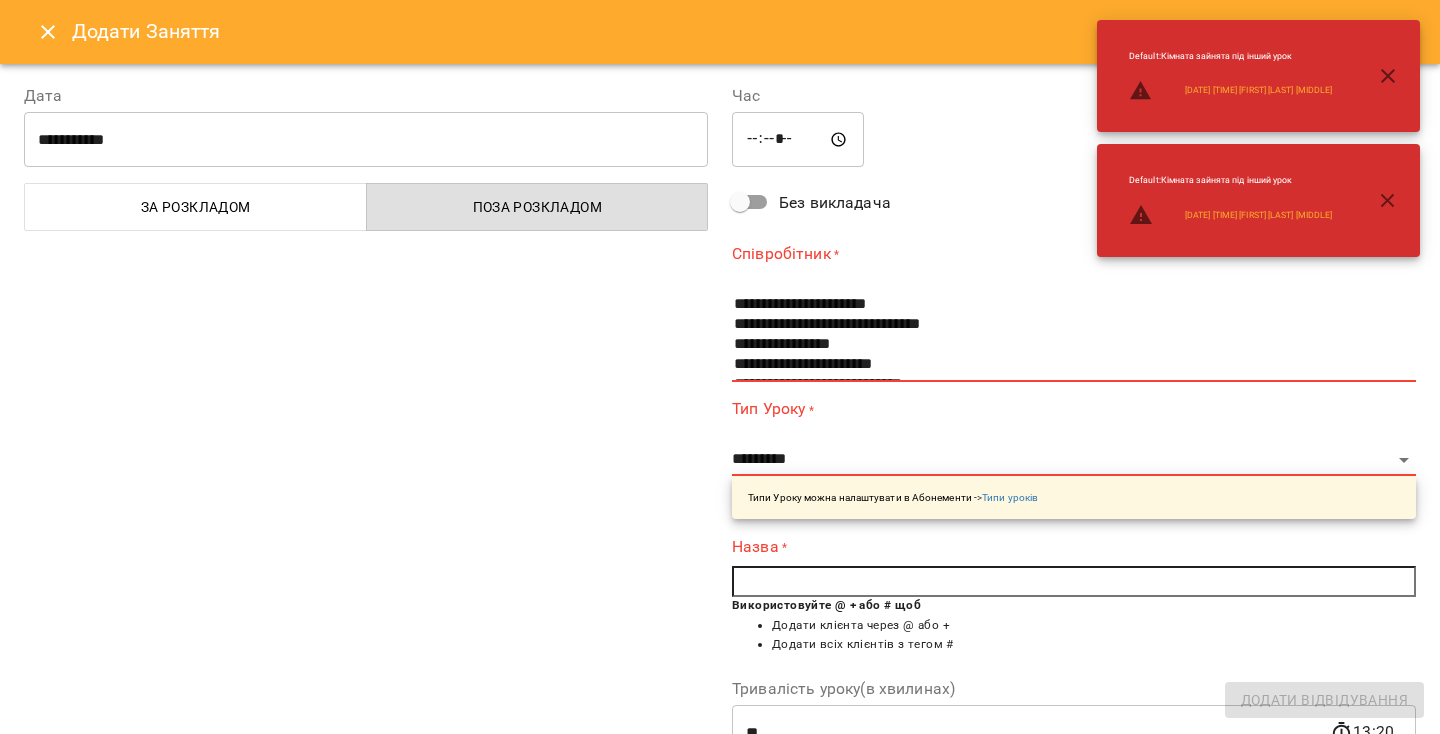 click on "*****" at bounding box center [798, 140] 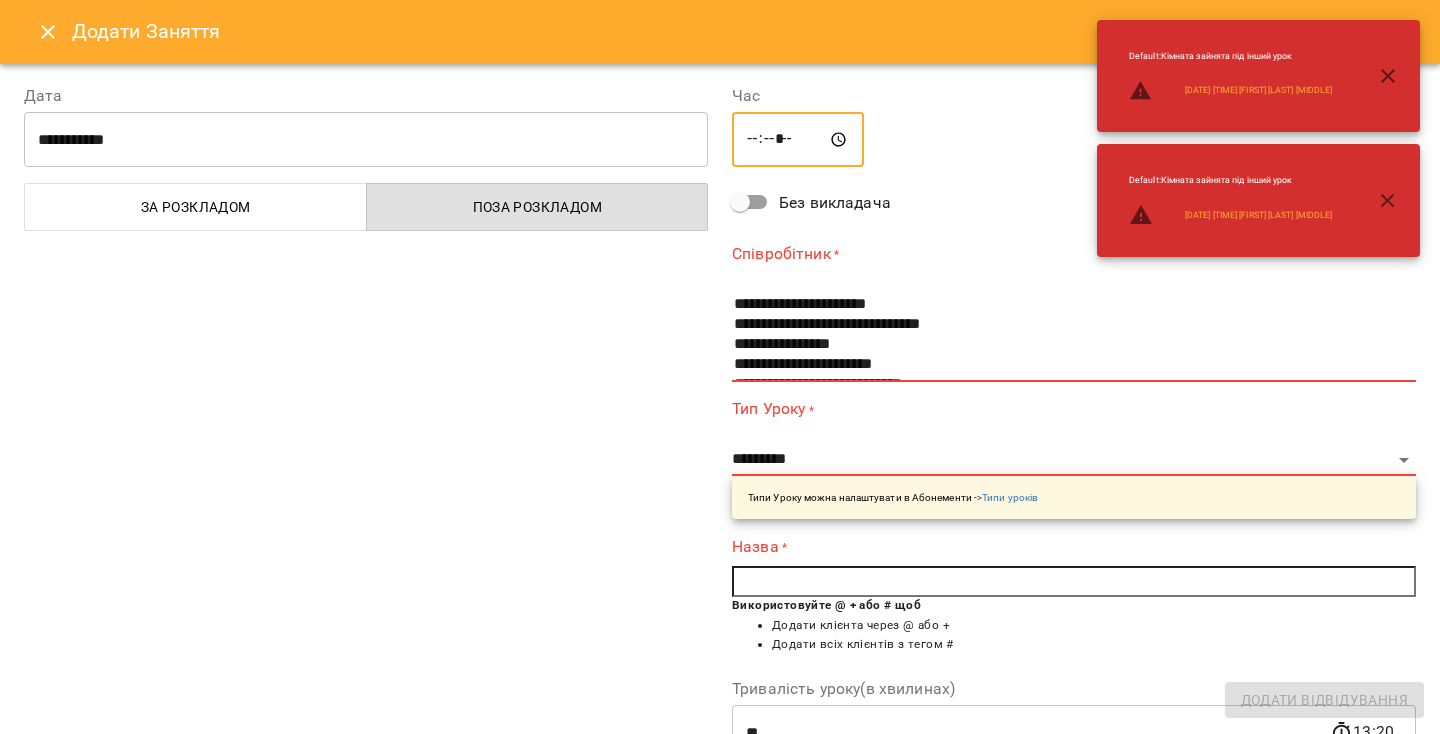 click on "*****" at bounding box center [798, 140] 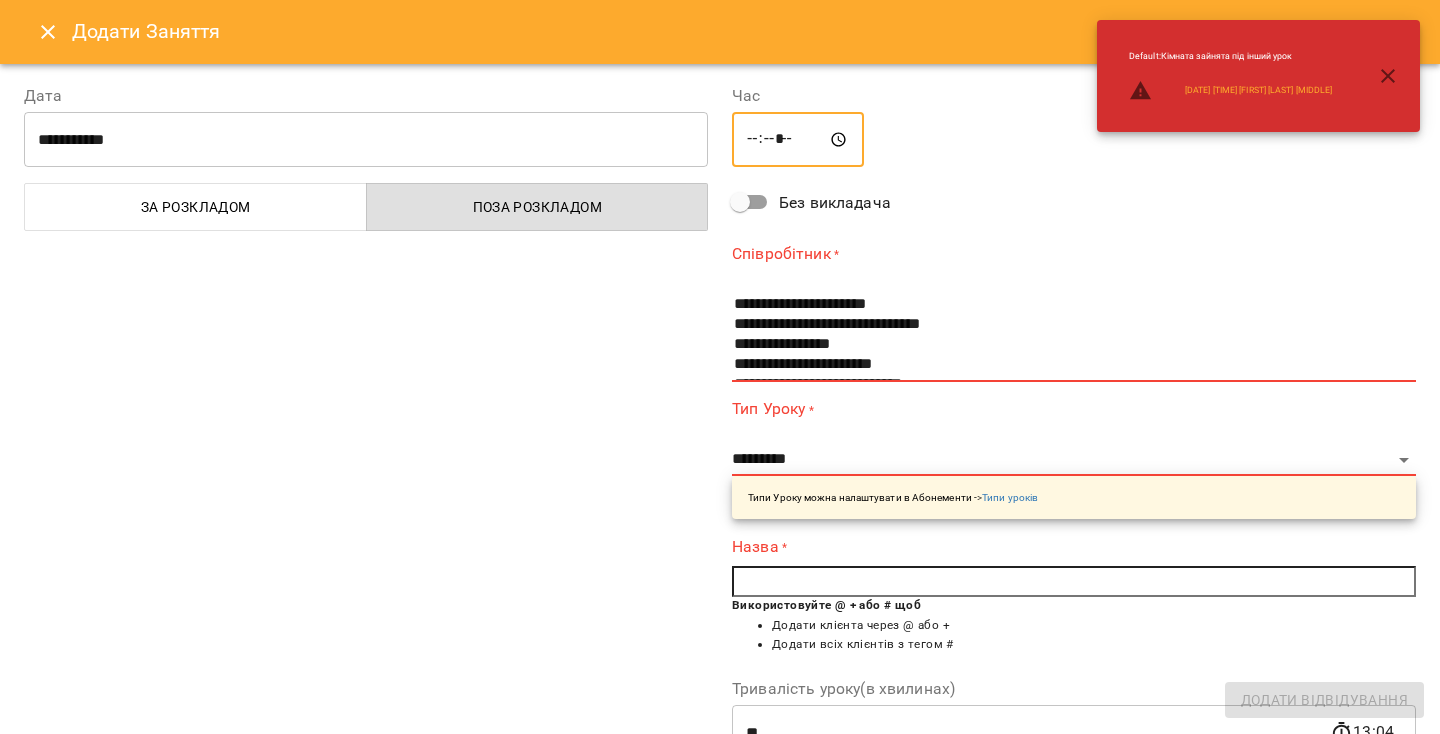type on "*****" 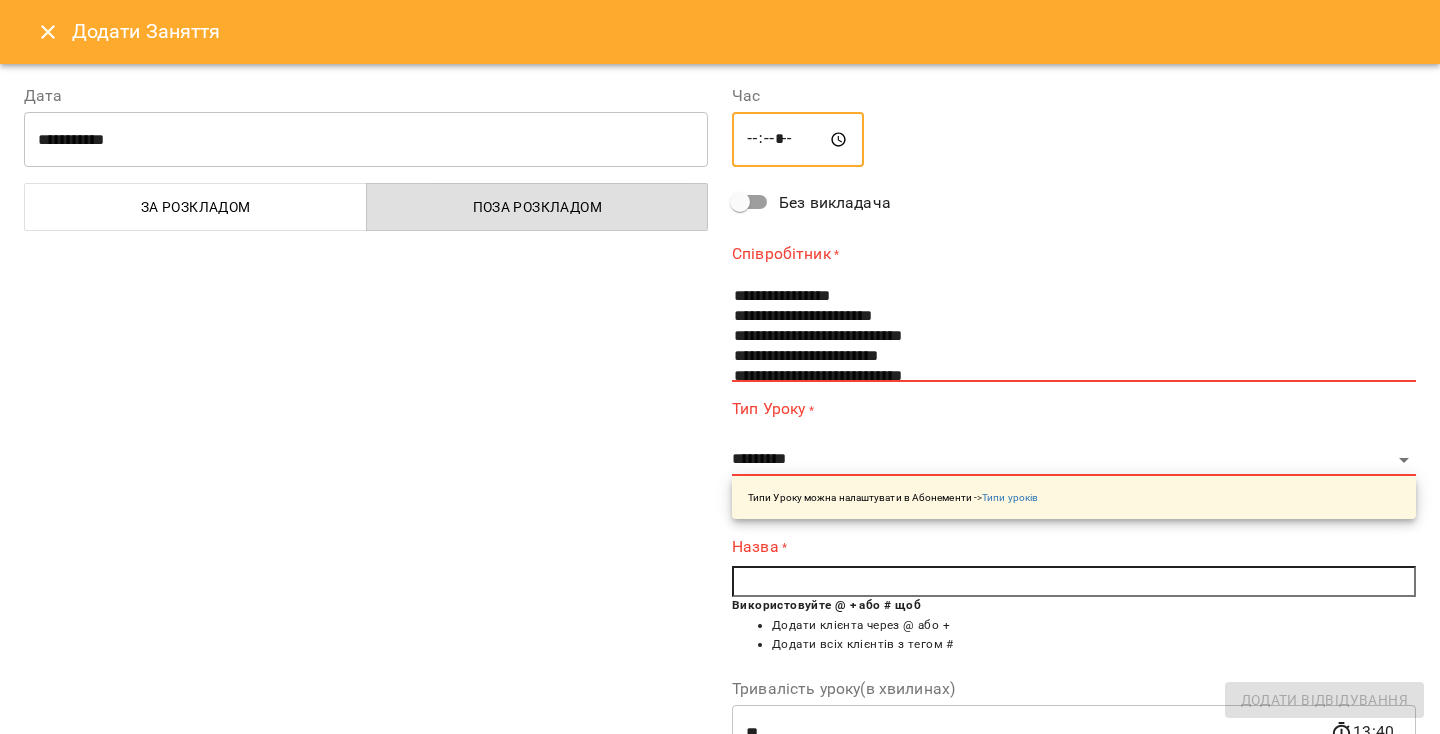 scroll, scrollTop: 51, scrollLeft: 0, axis: vertical 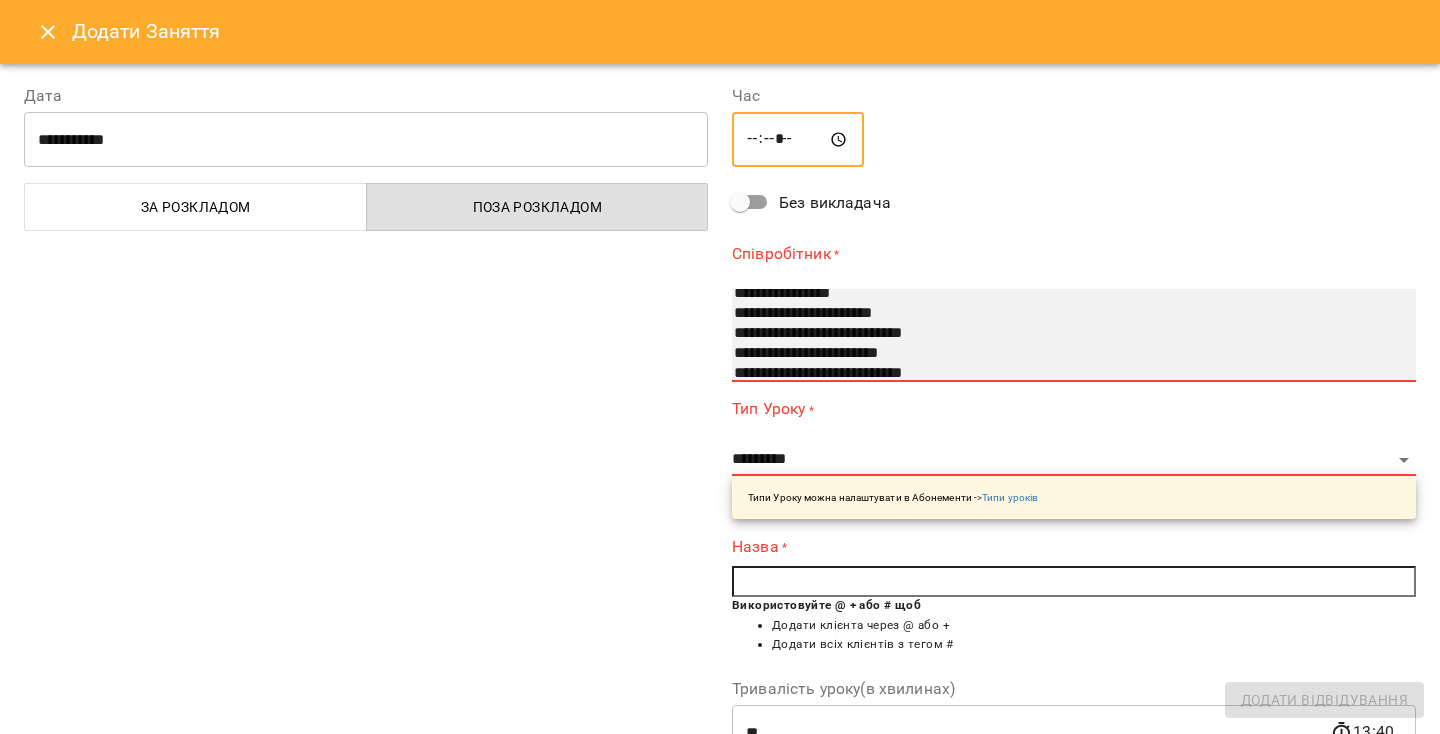 select on "**********" 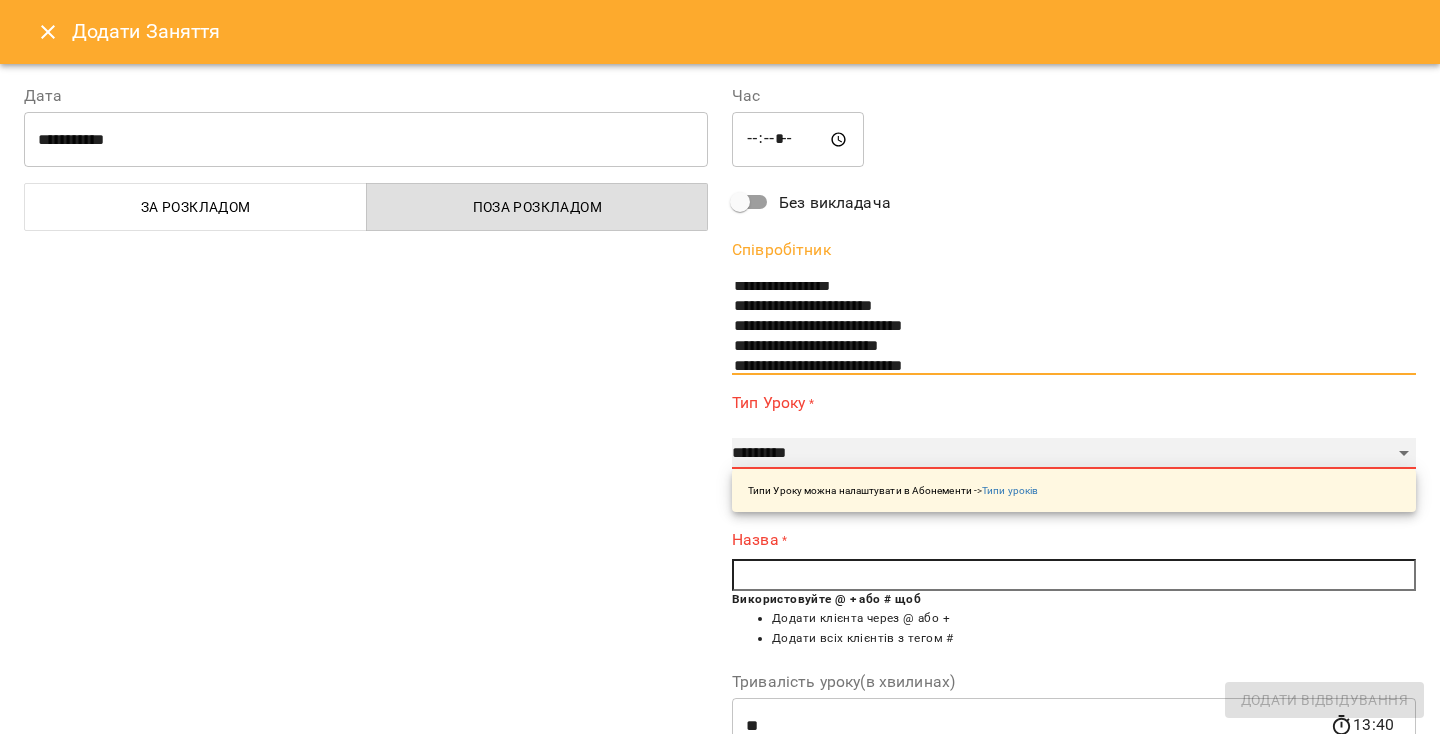 click on "**********" at bounding box center [1074, 454] 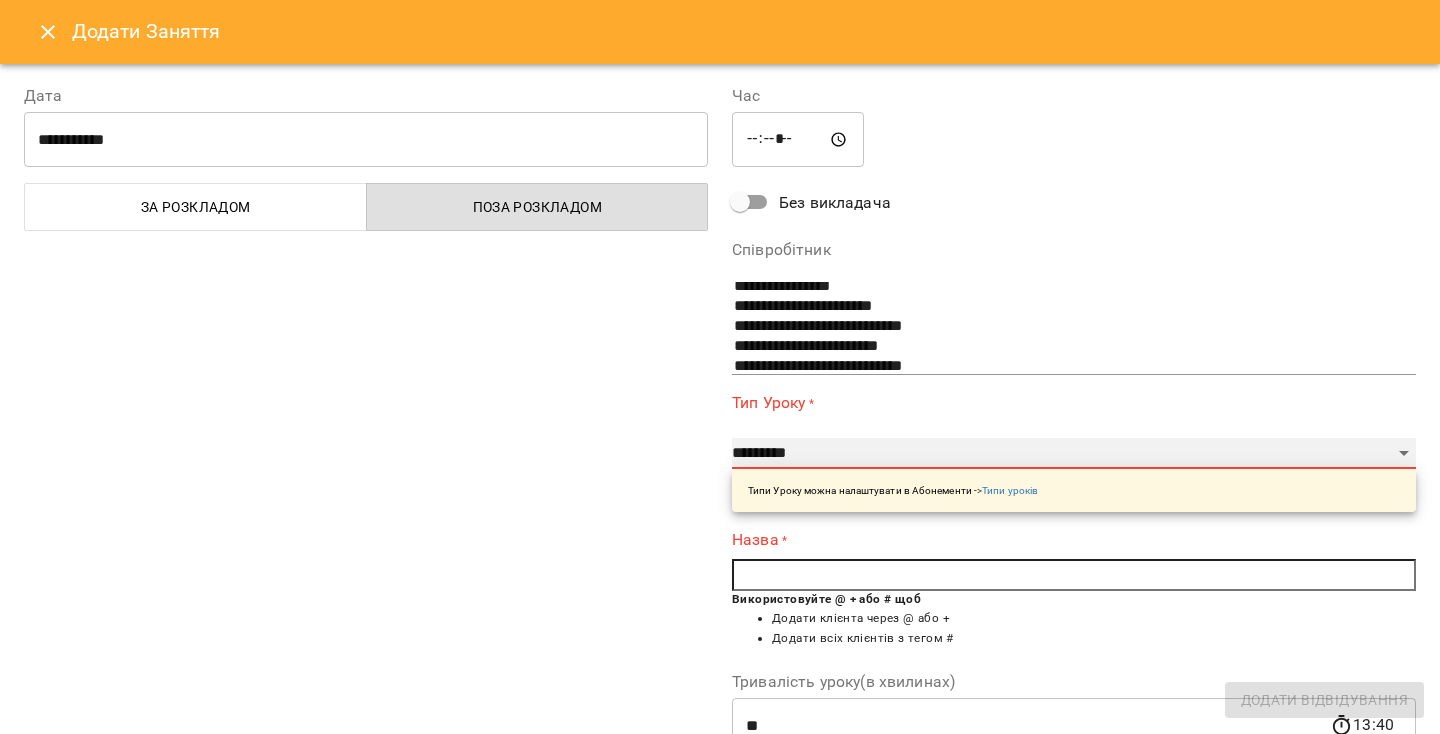 select on "**********" 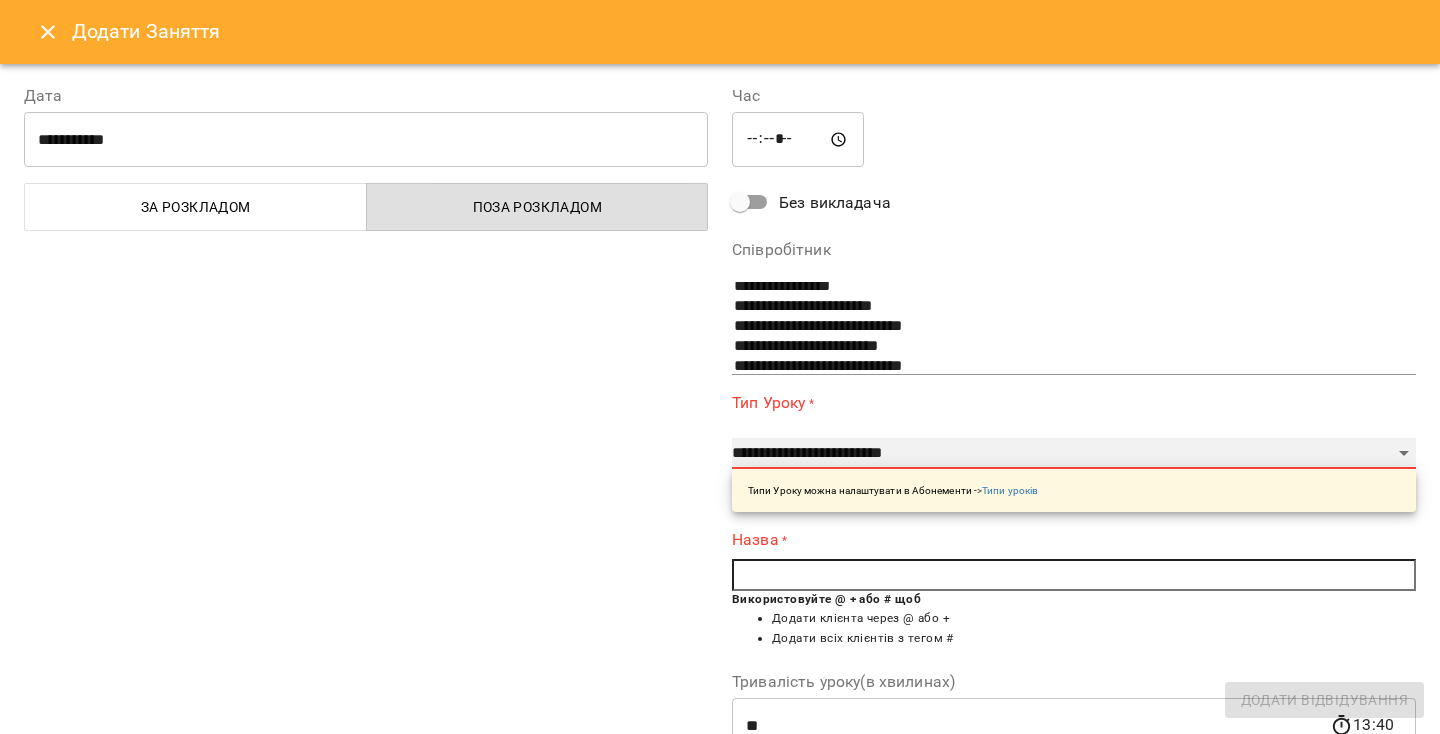 type on "**" 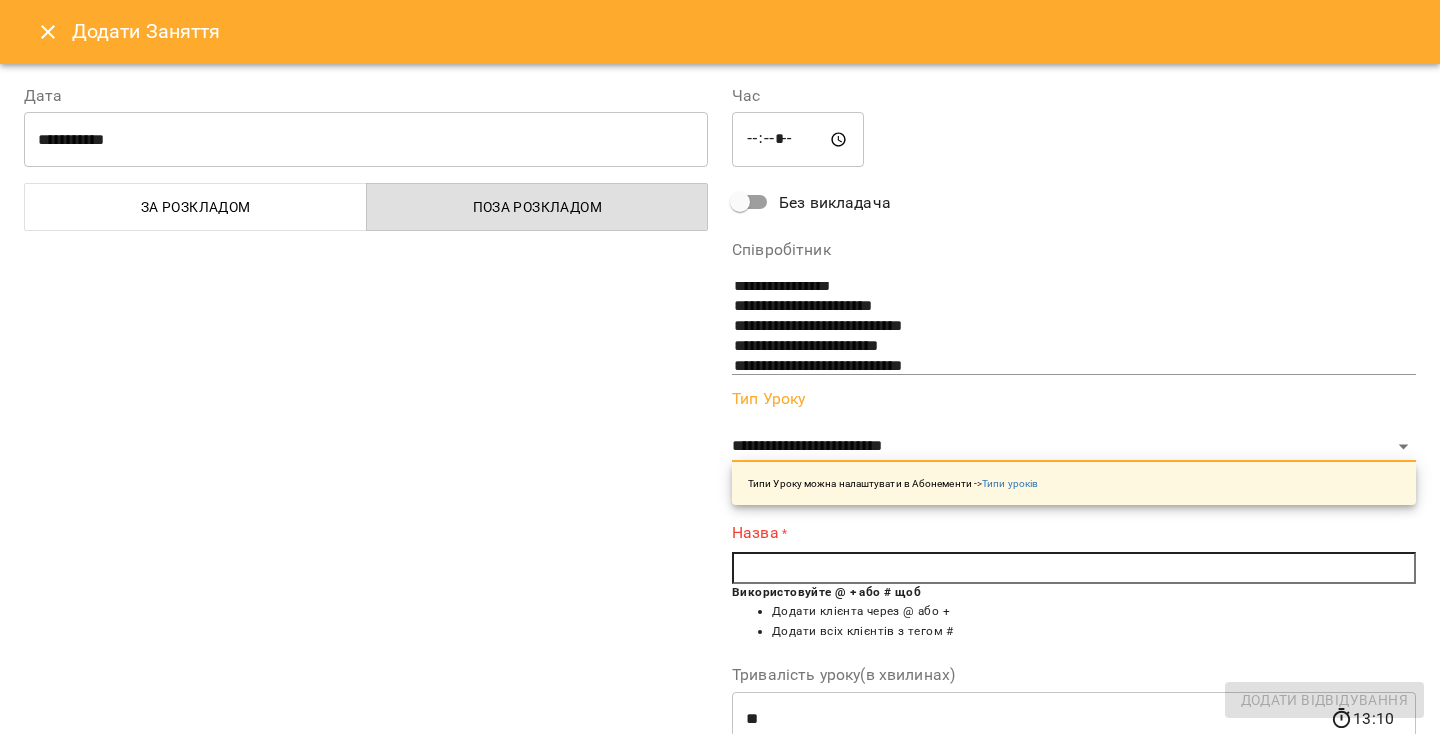 click at bounding box center (1074, 568) 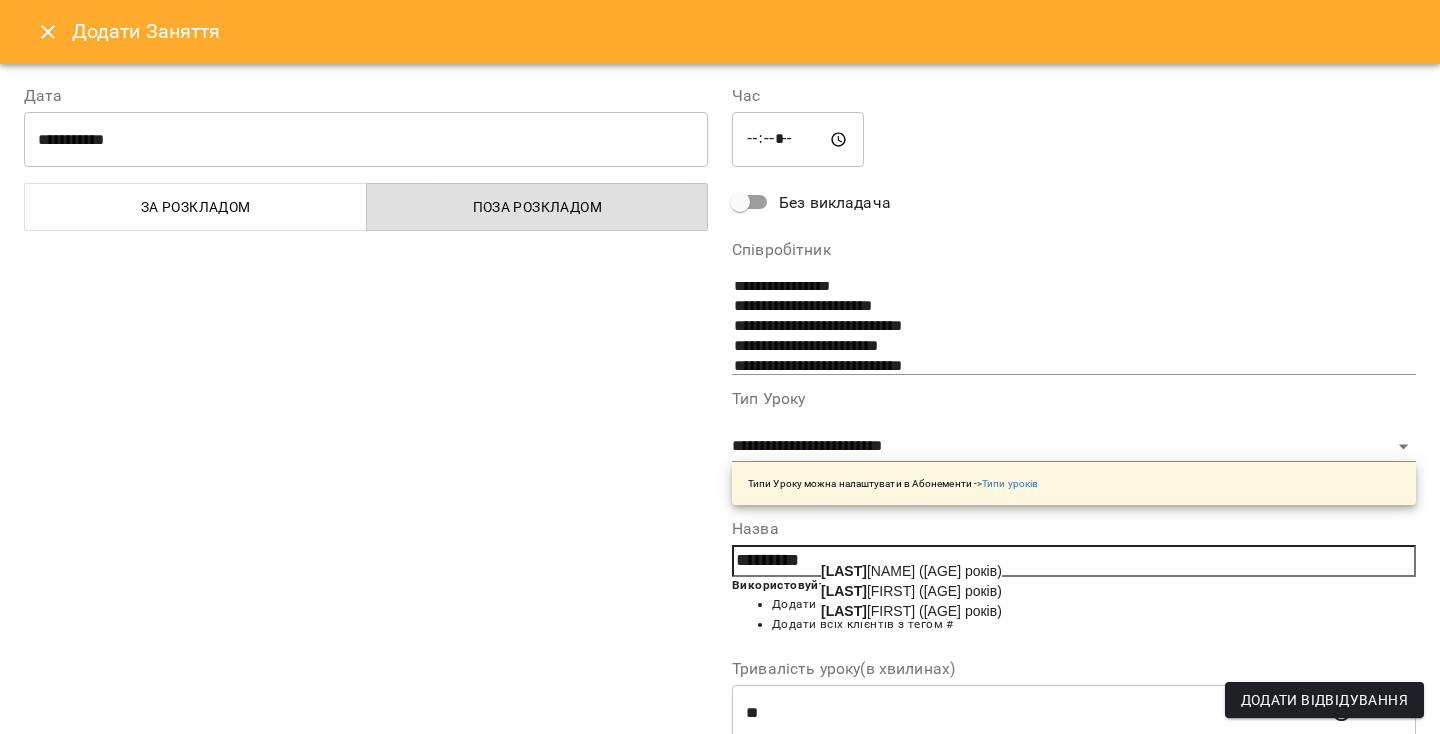 click on "[LAST]" 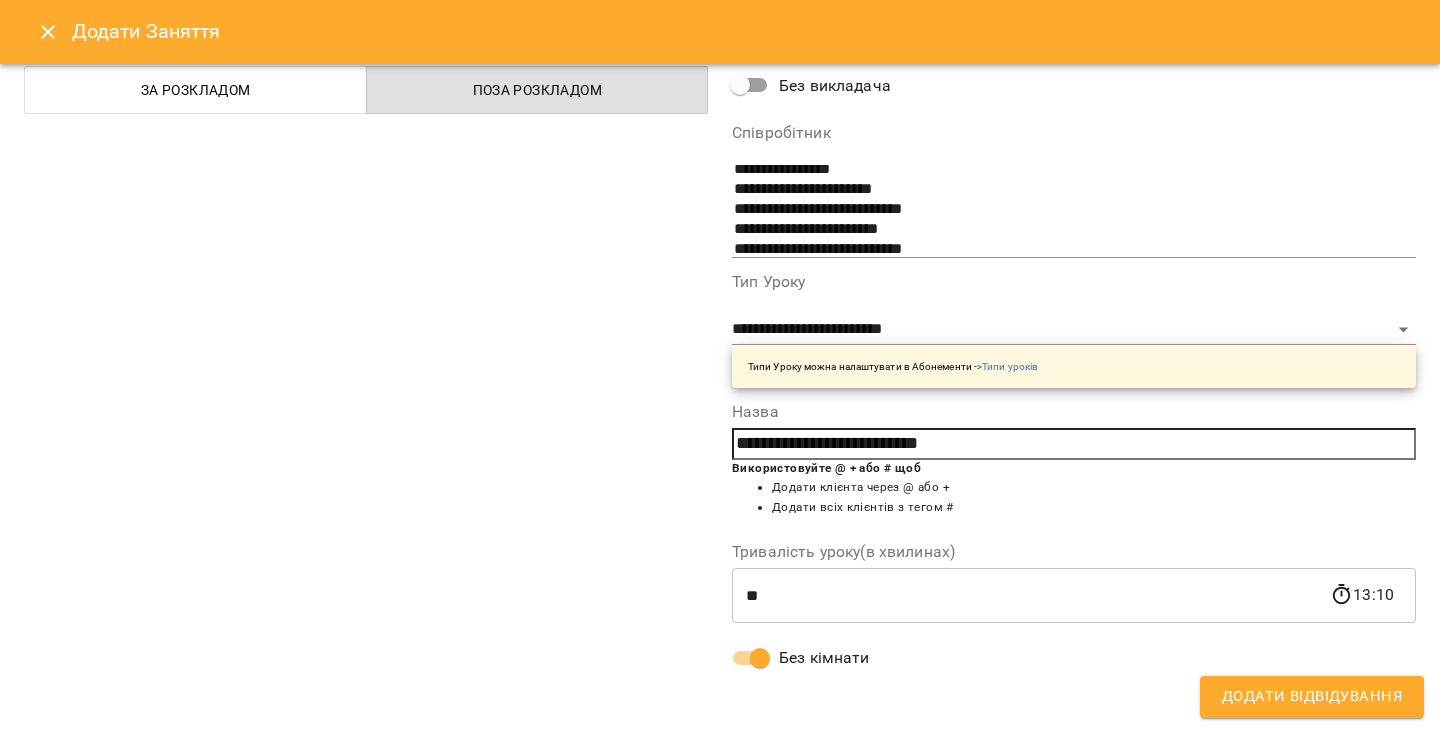 scroll, scrollTop: 0, scrollLeft: 0, axis: both 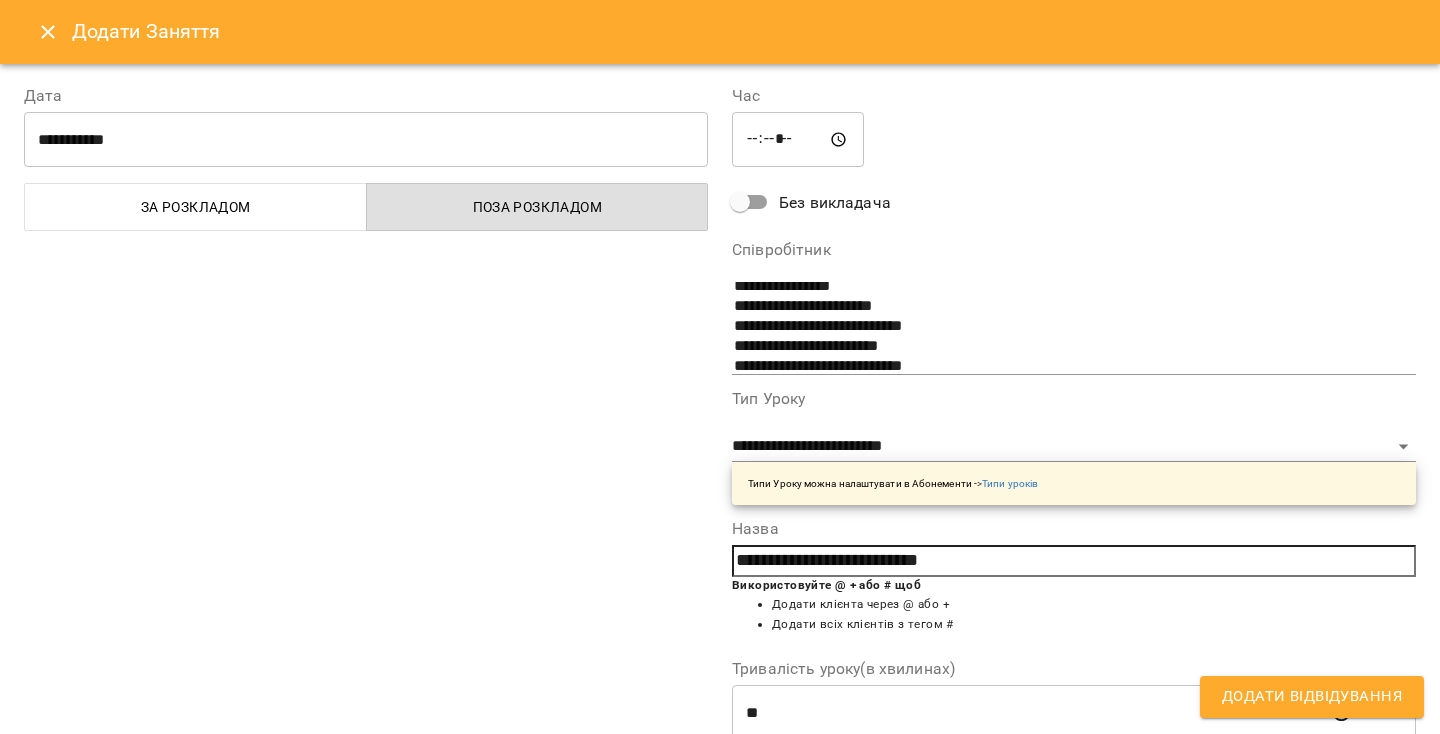 click on "Додати Відвідування" at bounding box center [1312, 697] 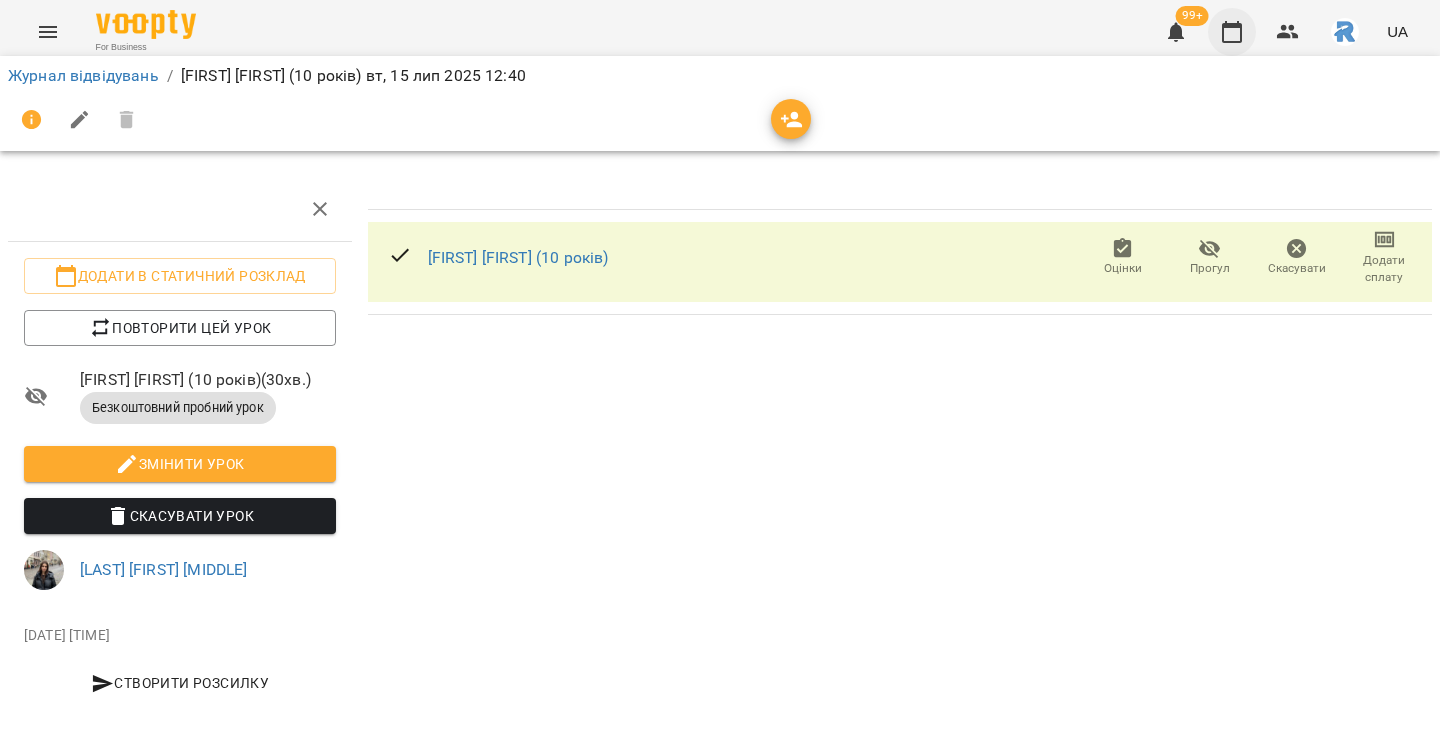 click 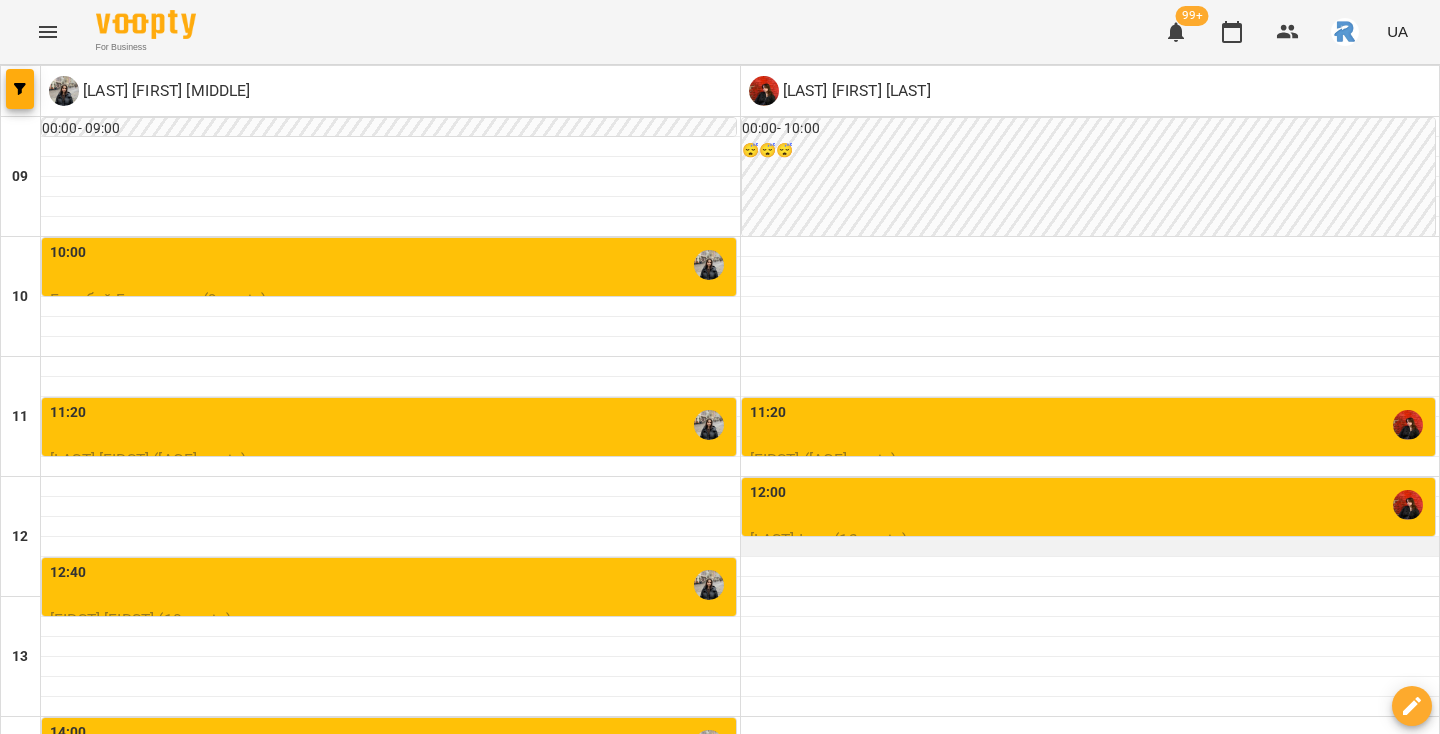 scroll, scrollTop: 212, scrollLeft: 0, axis: vertical 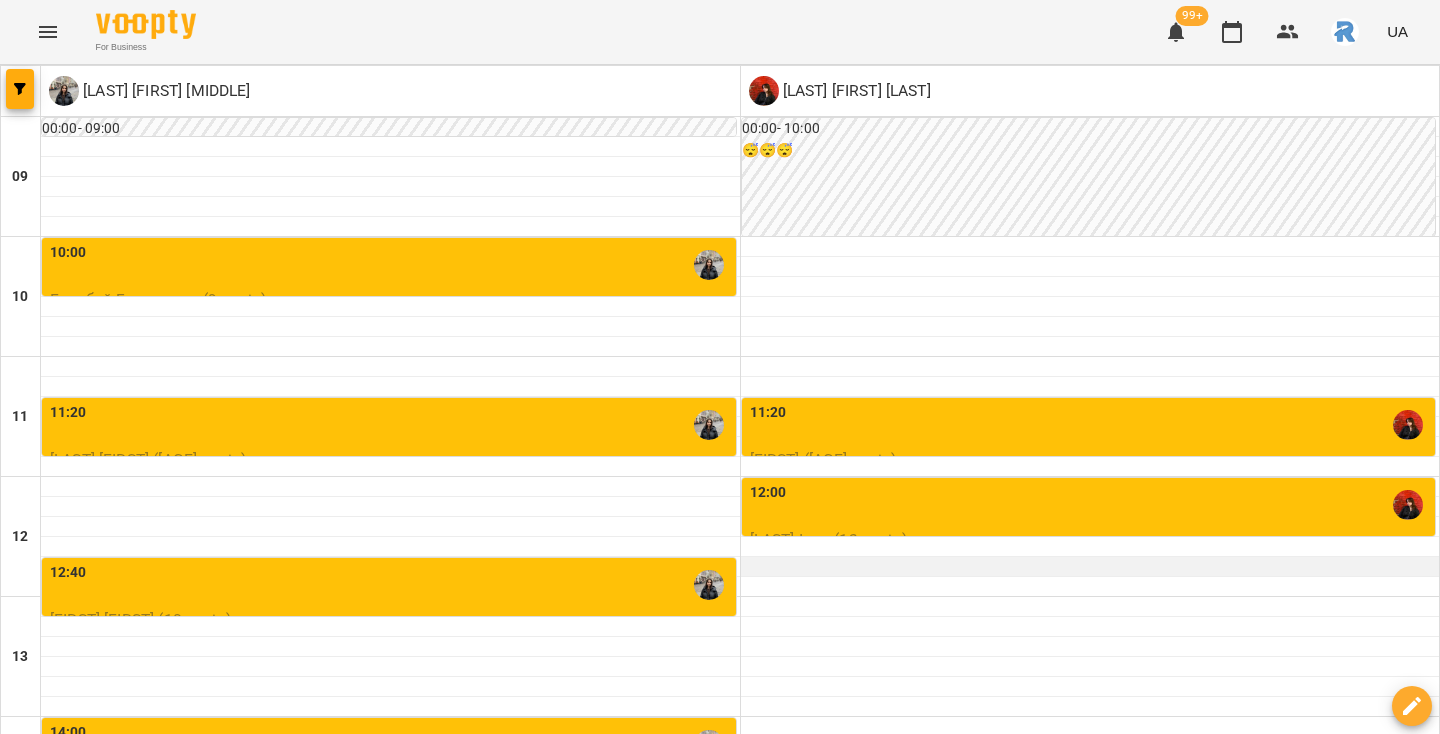 click at bounding box center [1090, 567] 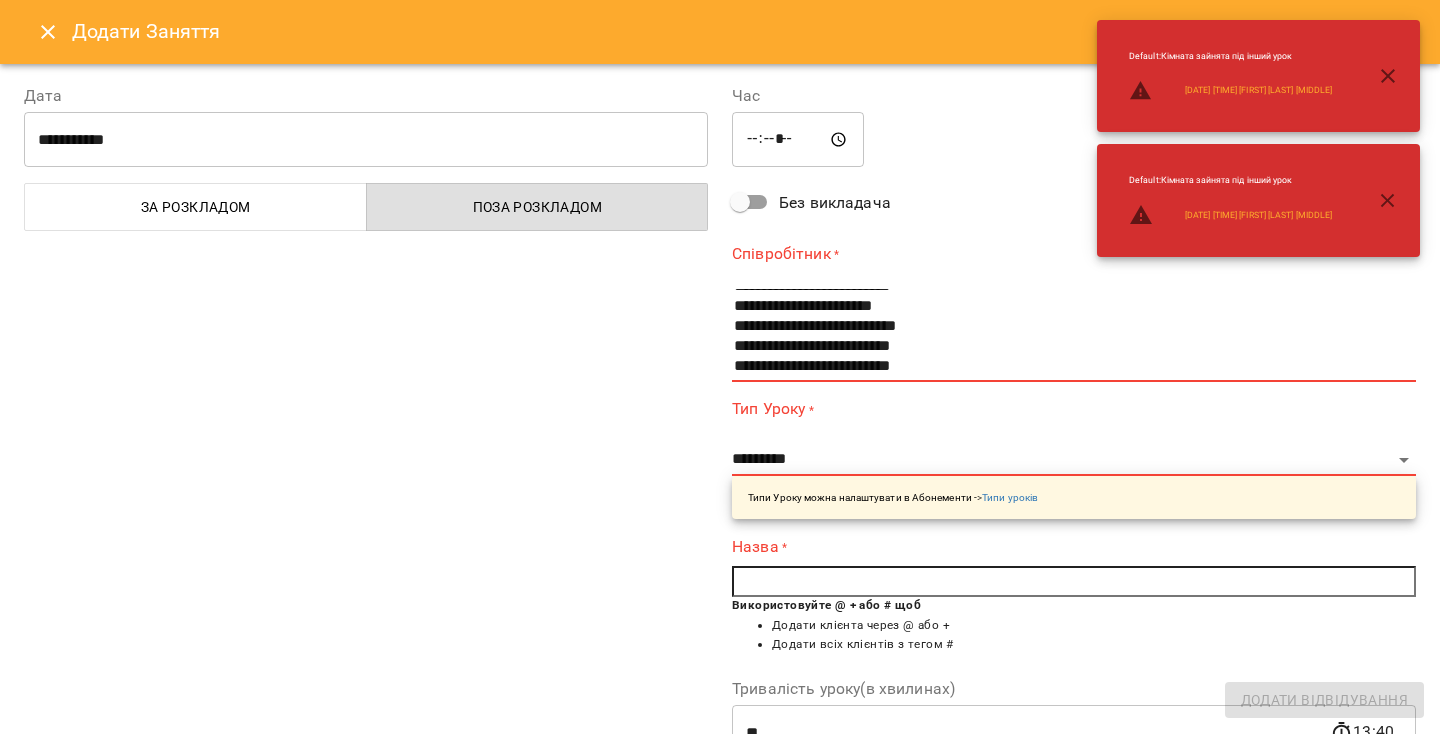 scroll, scrollTop: 160, scrollLeft: 0, axis: vertical 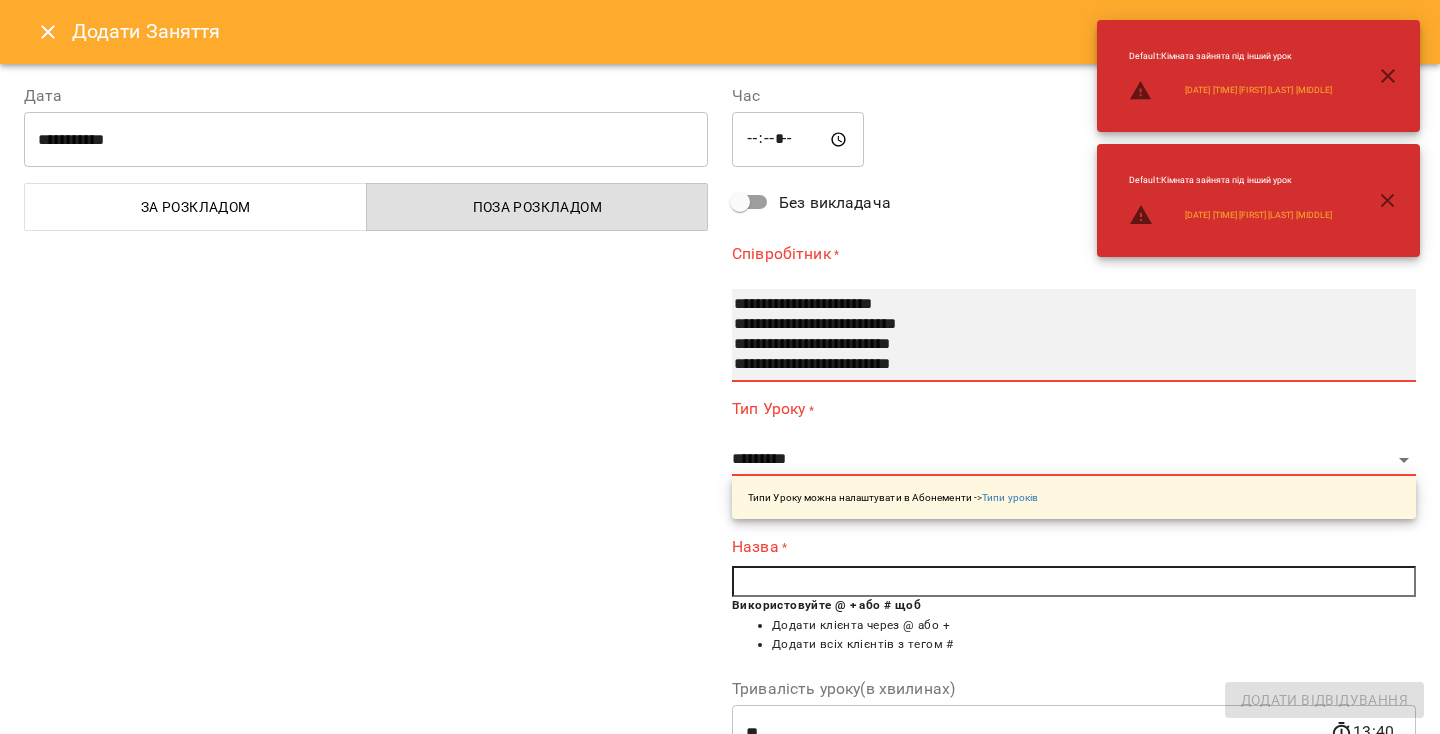 select on "**********" 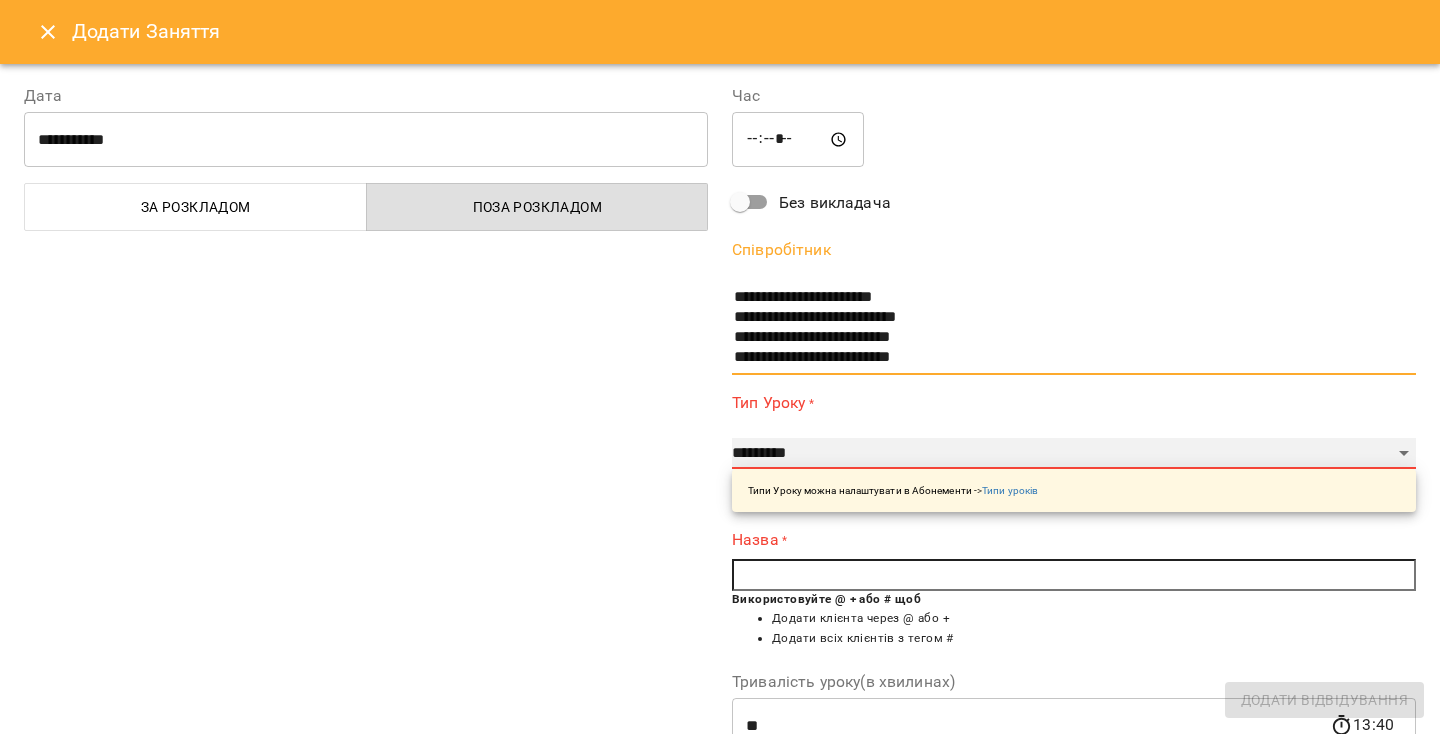 click on "**********" at bounding box center [1074, 454] 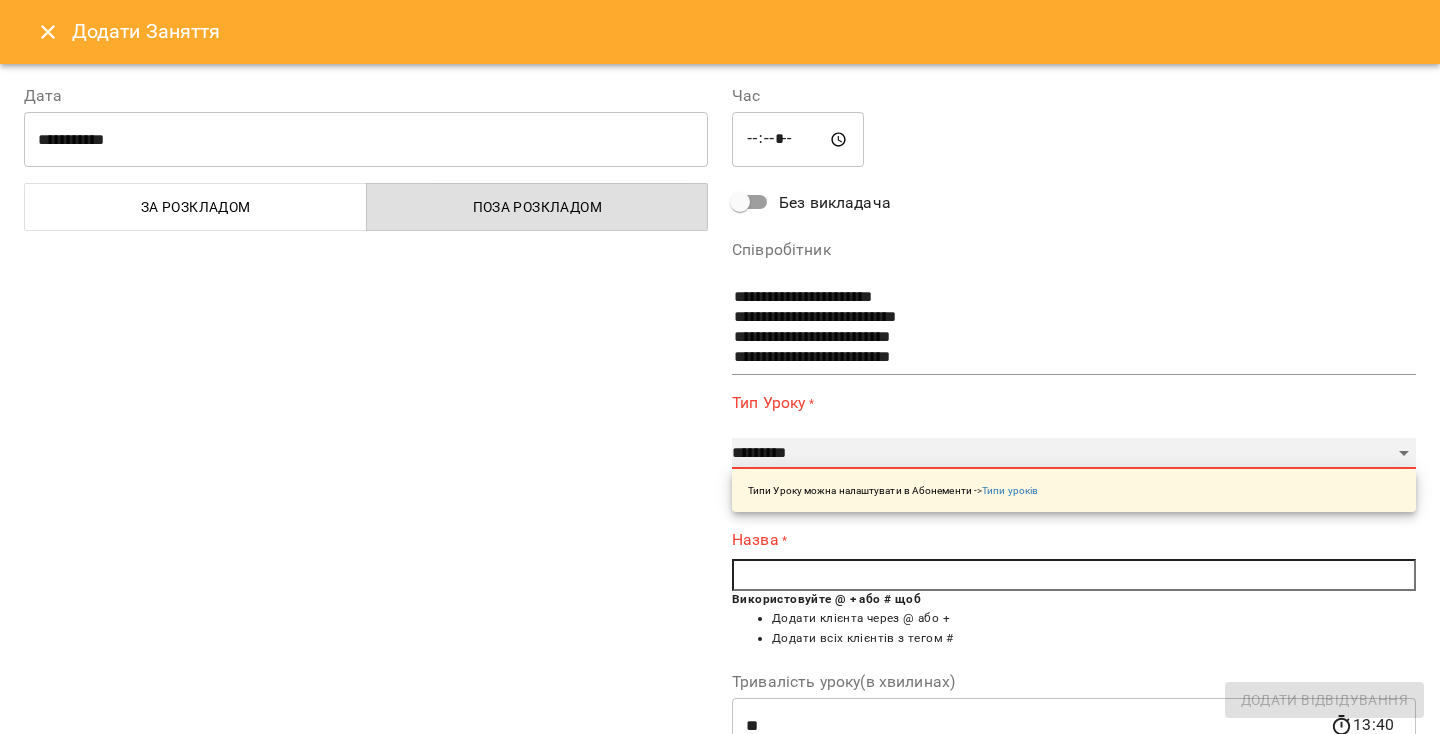 select on "**********" 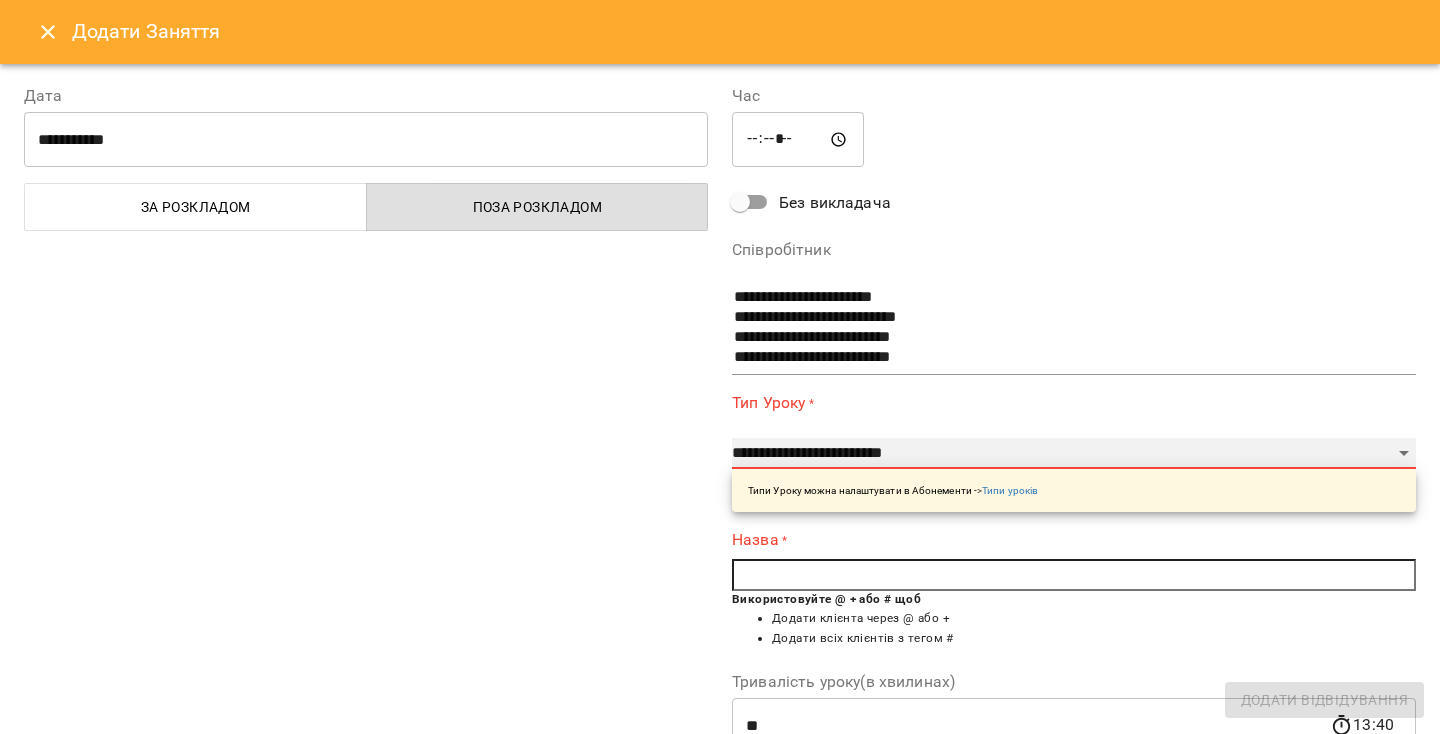 type on "**" 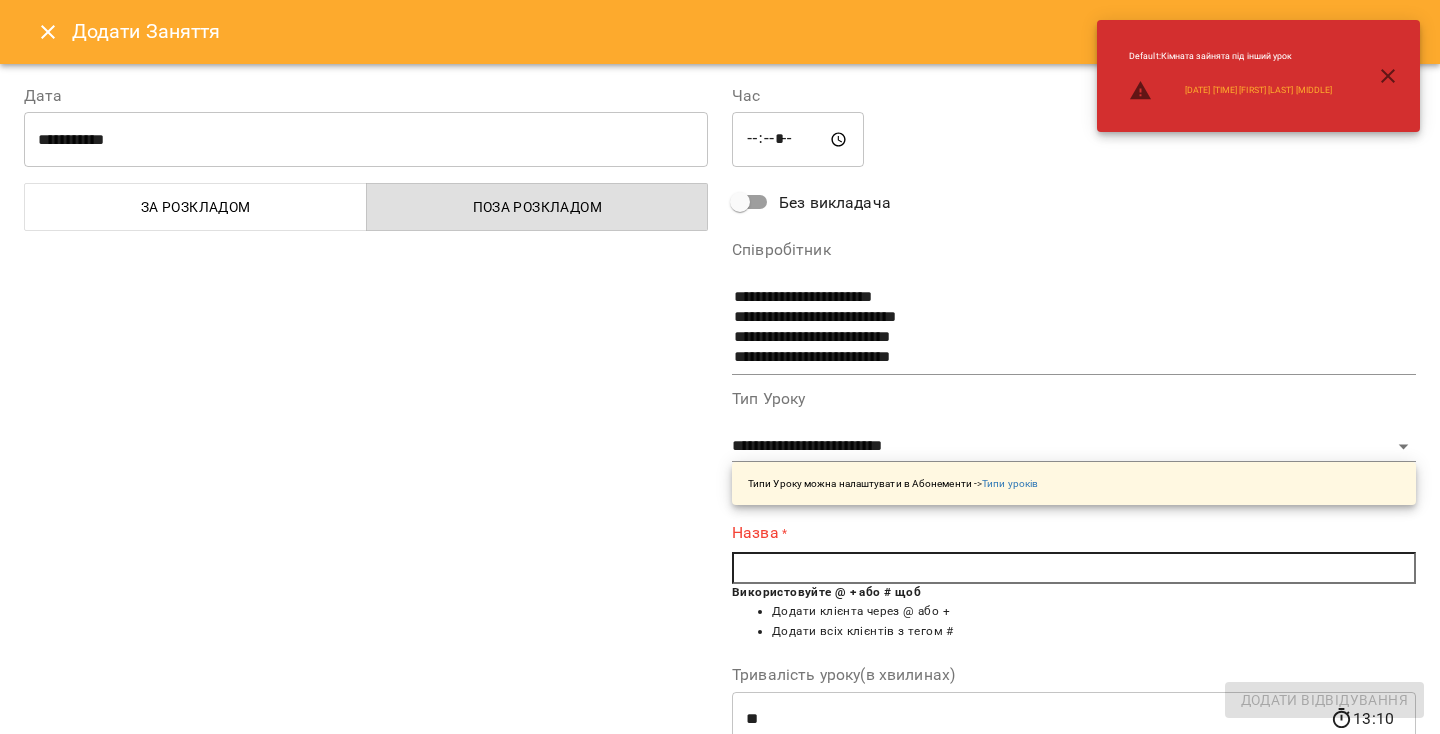 click at bounding box center [1074, 568] 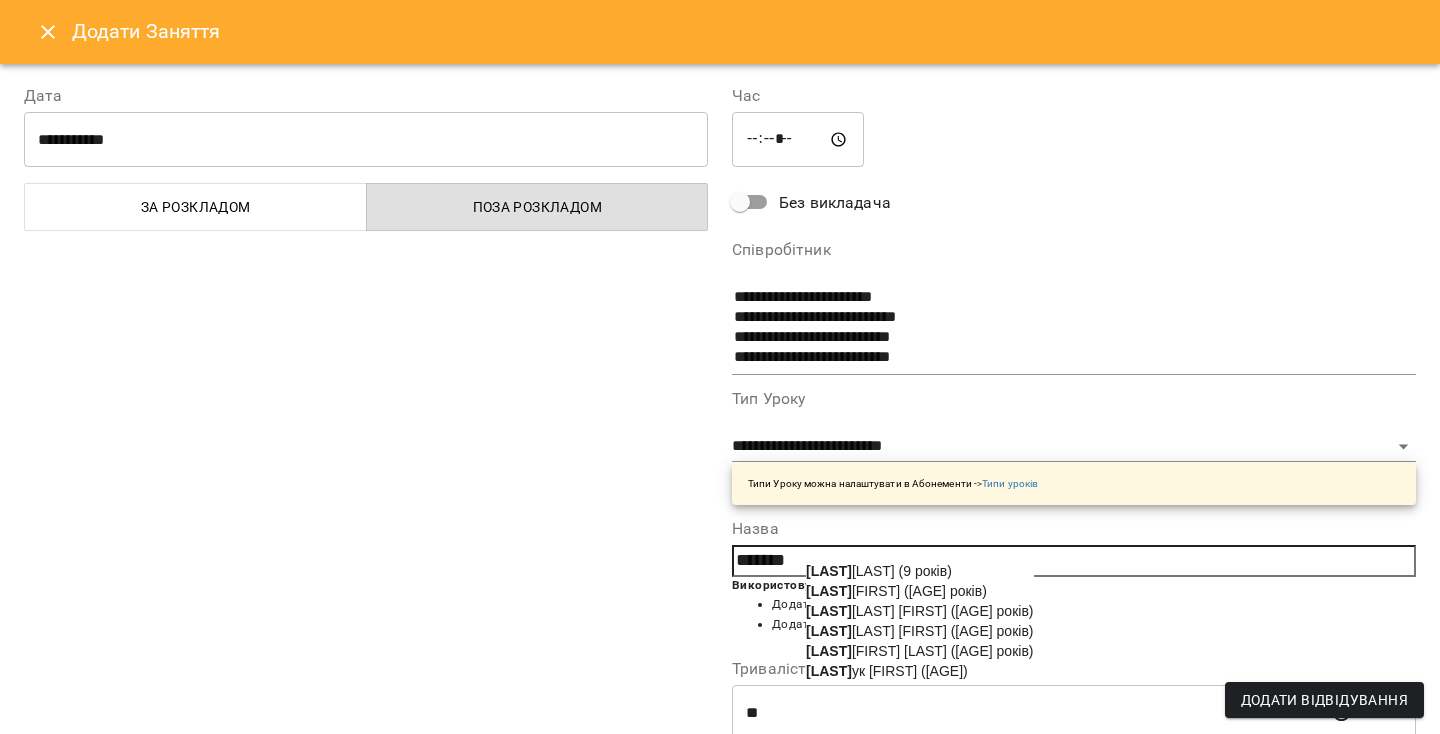 click on "[LAST] [FIRST] [LAST] ([AGE])" at bounding box center [887, 671] 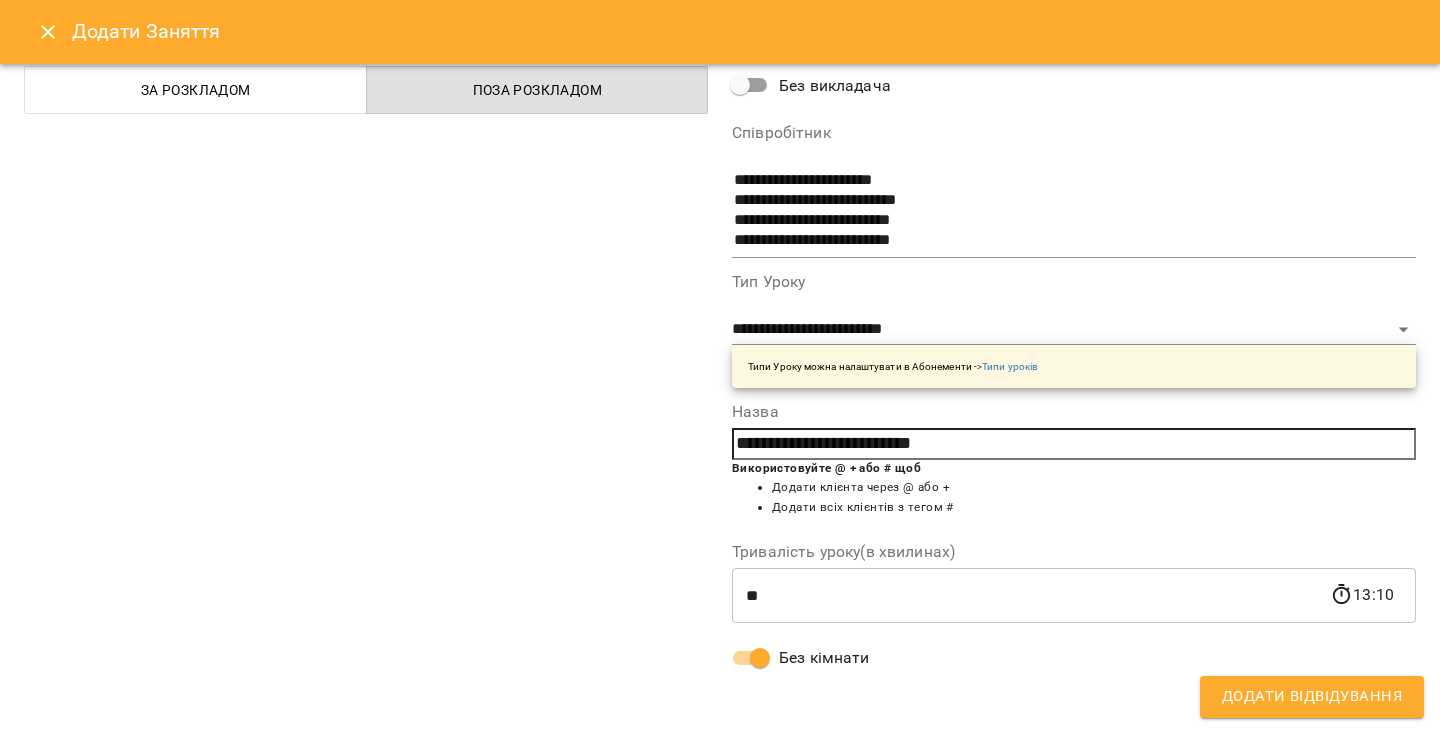 scroll, scrollTop: 0, scrollLeft: 0, axis: both 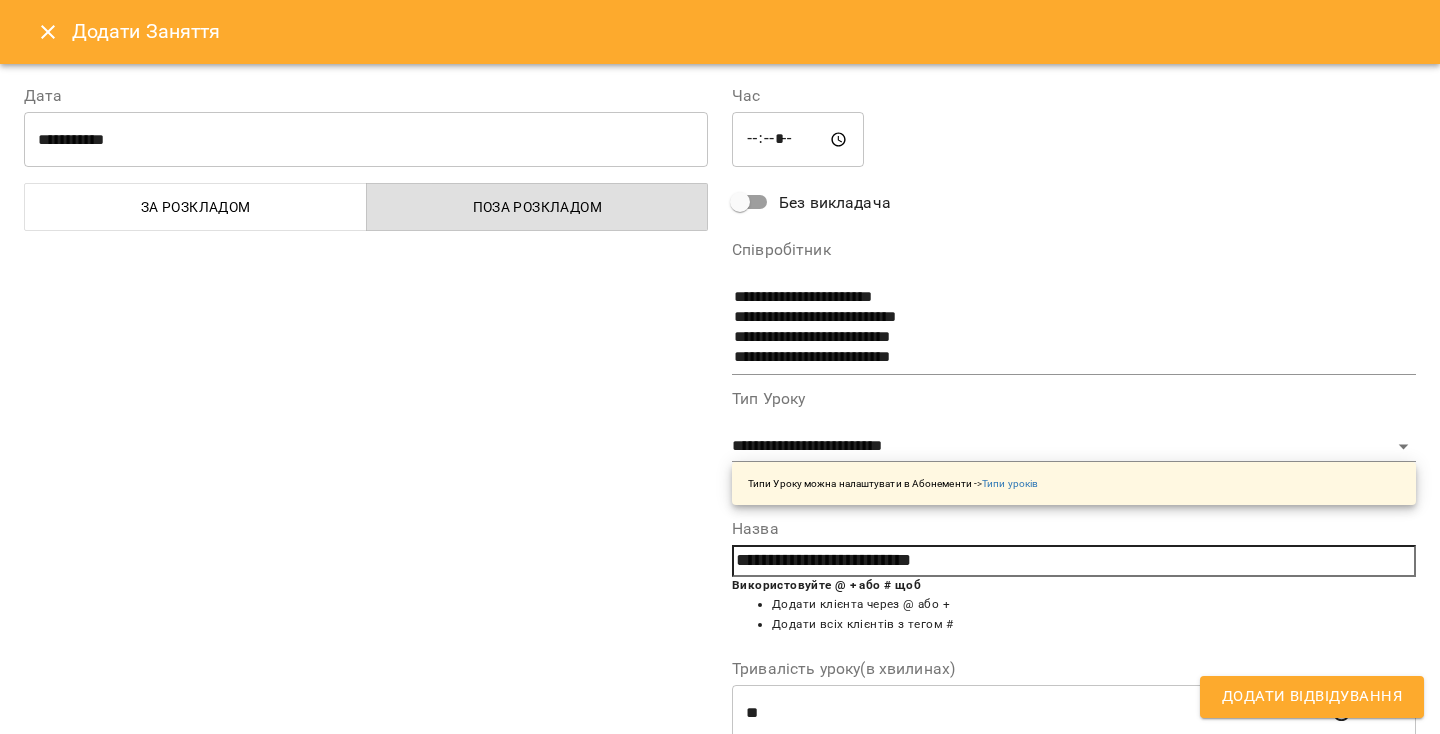 click on "Додати Відвідування" at bounding box center [1312, 697] 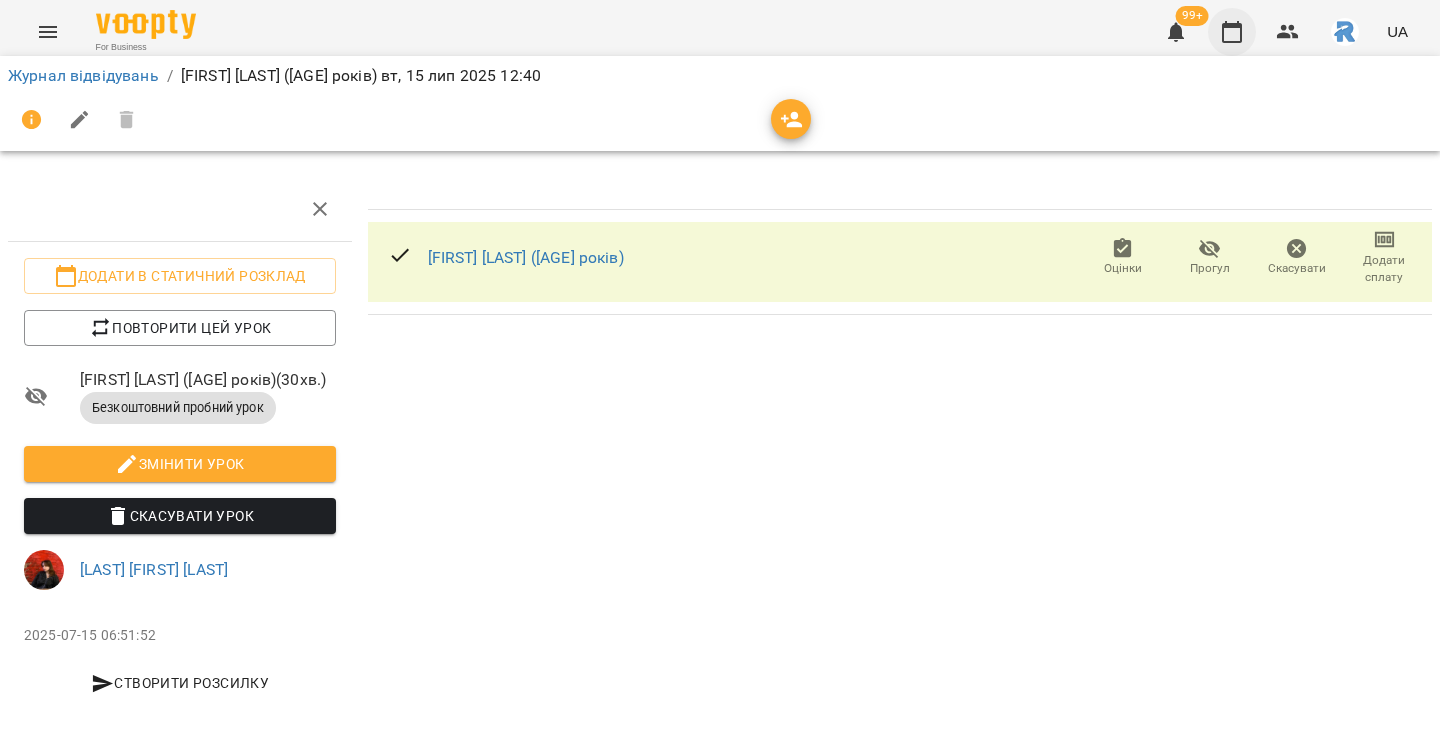 click 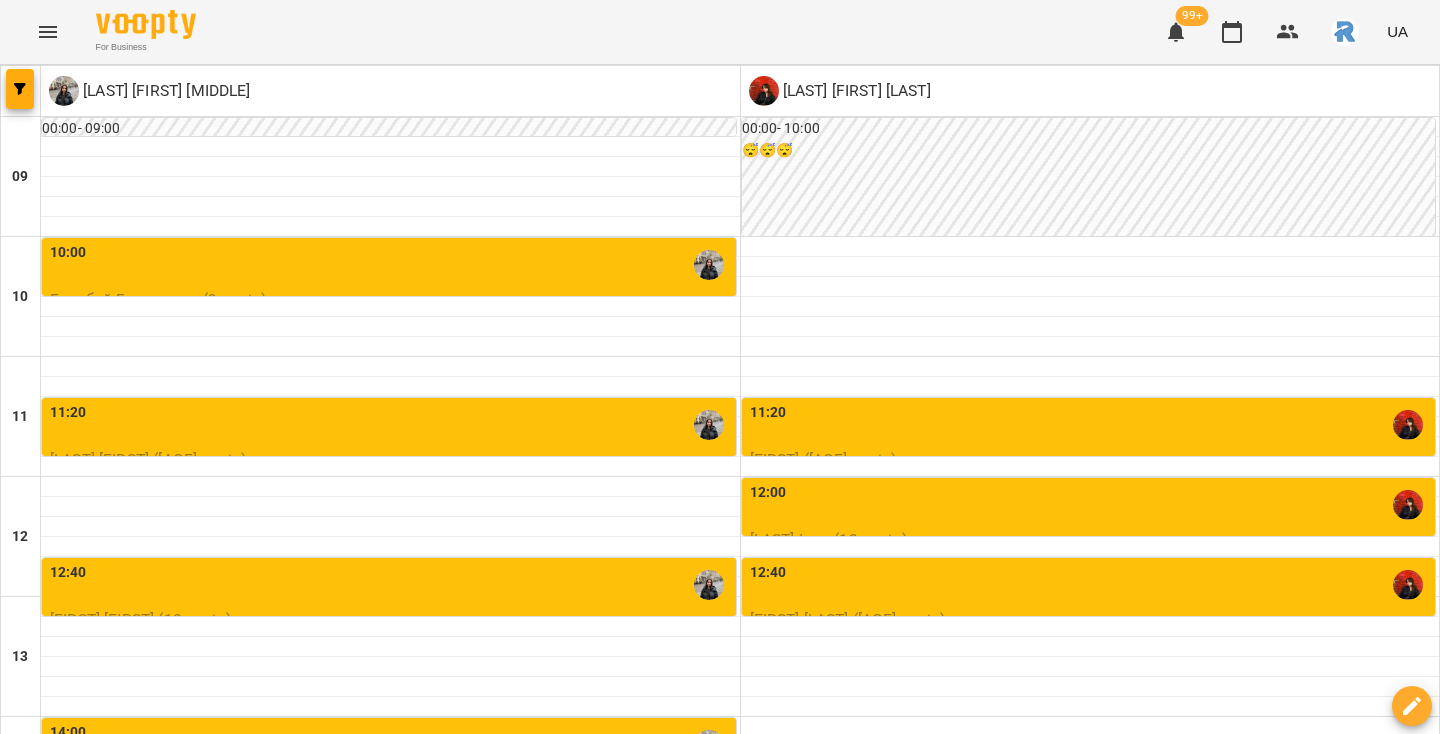 scroll, scrollTop: 255, scrollLeft: 0, axis: vertical 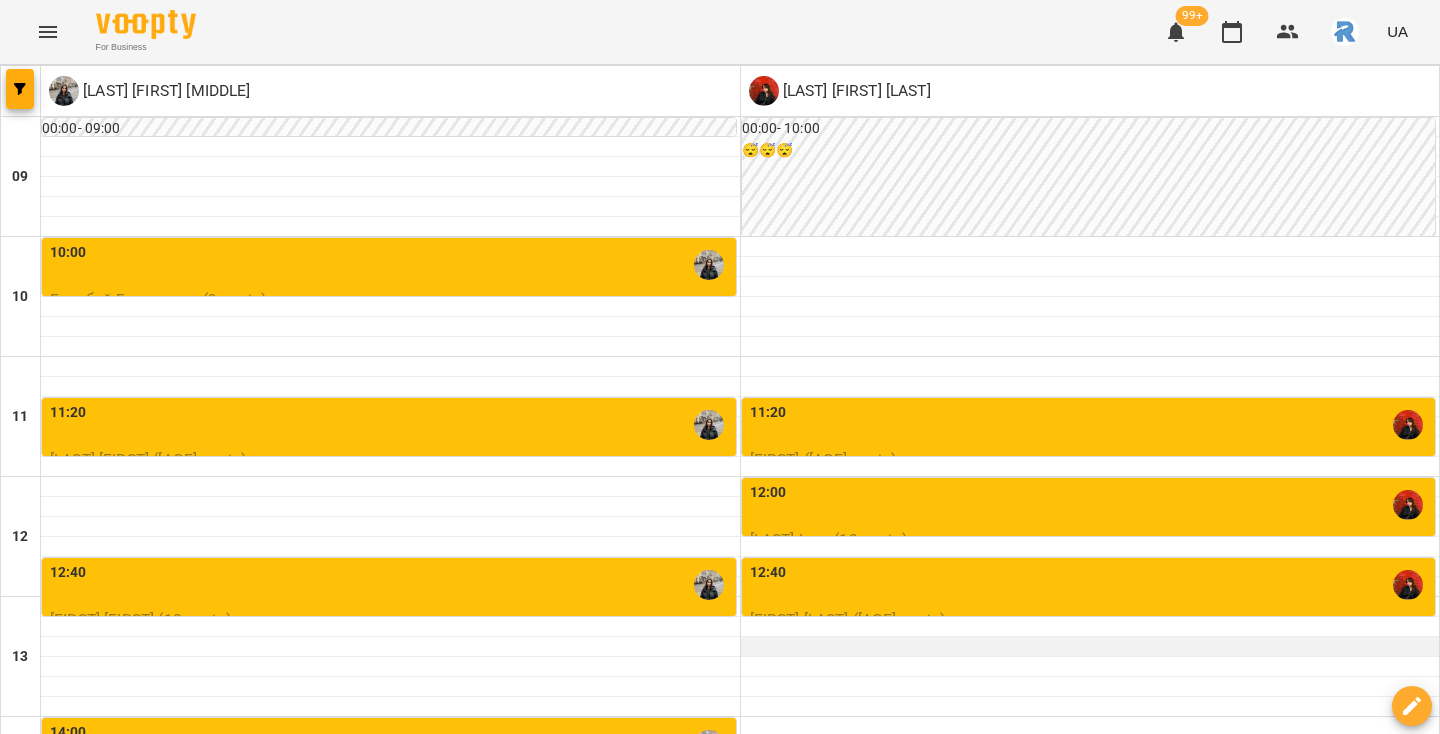 click at bounding box center [1090, 647] 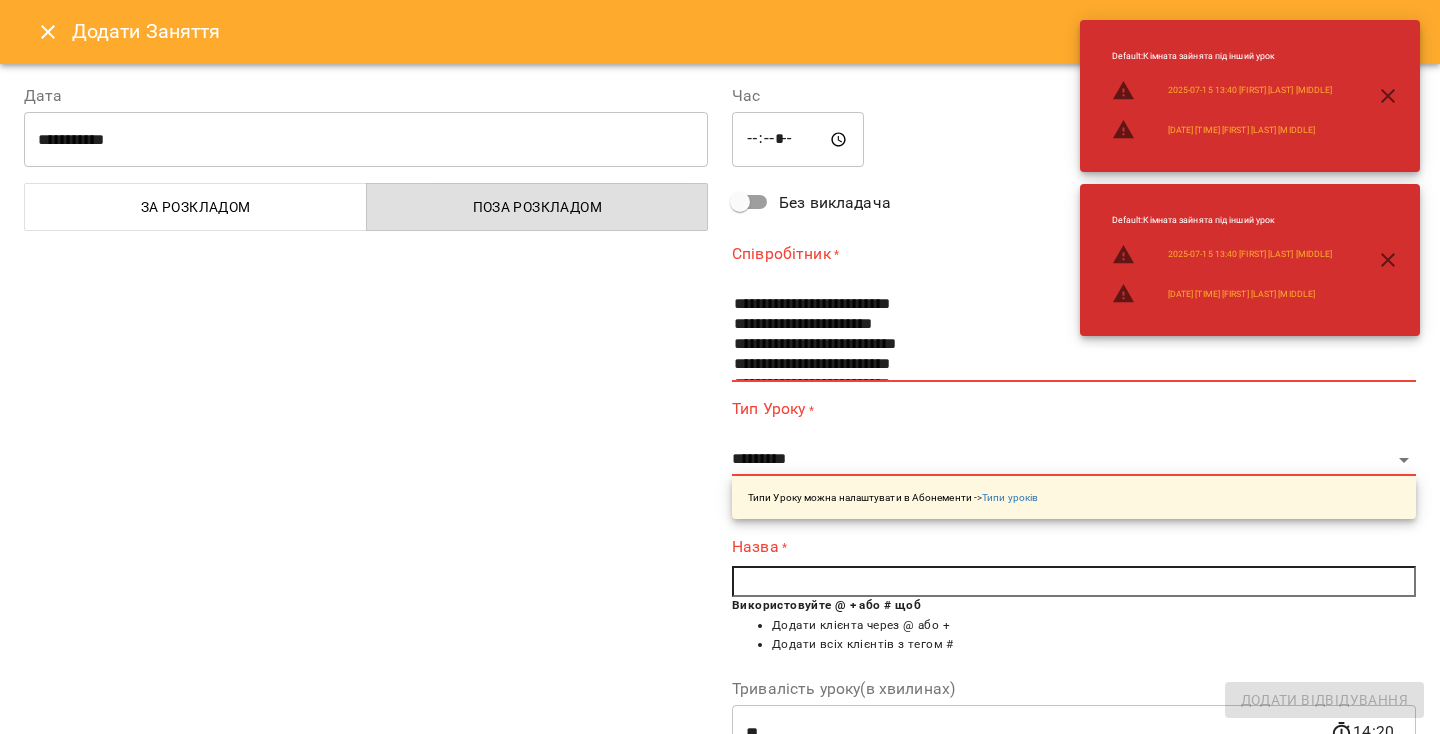 scroll, scrollTop: 160, scrollLeft: 0, axis: vertical 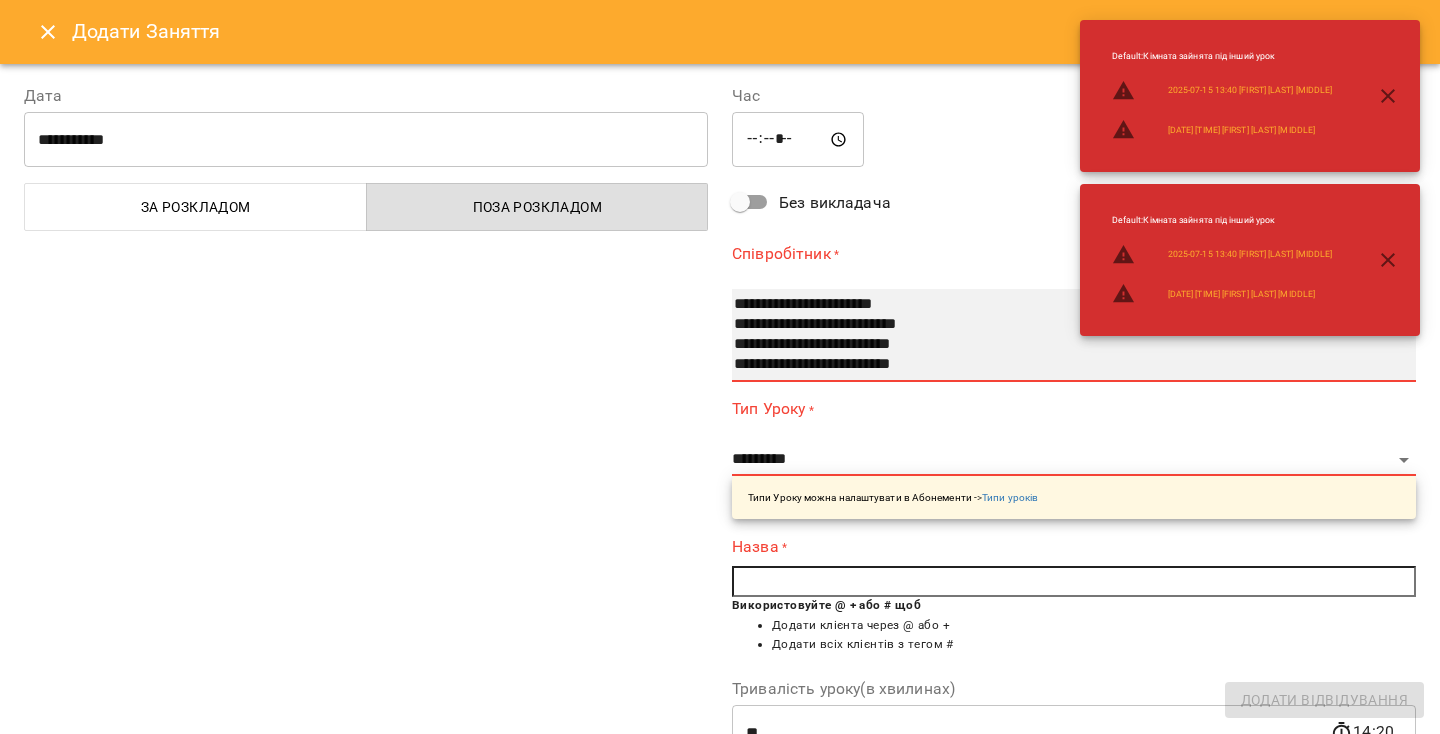 select on "**********" 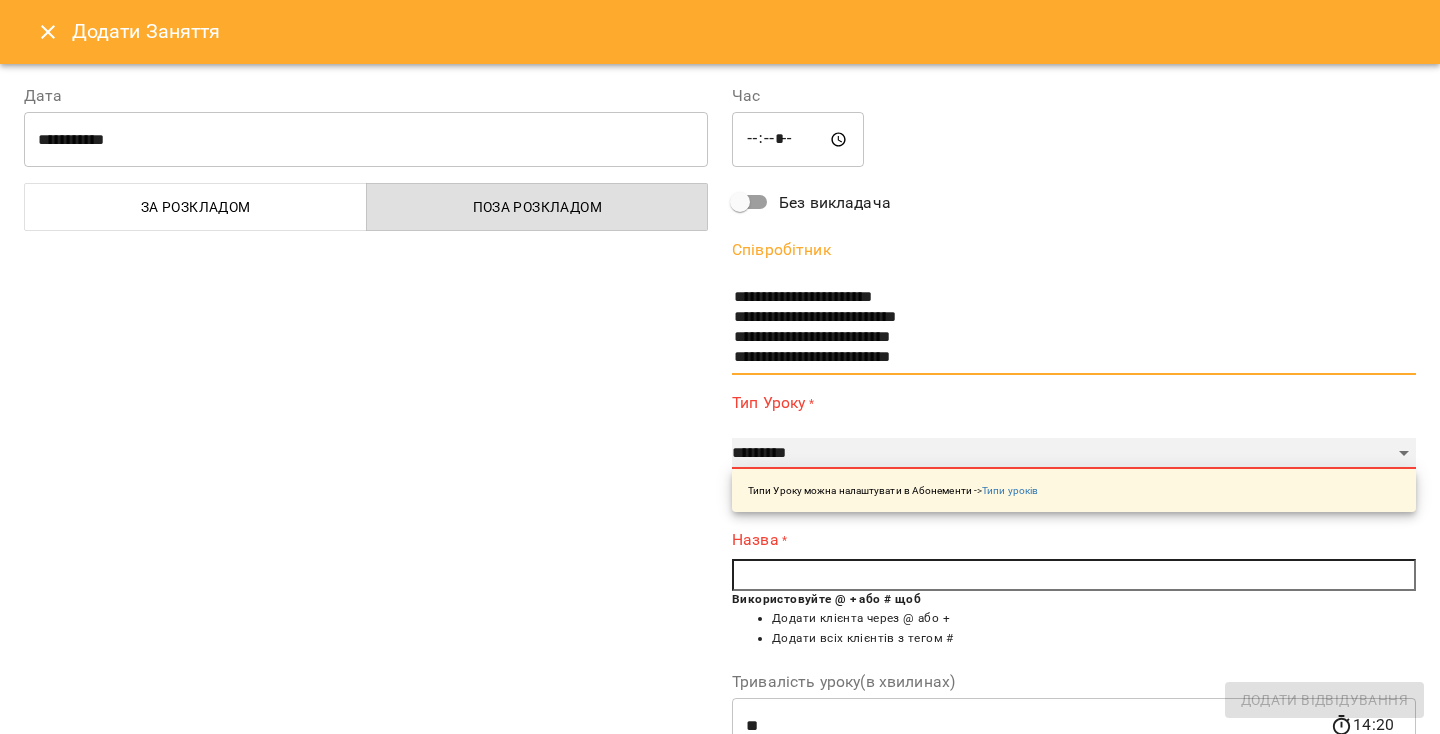 click on "**********" at bounding box center (1074, 454) 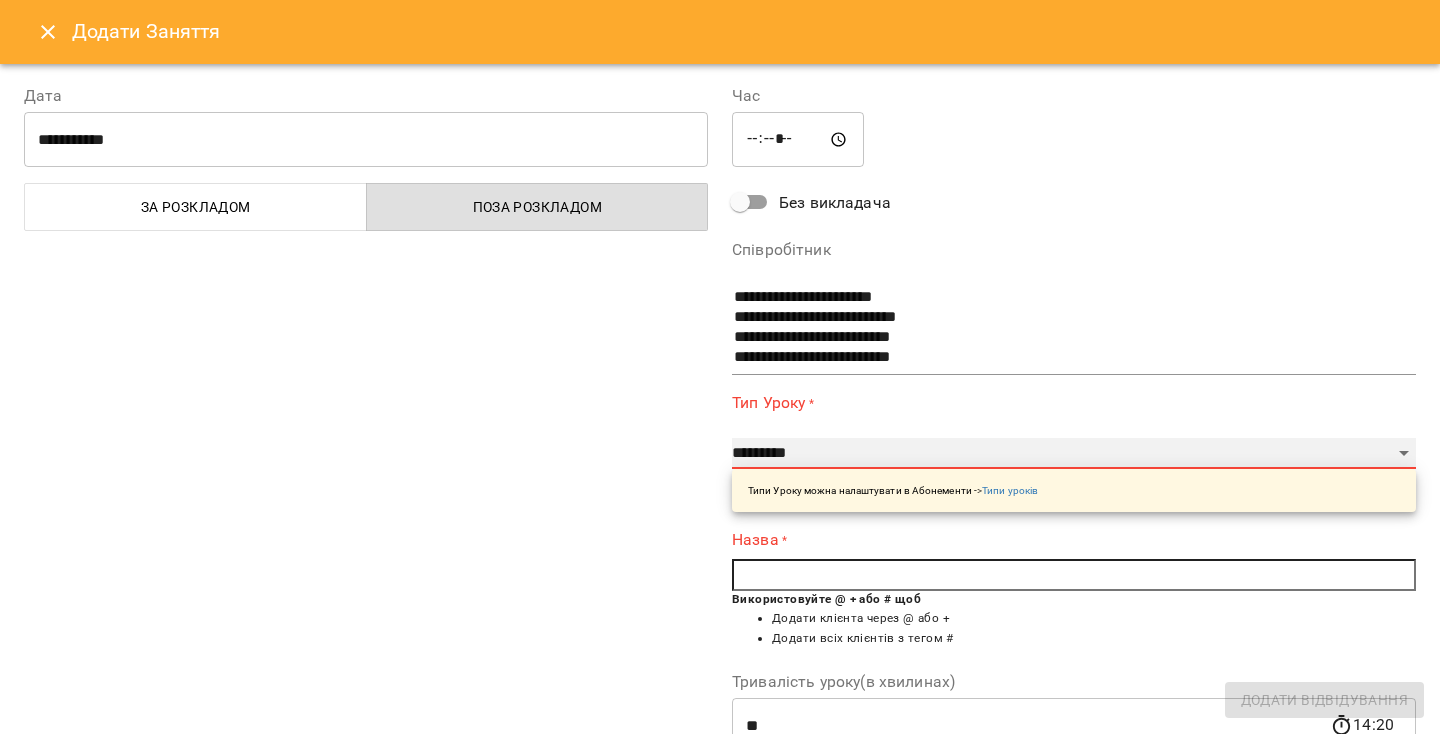 select on "**********" 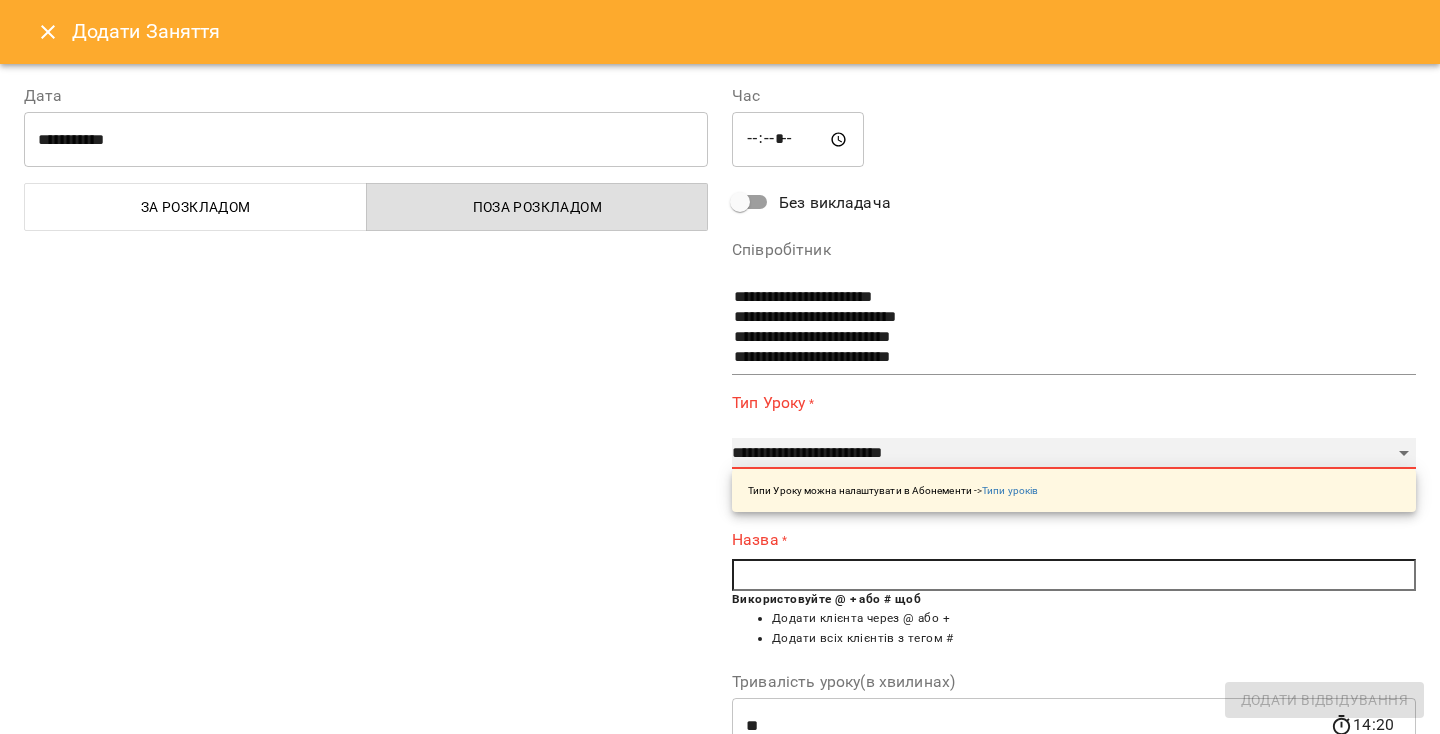 type on "**" 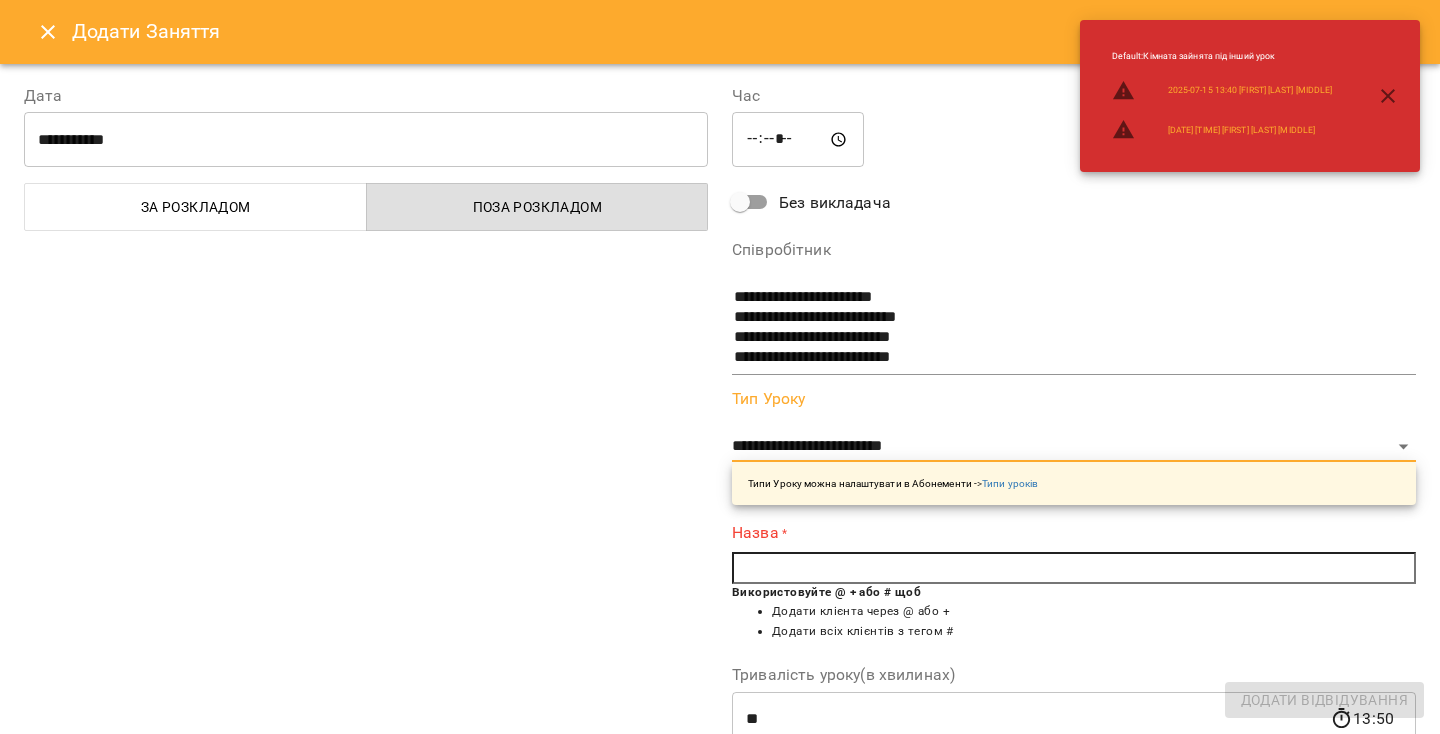 click at bounding box center (1074, 568) 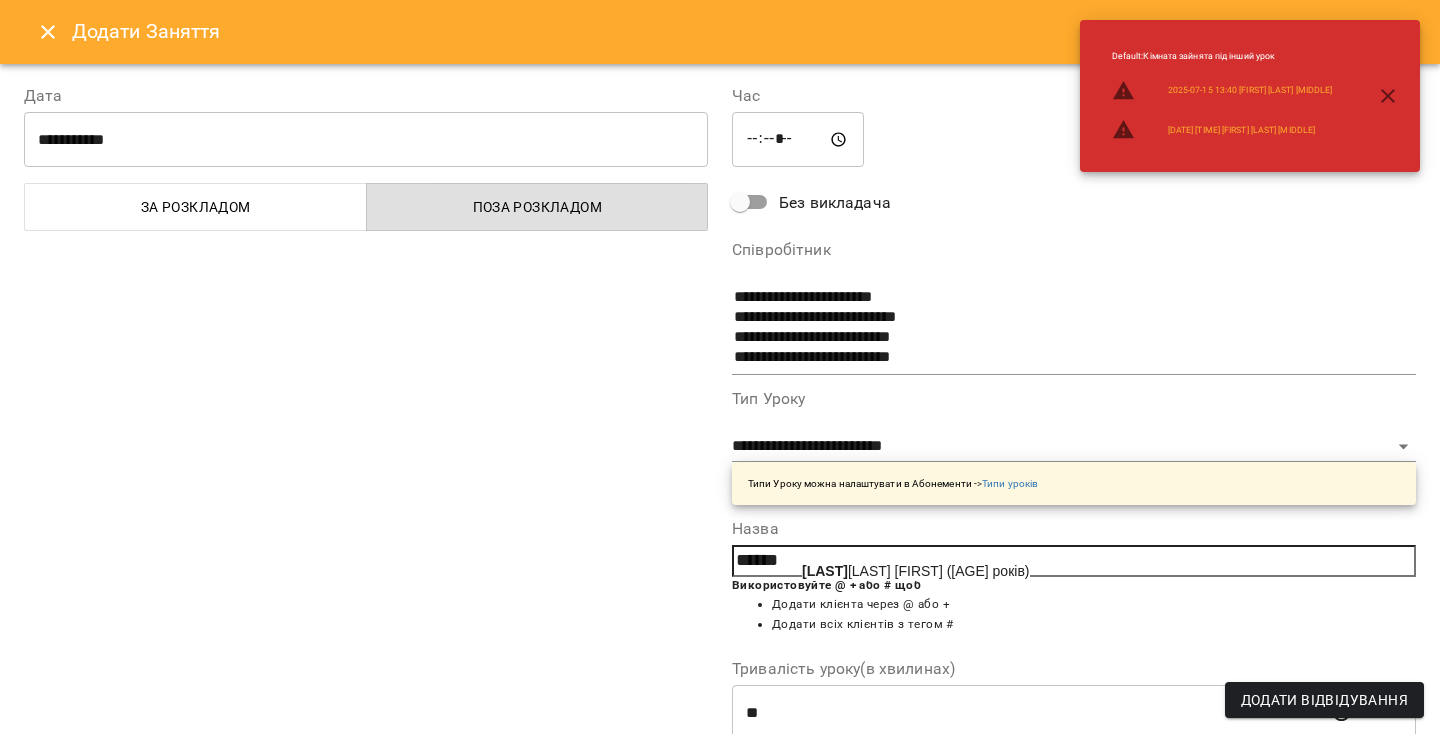 click on "[LAST]" 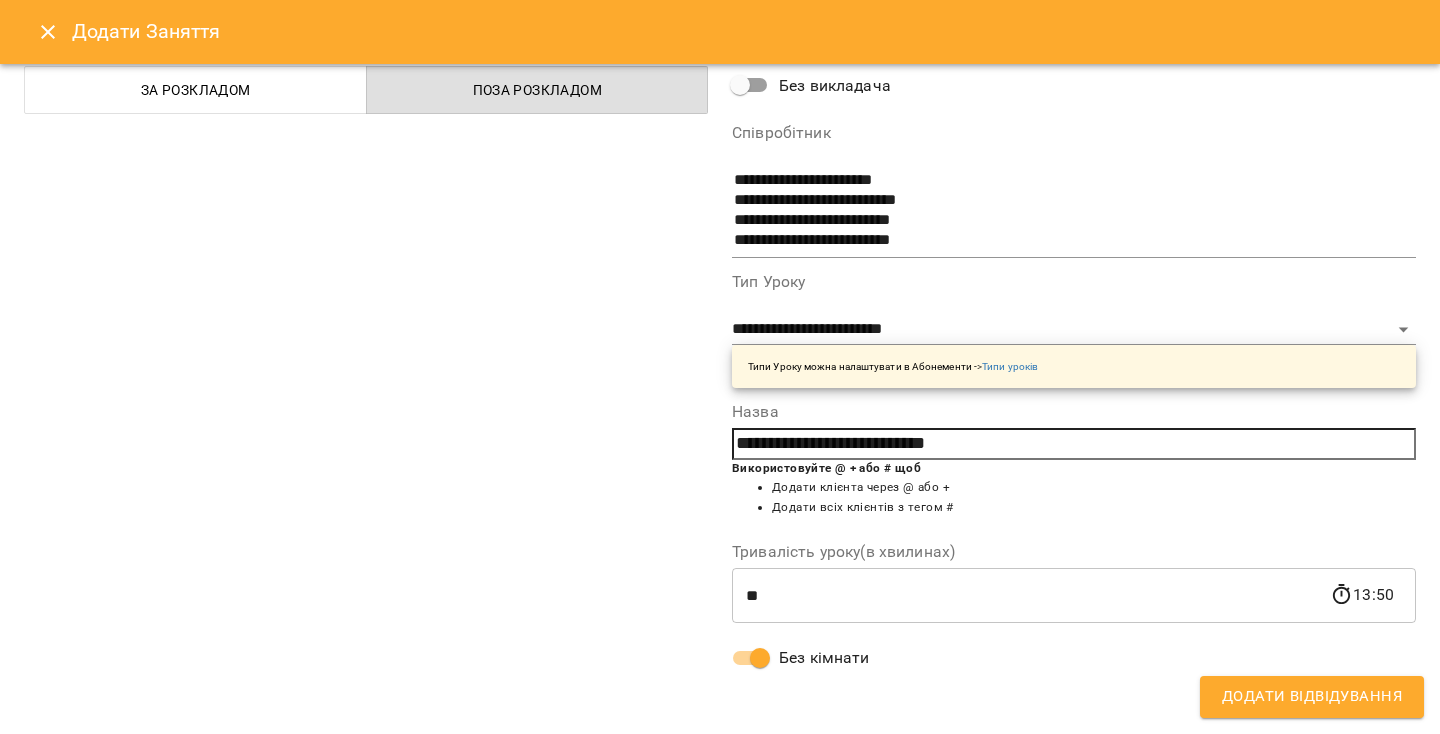 scroll, scrollTop: 0, scrollLeft: 0, axis: both 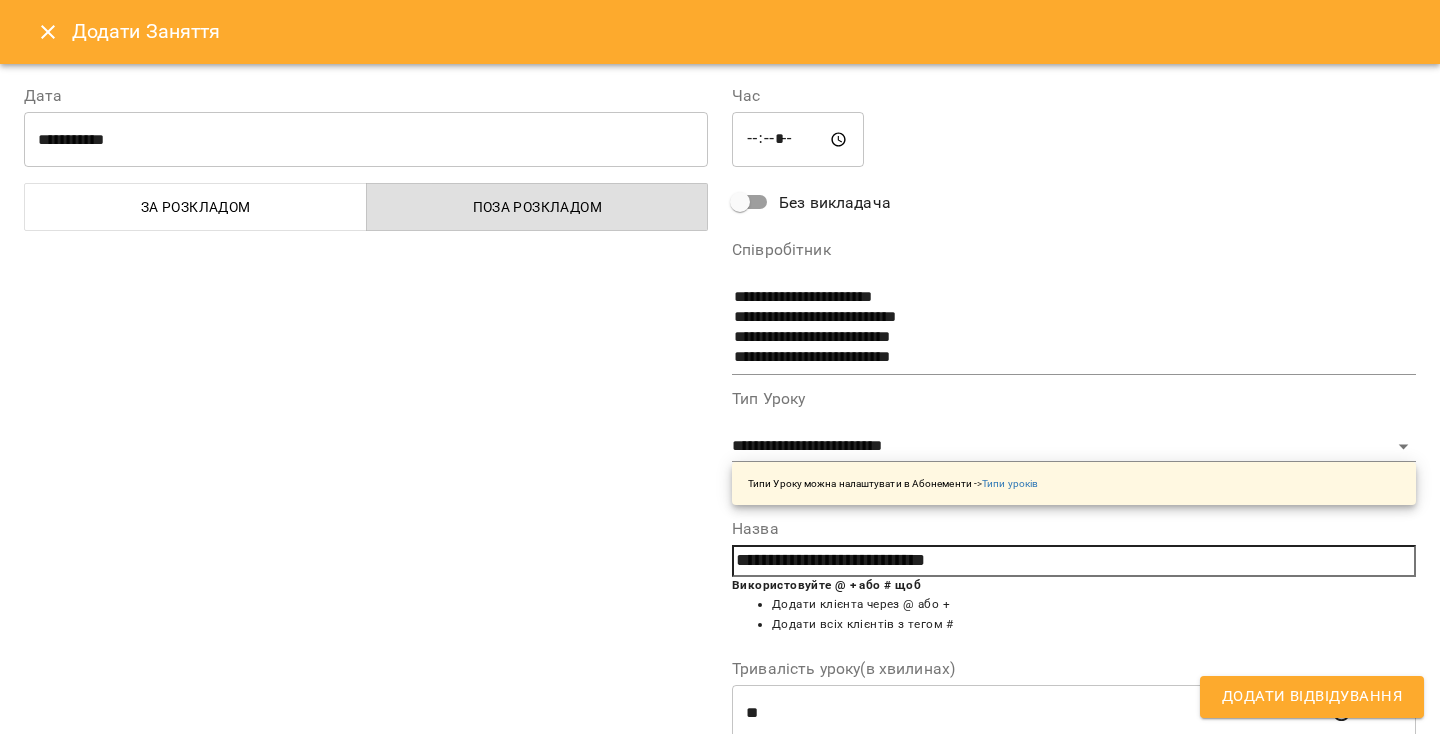 click on "Додати Відвідування" at bounding box center [1312, 697] 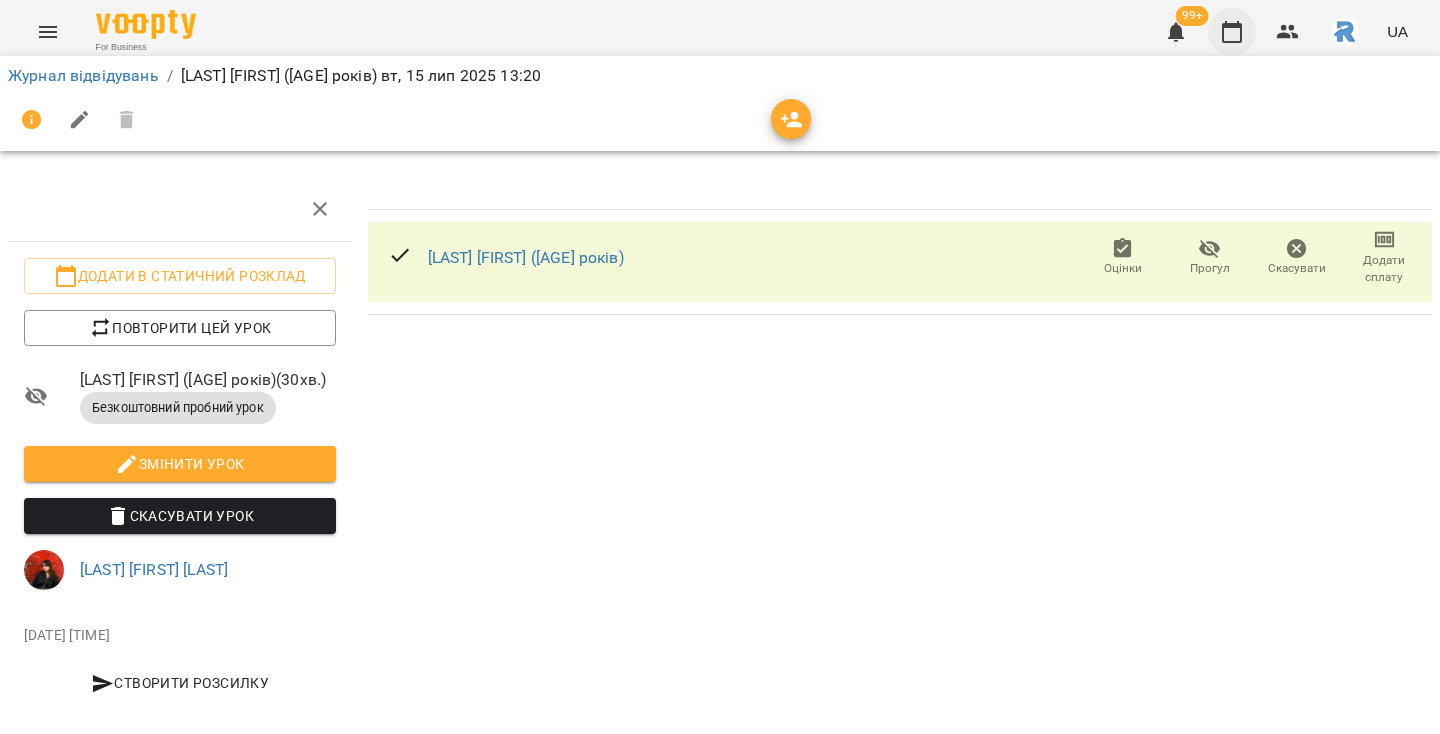 click 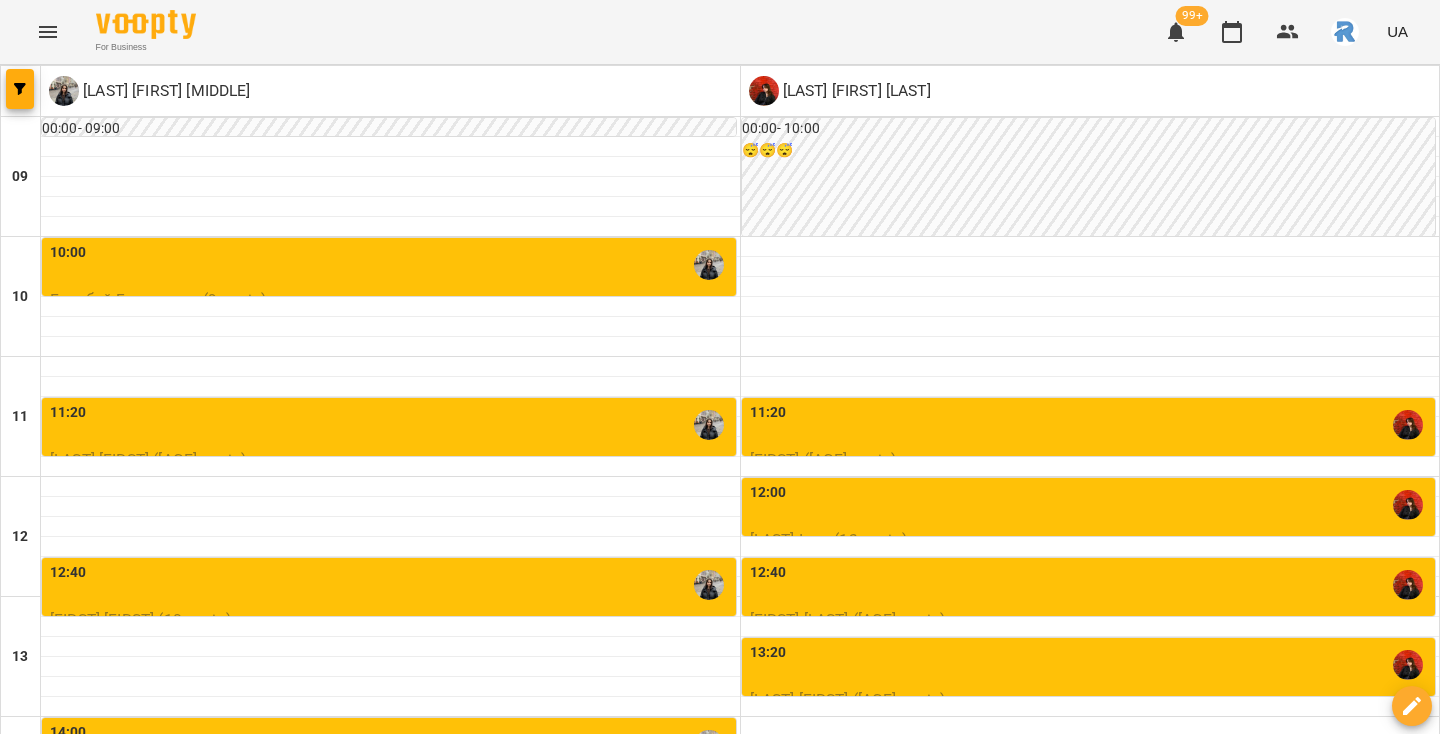 scroll, scrollTop: 73, scrollLeft: 0, axis: vertical 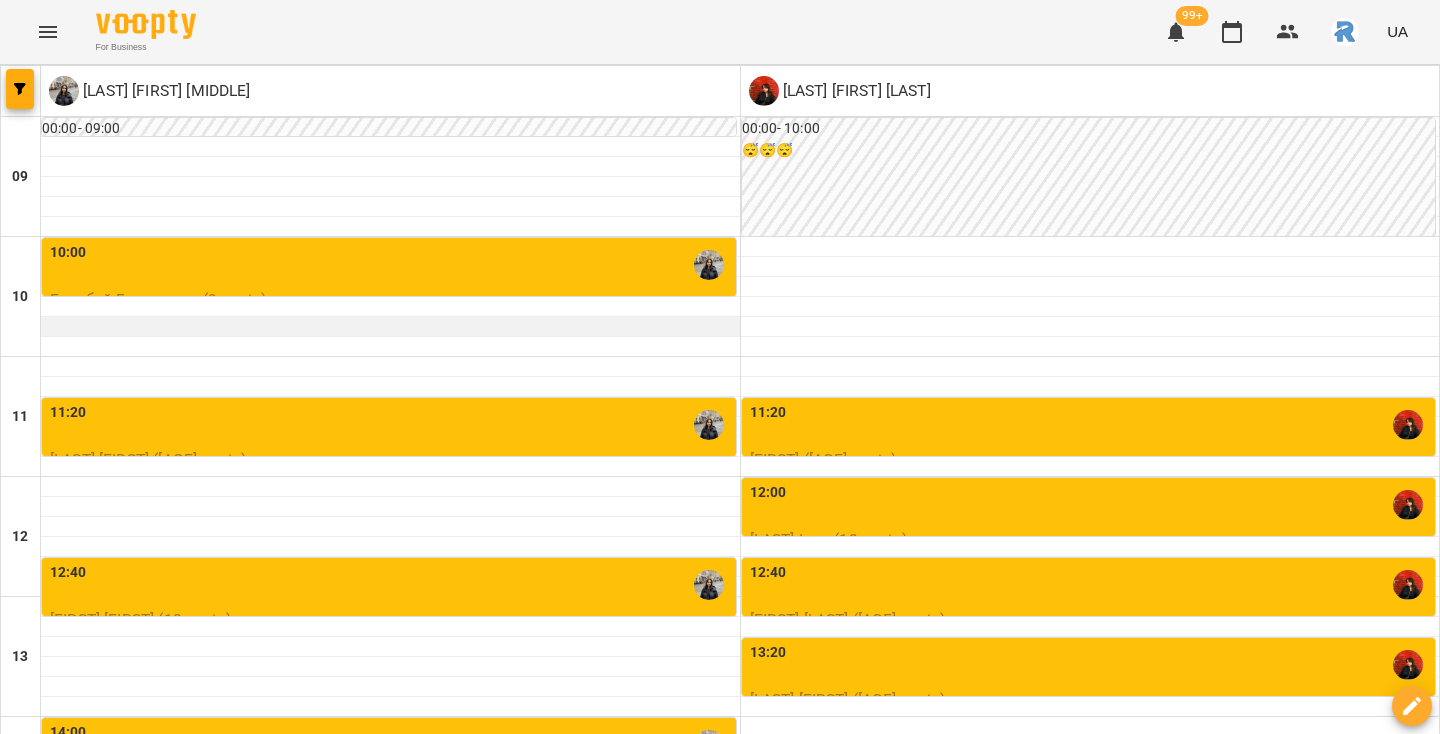 click at bounding box center (390, 327) 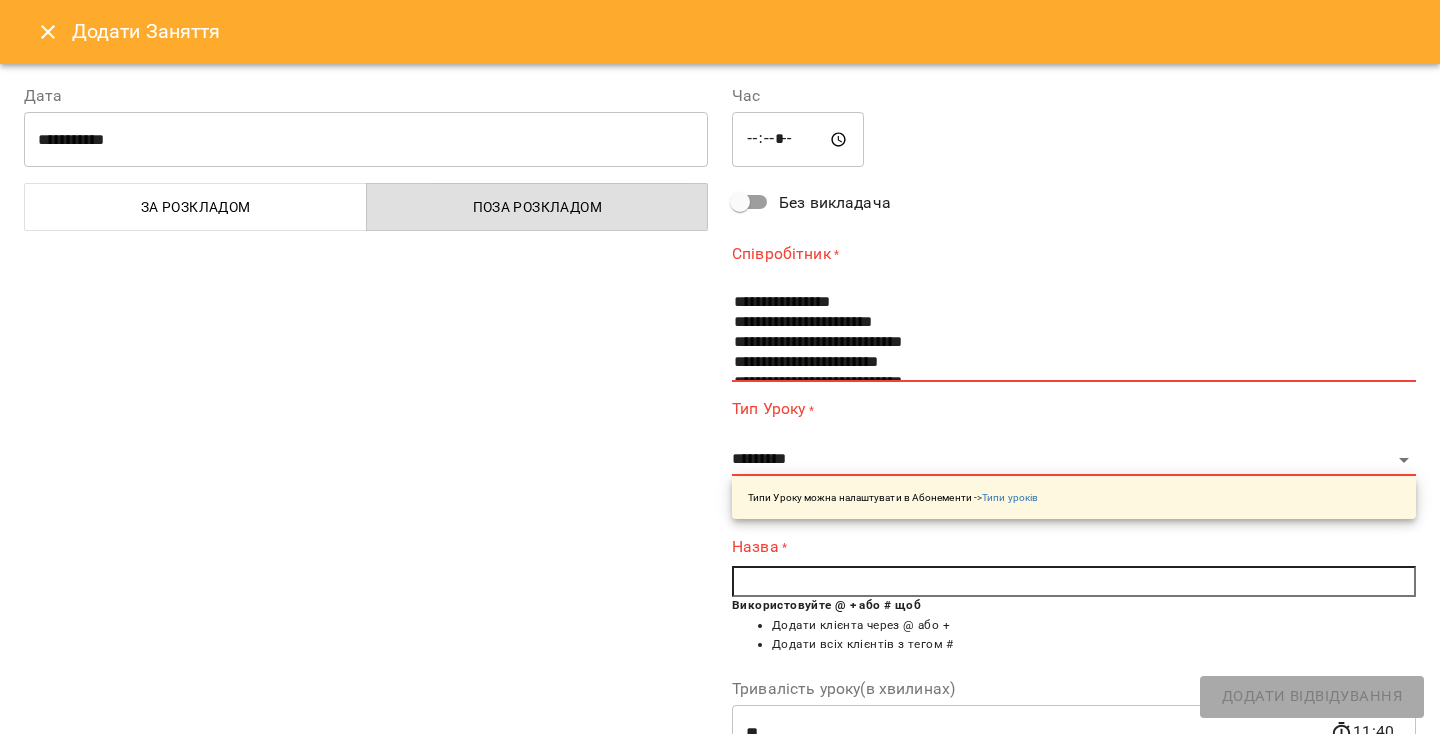 scroll, scrollTop: 44, scrollLeft: 0, axis: vertical 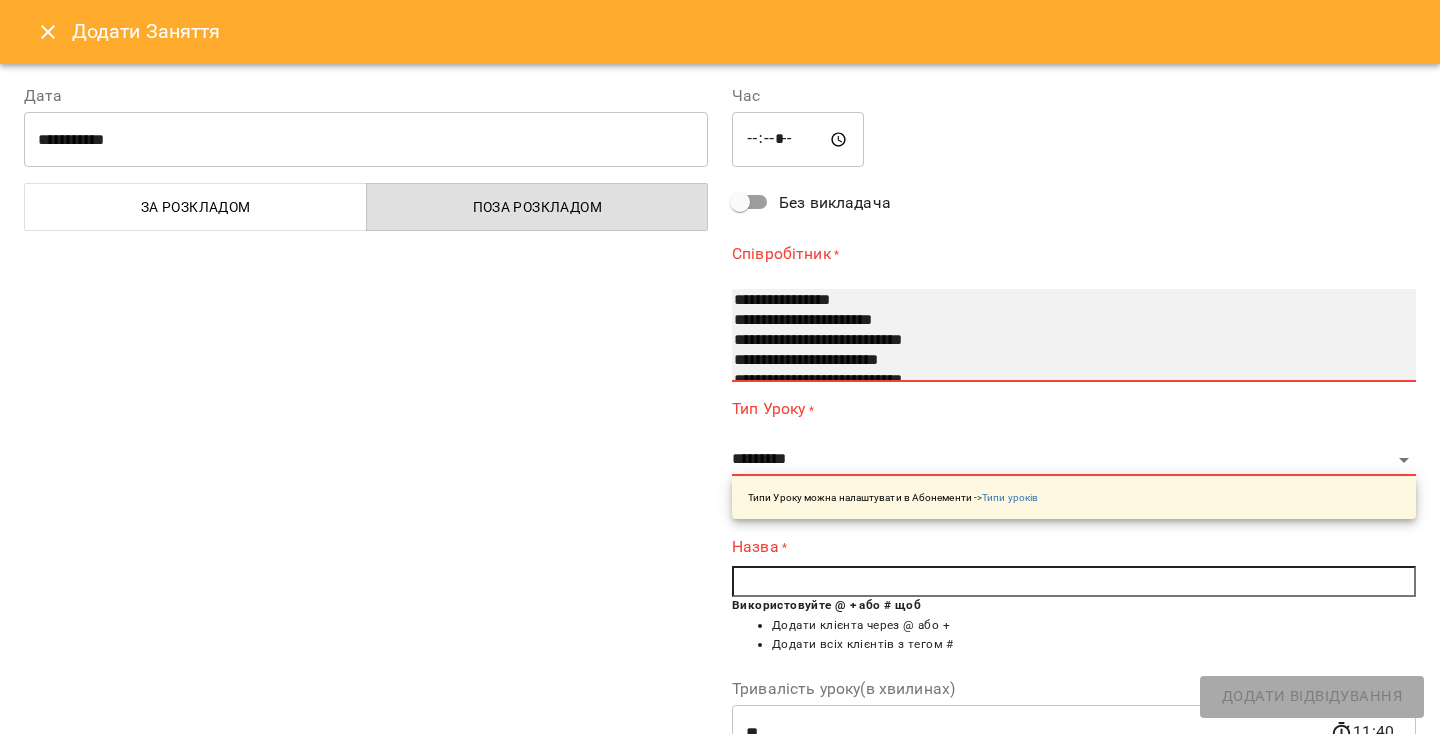 select on "**********" 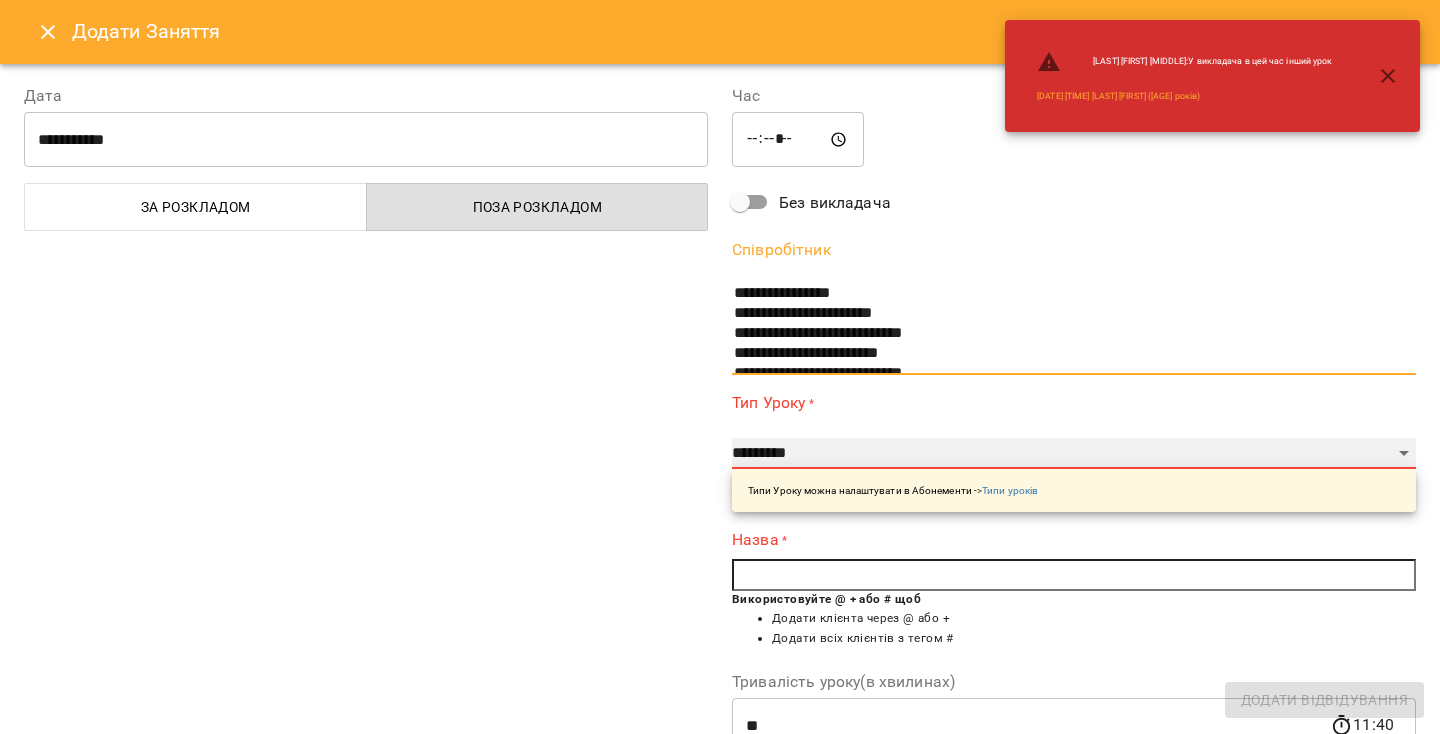 click on "**********" at bounding box center [1074, 454] 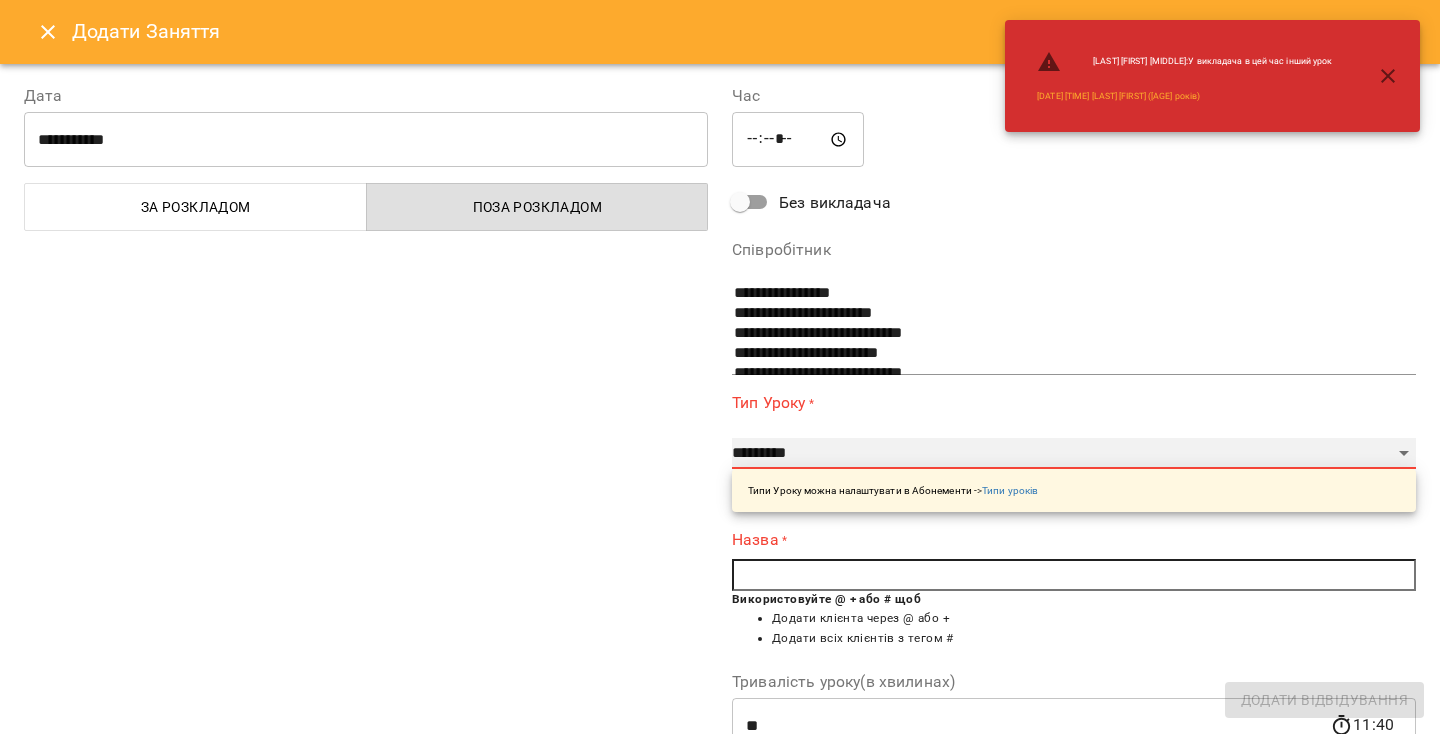 select on "**********" 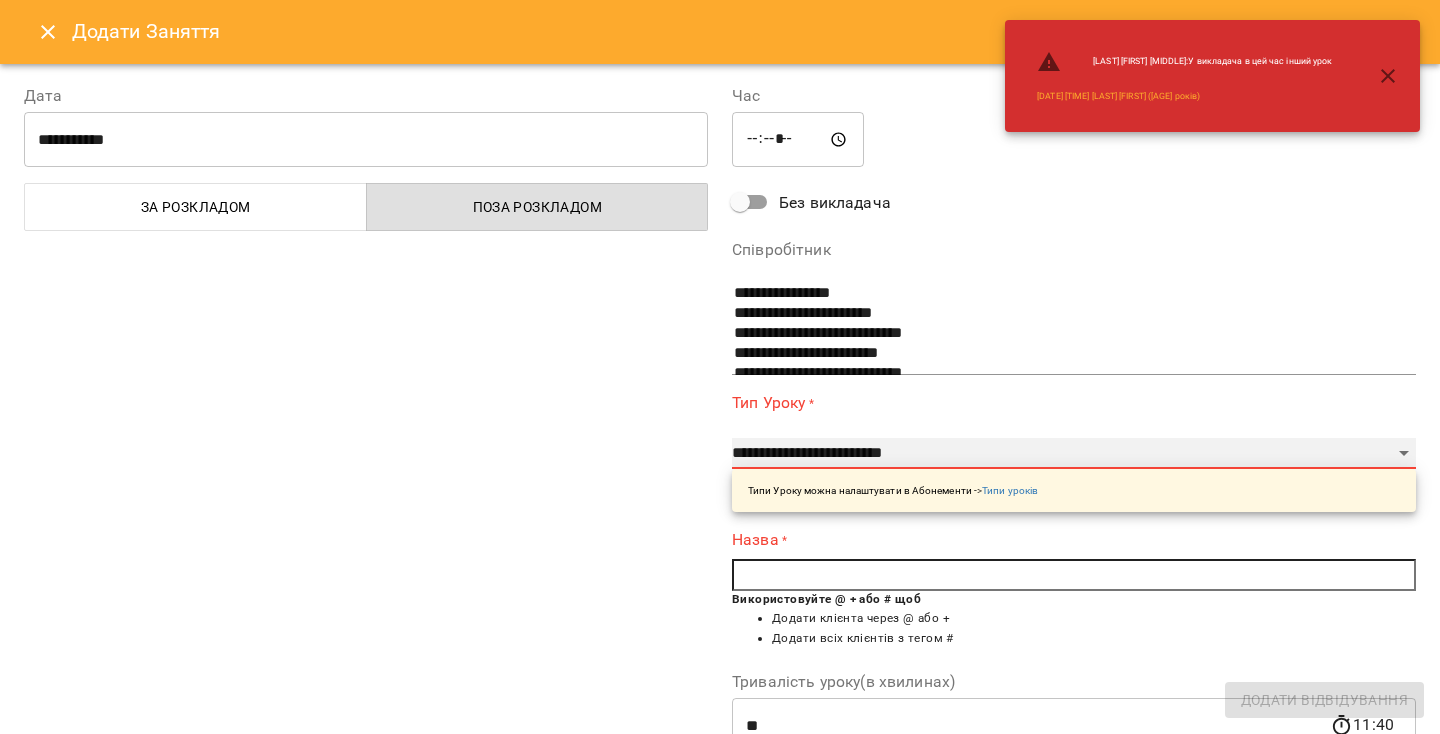 type on "**" 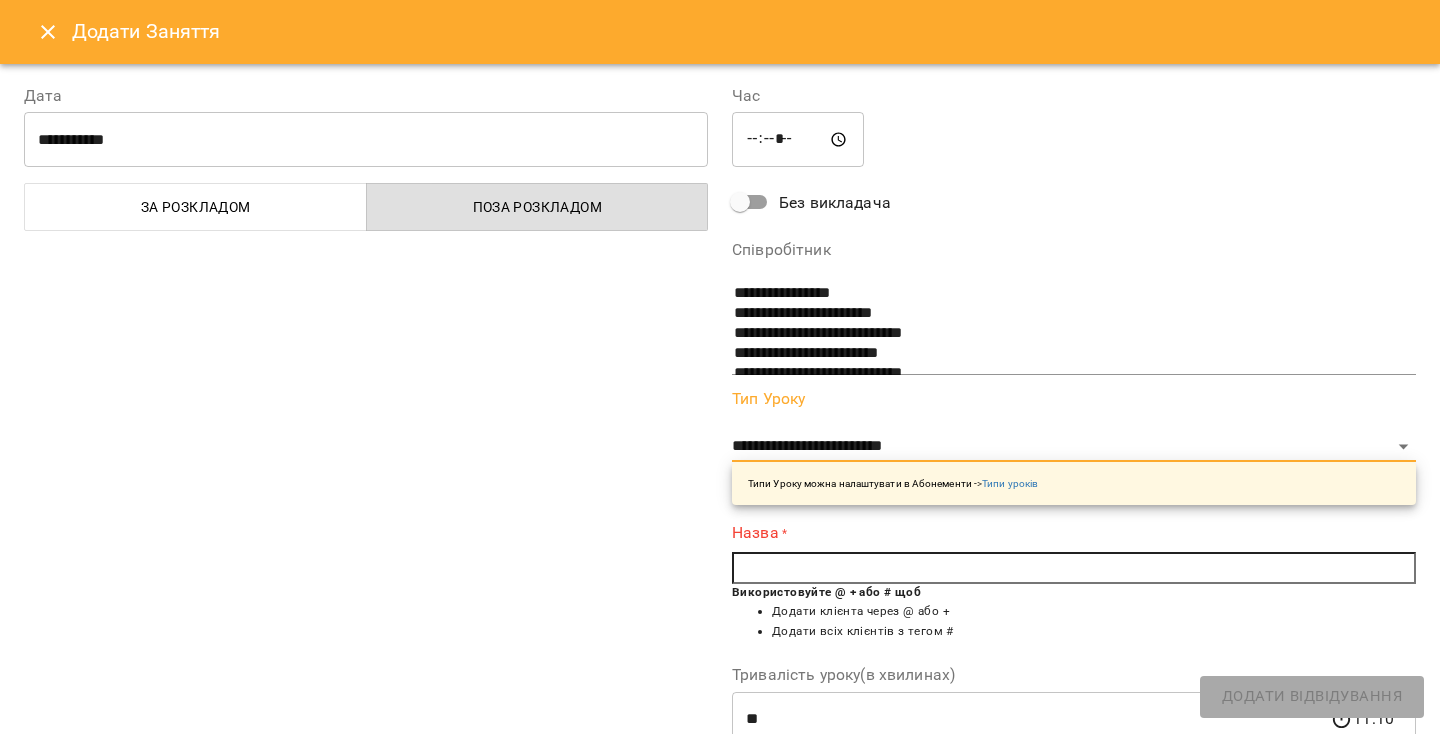 click at bounding box center [1074, 568] 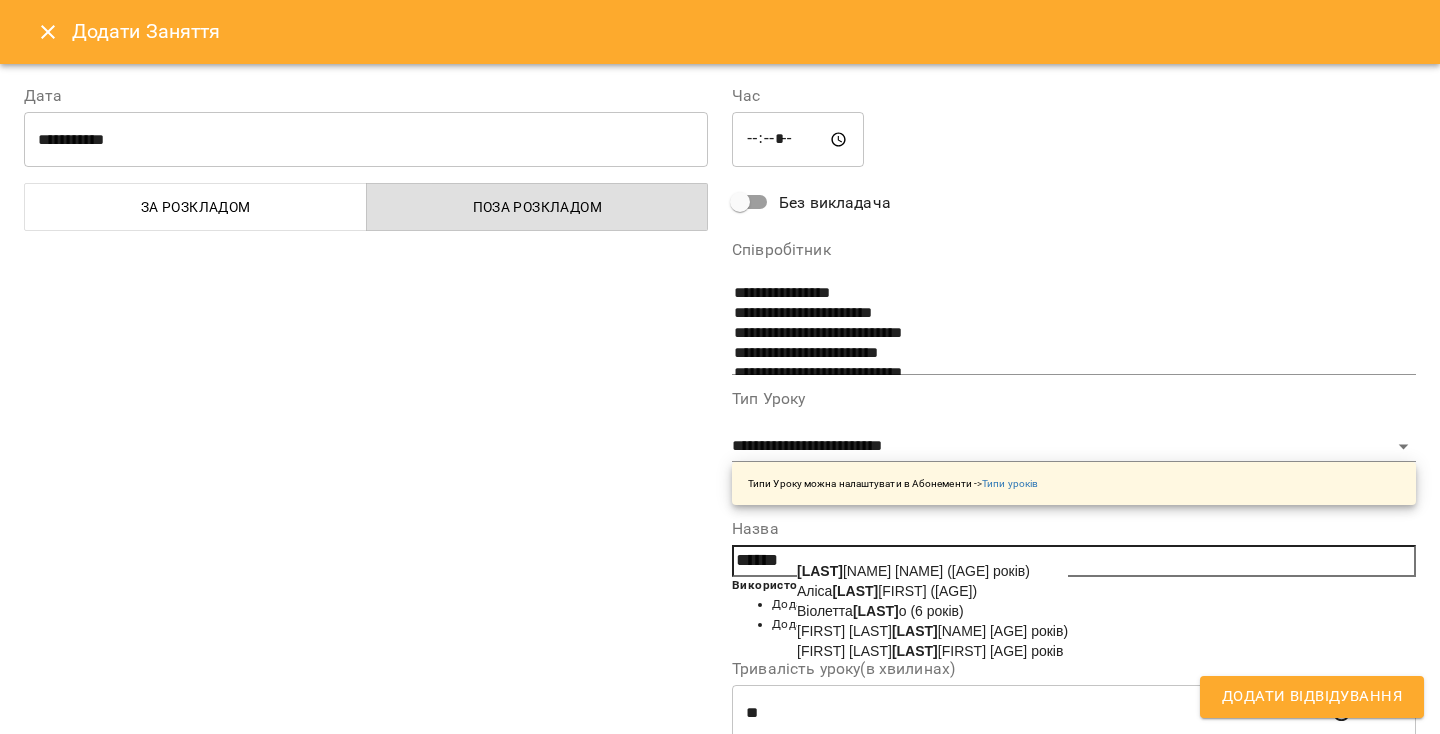 click on "[FIRST]  [LAST] ([AGE] років)" at bounding box center [880, 611] 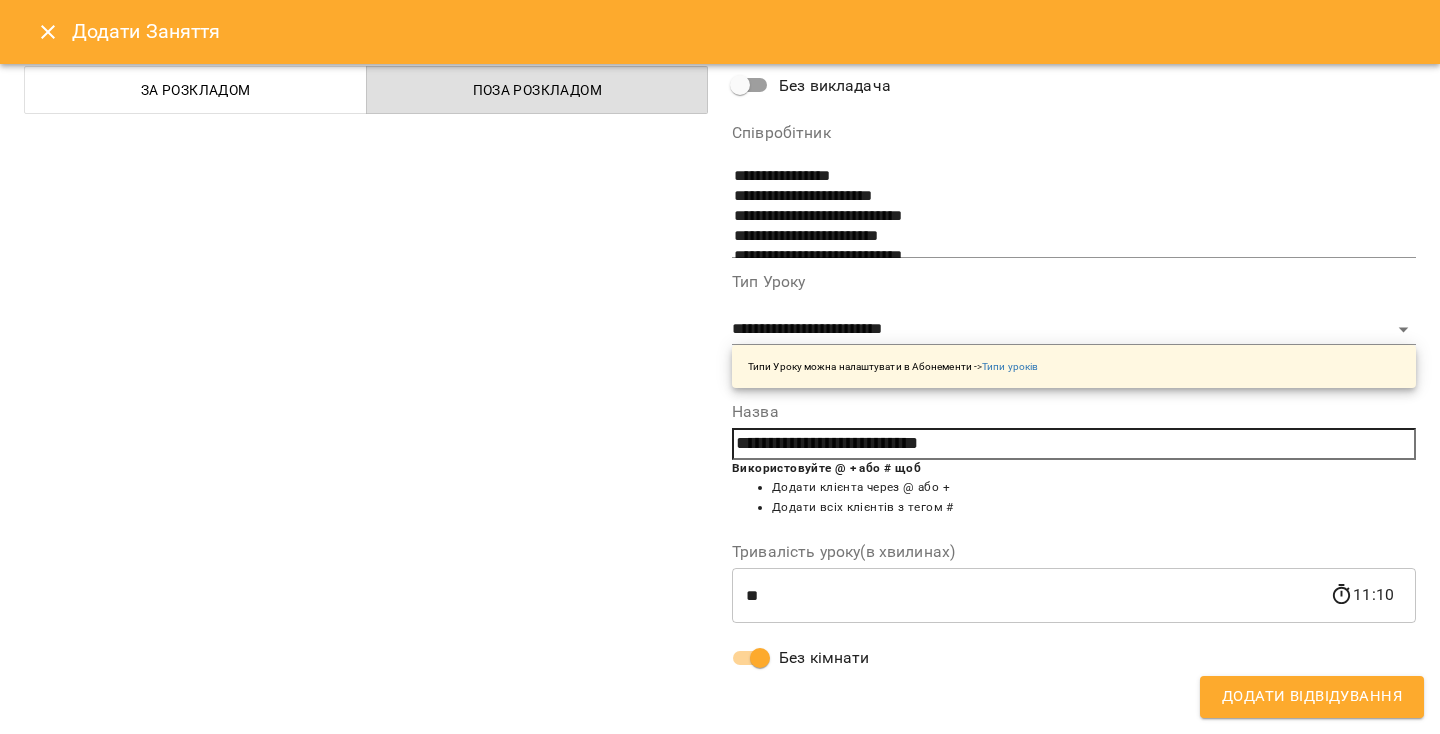 scroll, scrollTop: 0, scrollLeft: 0, axis: both 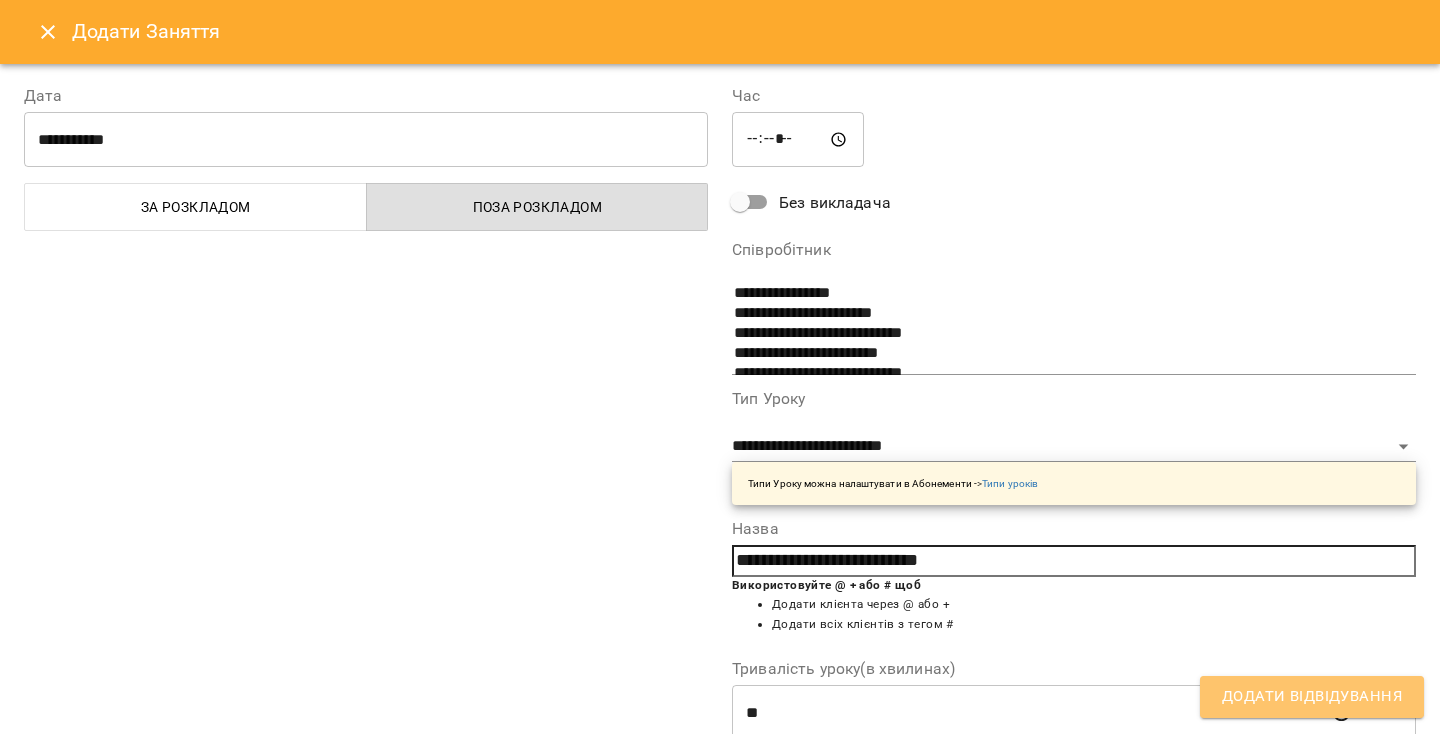 click on "Додати Відвідування" at bounding box center (1312, 697) 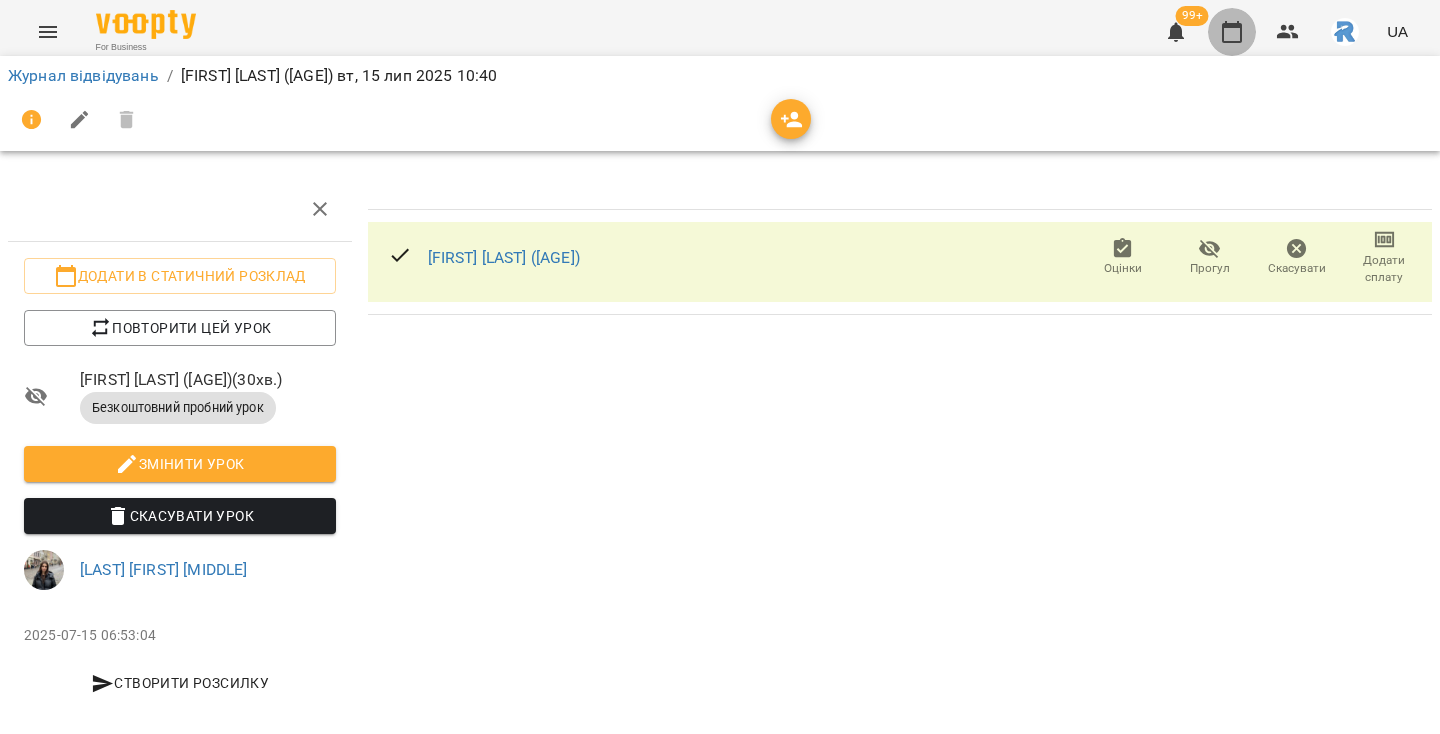 click at bounding box center (1232, 32) 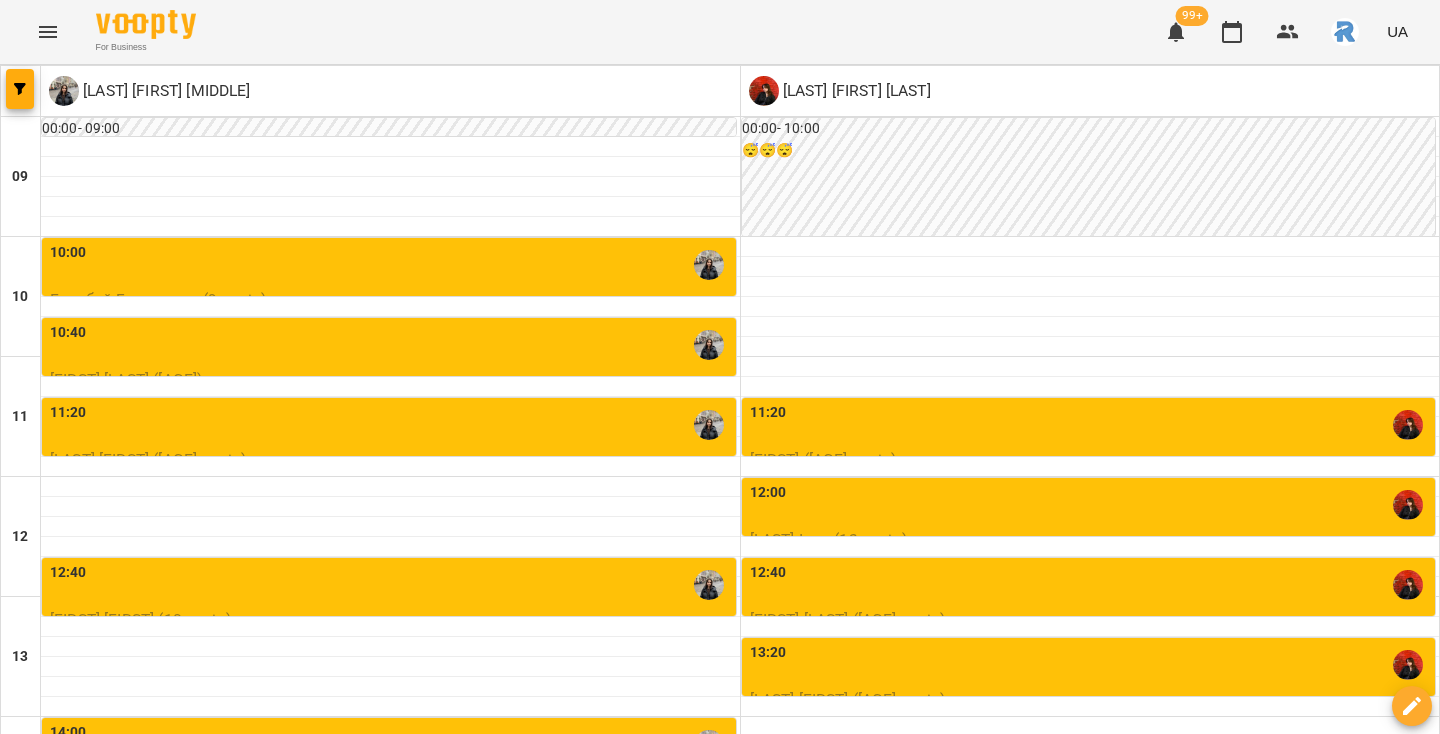 scroll, scrollTop: 108, scrollLeft: 0, axis: vertical 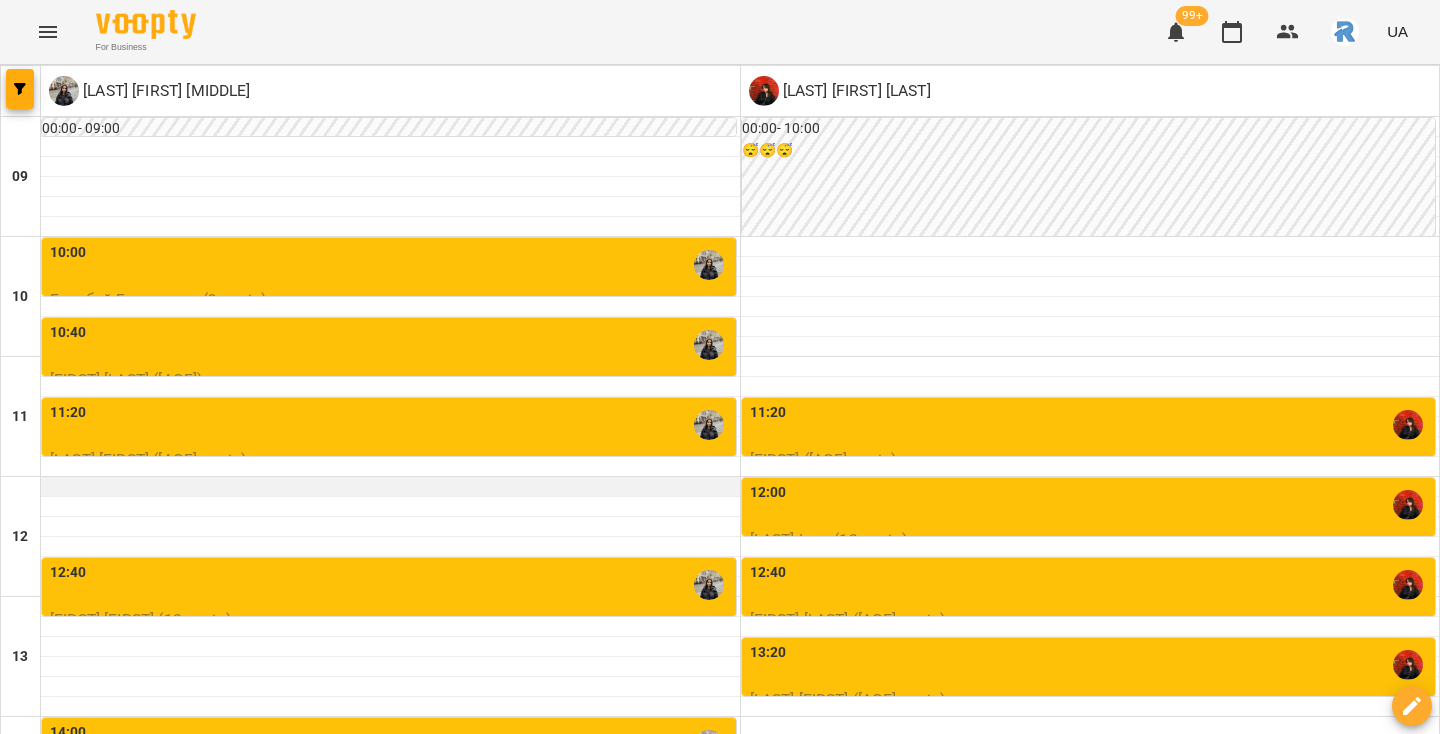click at bounding box center (390, 487) 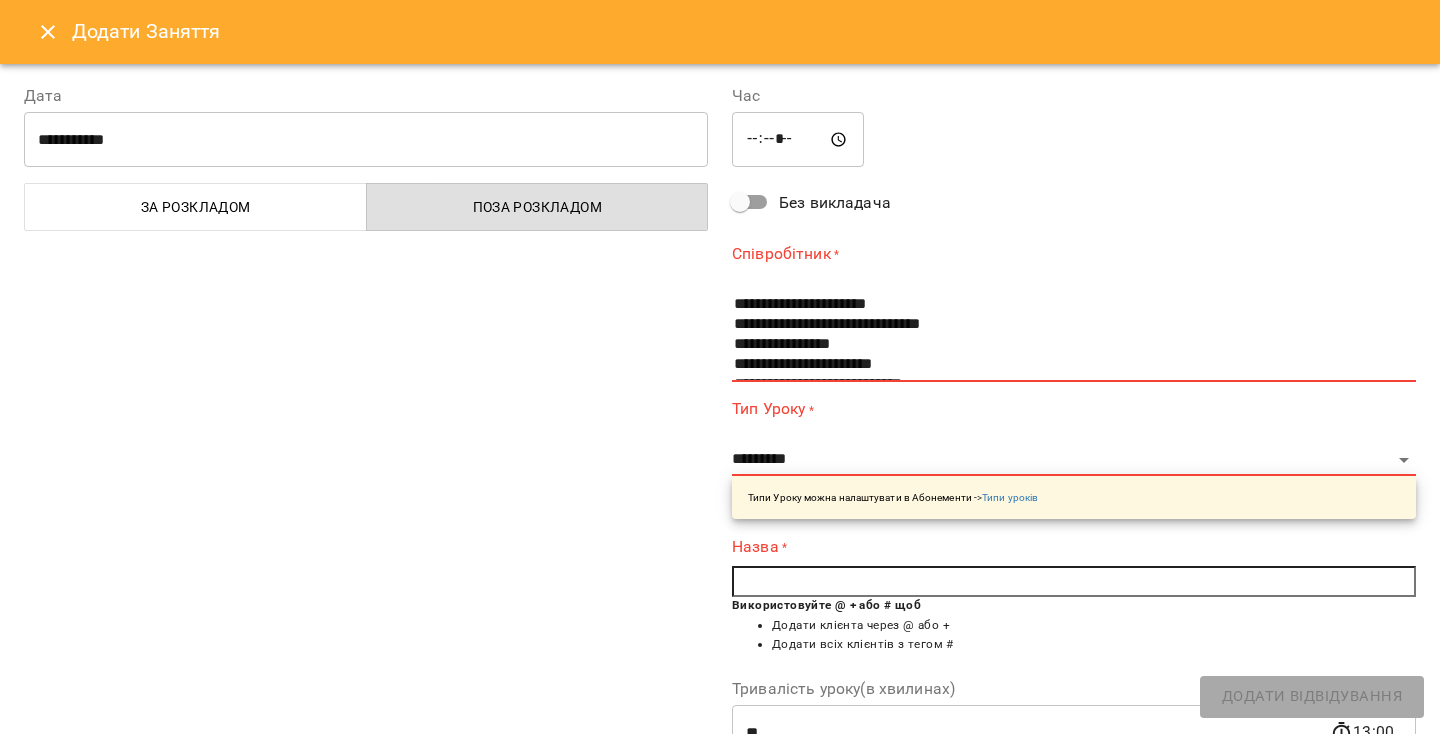 scroll, scrollTop: 40, scrollLeft: 0, axis: vertical 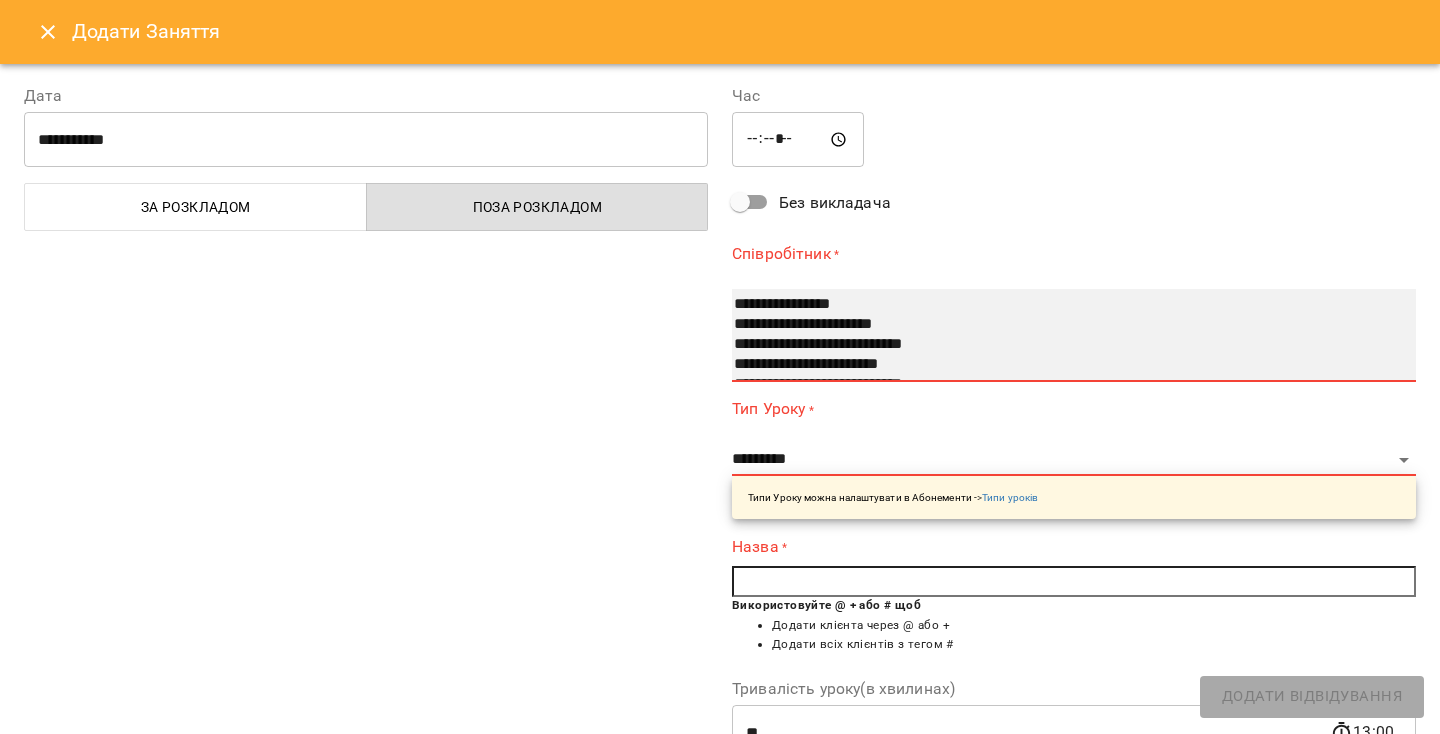 select on "**********" 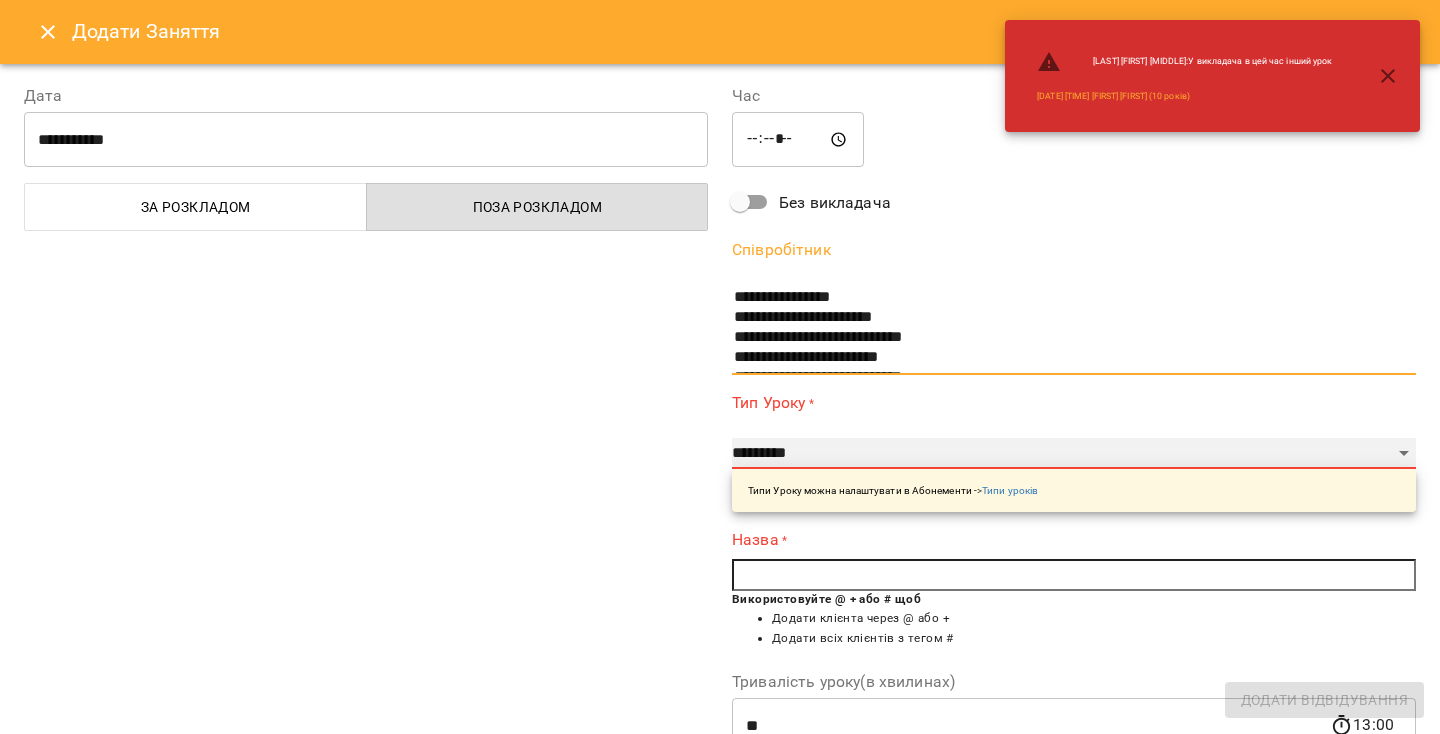 click on "**********" at bounding box center [1074, 454] 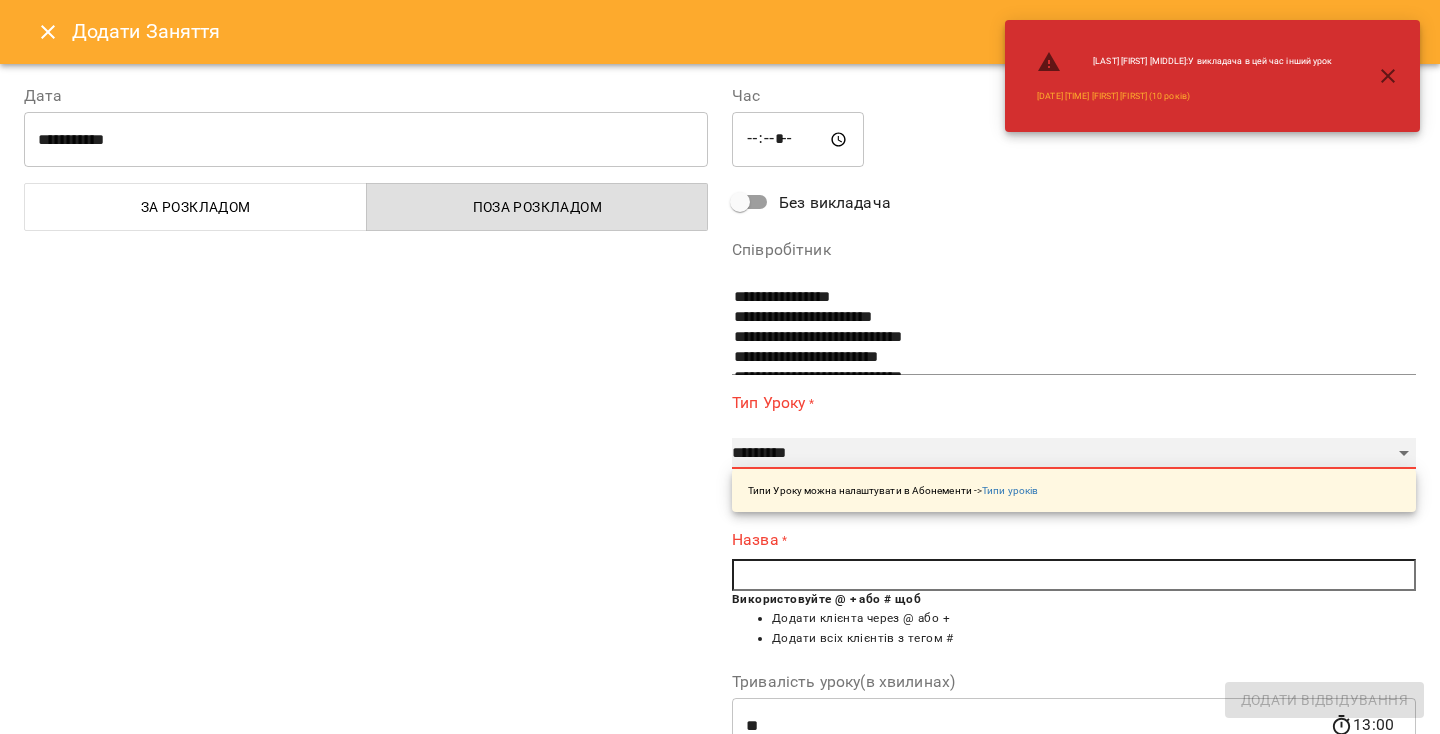 select on "**********" 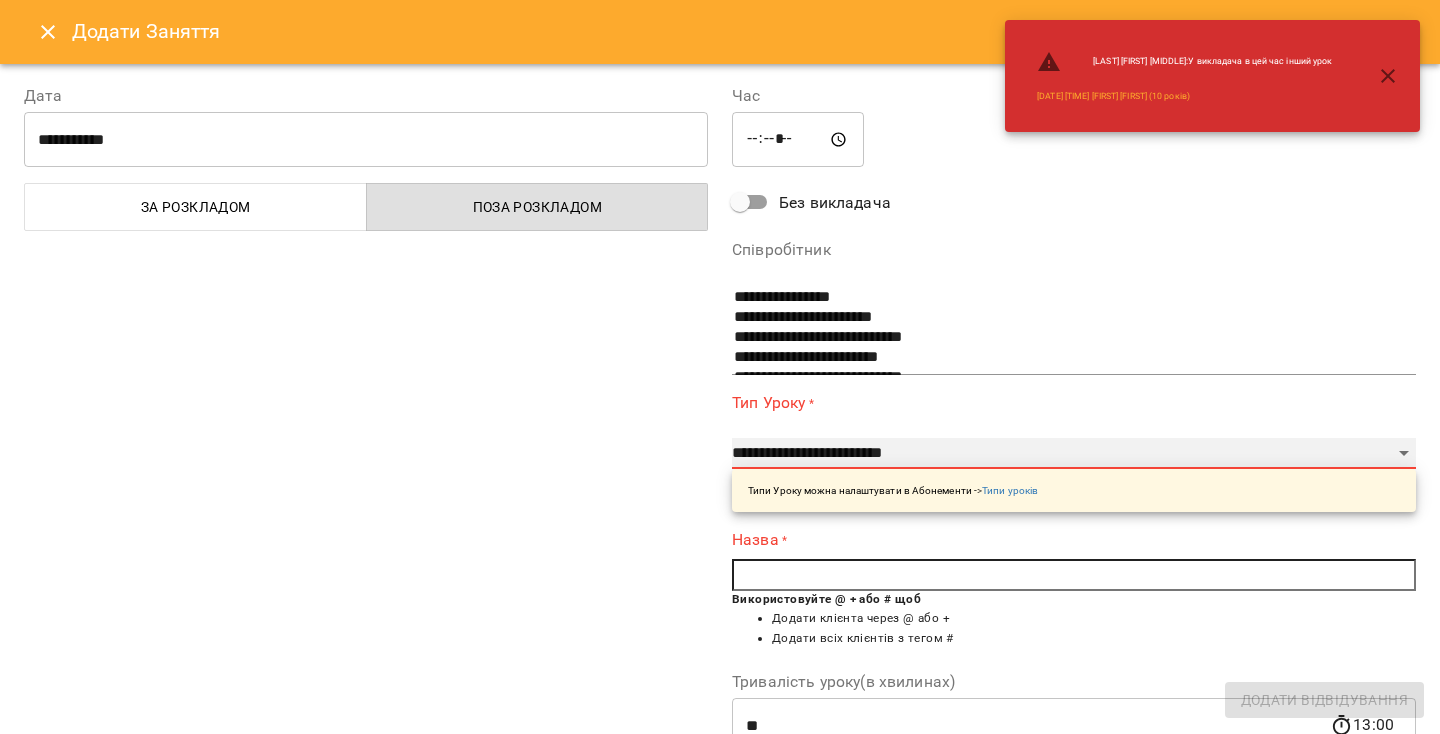 type on "**" 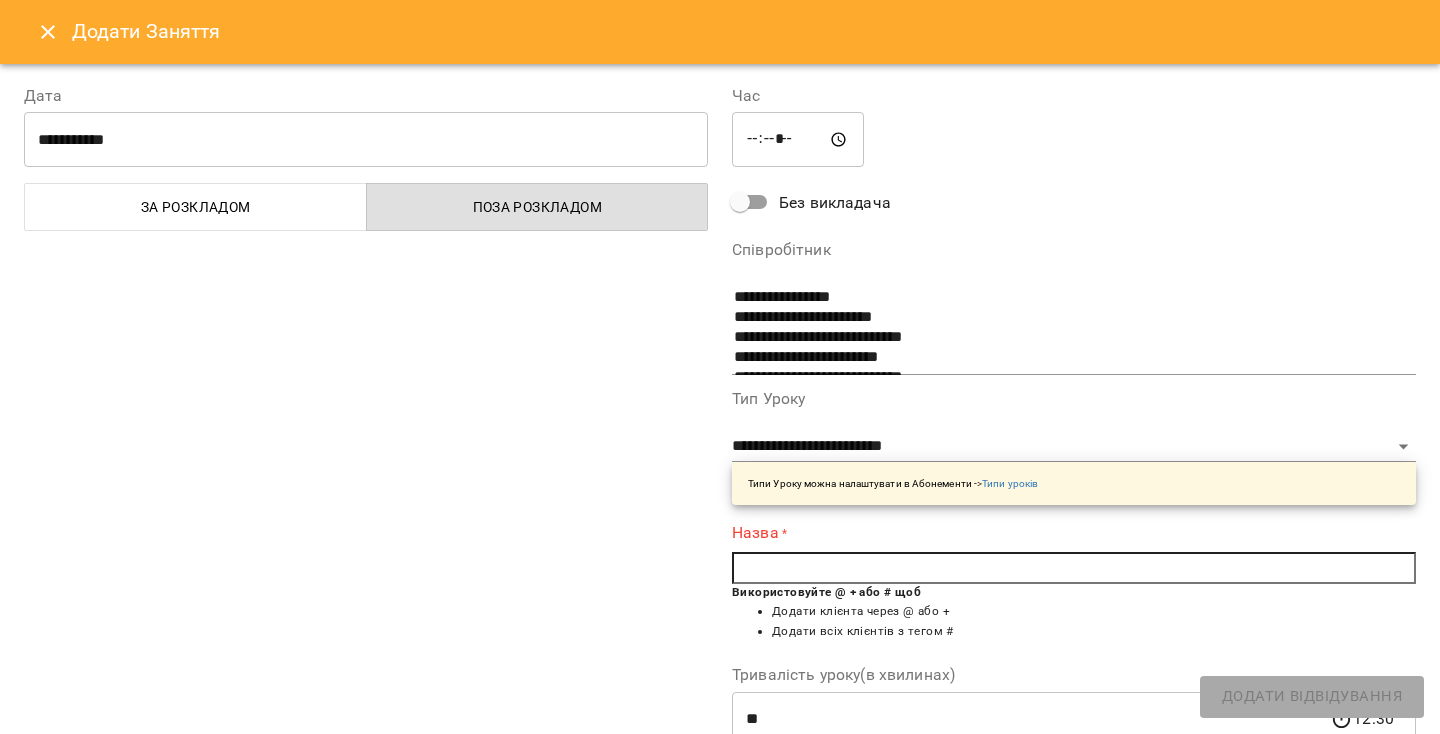 click at bounding box center [1074, 568] 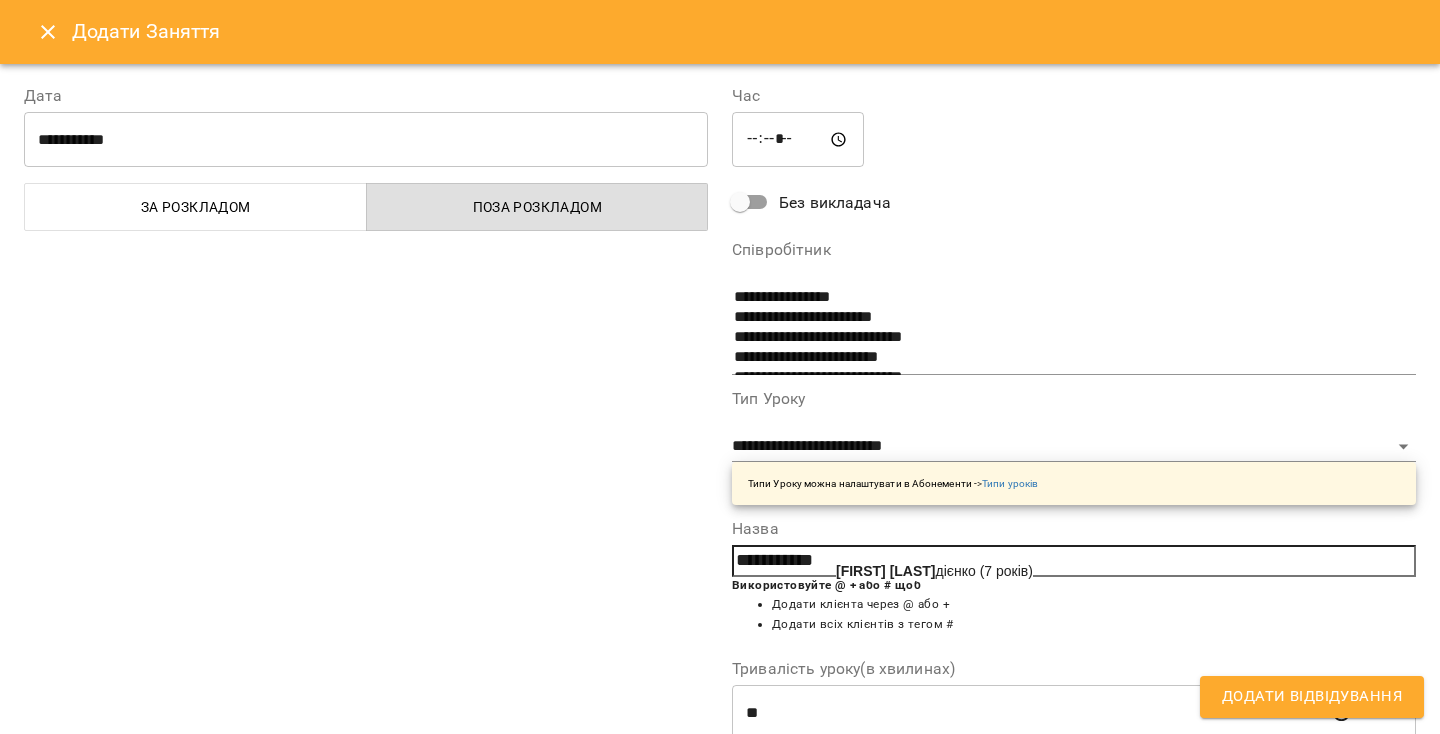click on "[FIRST] [LAST] ([AGE])" at bounding box center (934, 571) 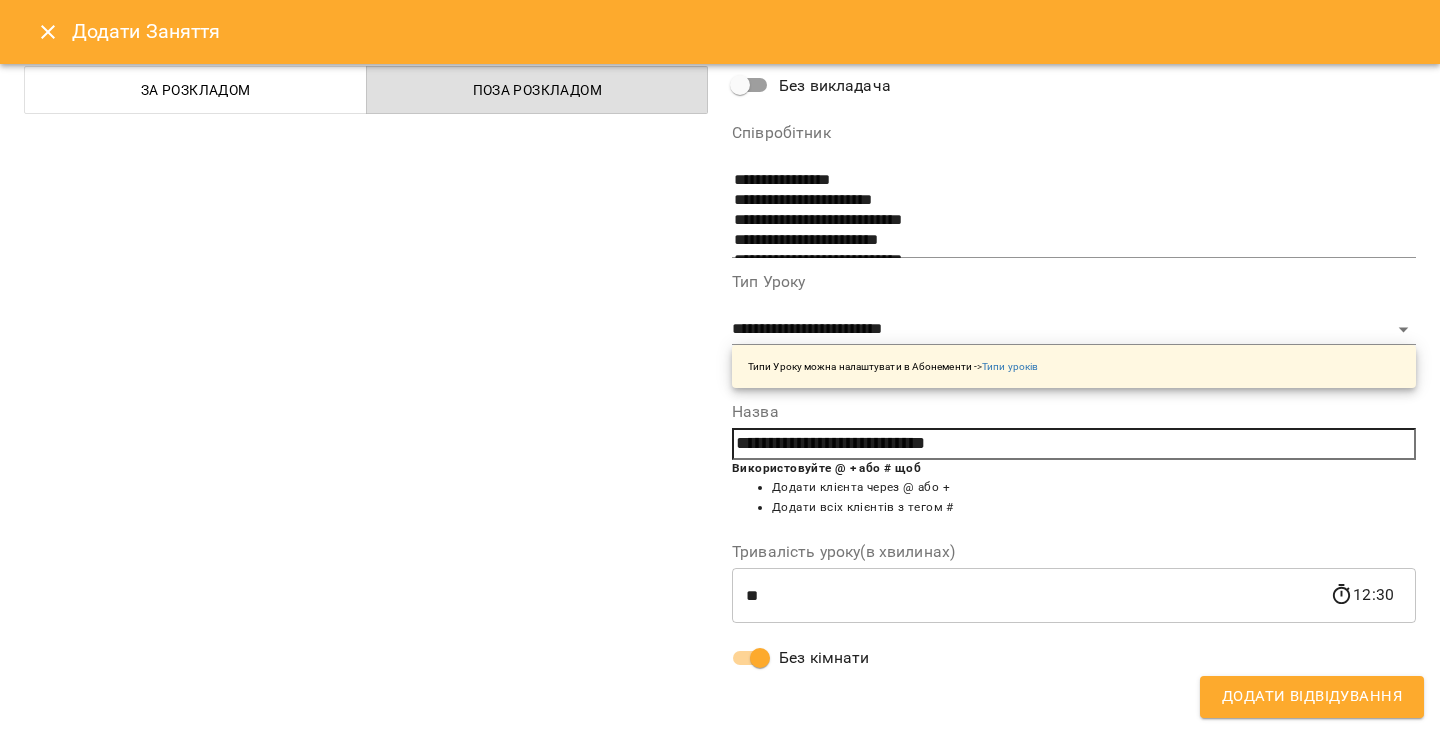 scroll, scrollTop: 0, scrollLeft: 0, axis: both 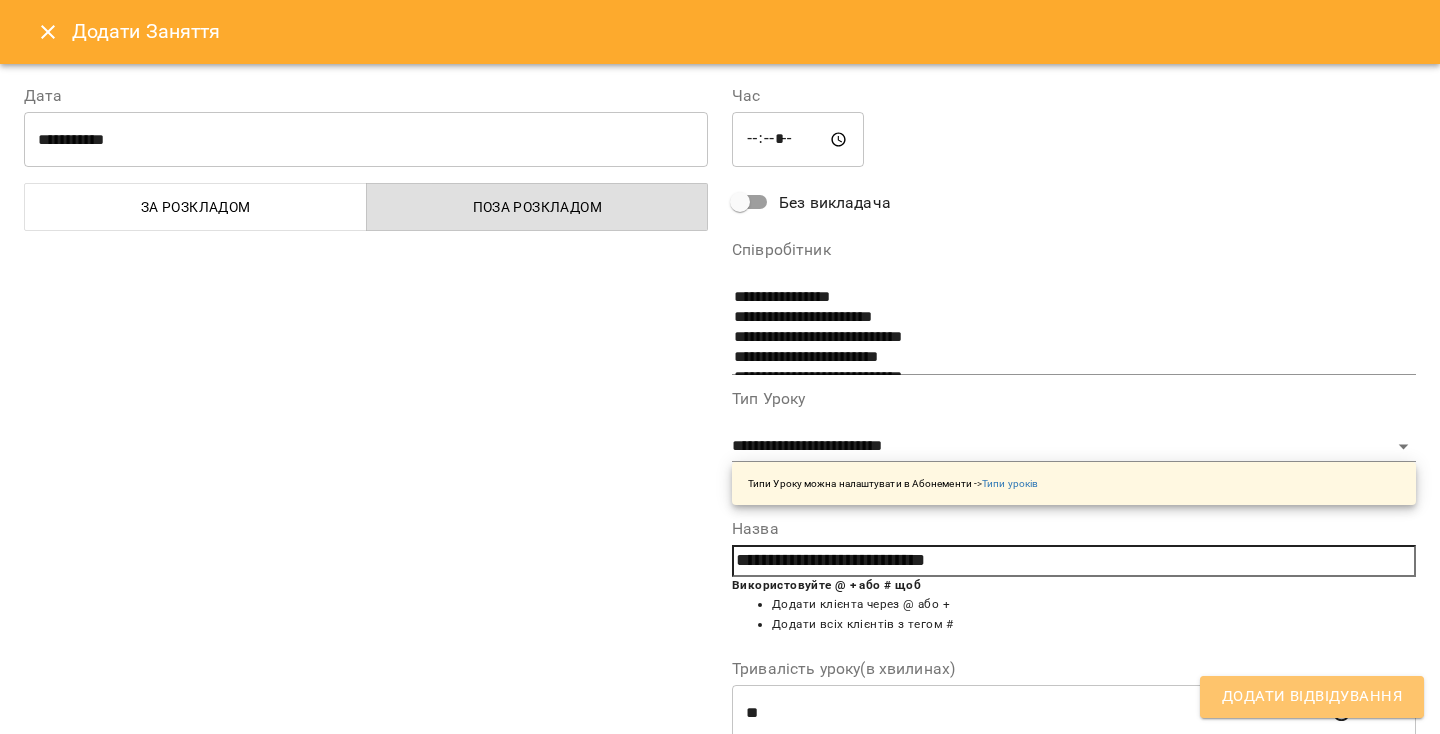 click on "Додати Відвідування" at bounding box center [1312, 697] 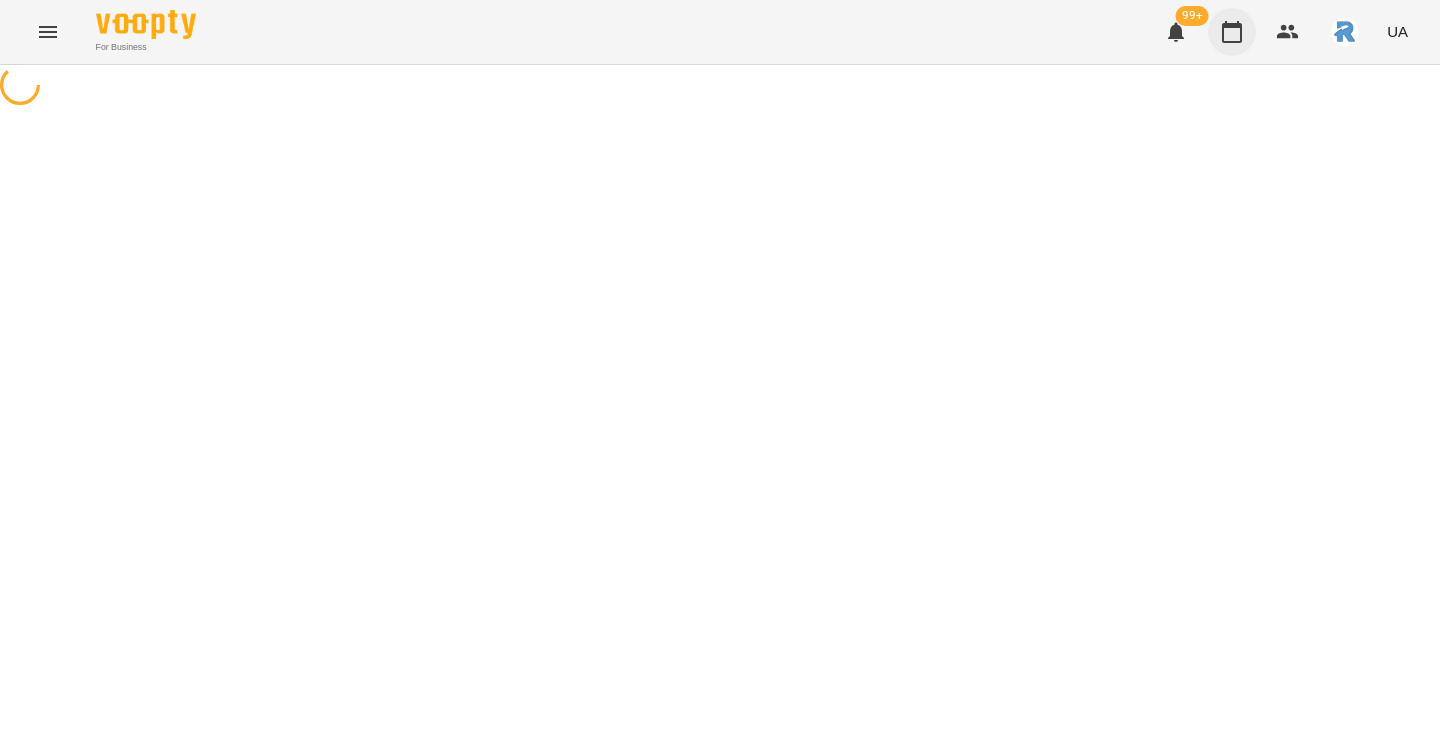 click at bounding box center [1232, 32] 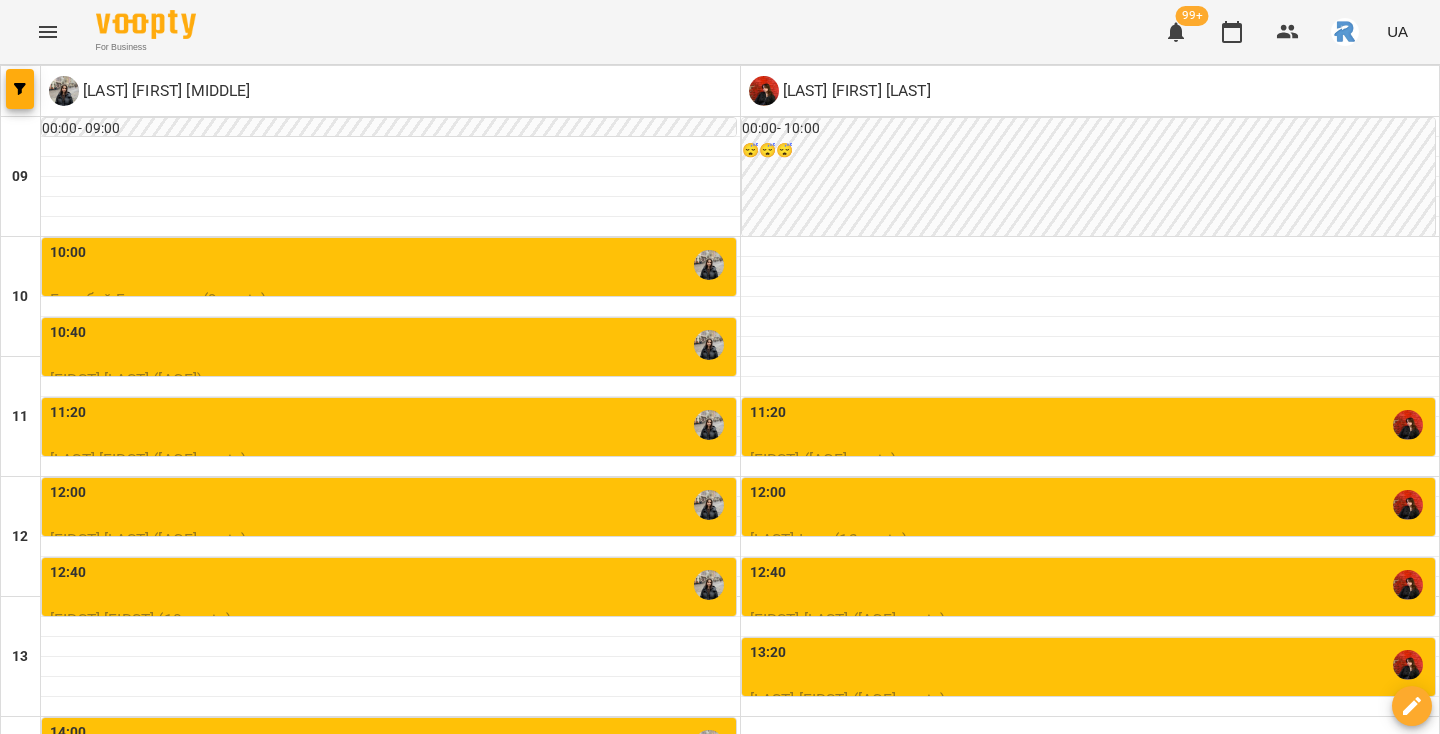 scroll, scrollTop: 299, scrollLeft: 0, axis: vertical 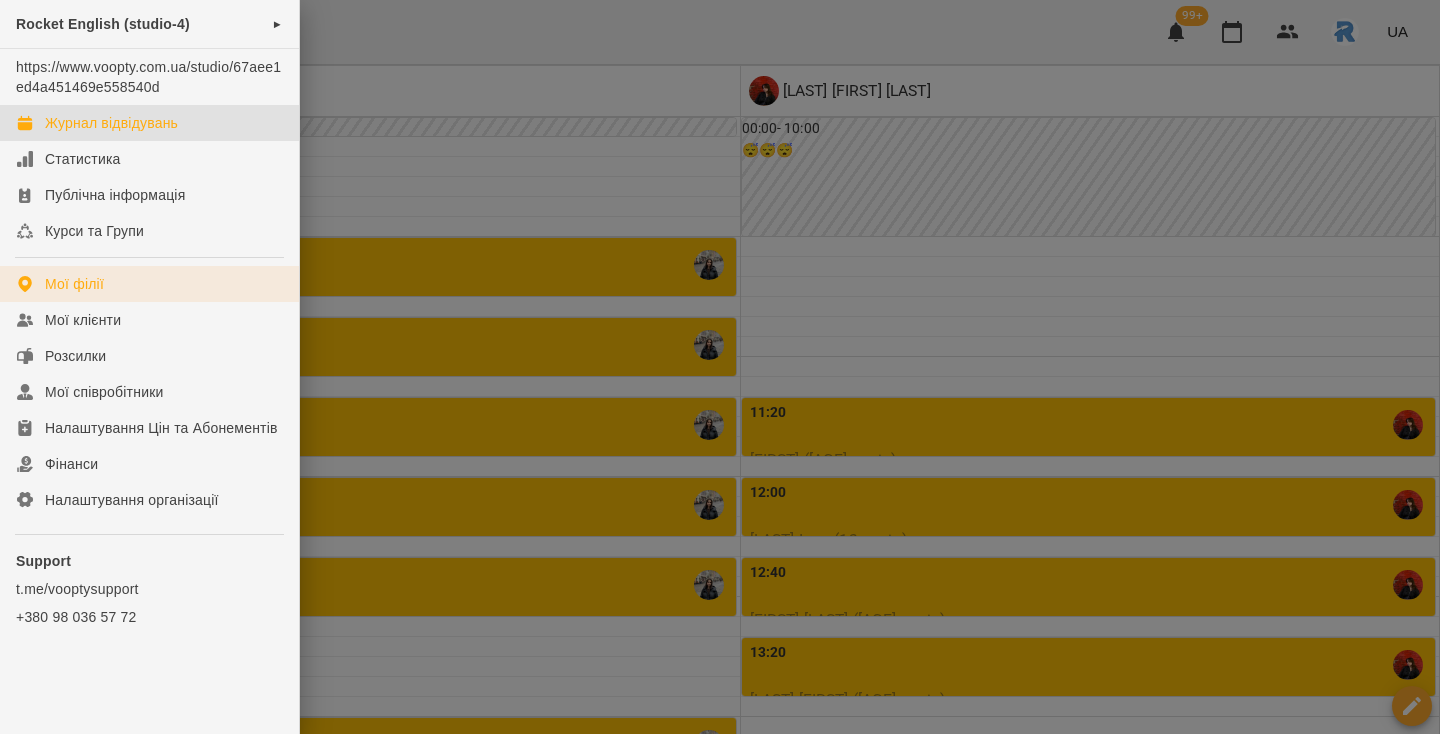 click on "Мої філії" at bounding box center (149, 284) 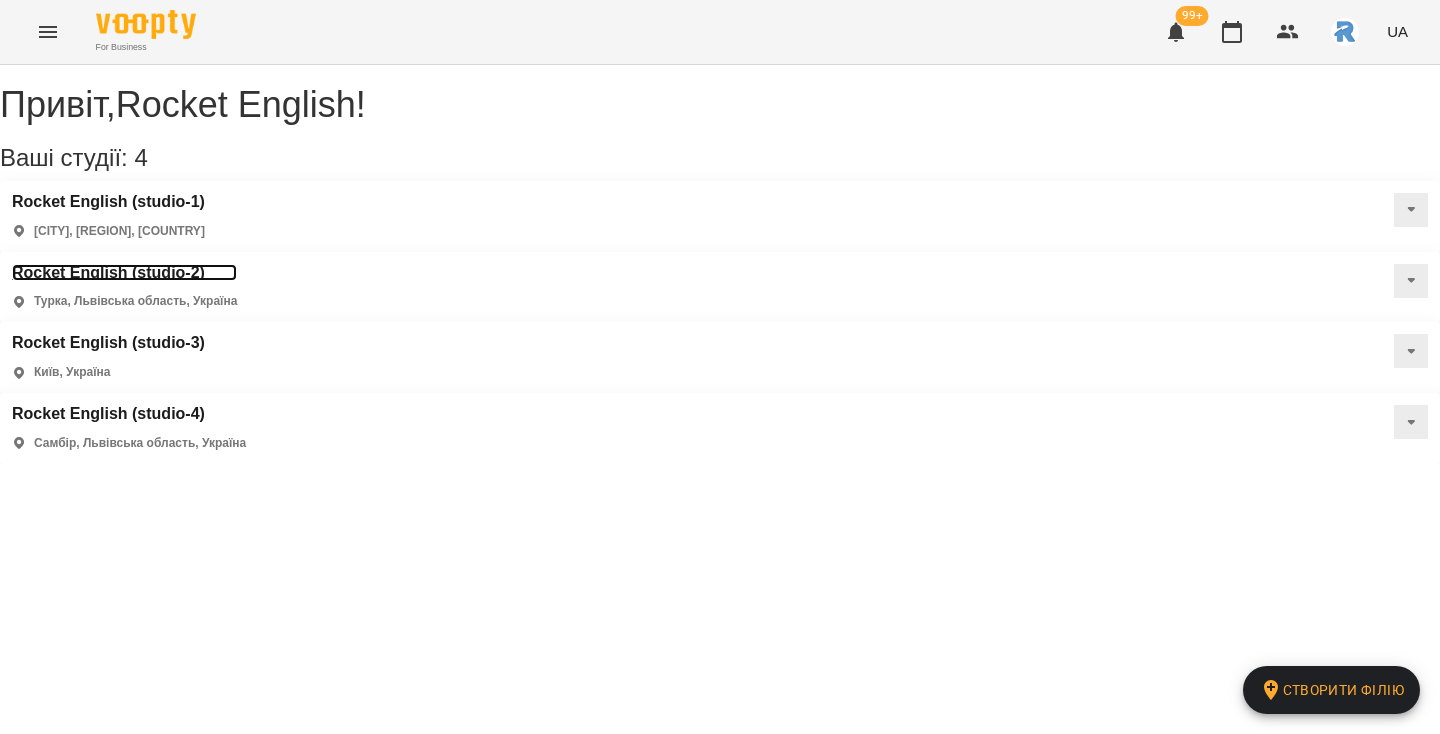 click on "Rocket English (studio-2)" at bounding box center [124, 273] 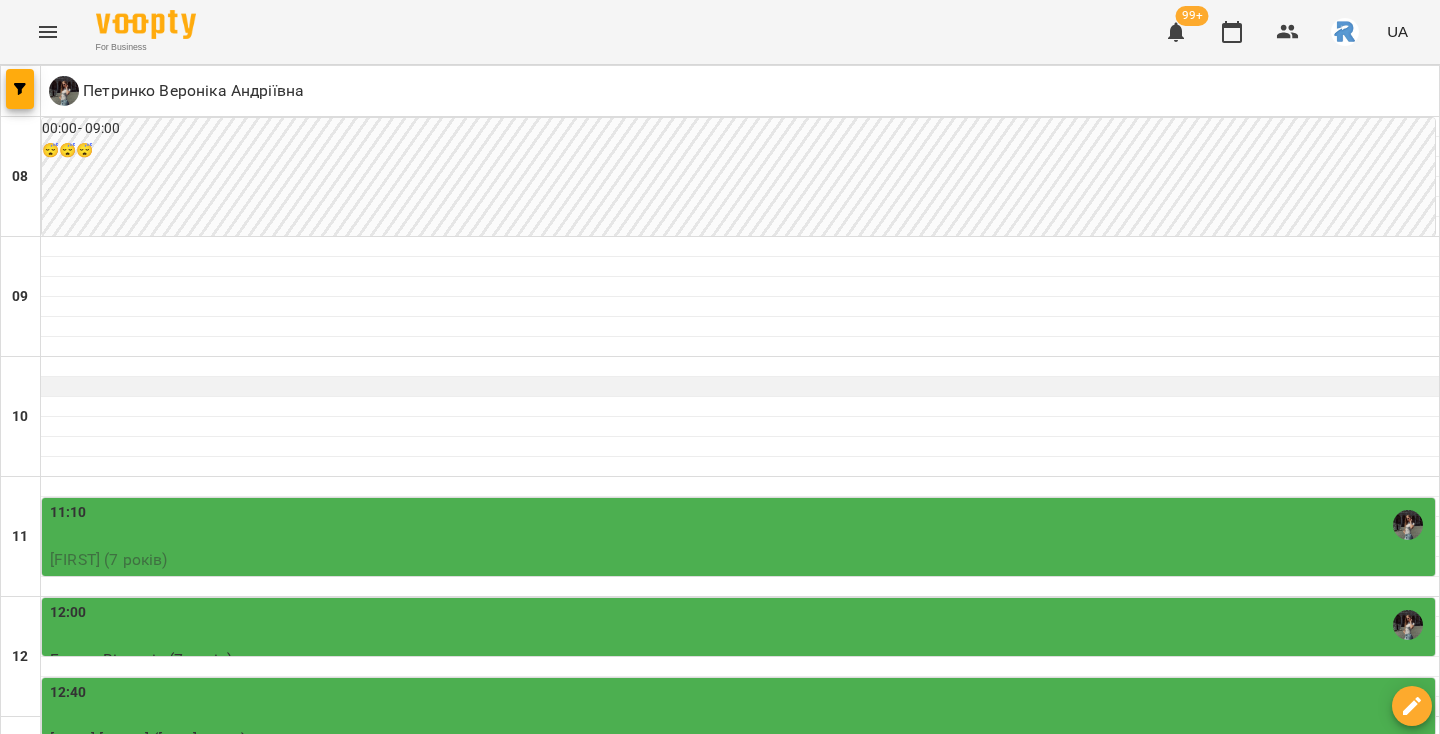 scroll, scrollTop: 603, scrollLeft: 0, axis: vertical 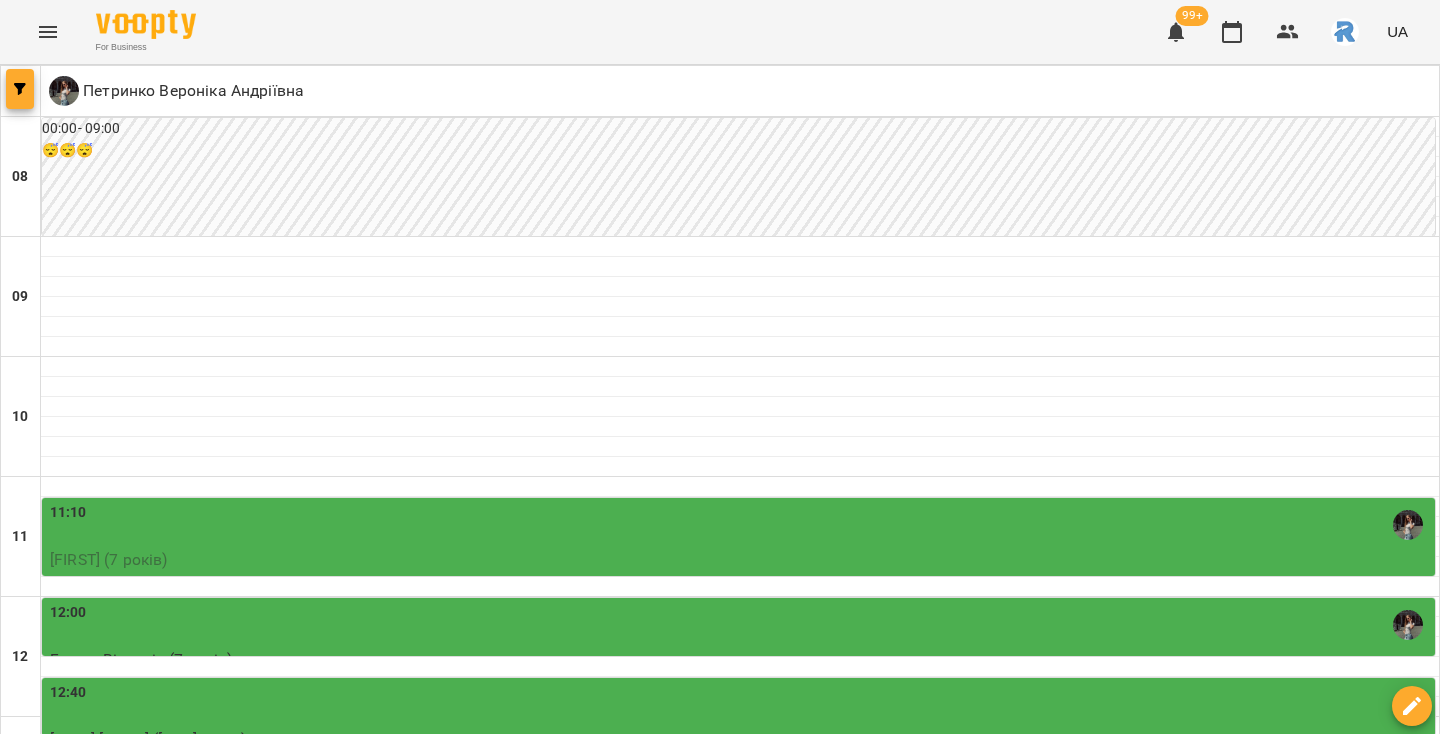 click at bounding box center (20, 89) 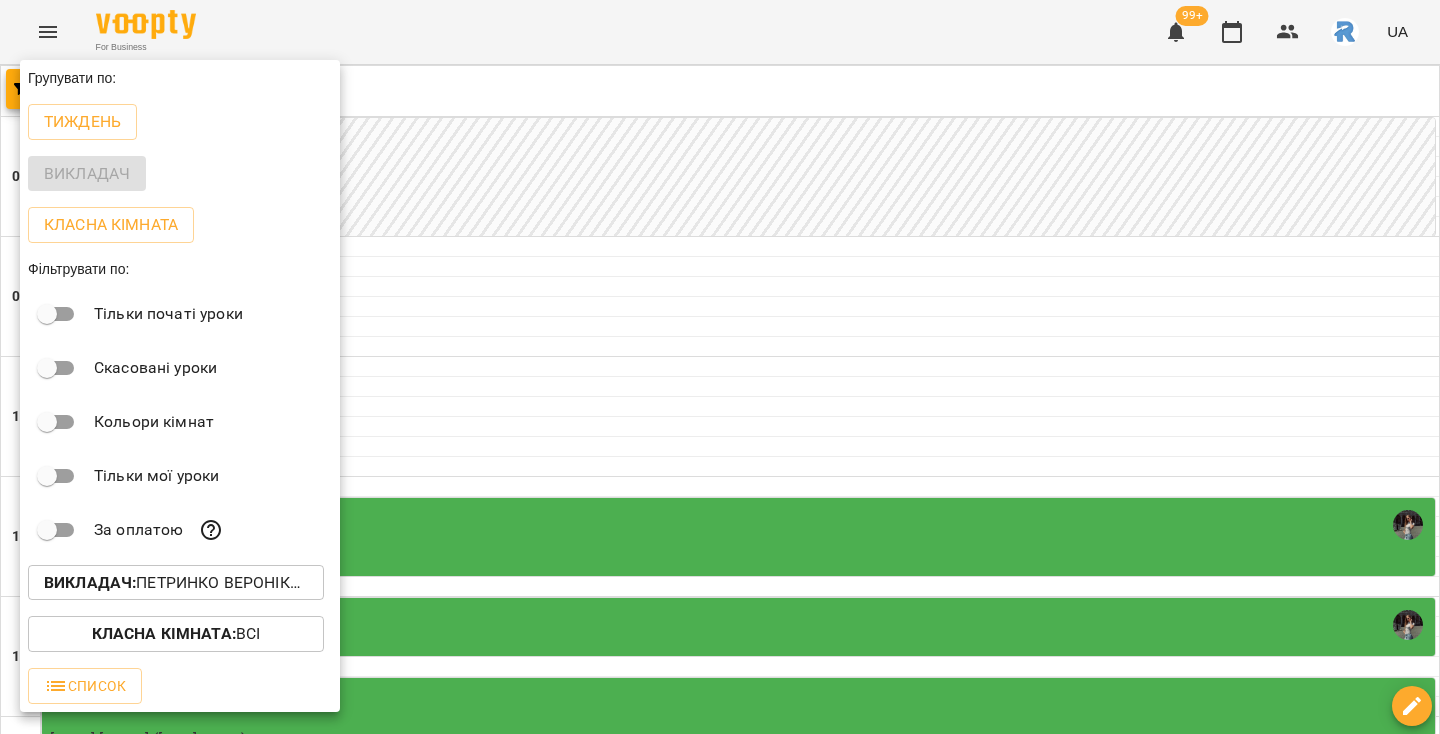 click on "Викладач : [FIRST] [FIRST] [FIRST]" at bounding box center [176, 583] 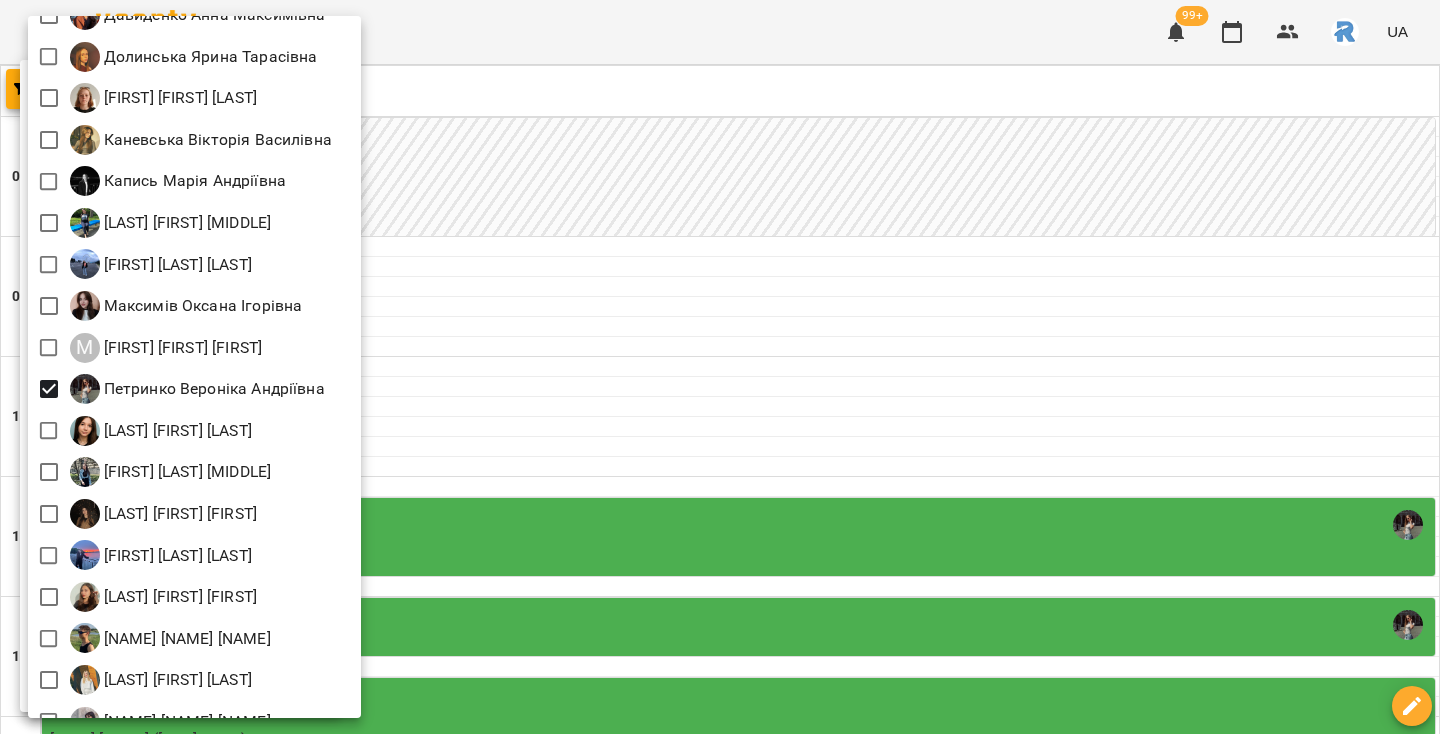 scroll, scrollTop: 258, scrollLeft: 0, axis: vertical 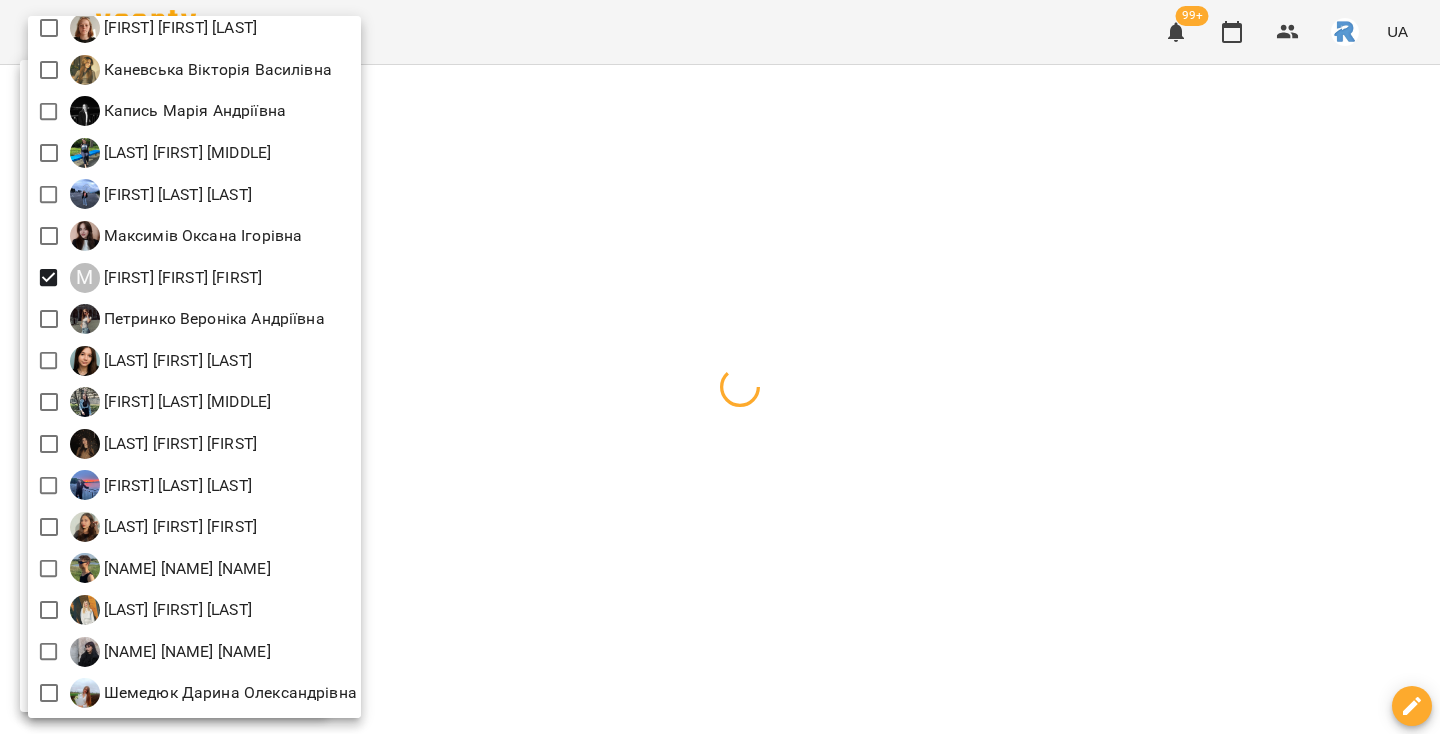 click at bounding box center [720, 367] 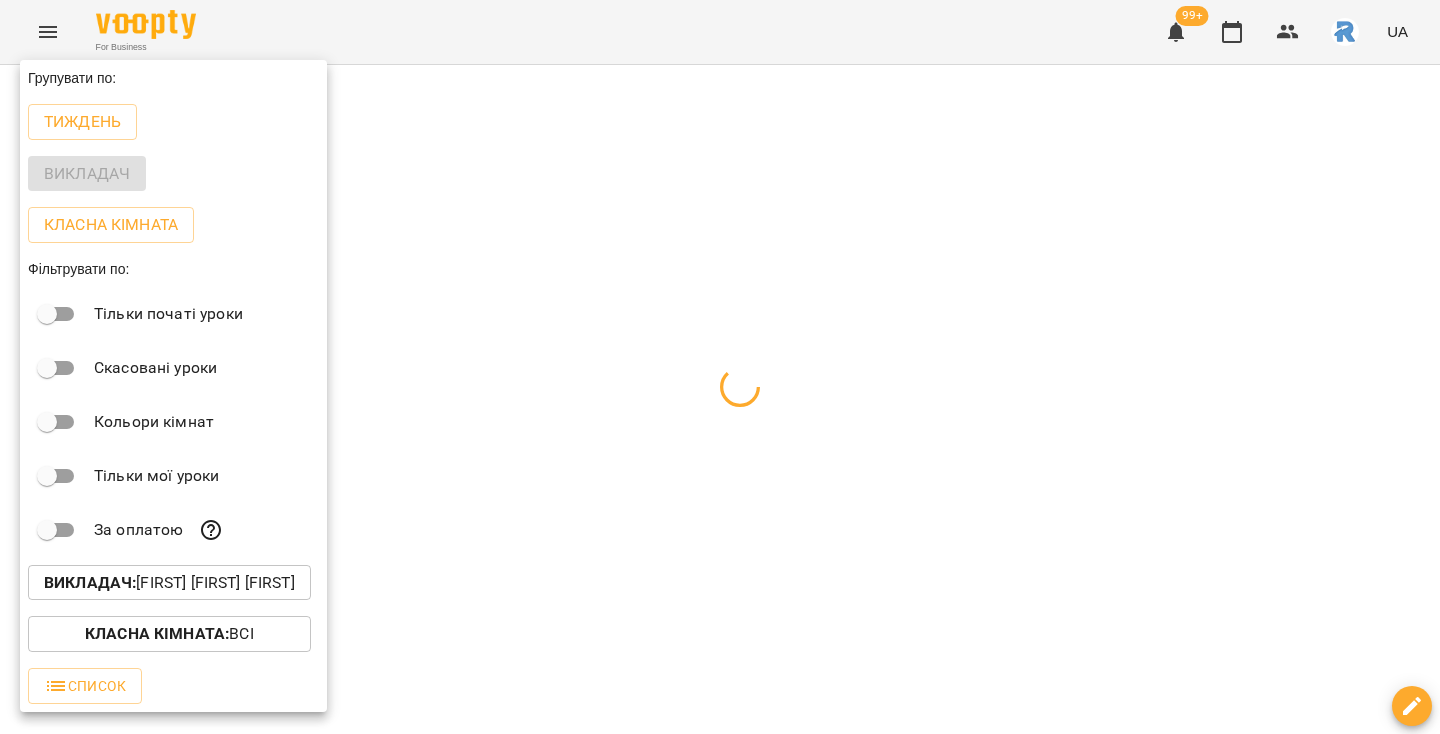 click at bounding box center (720, 367) 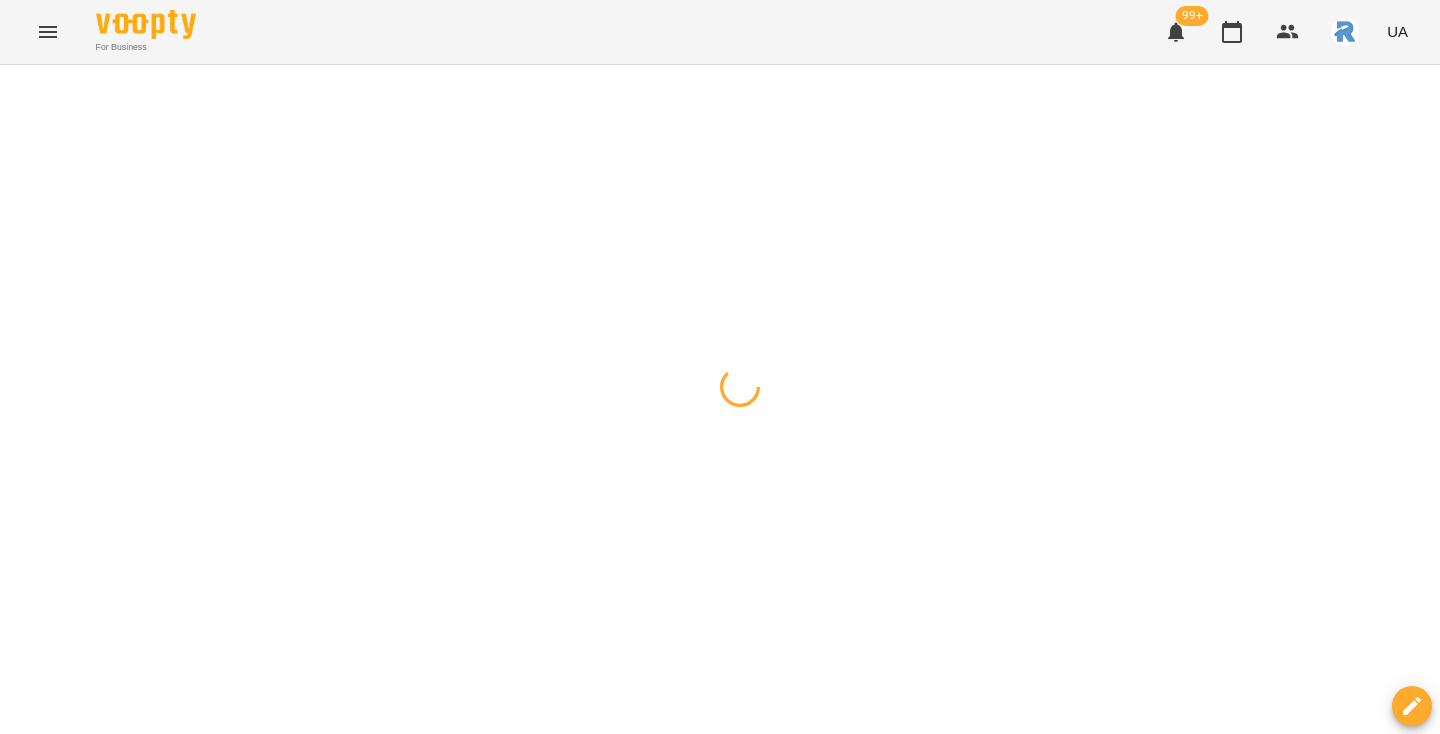 click on "Групувати по: Тиждень Викладач Класна кімната Фільтрувати по: Тільки початі уроки Скасовані уроки Кольори кімнат Тільки мої уроки За оплатою Викладач : [FIRST] [MIDDLE] [LAST] Класна кімната : Всі Список" at bounding box center (720, 367) 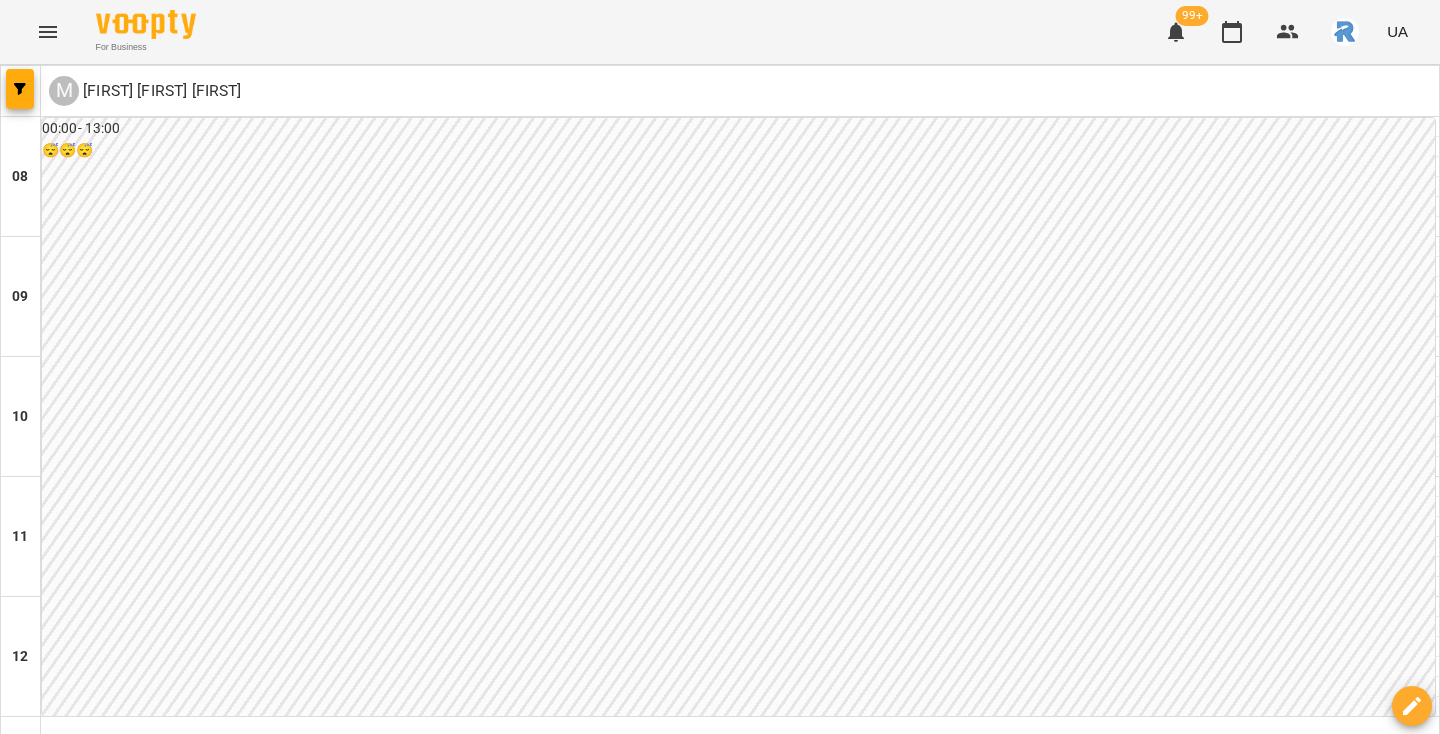 scroll, scrollTop: 681, scrollLeft: 0, axis: vertical 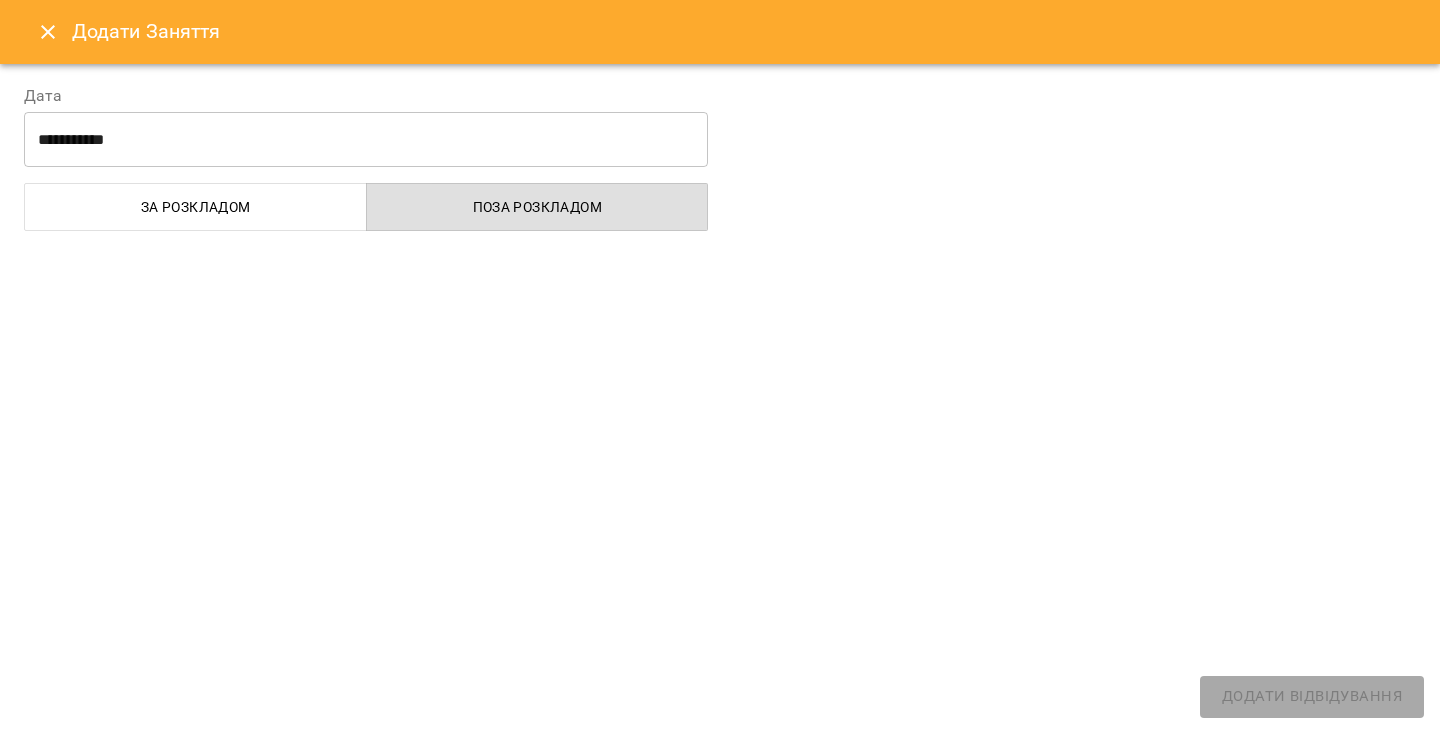 select 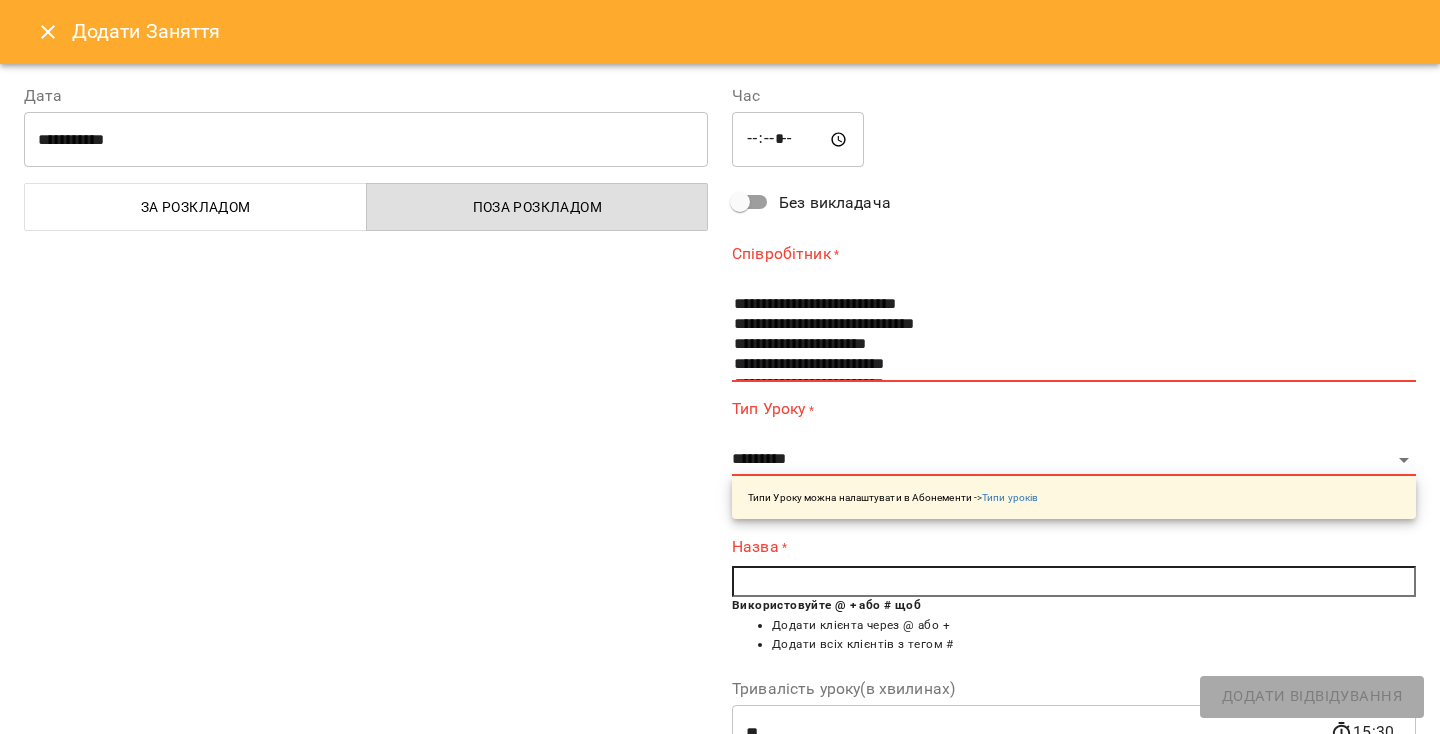 click on "*****" at bounding box center (798, 140) 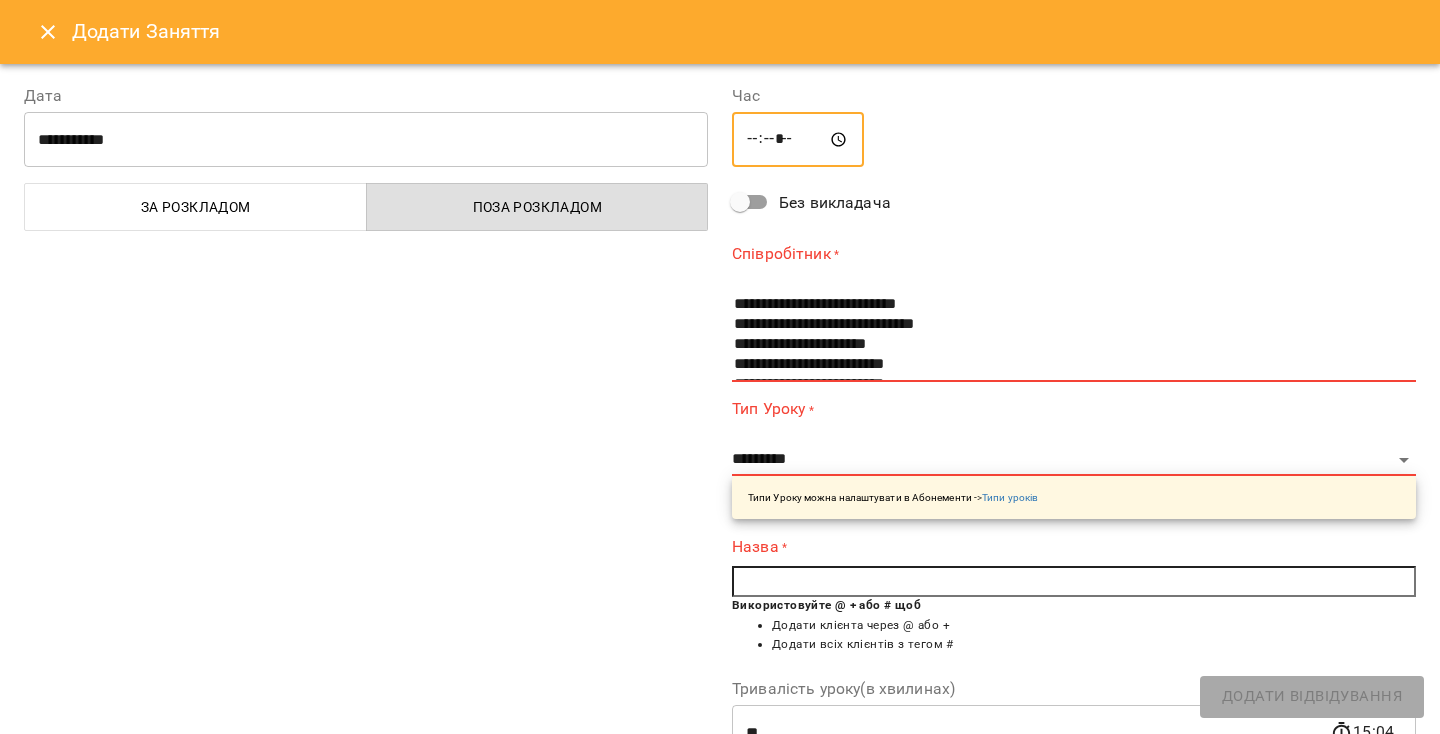 type on "*****" 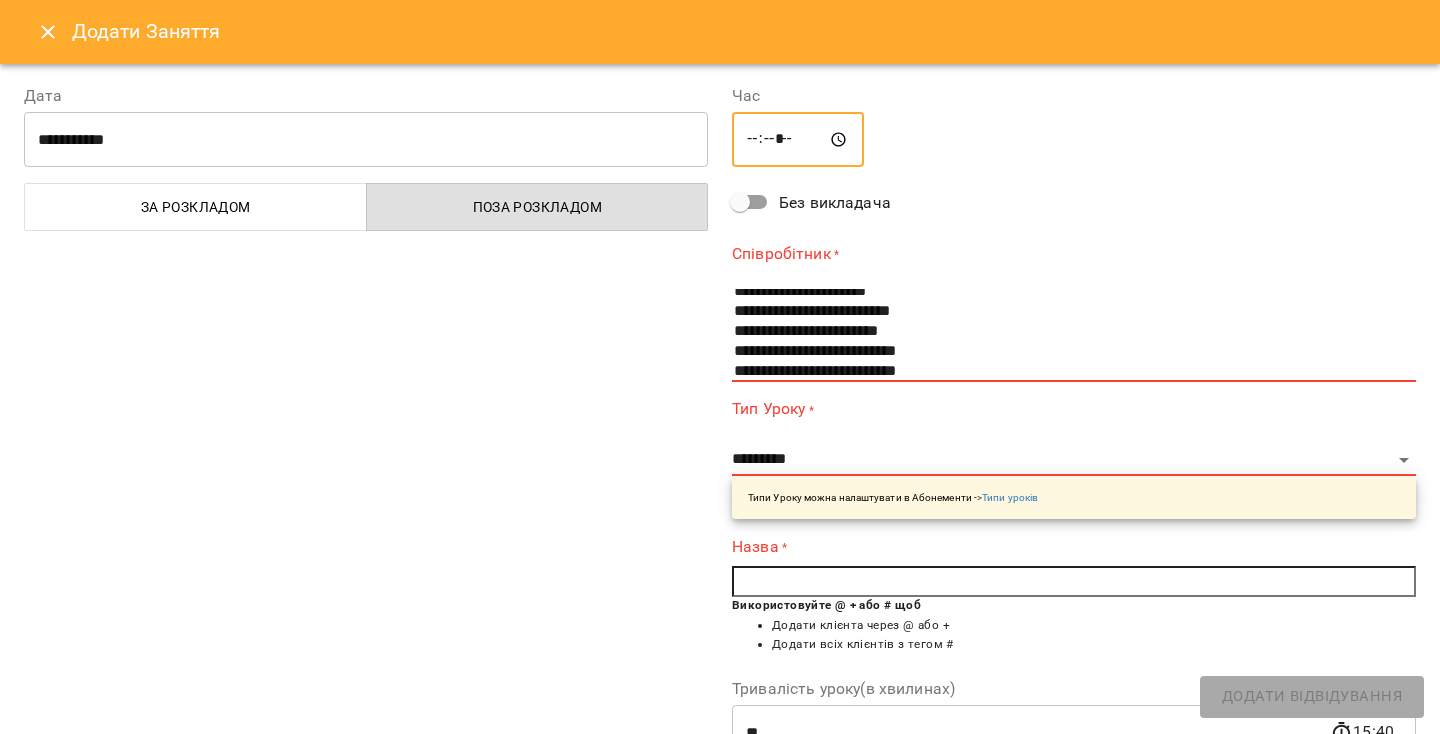 scroll, scrollTop: 174, scrollLeft: 0, axis: vertical 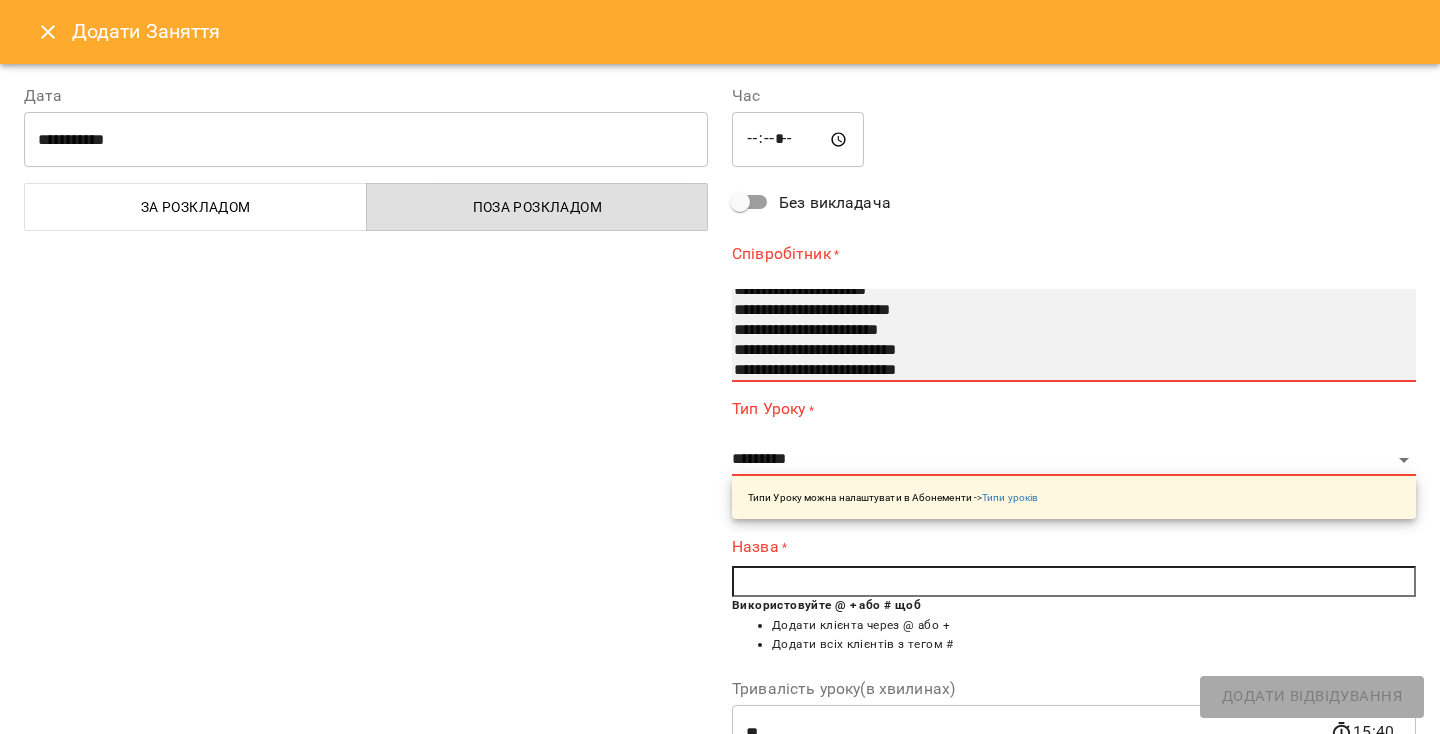 select on "**********" 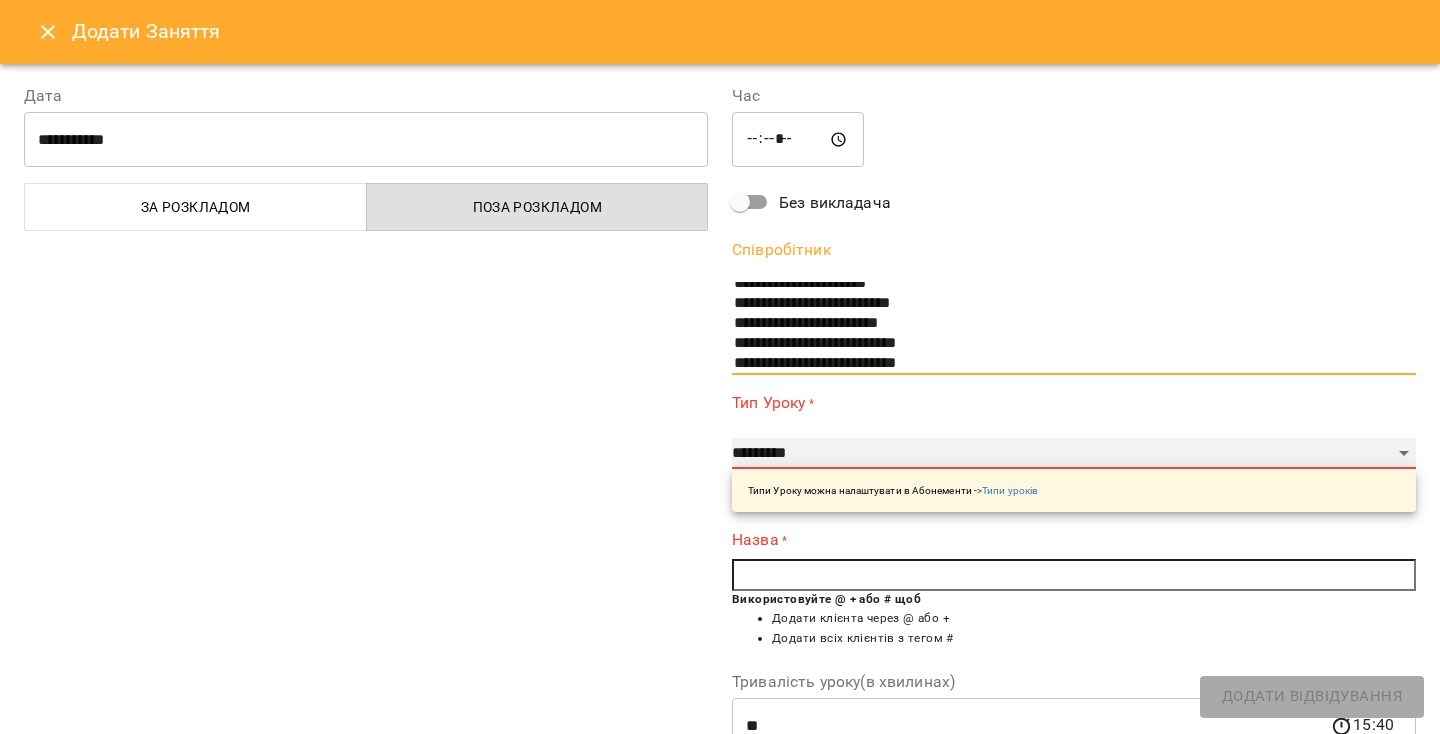 click on "**********" at bounding box center [1074, 454] 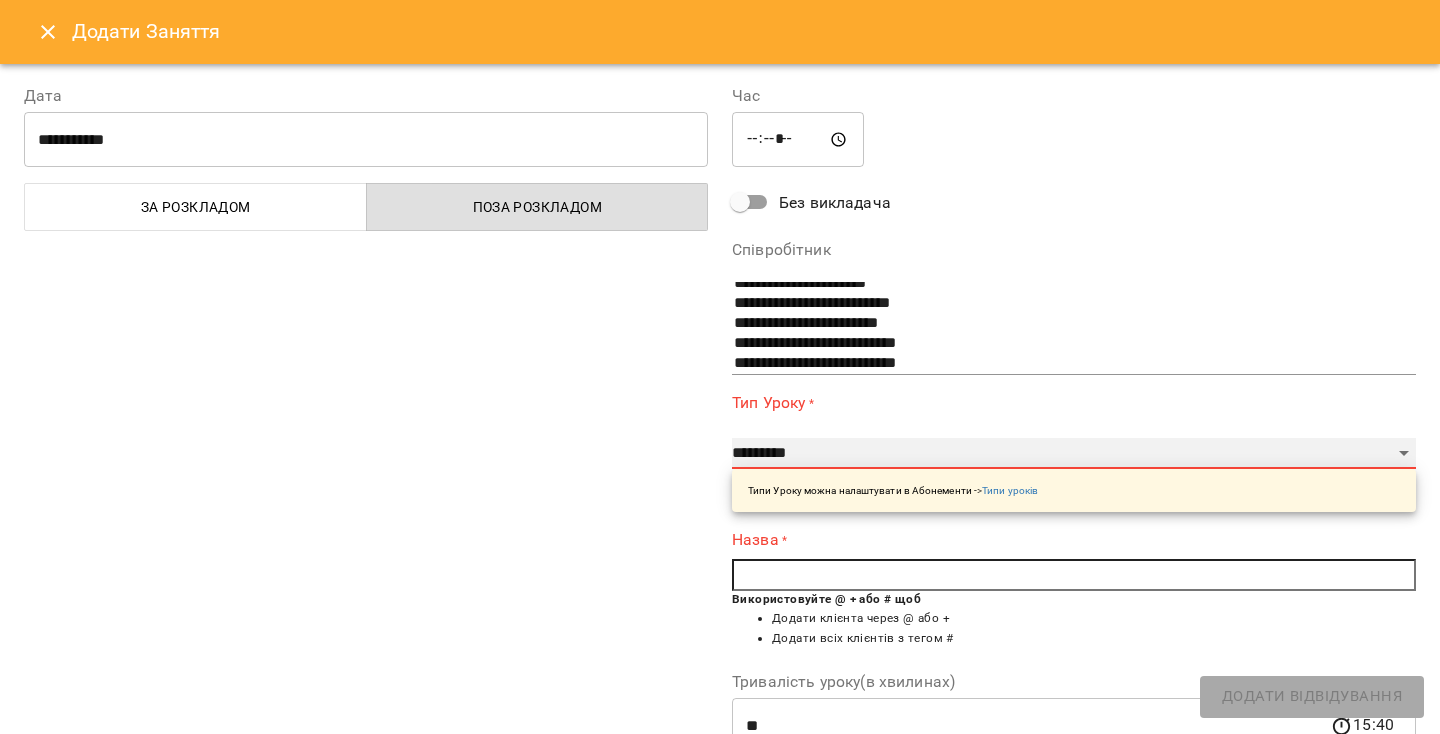 select on "**********" 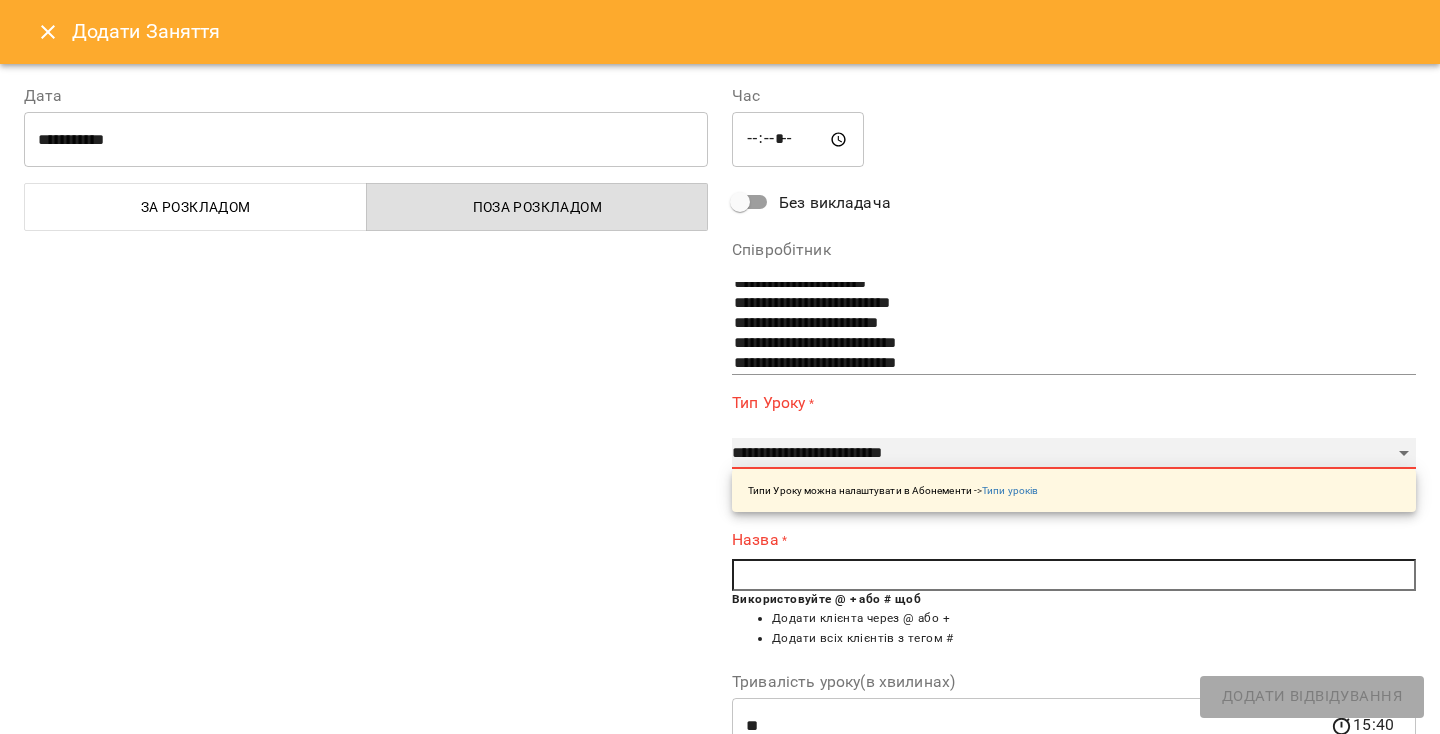 type on "**" 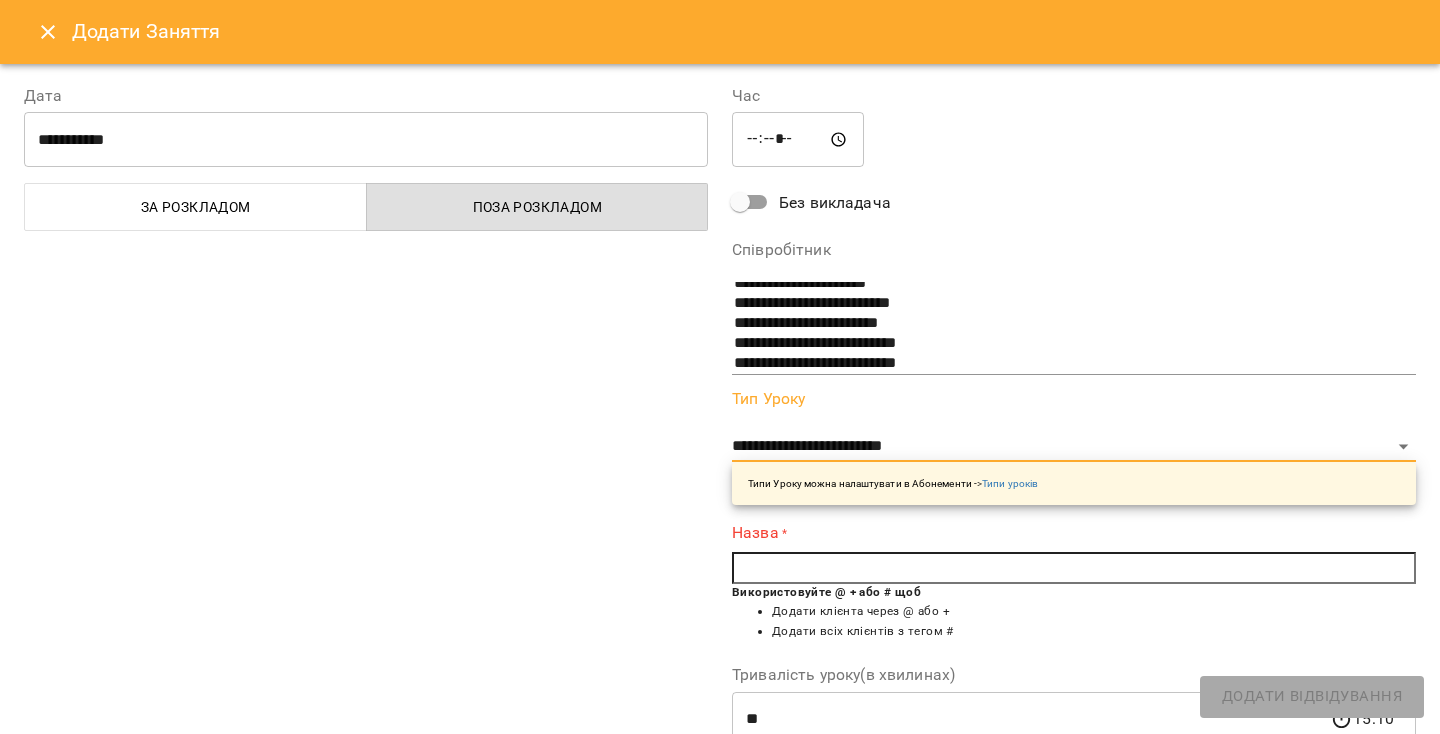 click at bounding box center [1074, 568] 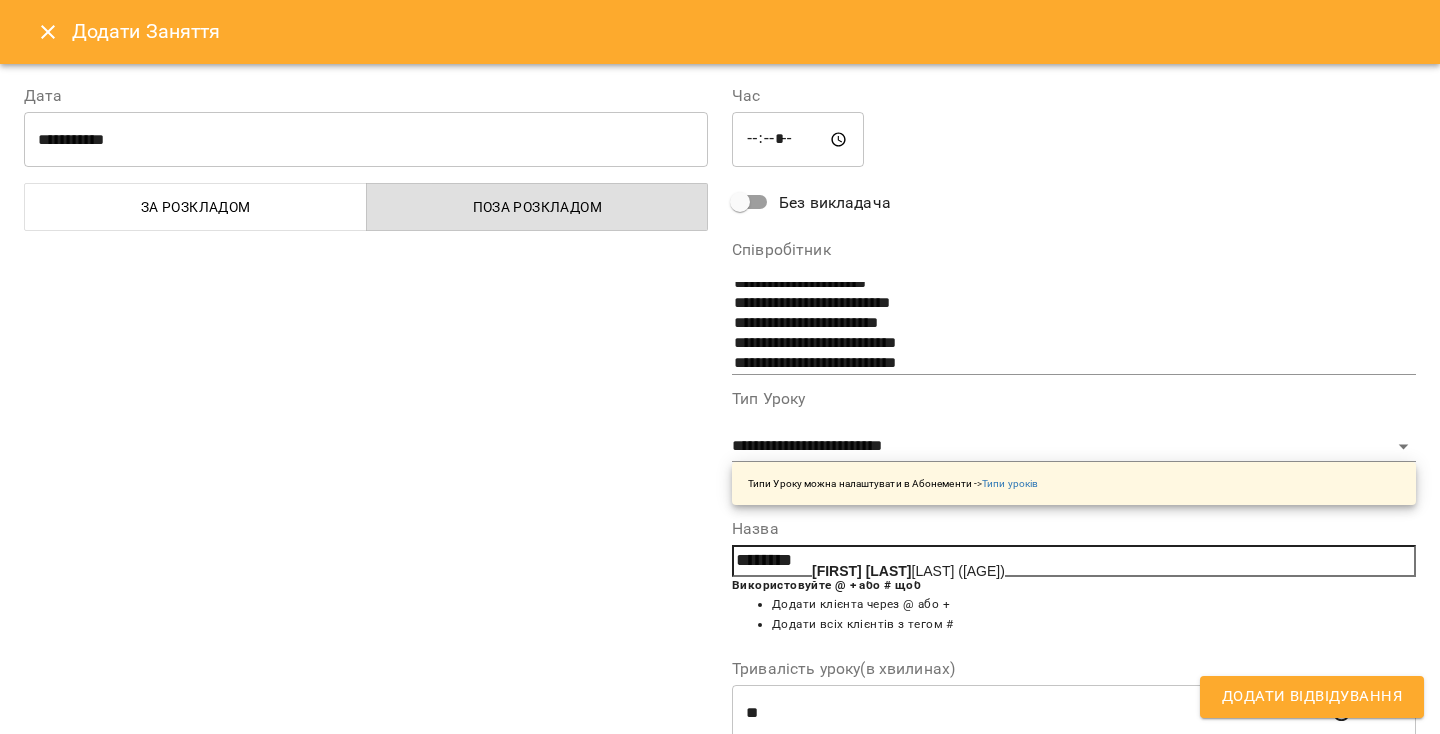 click on "[FIRST] [LAST]" 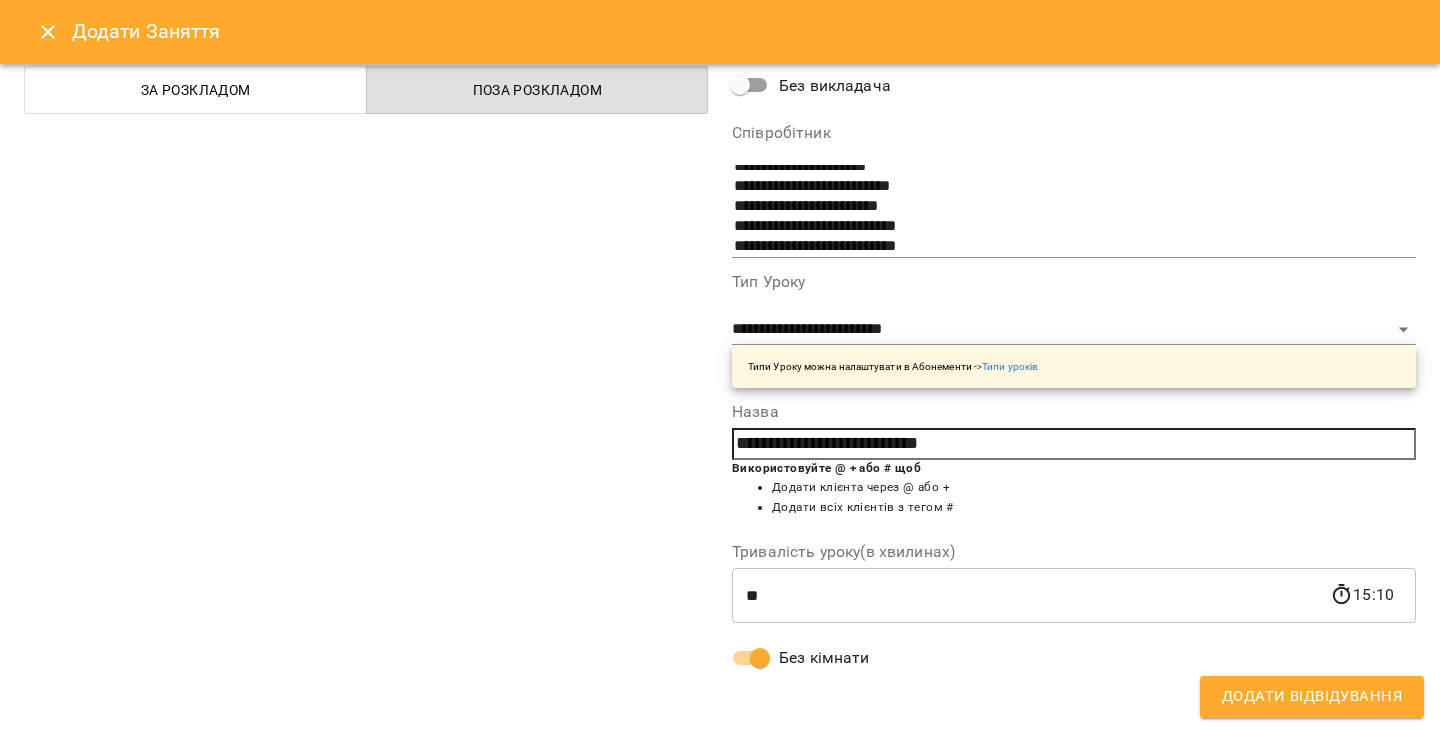 scroll, scrollTop: 0, scrollLeft: 0, axis: both 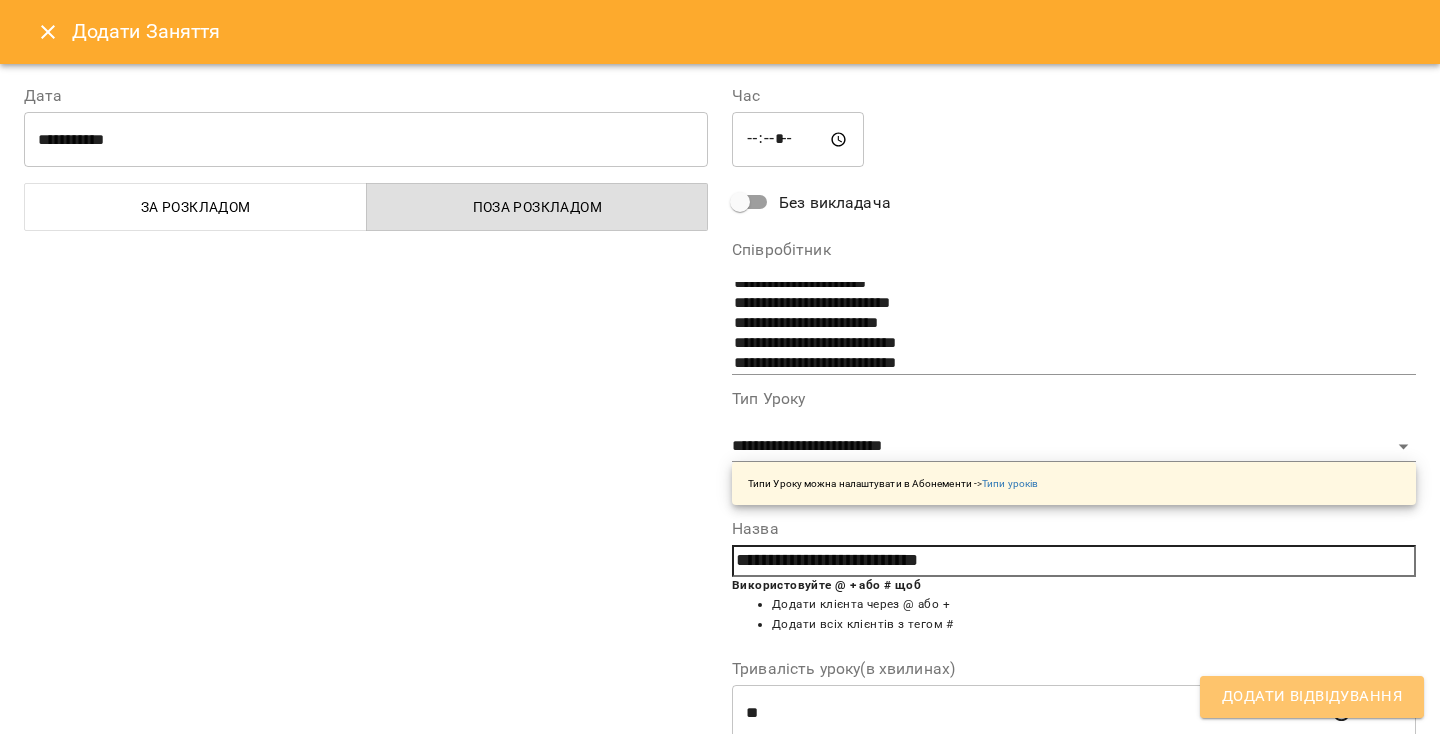 click on "Додати Відвідування" at bounding box center (1312, 697) 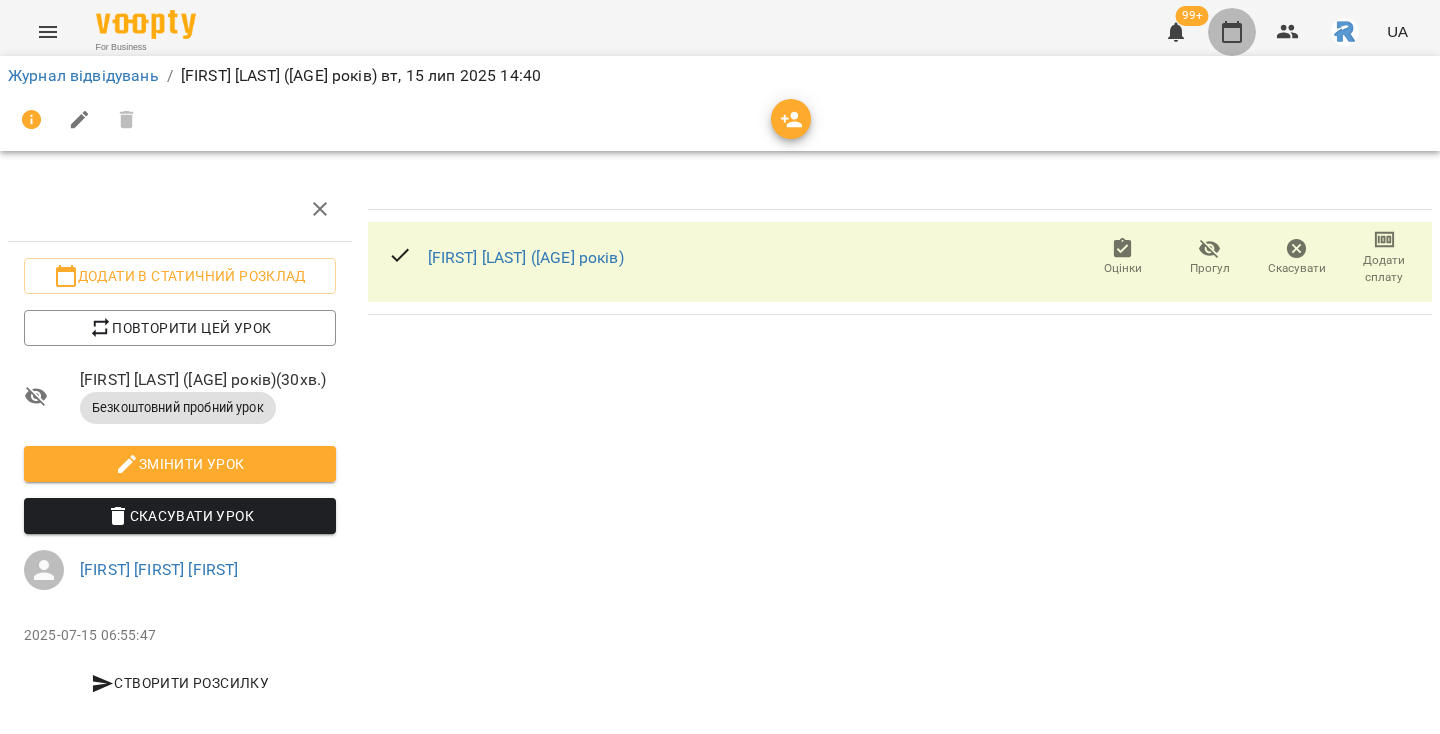 click 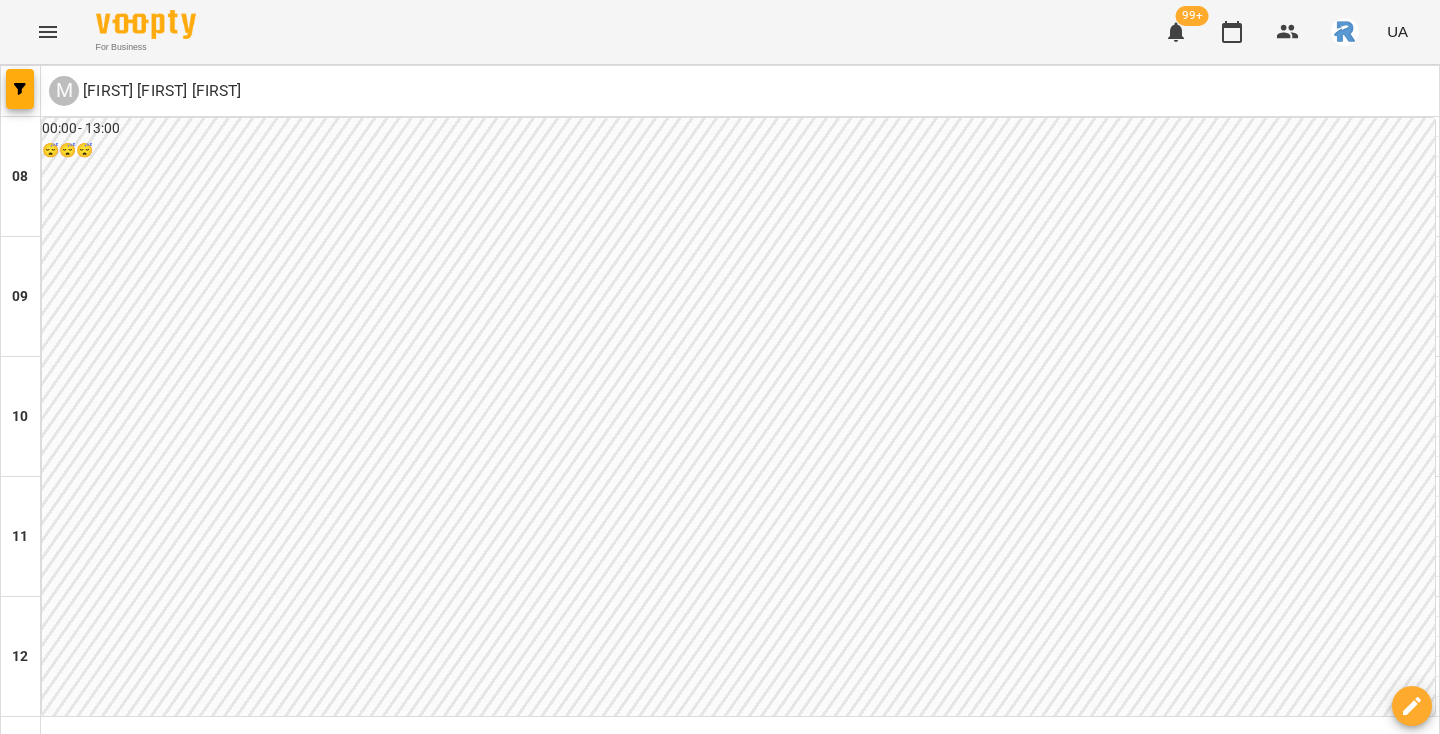 scroll, scrollTop: 862, scrollLeft: 0, axis: vertical 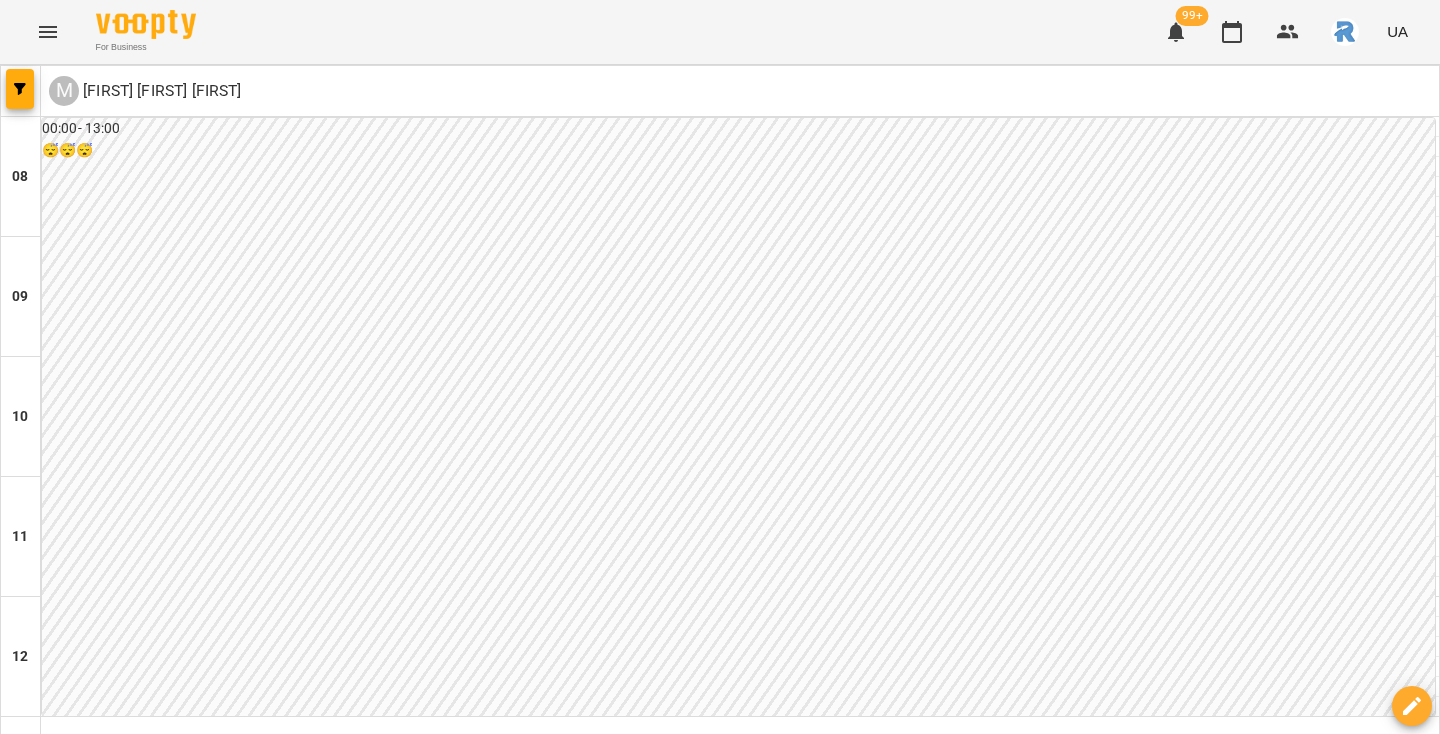 click at bounding box center (740, 1247) 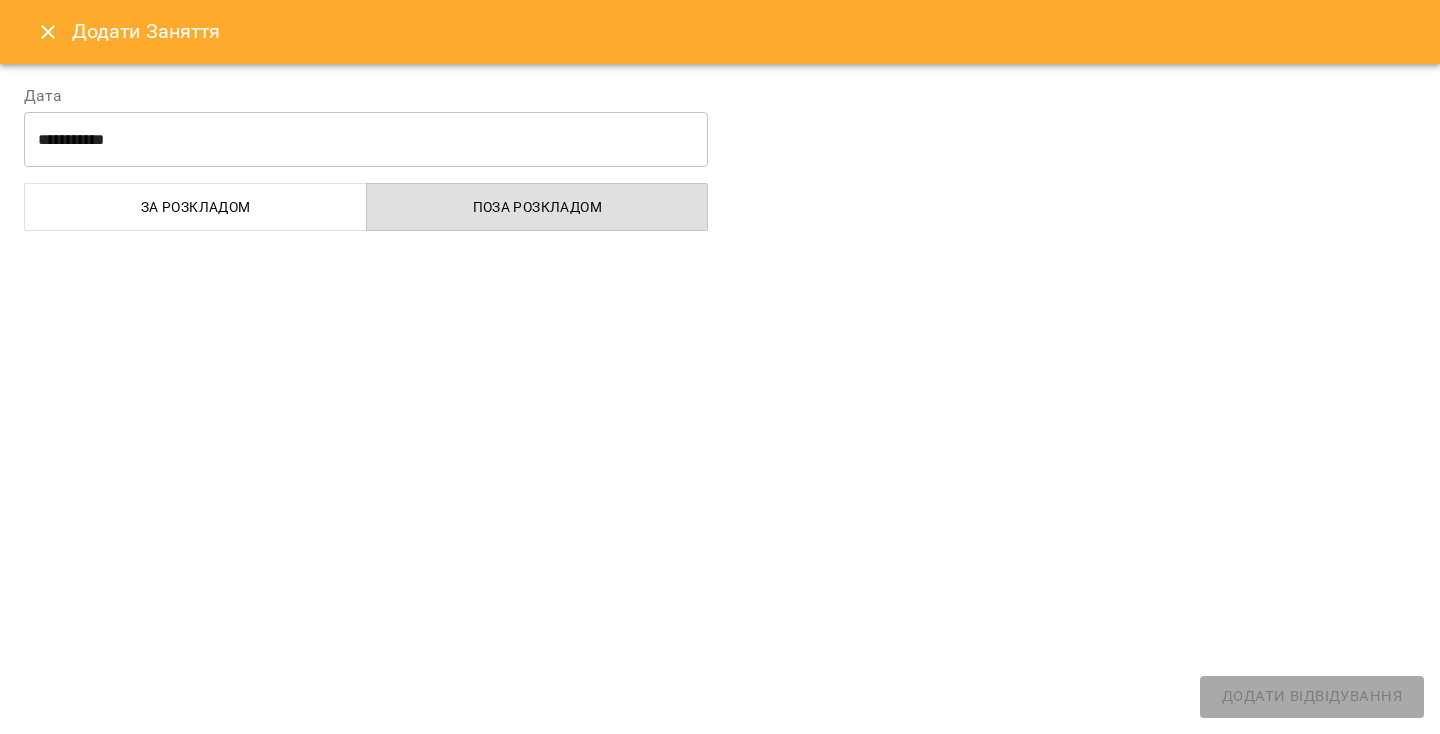 select 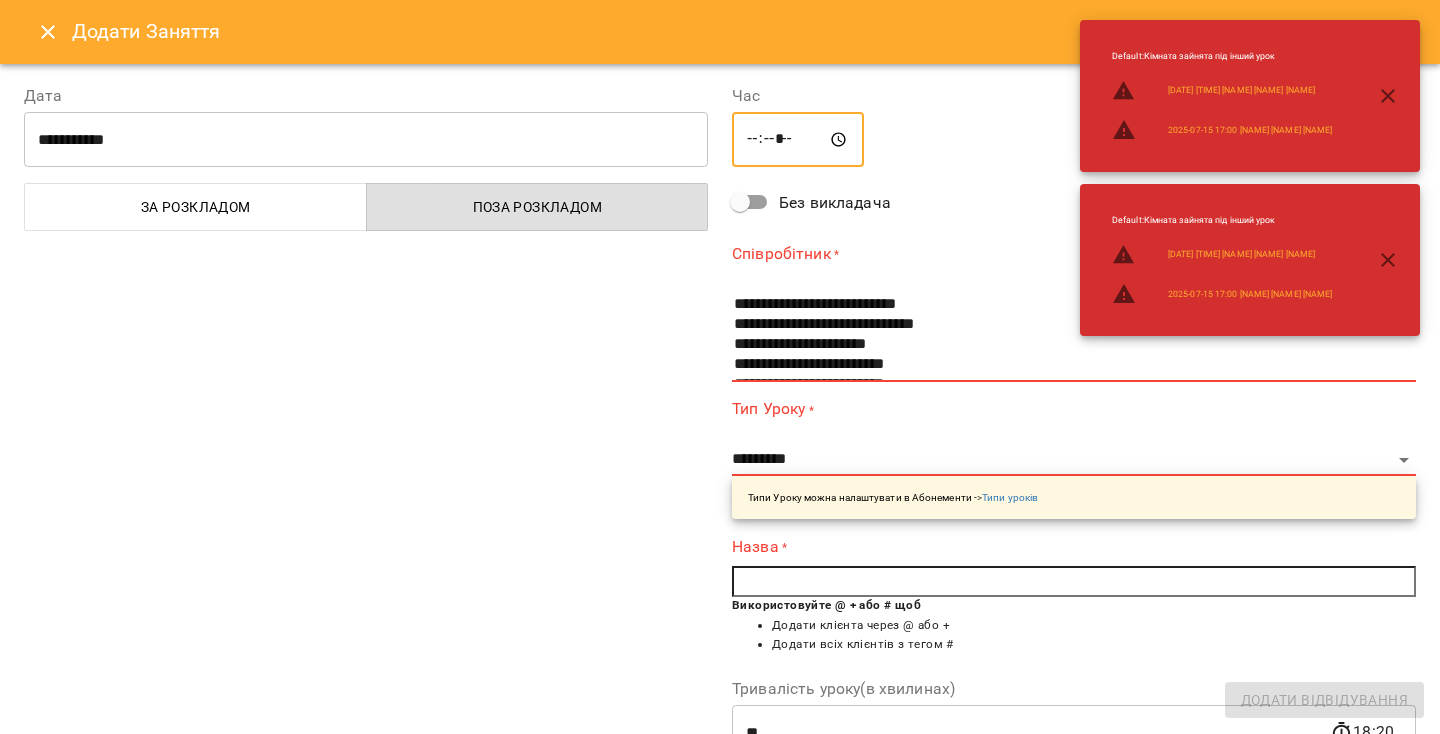 click on "*****" at bounding box center [798, 140] 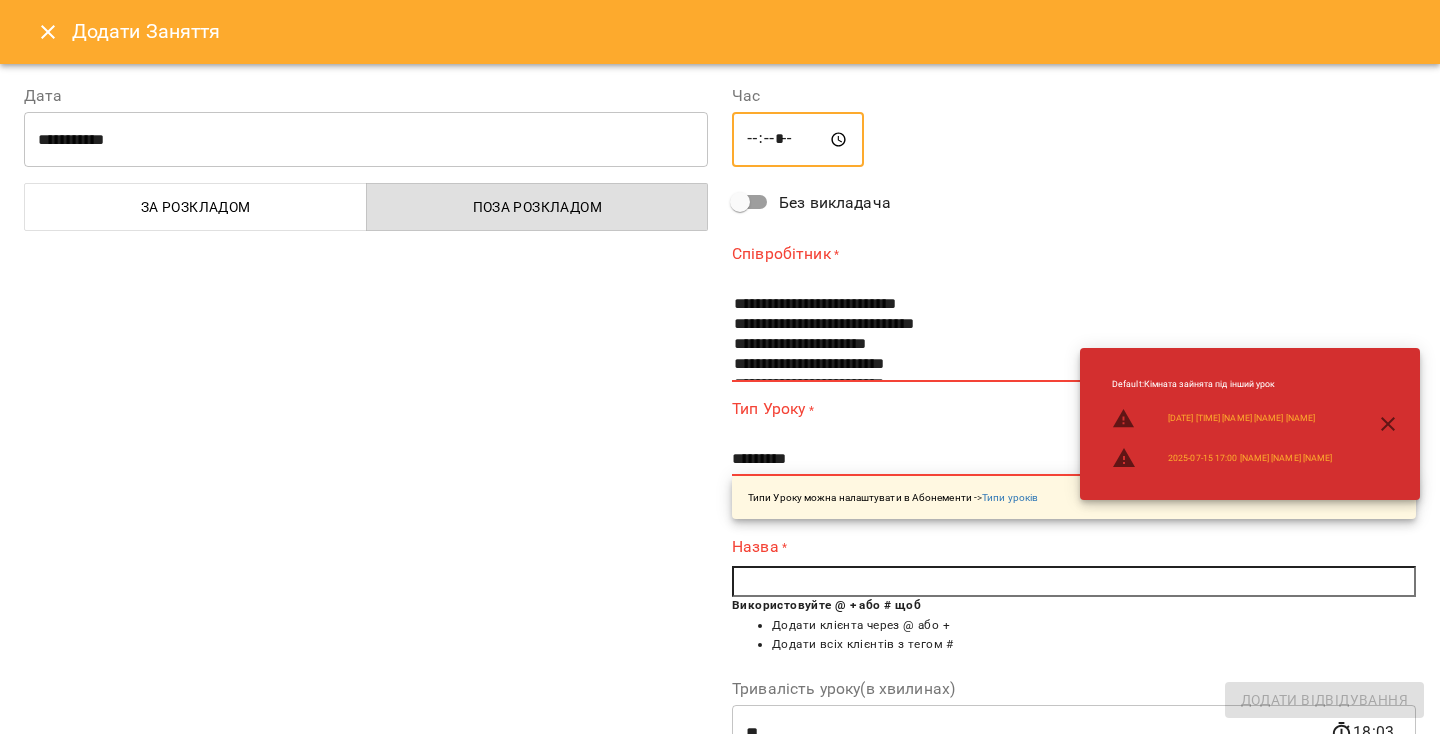type on "*****" 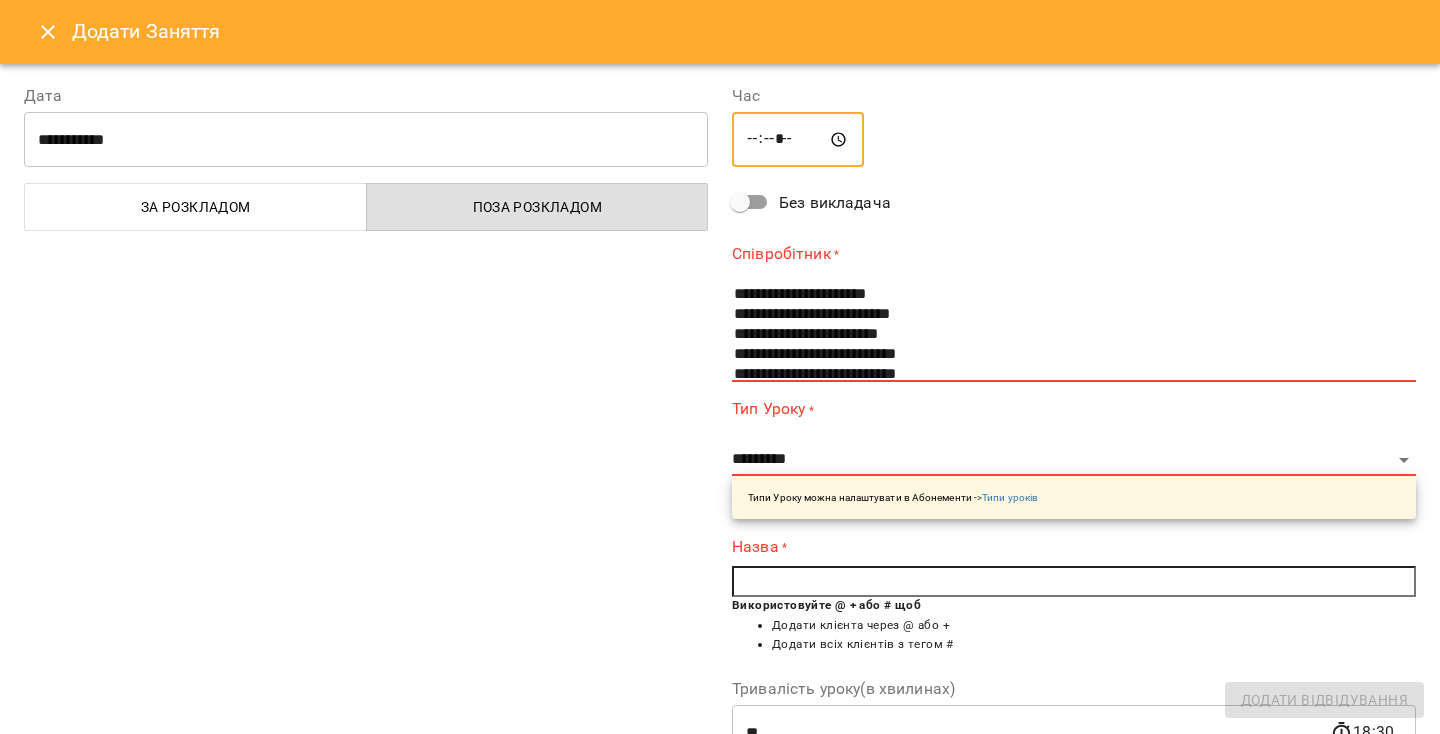 scroll, scrollTop: 166, scrollLeft: 0, axis: vertical 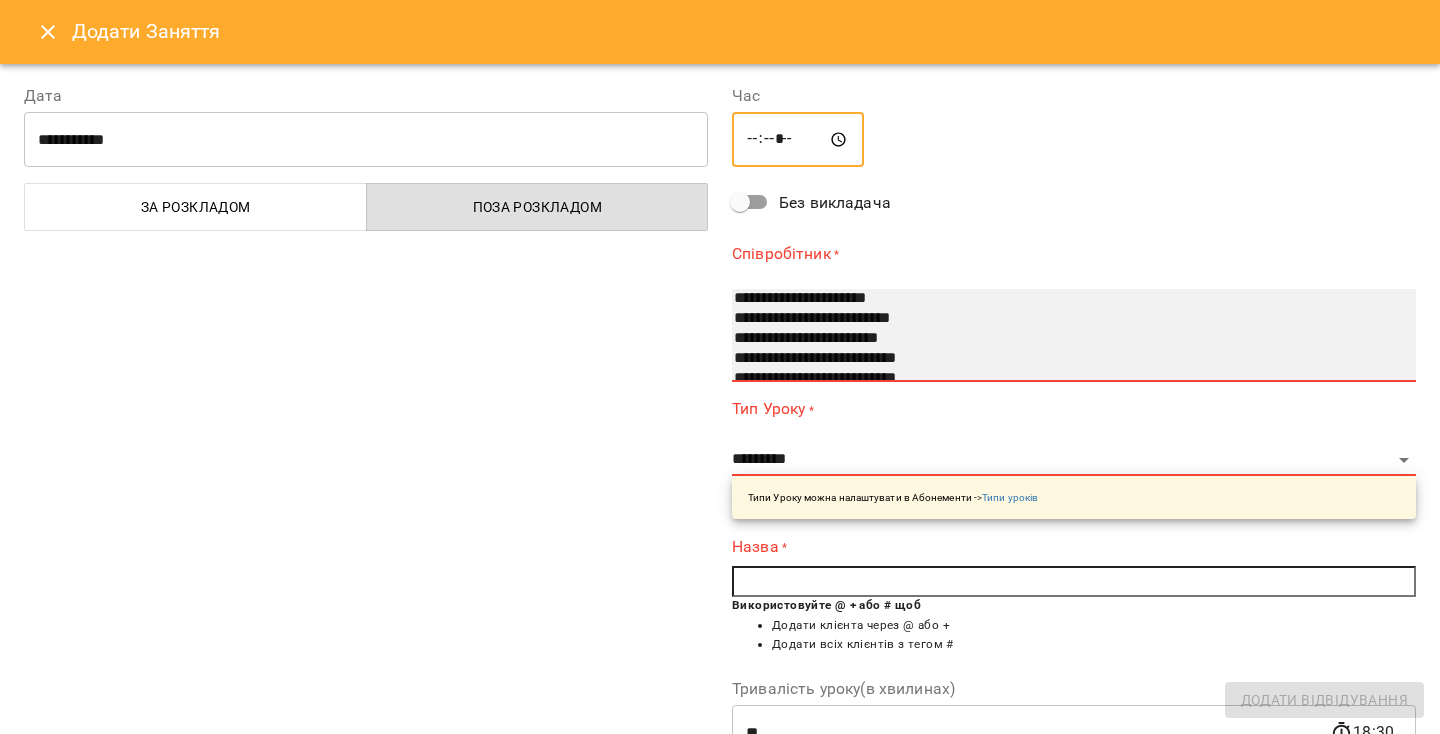 select on "**********" 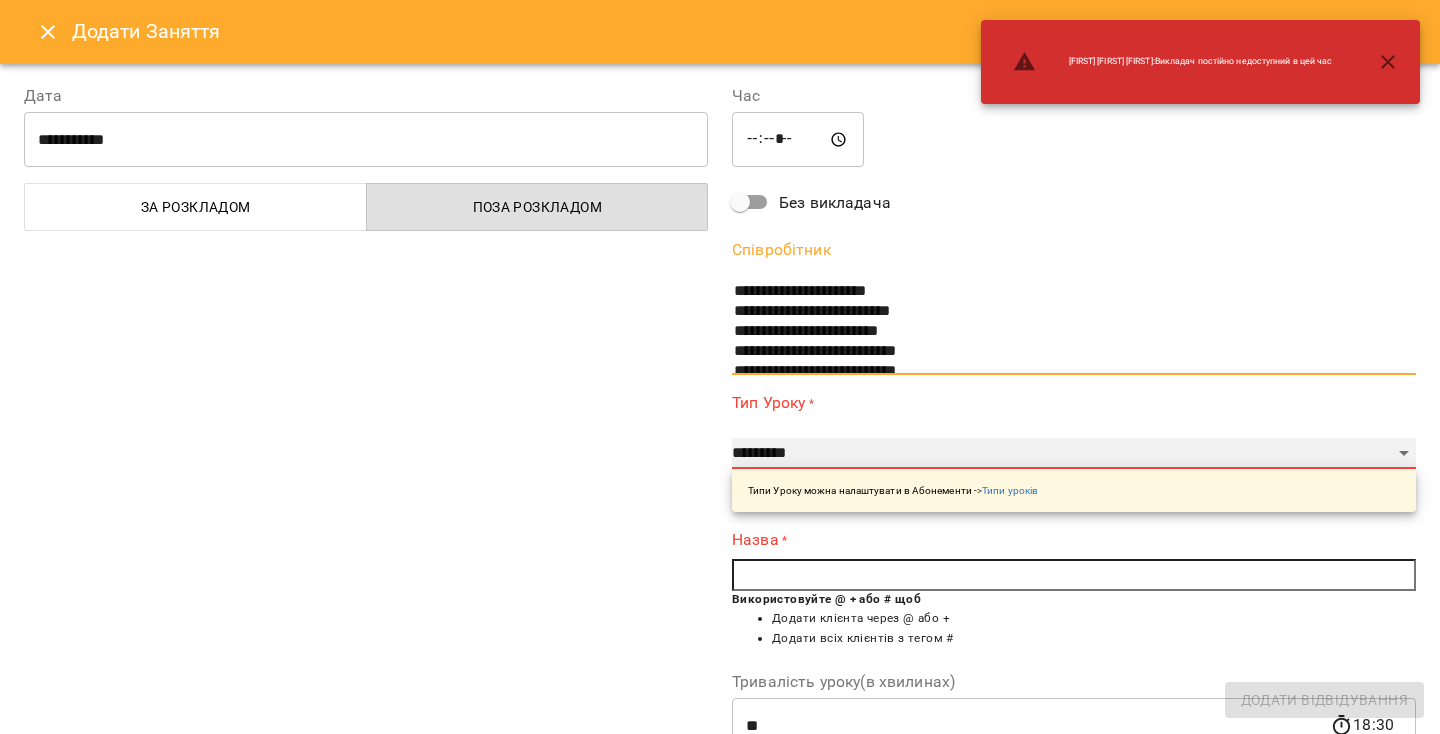 click on "**********" at bounding box center [1074, 454] 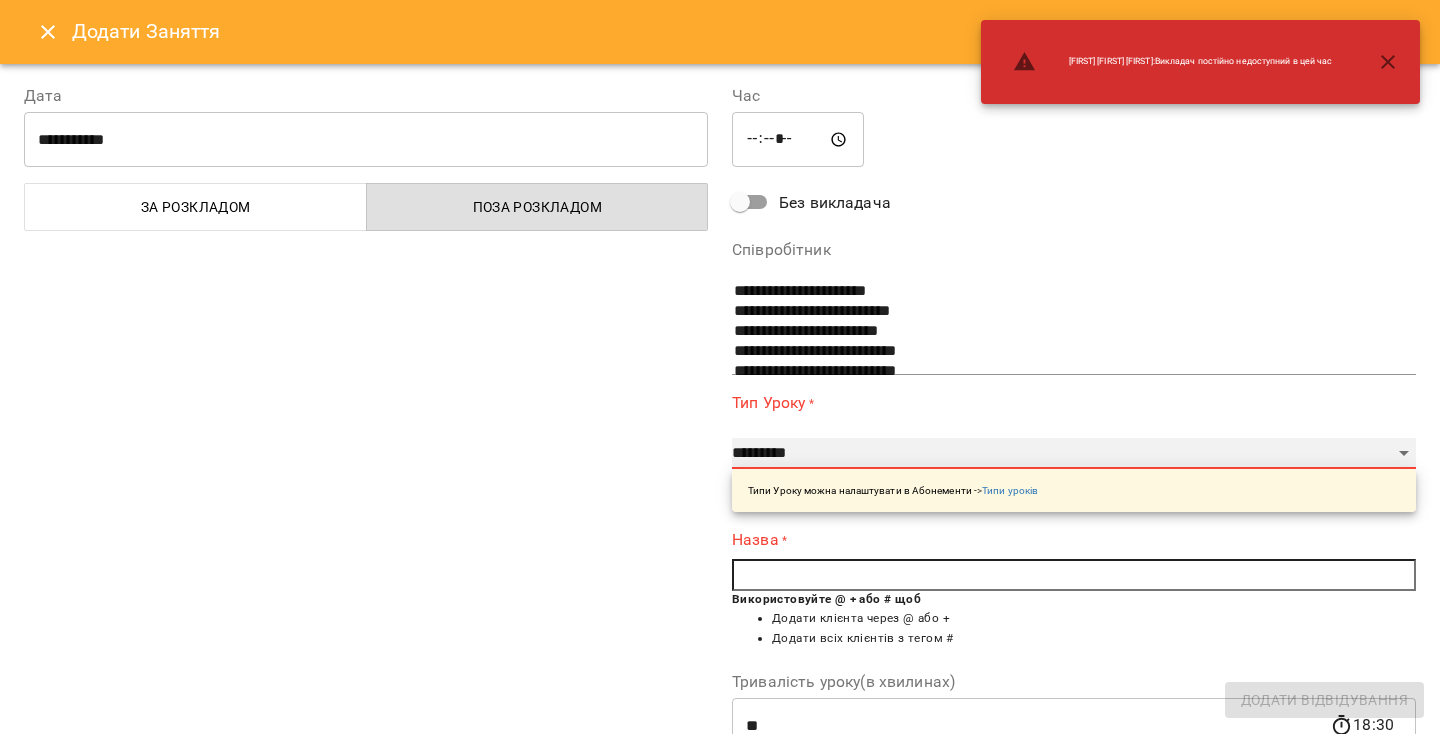select on "**********" 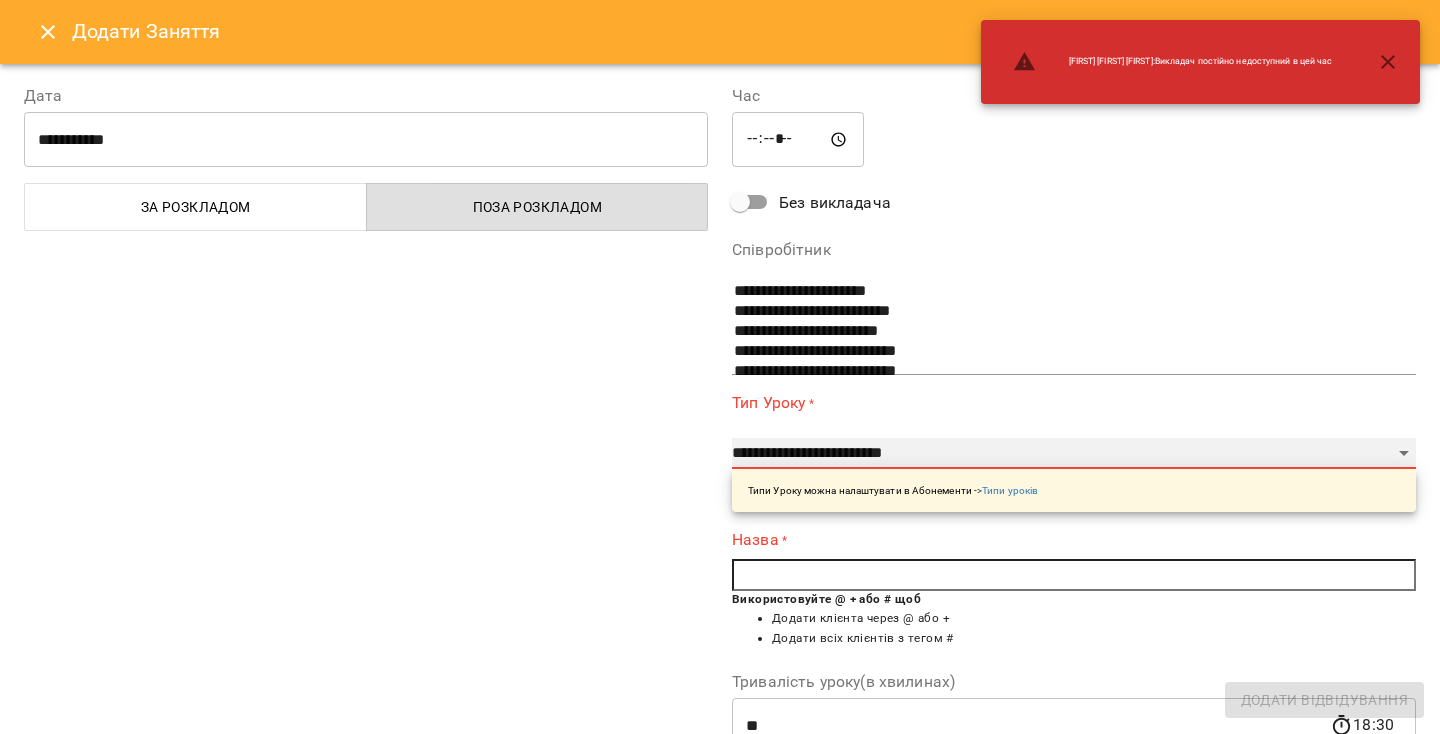 type on "**" 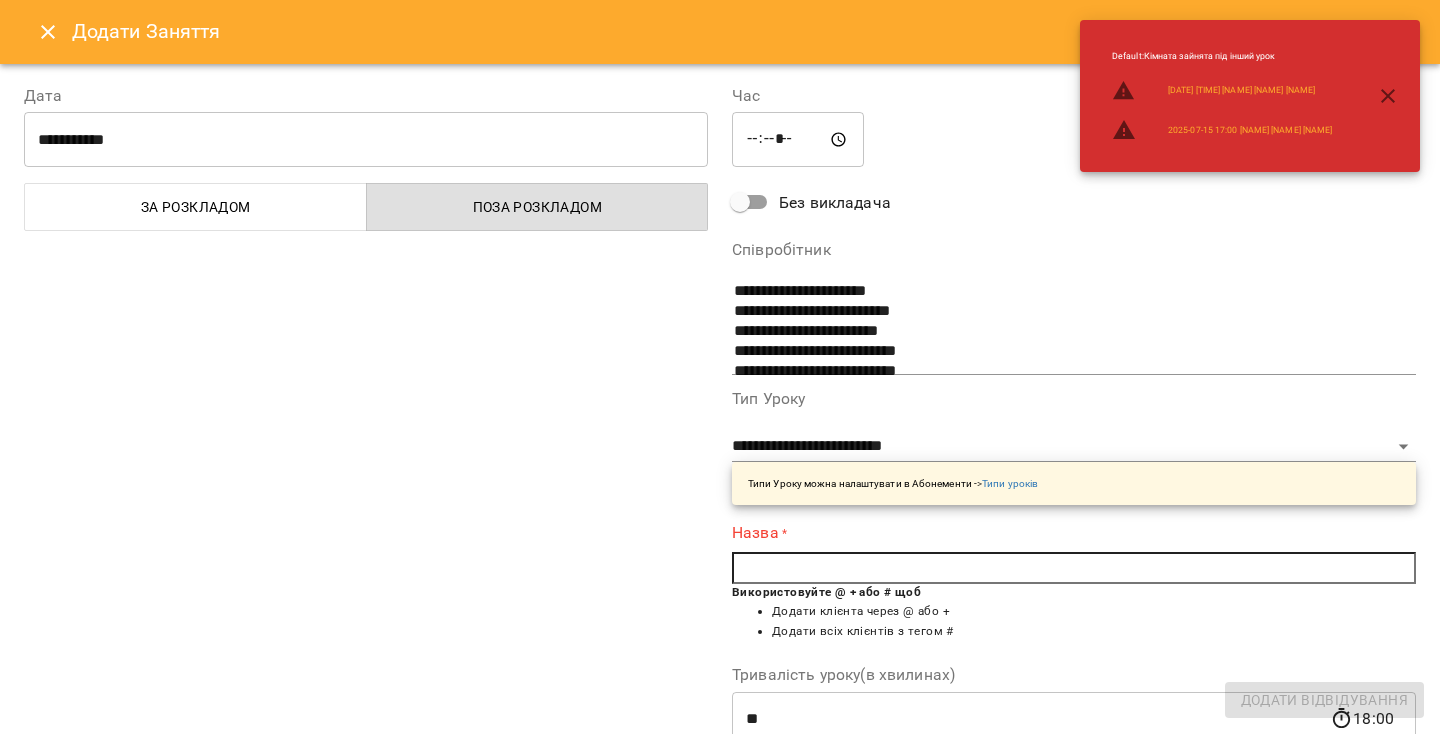 click at bounding box center [1074, 568] 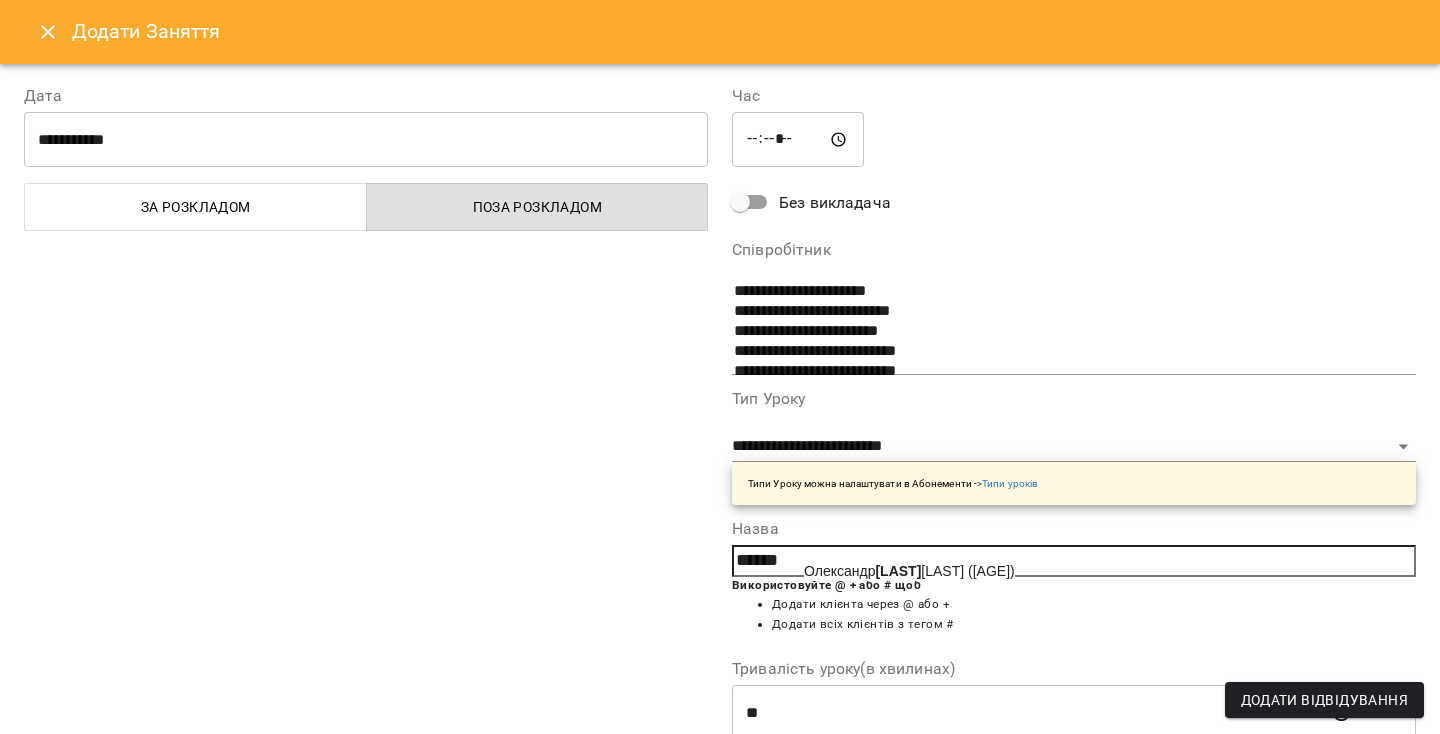 click on "[FIRST] [LAST] ([AGE])" at bounding box center (909, 571) 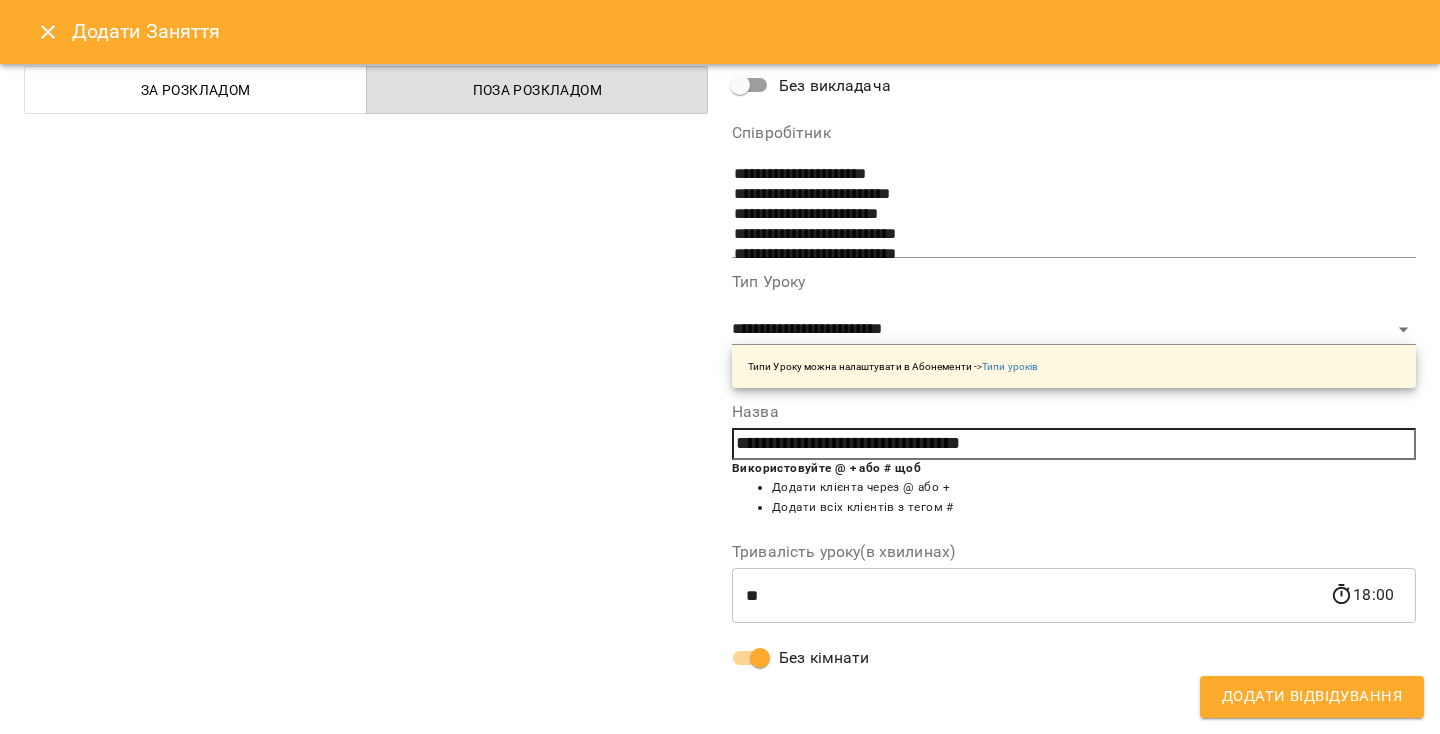 scroll, scrollTop: 0, scrollLeft: 0, axis: both 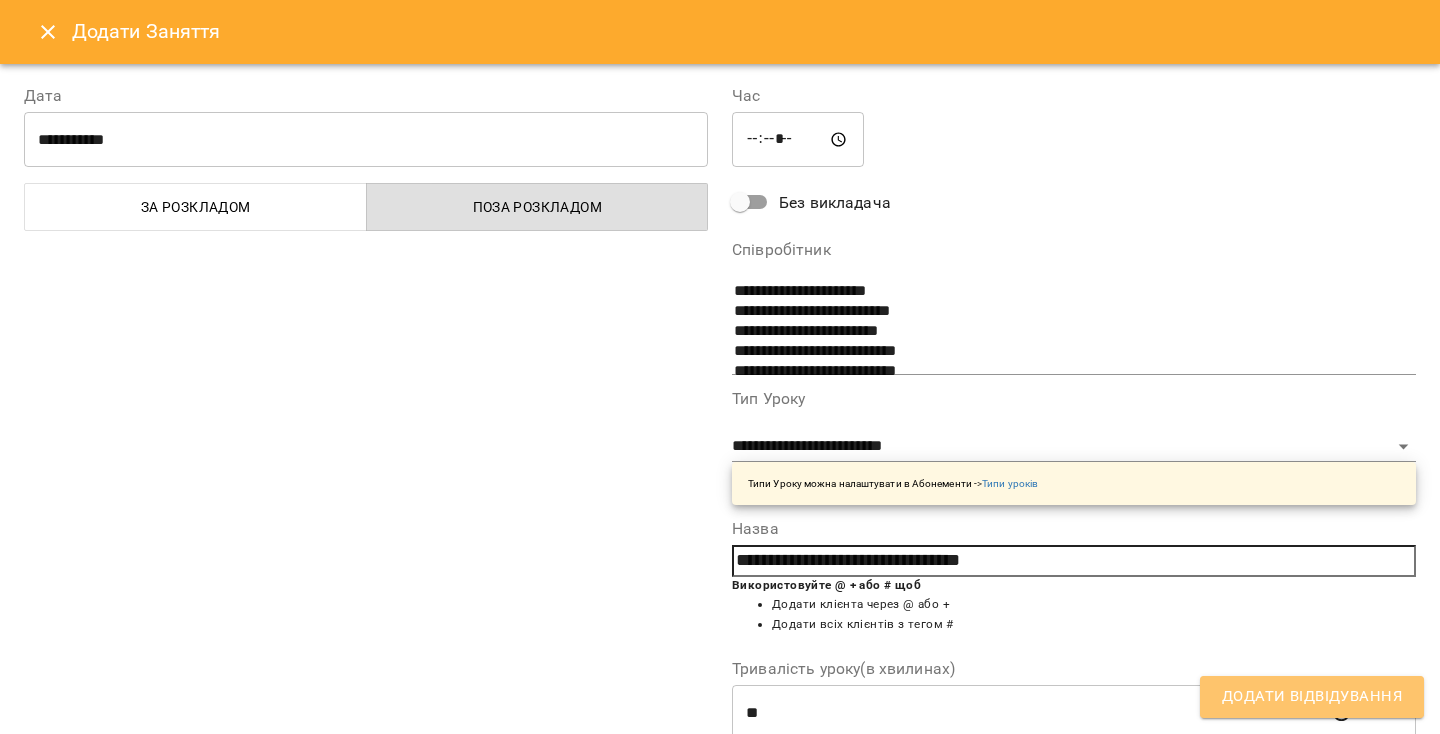 click on "Додати Відвідування" at bounding box center (1312, 697) 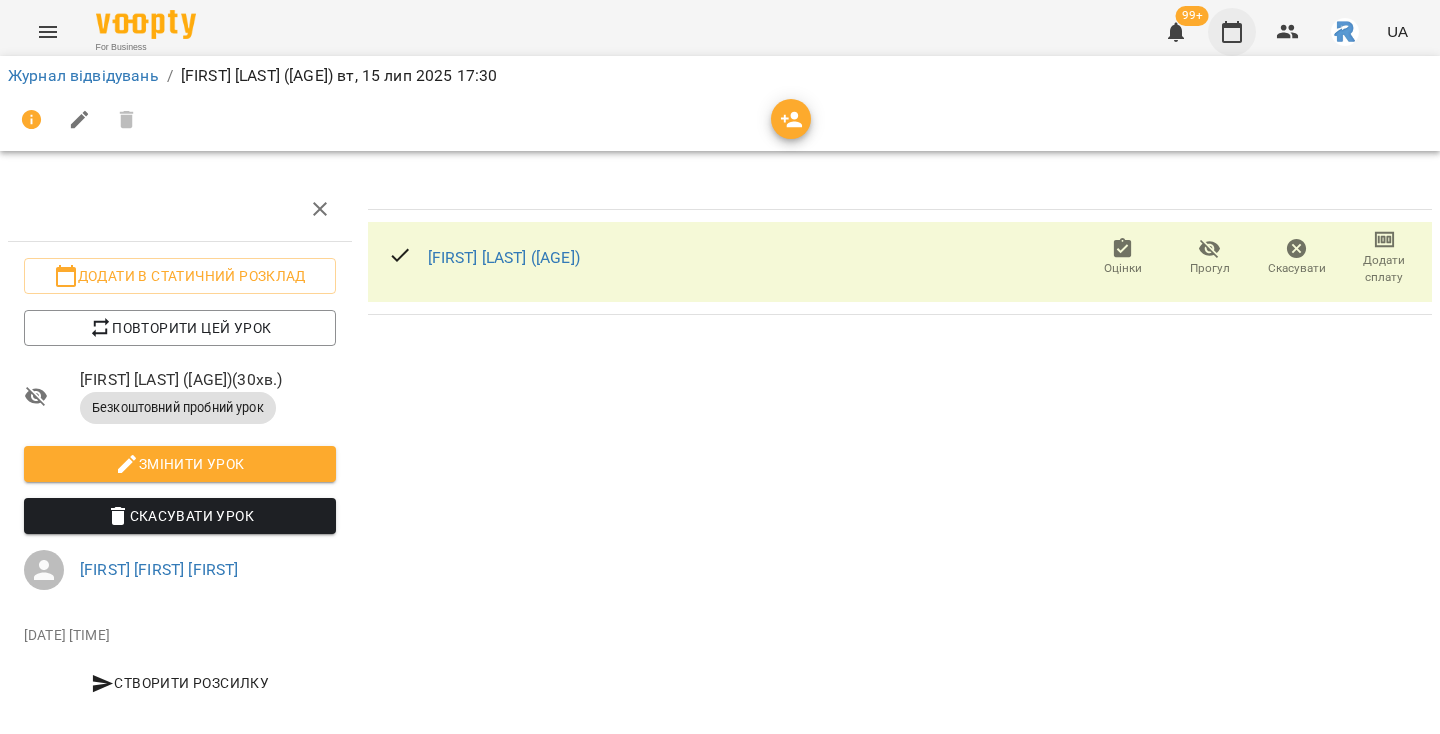 click 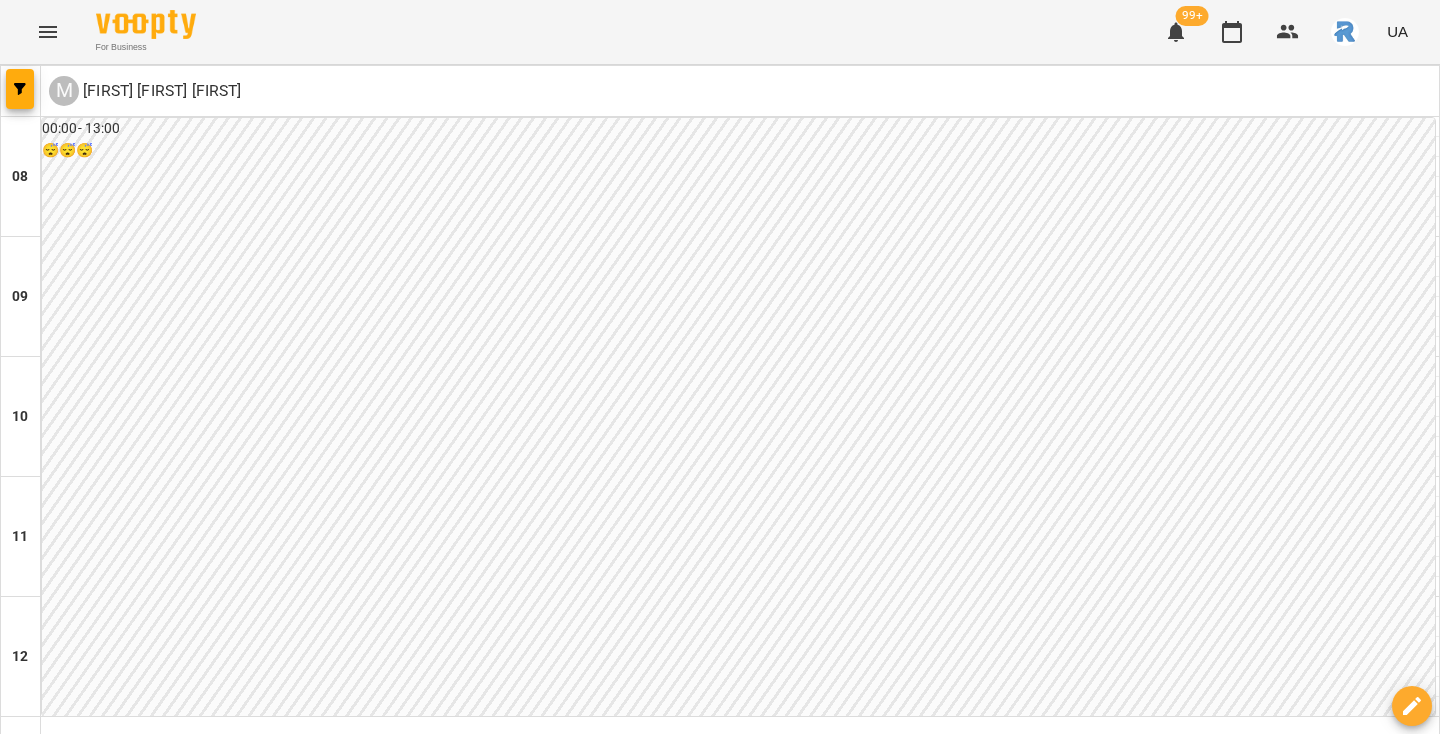 scroll, scrollTop: 833, scrollLeft: 0, axis: vertical 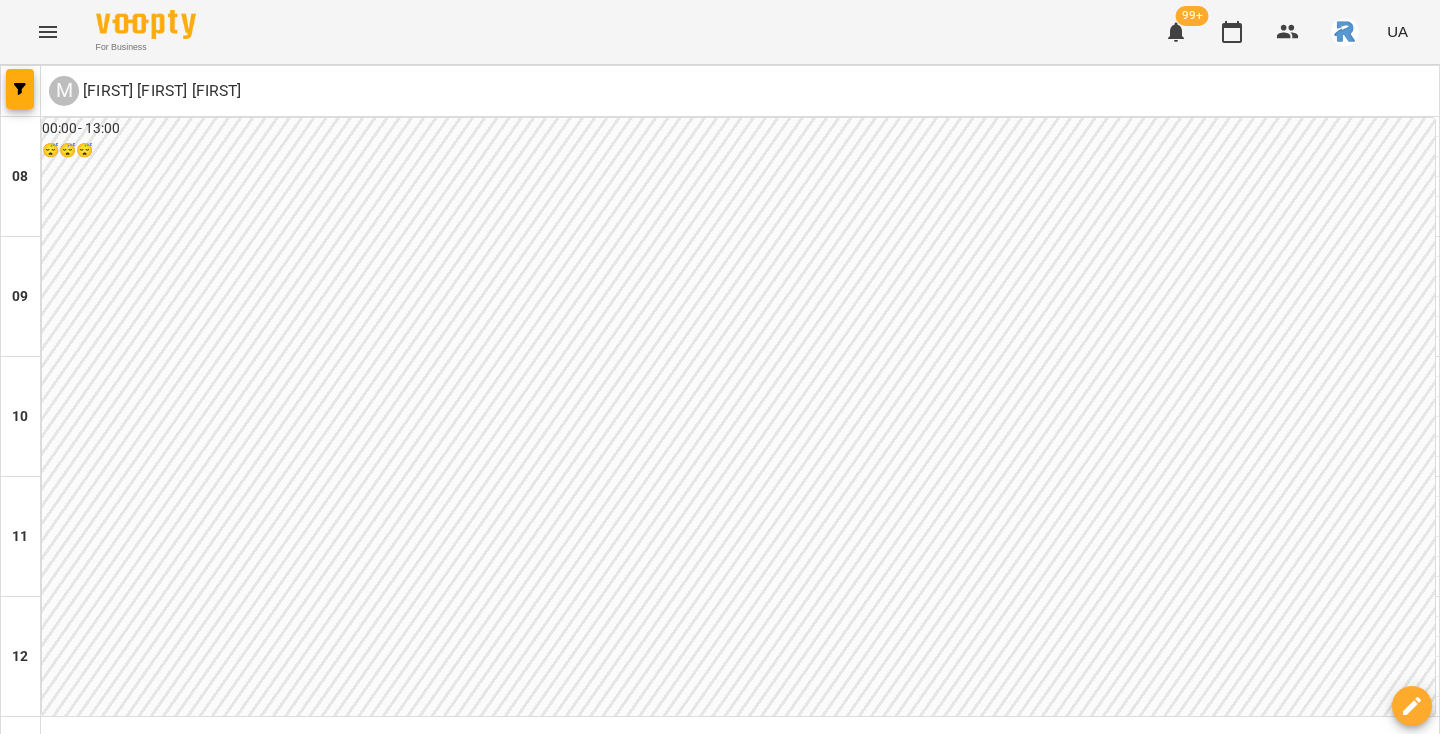 click at bounding box center (740, 1187) 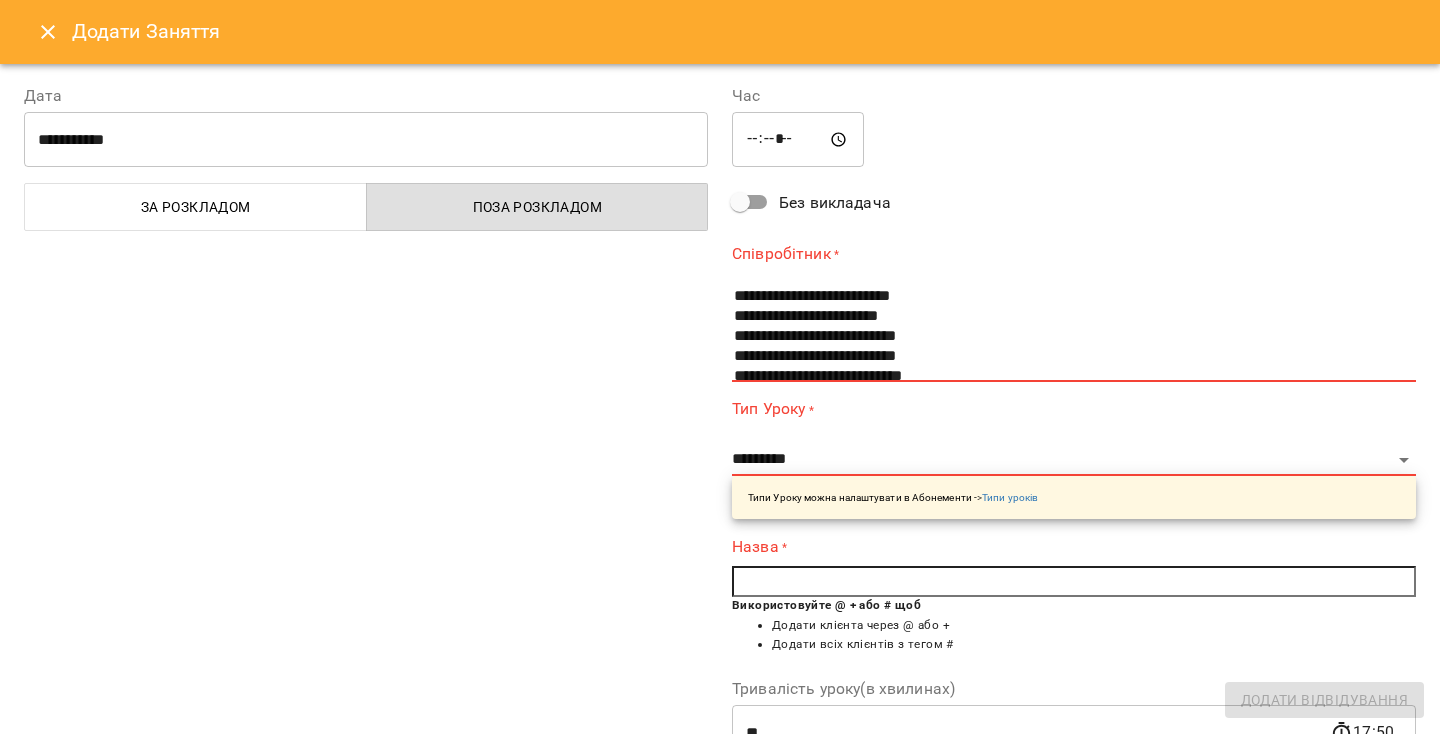 scroll, scrollTop: 186, scrollLeft: 0, axis: vertical 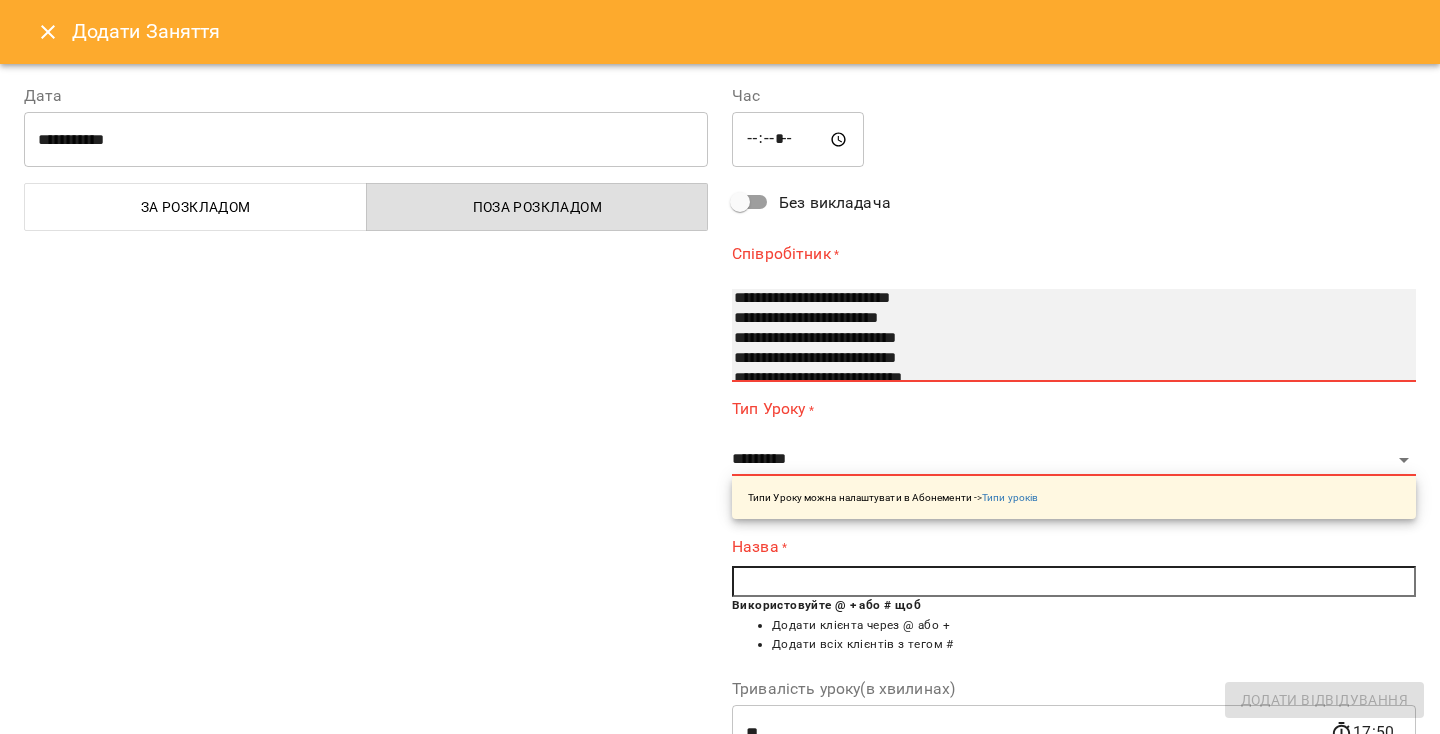 select on "**********" 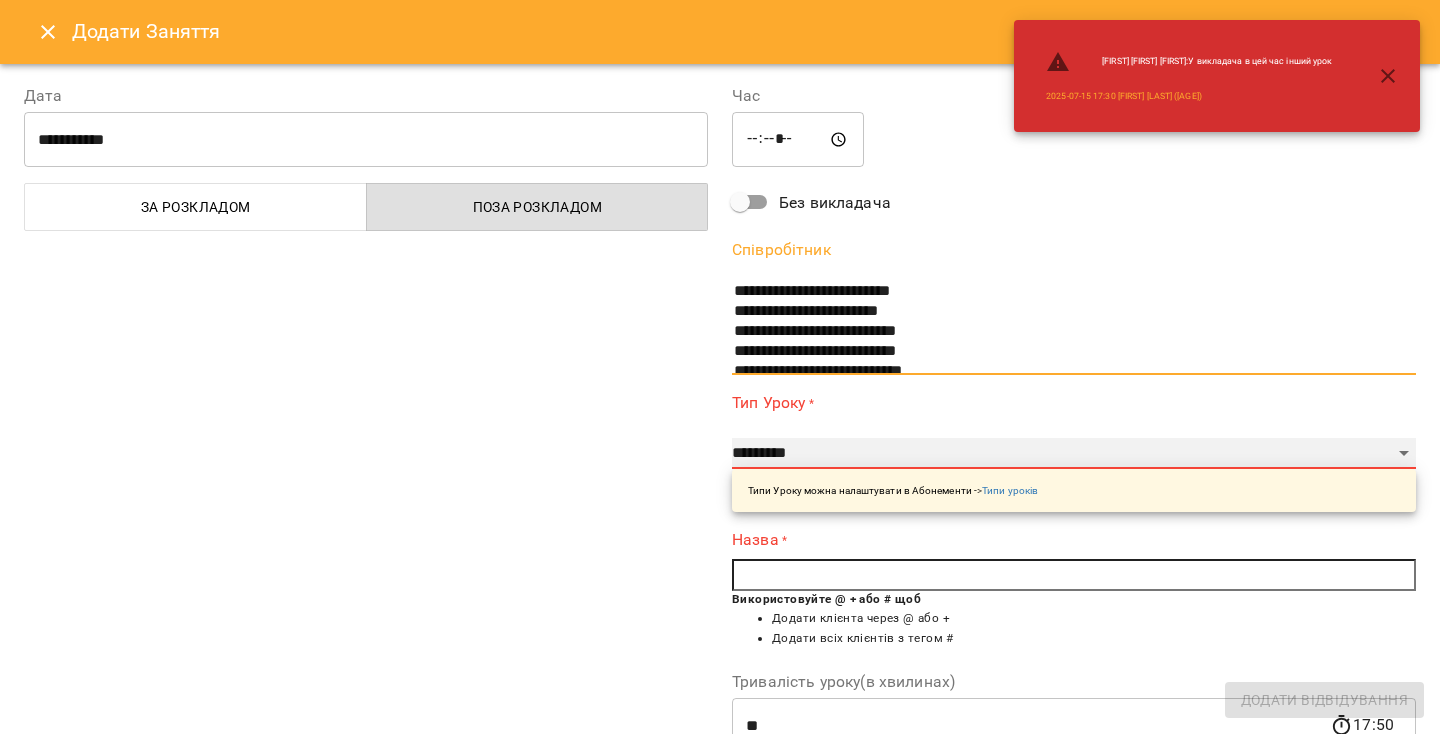 click on "**********" at bounding box center [1074, 454] 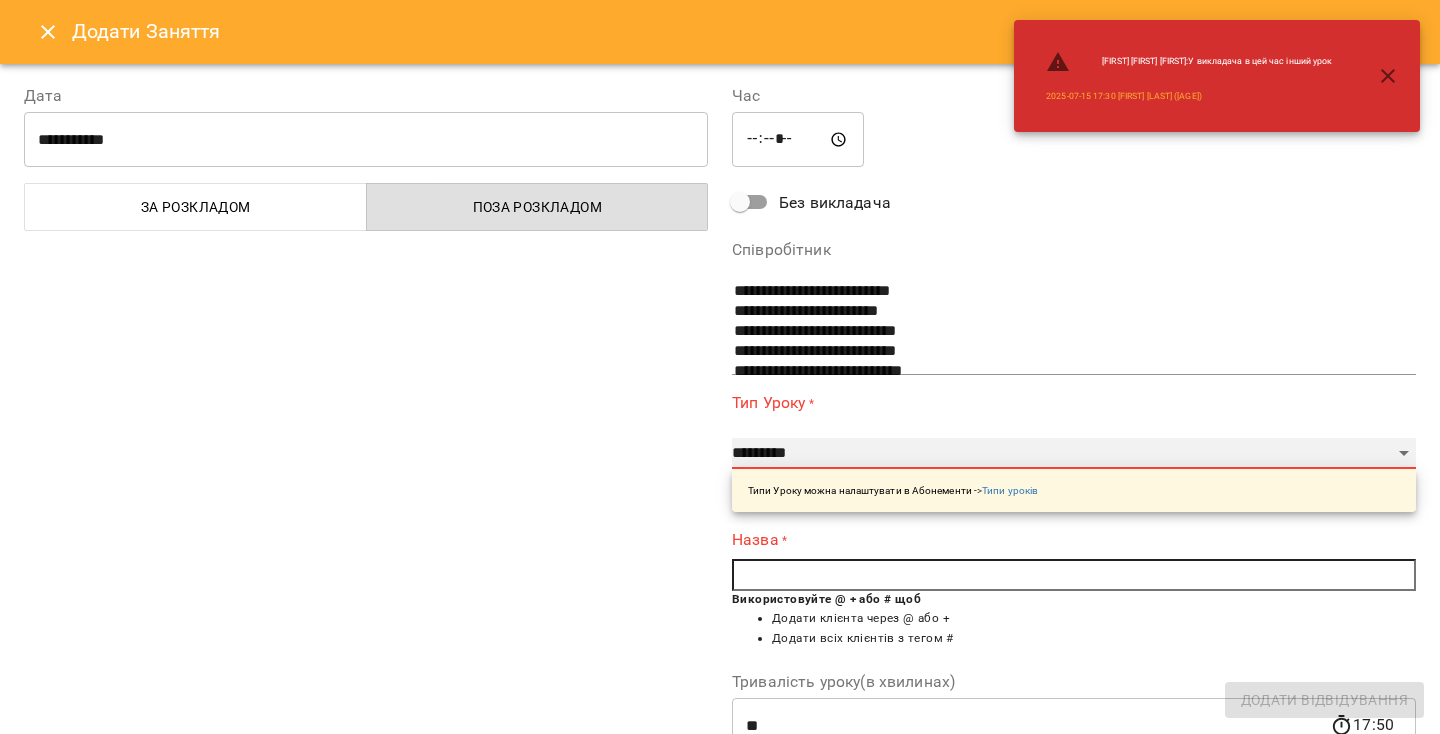 select on "**********" 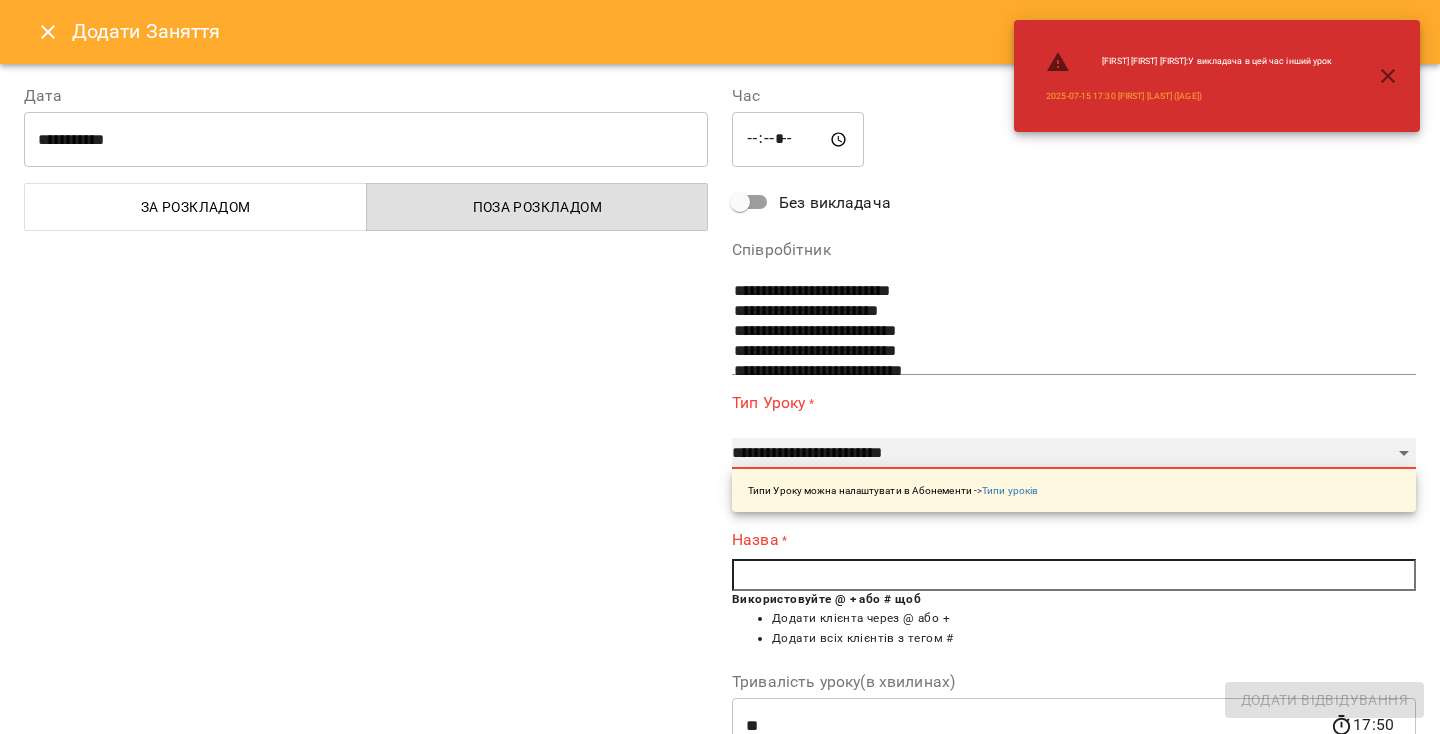type on "**" 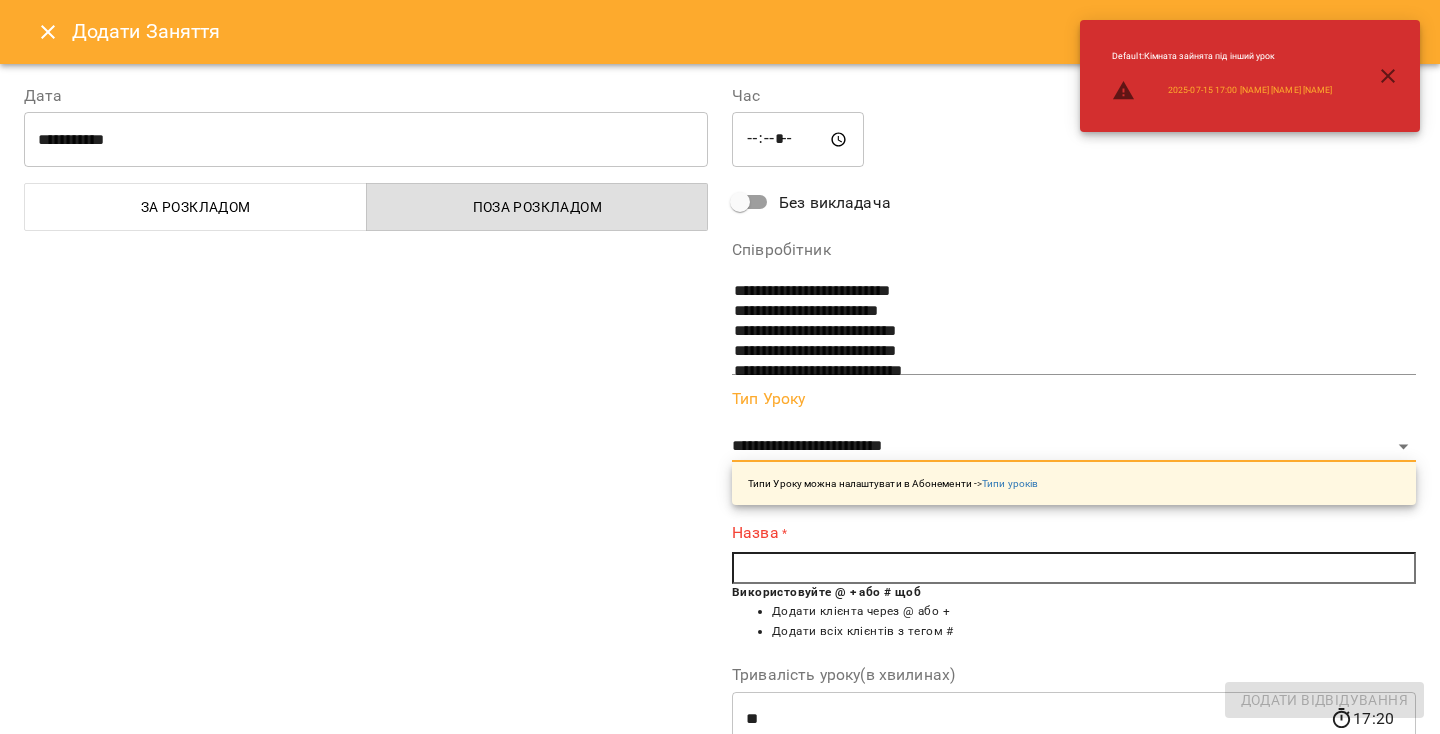 click at bounding box center (1074, 568) 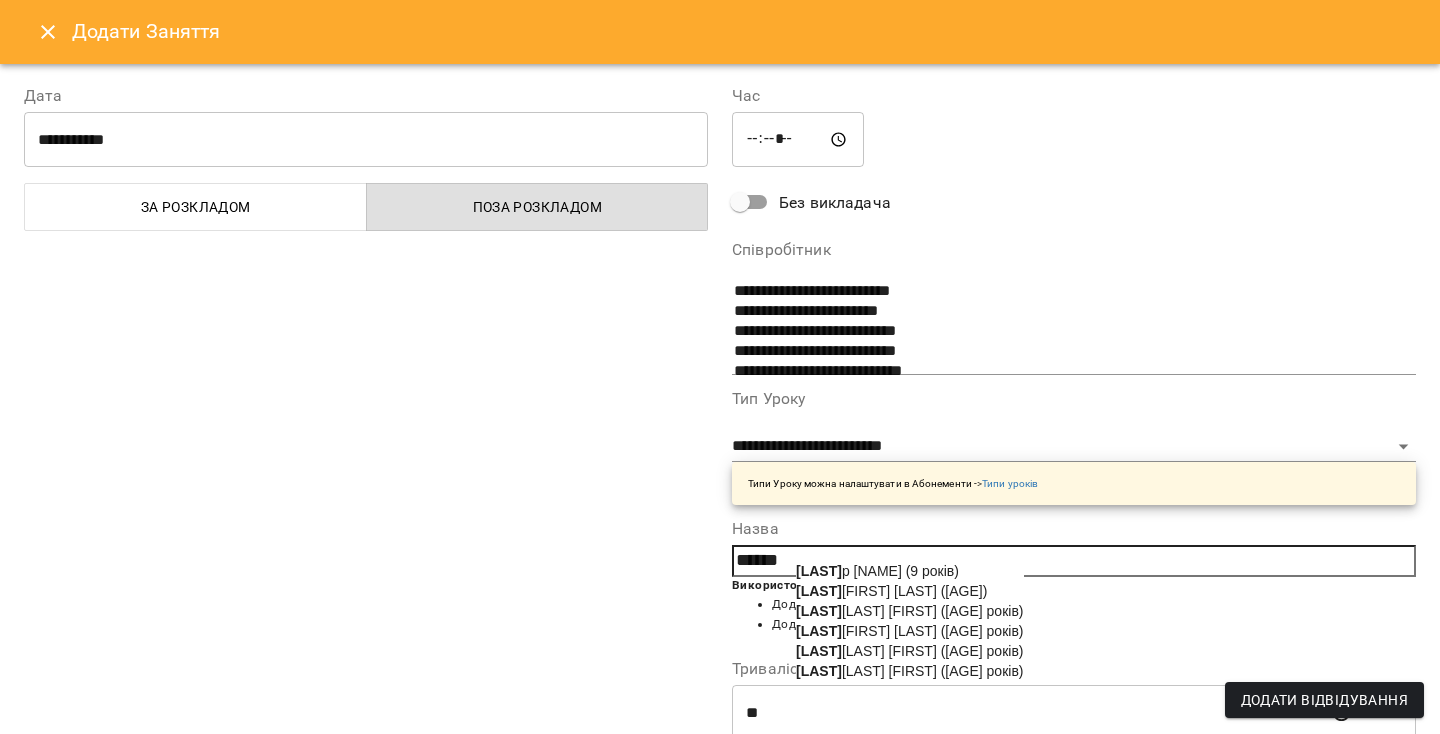 click on "[LAST] [FIRST] ([AGE] років)" at bounding box center [910, 671] 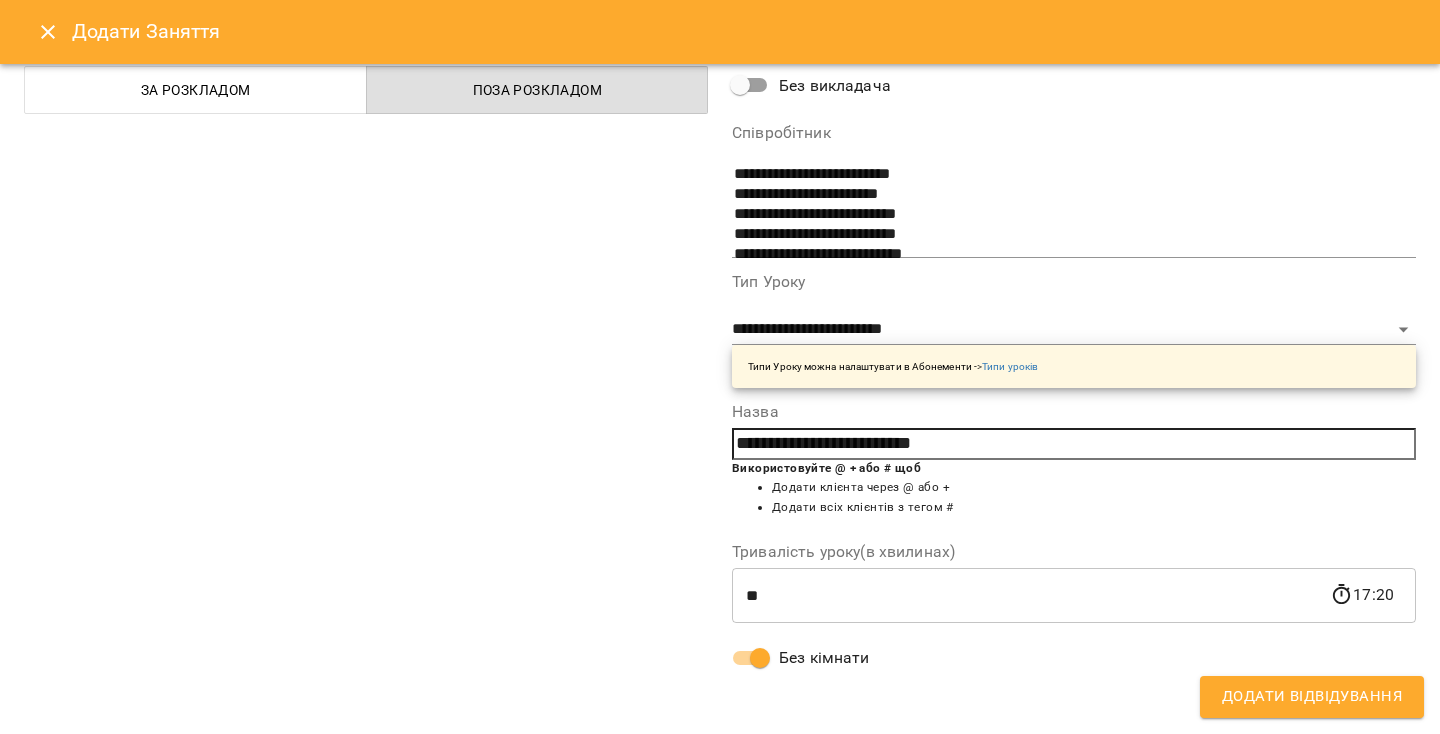 scroll, scrollTop: 0, scrollLeft: 0, axis: both 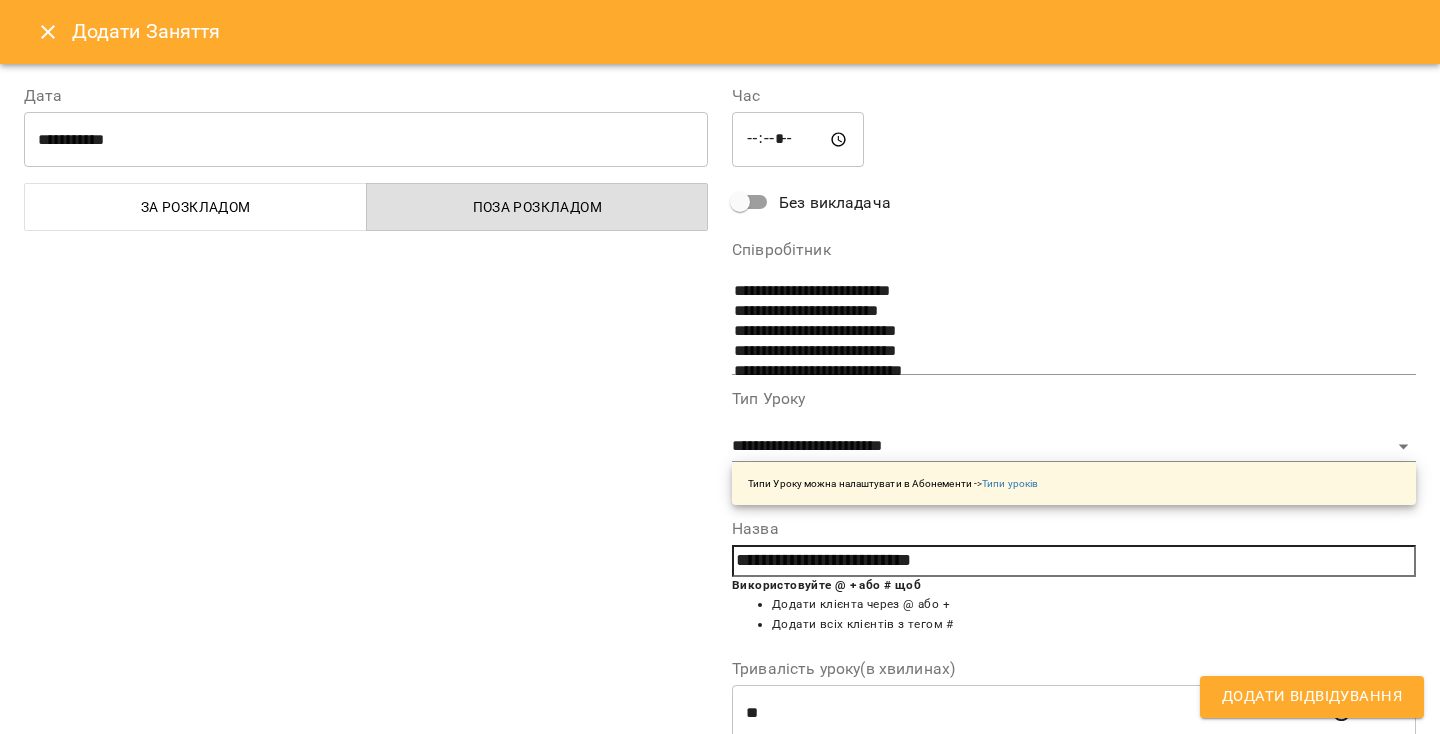 click on "Додати Відвідування" at bounding box center (1312, 697) 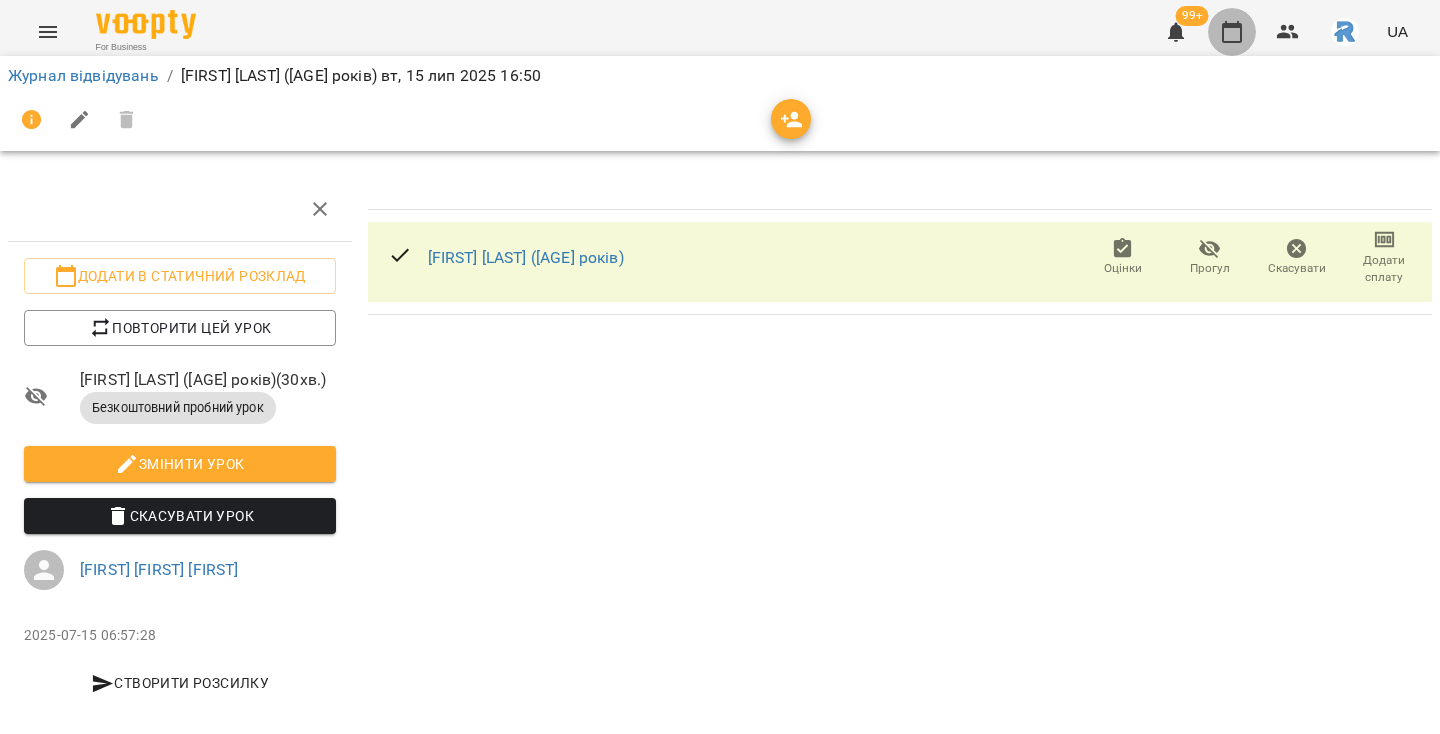 click 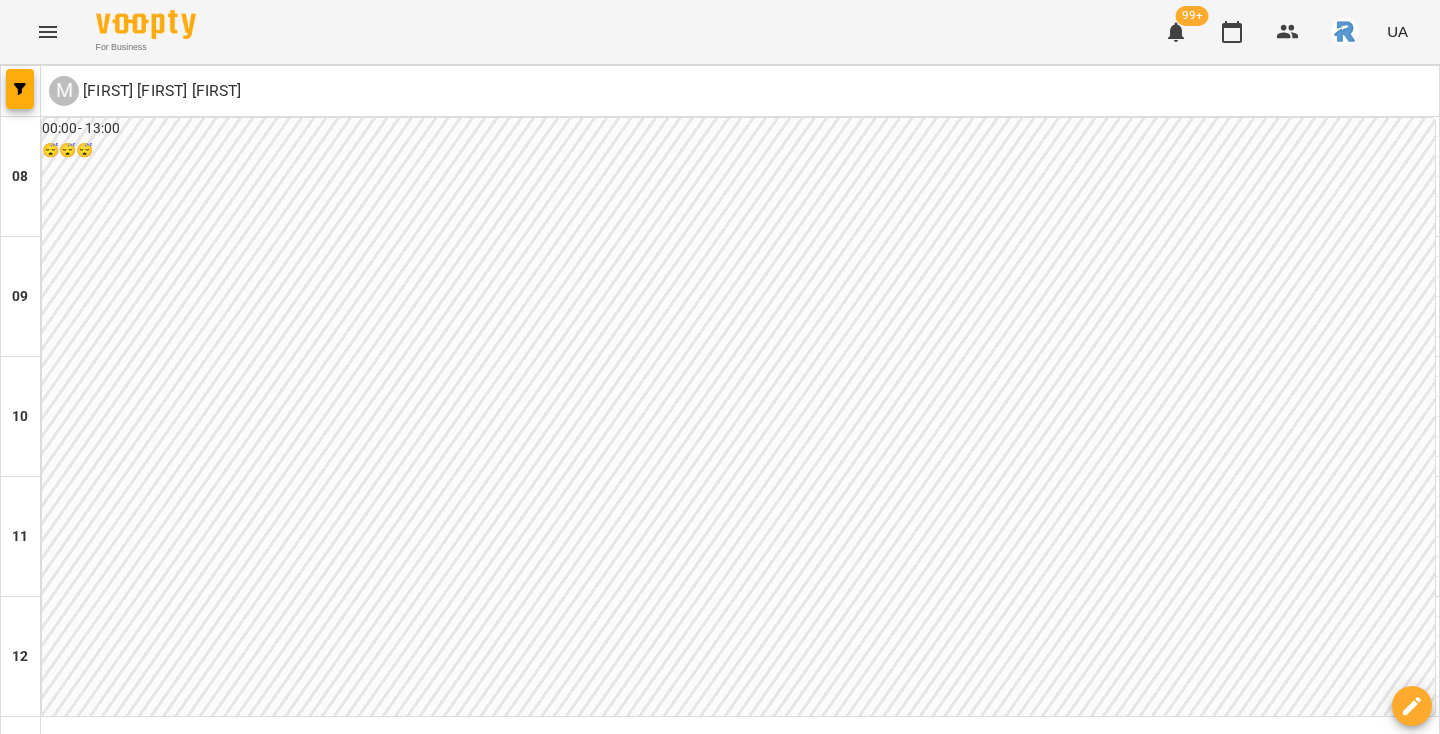 scroll, scrollTop: 770, scrollLeft: 0, axis: vertical 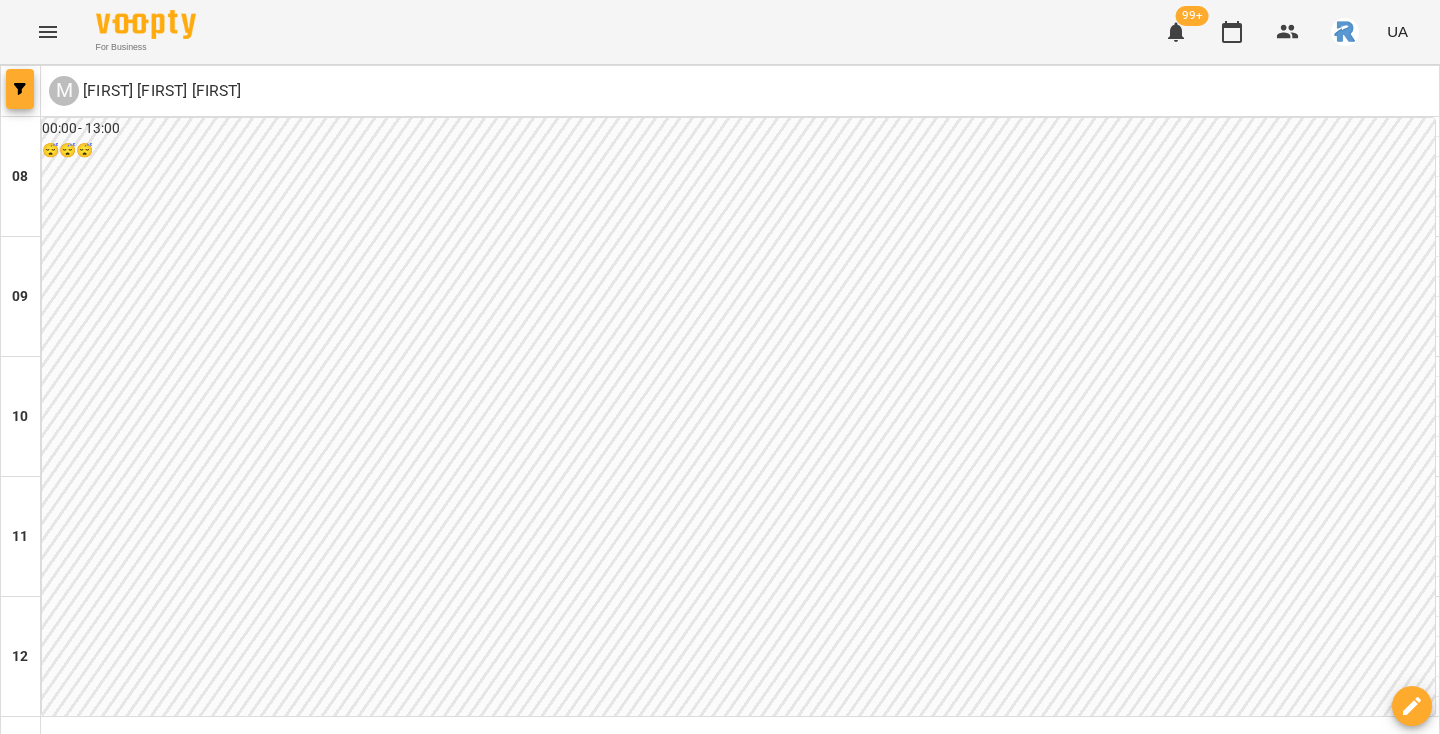 click at bounding box center [20, 89] 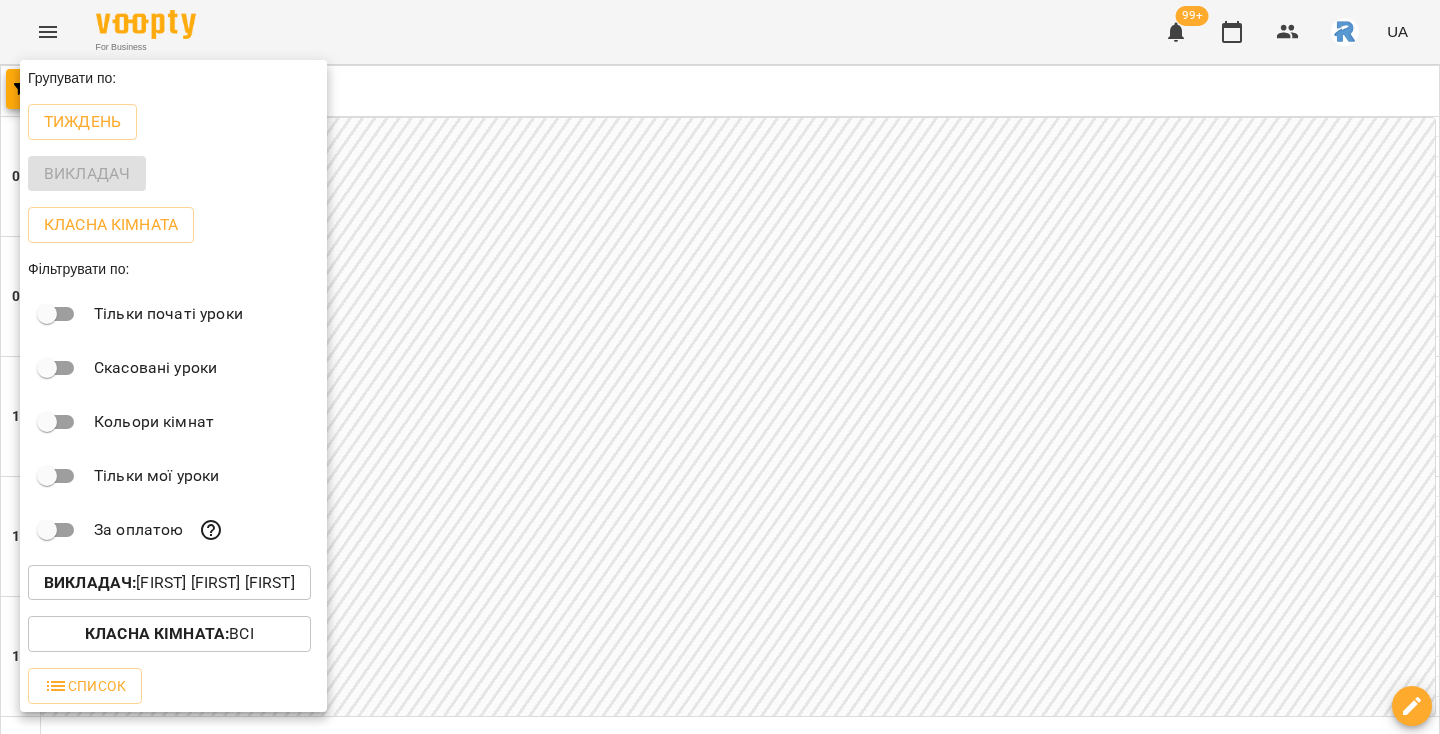 click on "Викладач : [FIRST] [LAST] [MIDDLE]" at bounding box center (169, 583) 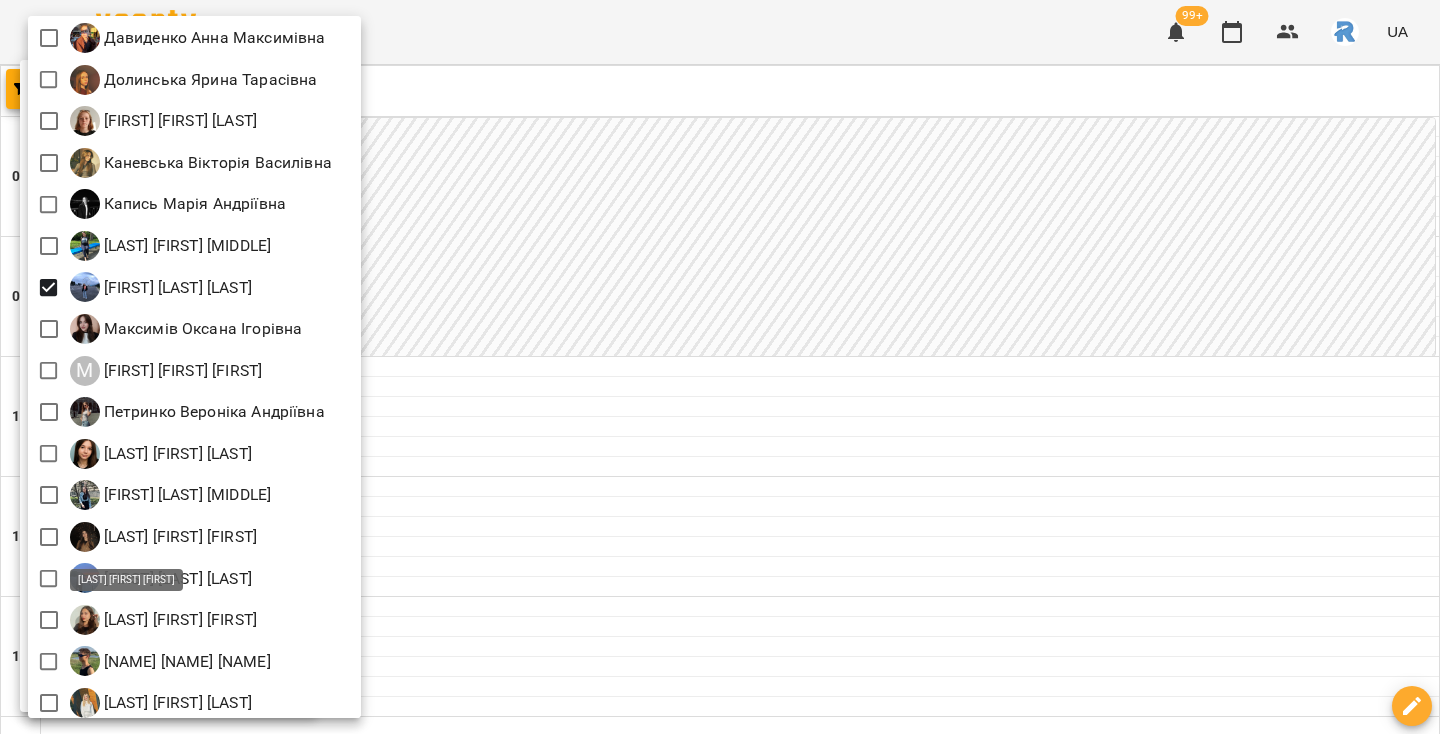 scroll, scrollTop: 167, scrollLeft: 0, axis: vertical 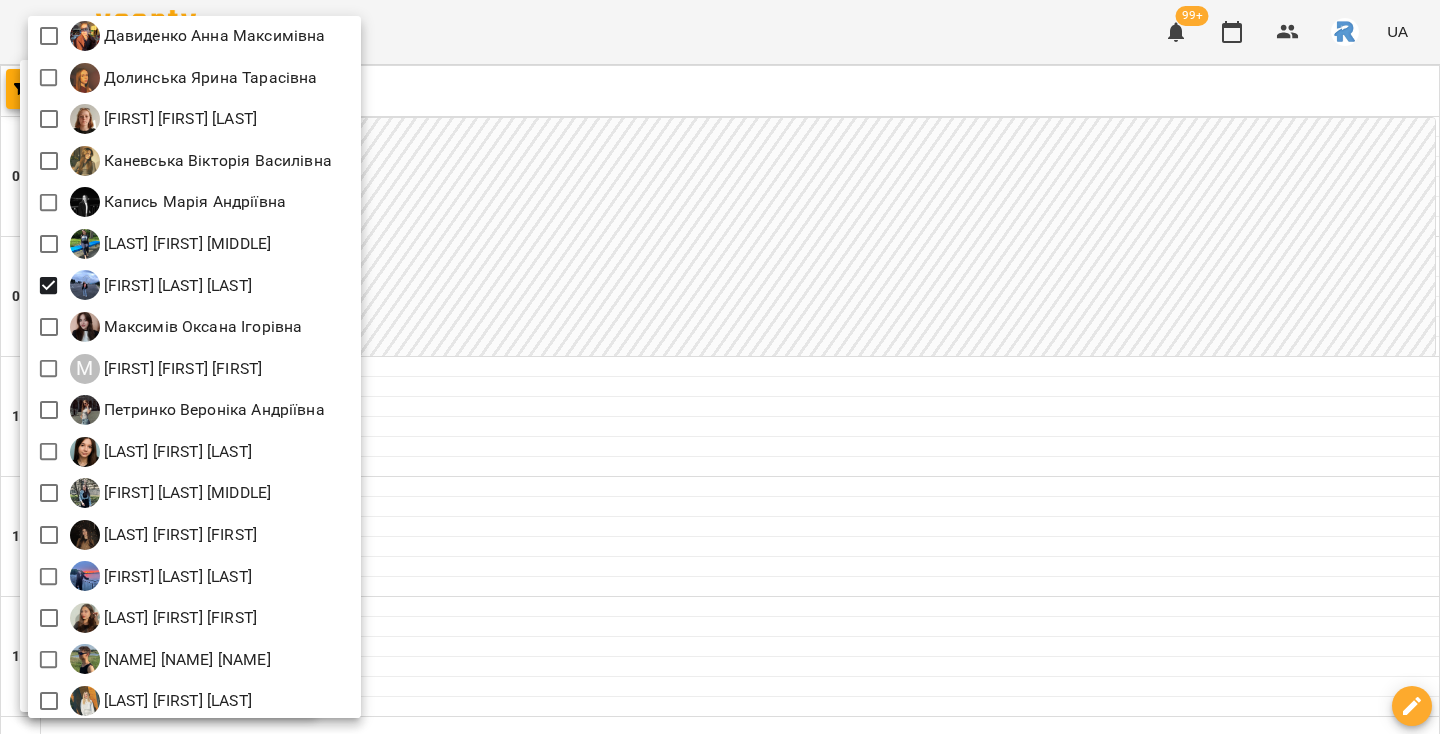 click at bounding box center (720, 367) 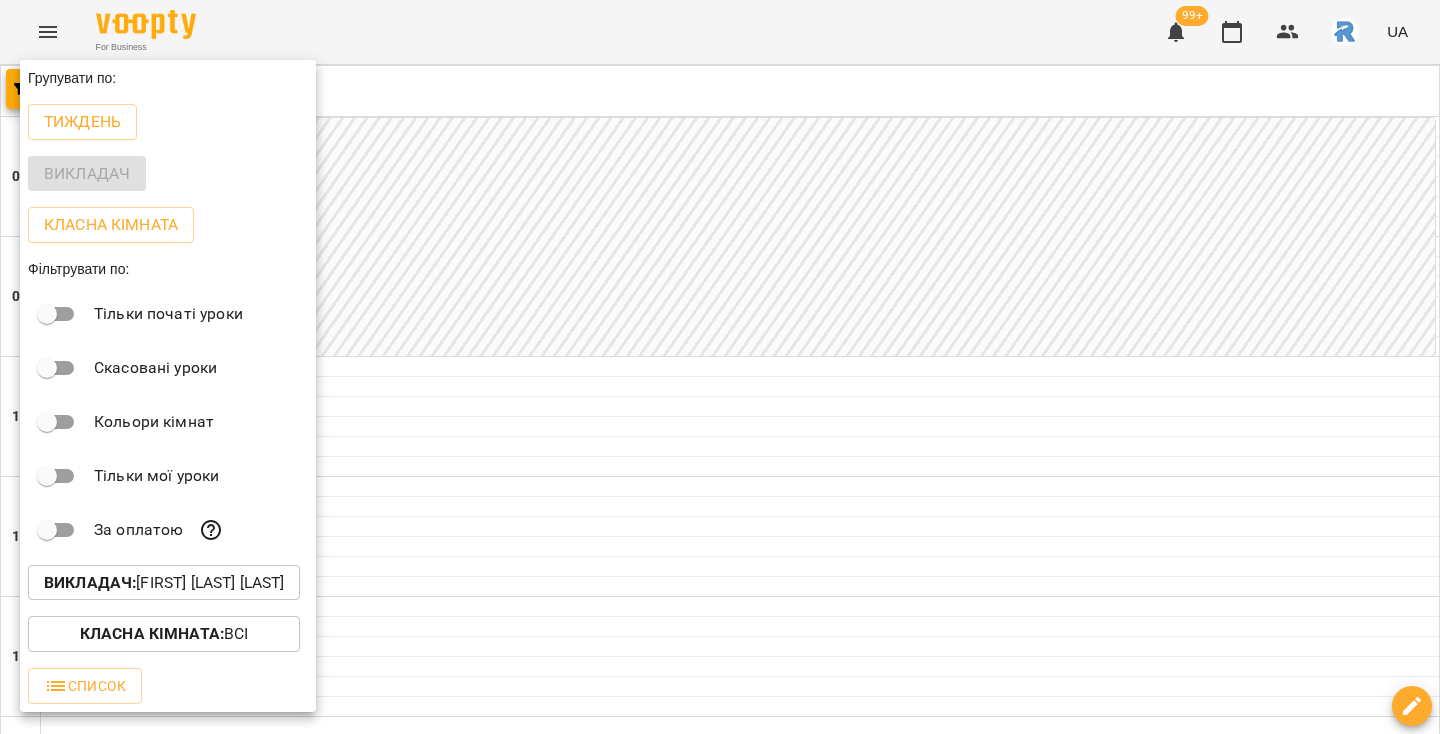 click at bounding box center [720, 367] 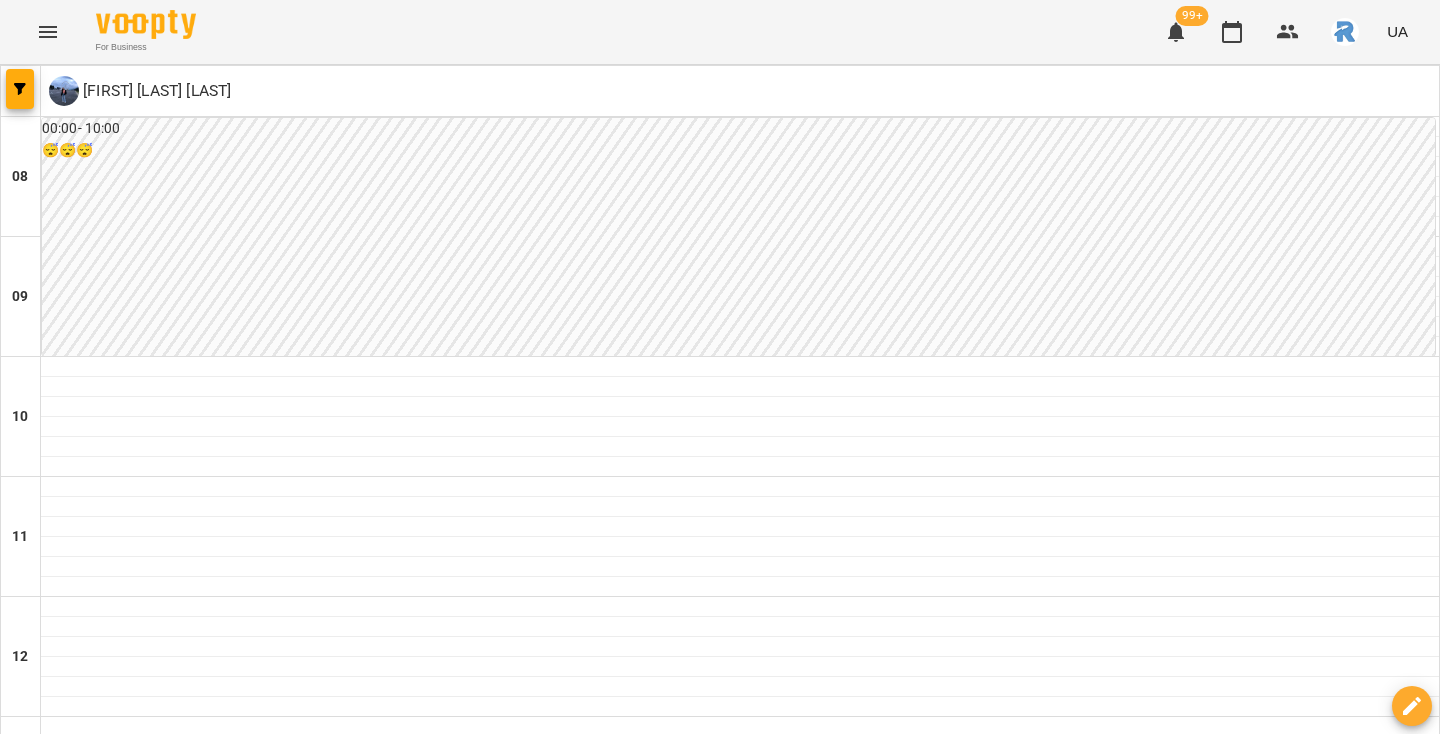 scroll, scrollTop: 0, scrollLeft: 0, axis: both 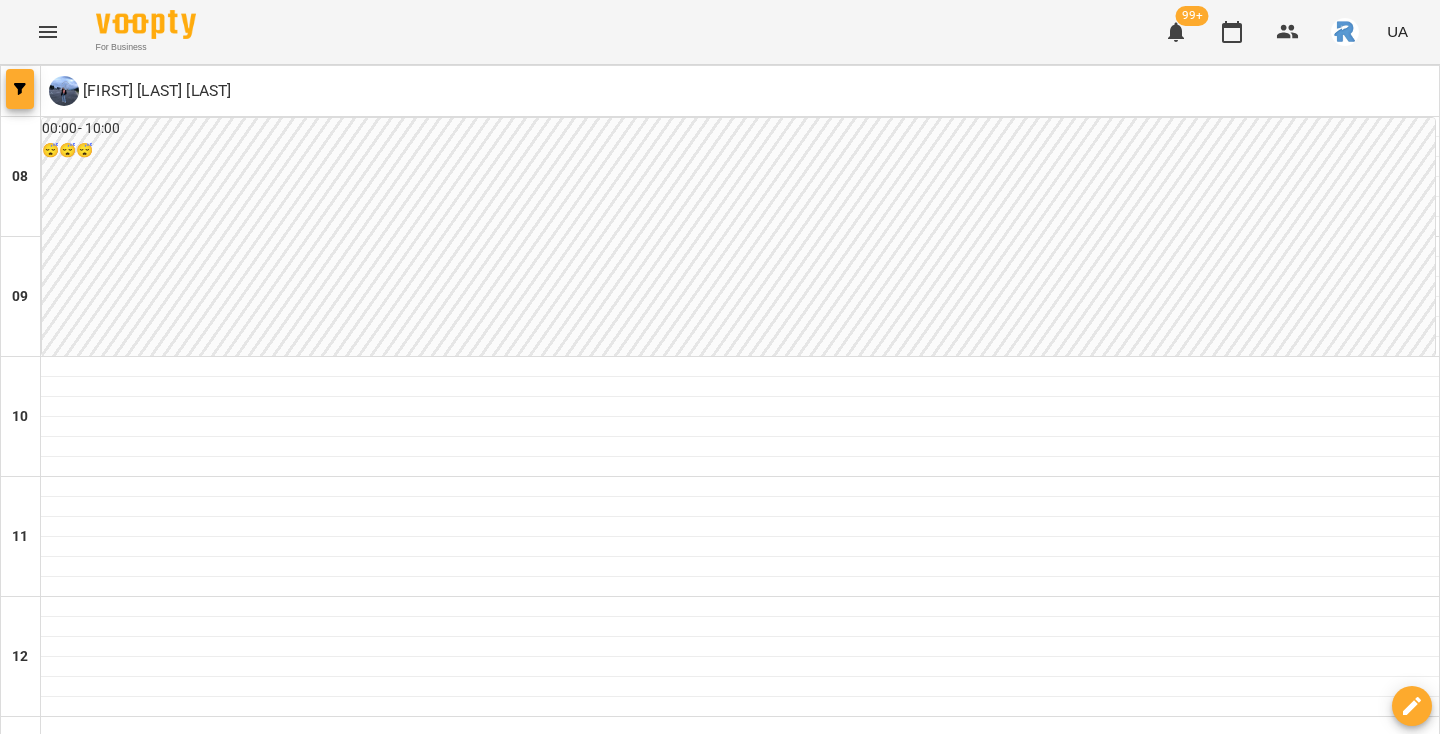 click at bounding box center [20, 89] 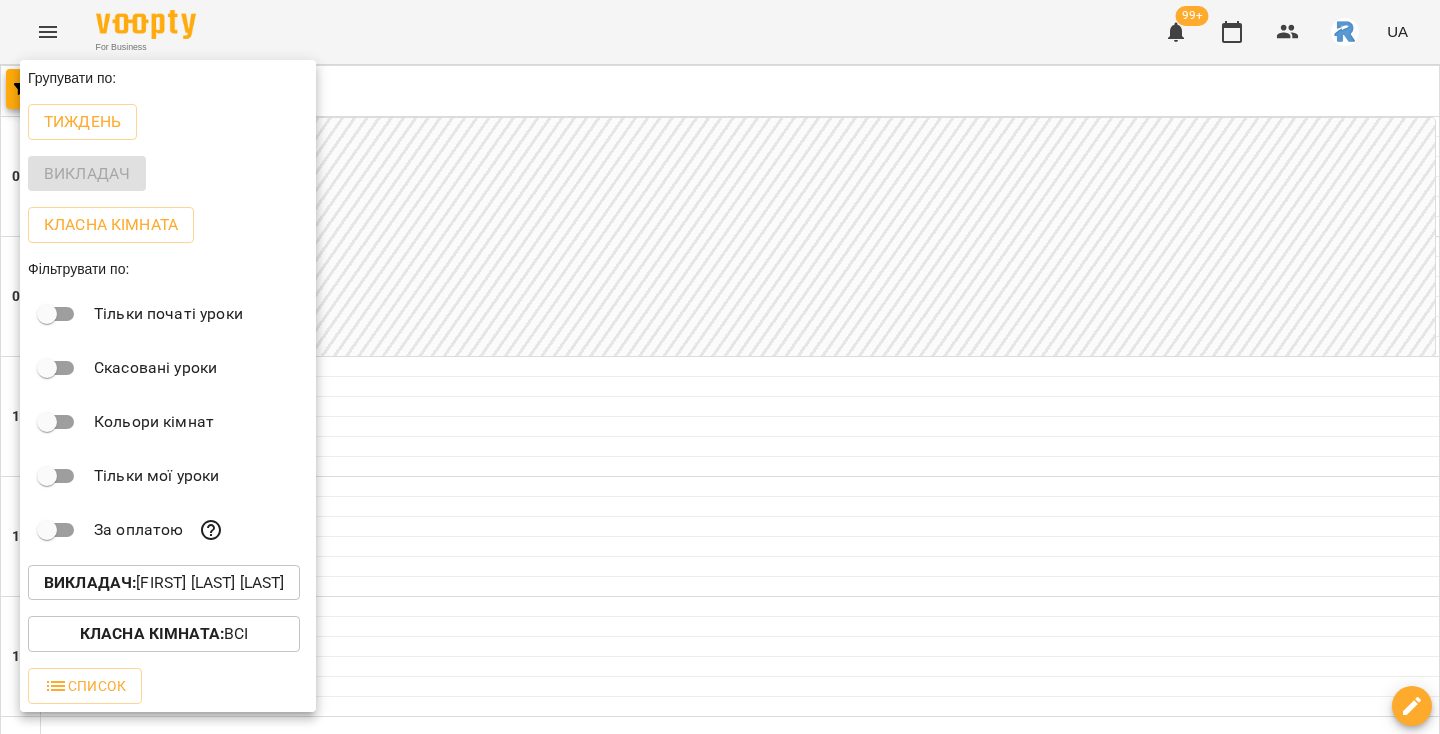 click on "Викладач :  [LAST] [FIRST] [LAST]" at bounding box center [164, 583] 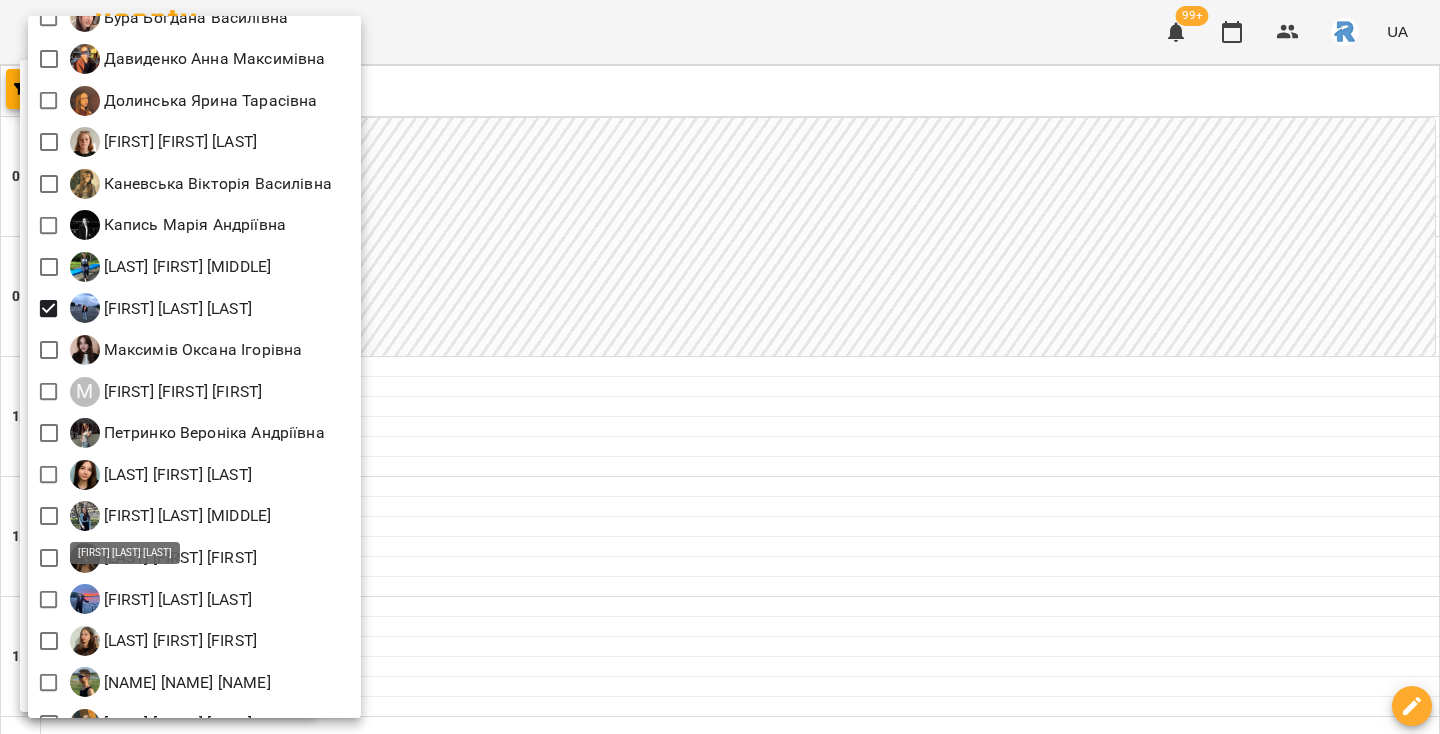 scroll, scrollTop: 168, scrollLeft: 0, axis: vertical 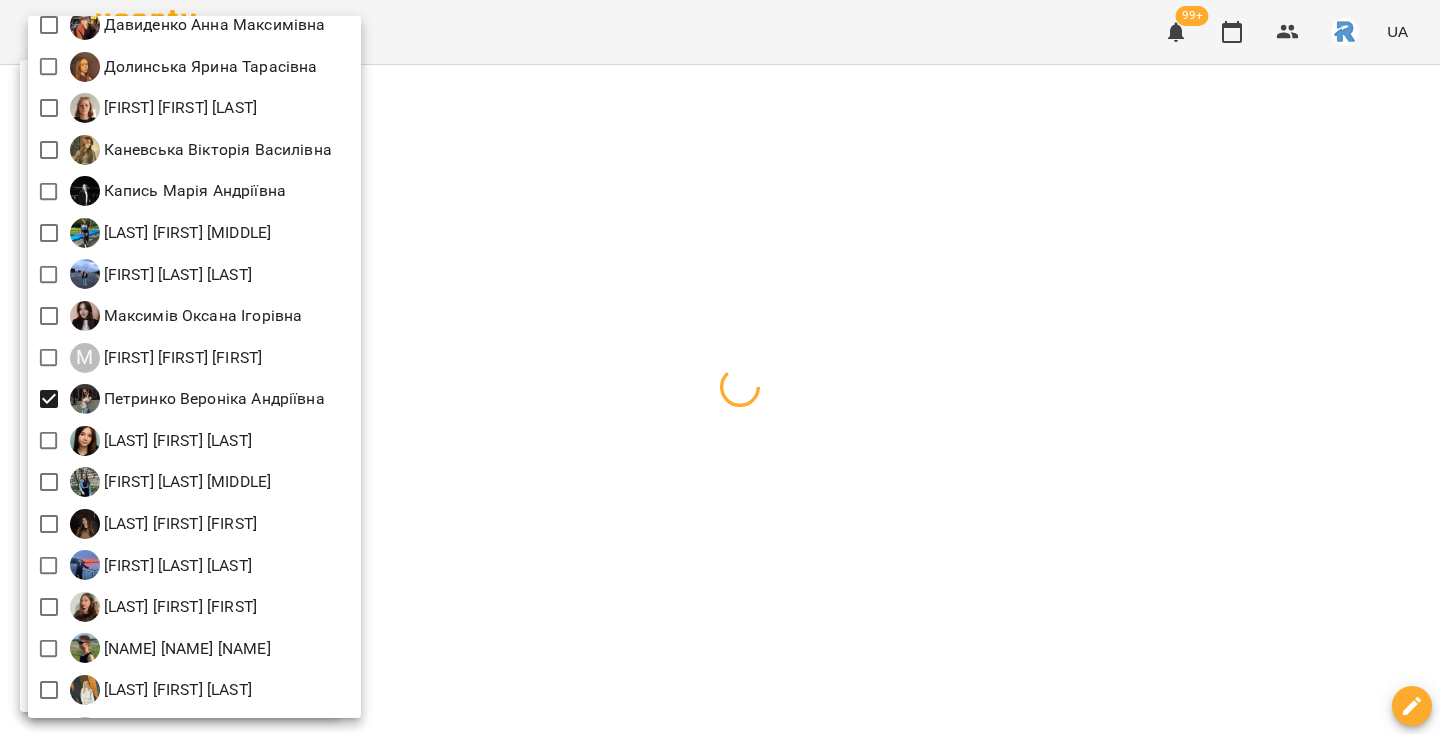 click at bounding box center [720, 367] 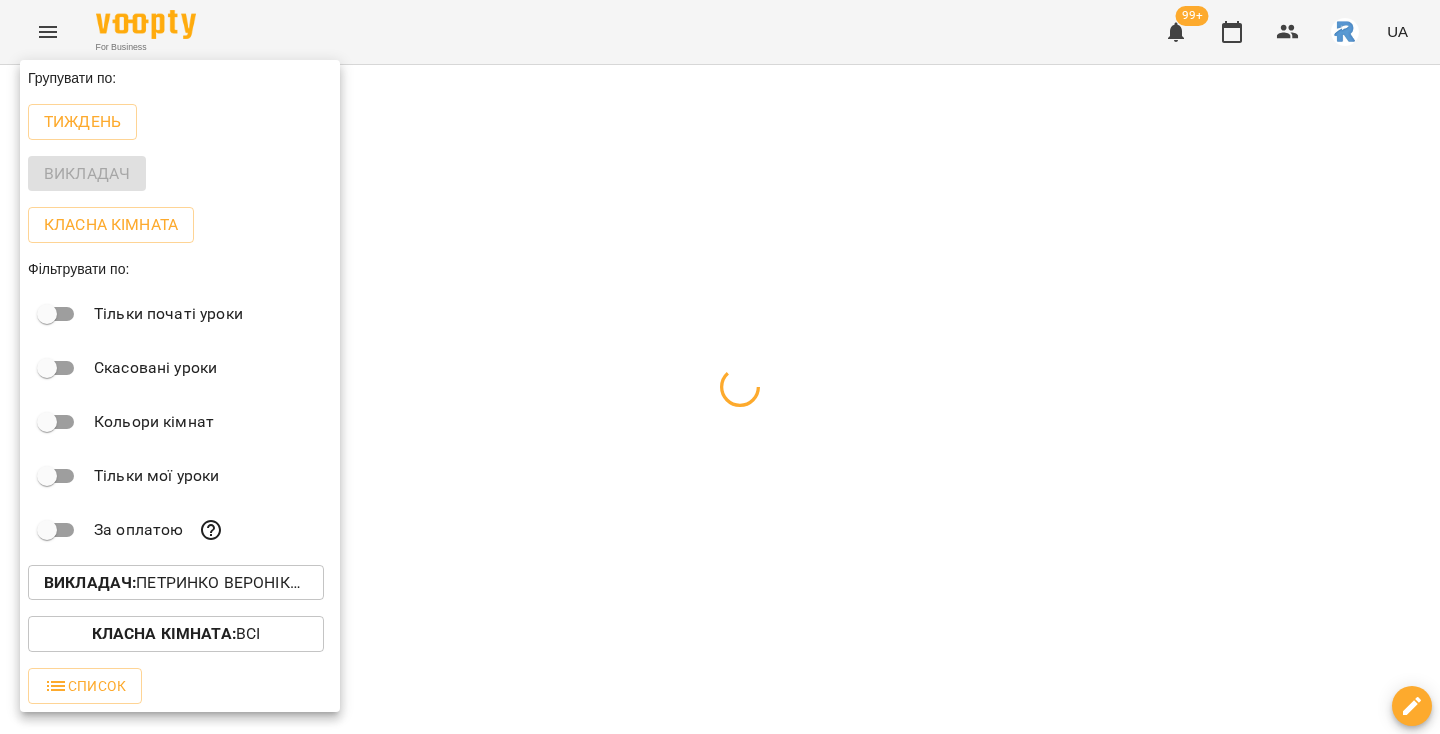 click at bounding box center (720, 367) 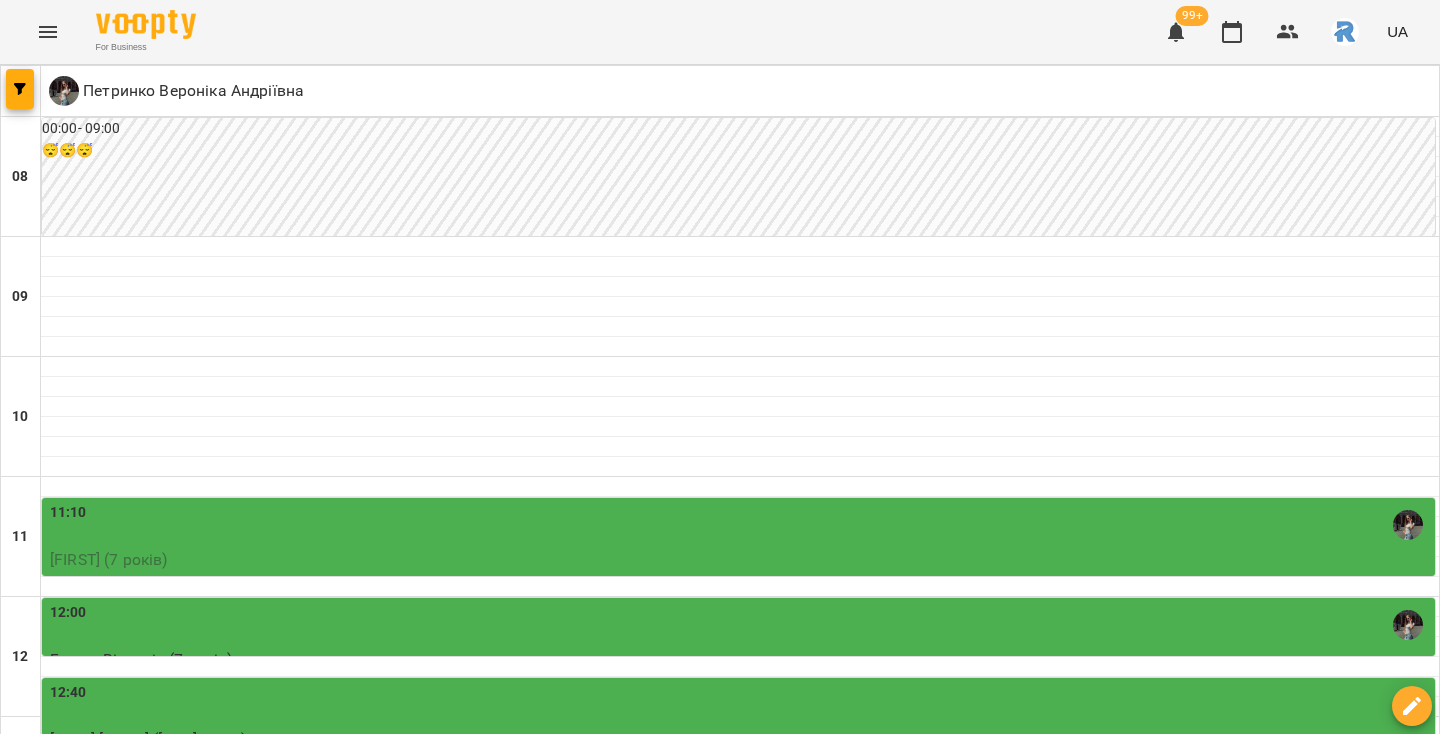 scroll, scrollTop: 82, scrollLeft: 0, axis: vertical 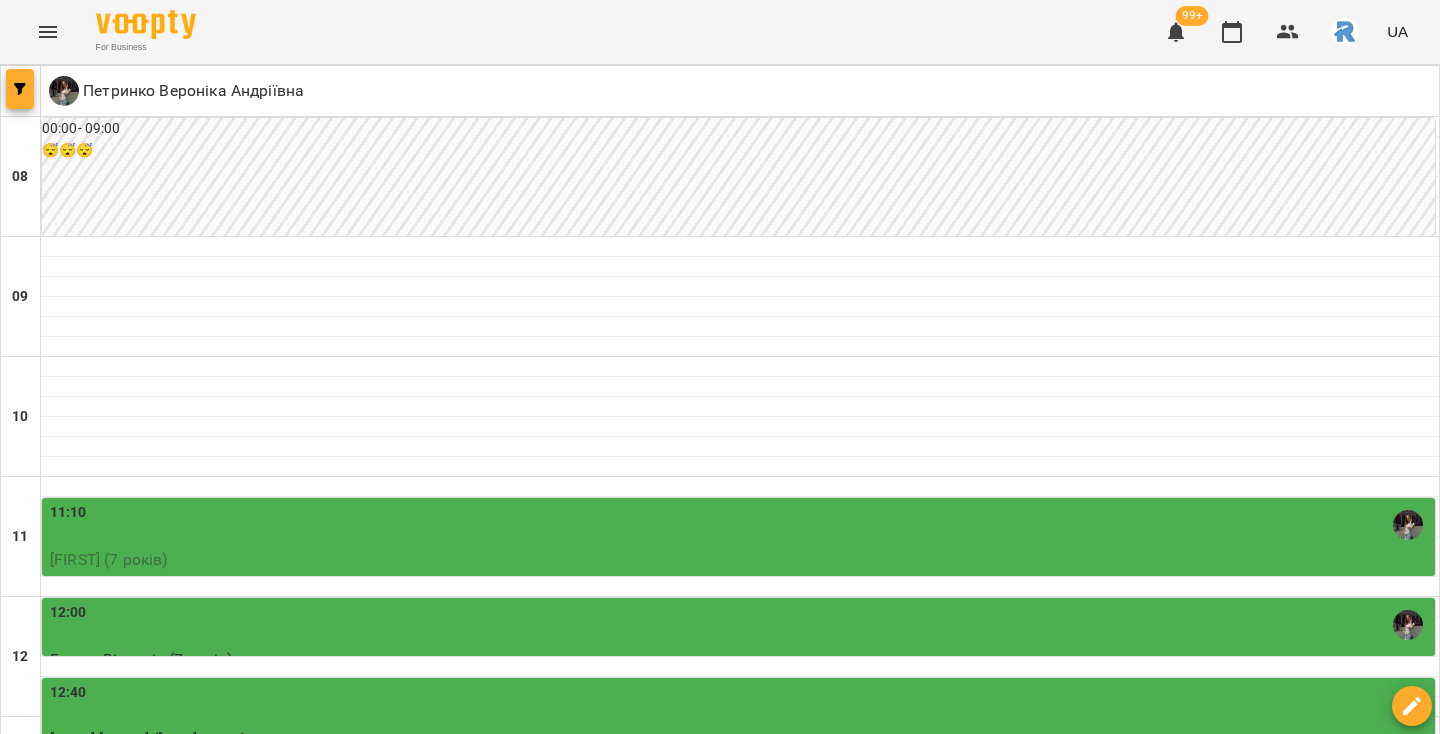 click at bounding box center [20, 89] 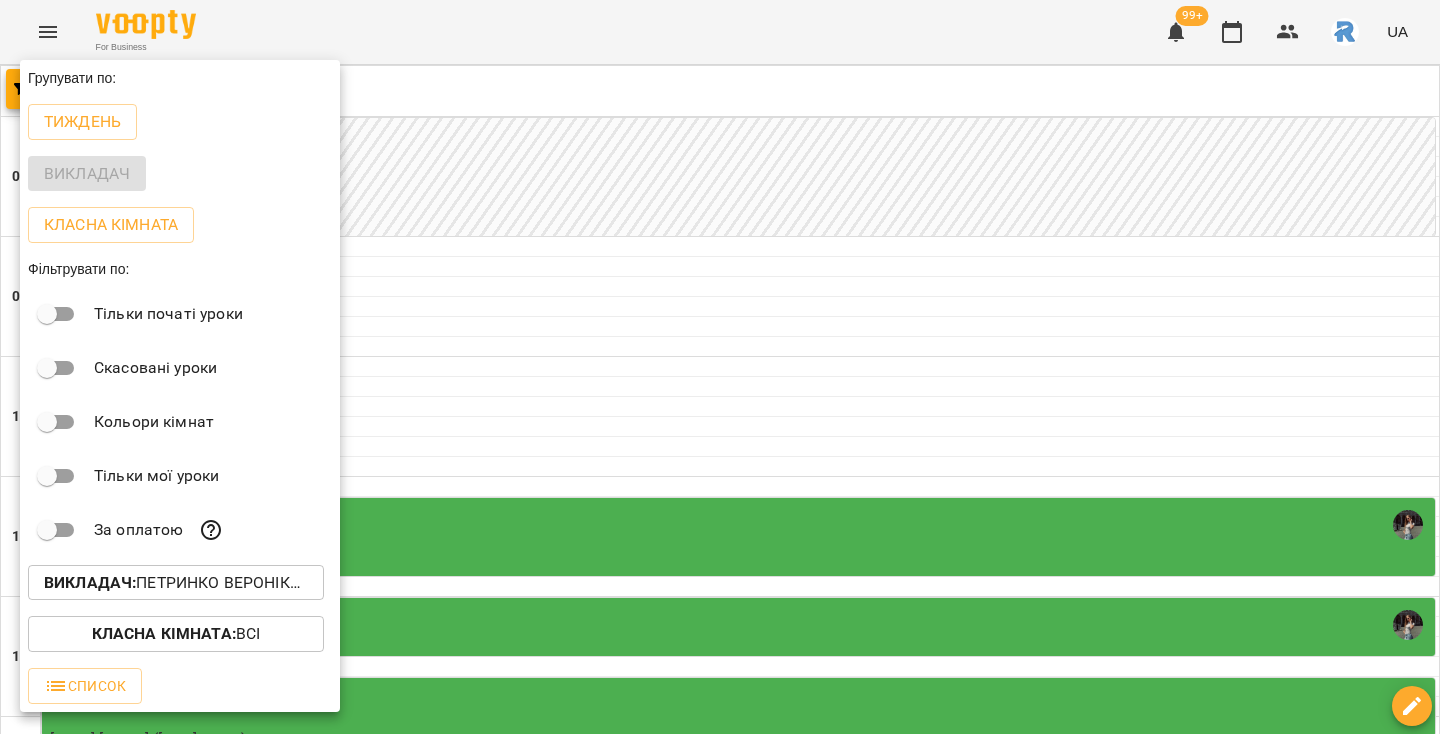 click on "Викладач : [FIRST] [FIRST] [FIRST]" at bounding box center [176, 583] 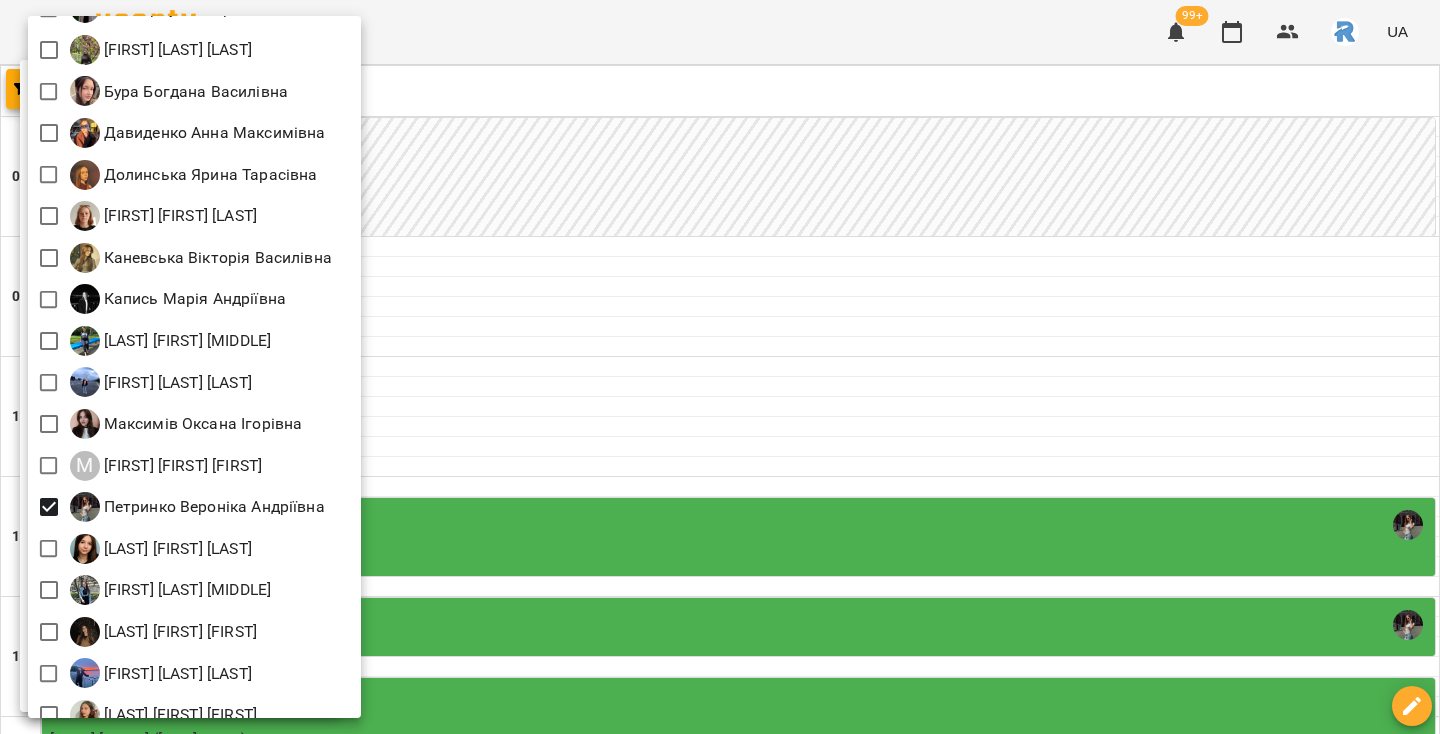 scroll, scrollTop: 113, scrollLeft: 0, axis: vertical 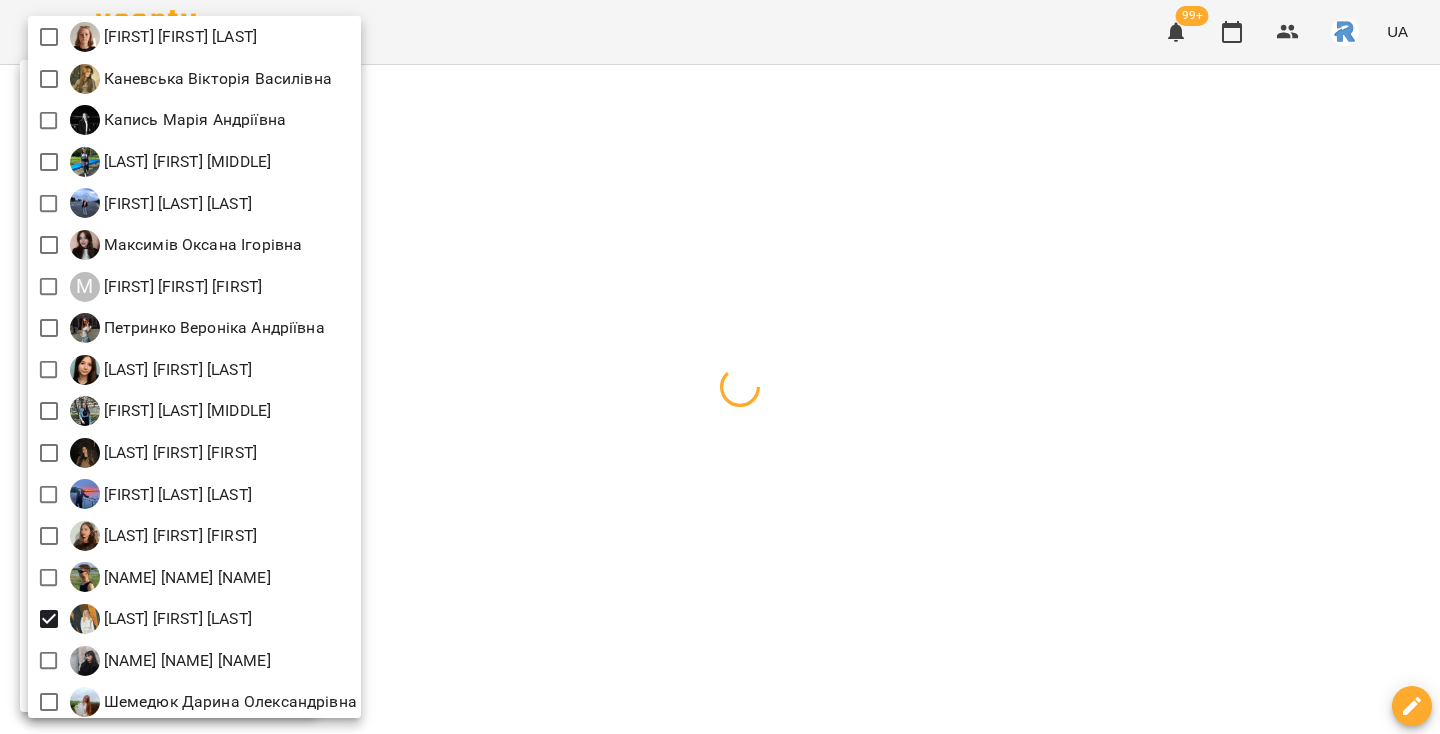 click at bounding box center [720, 367] 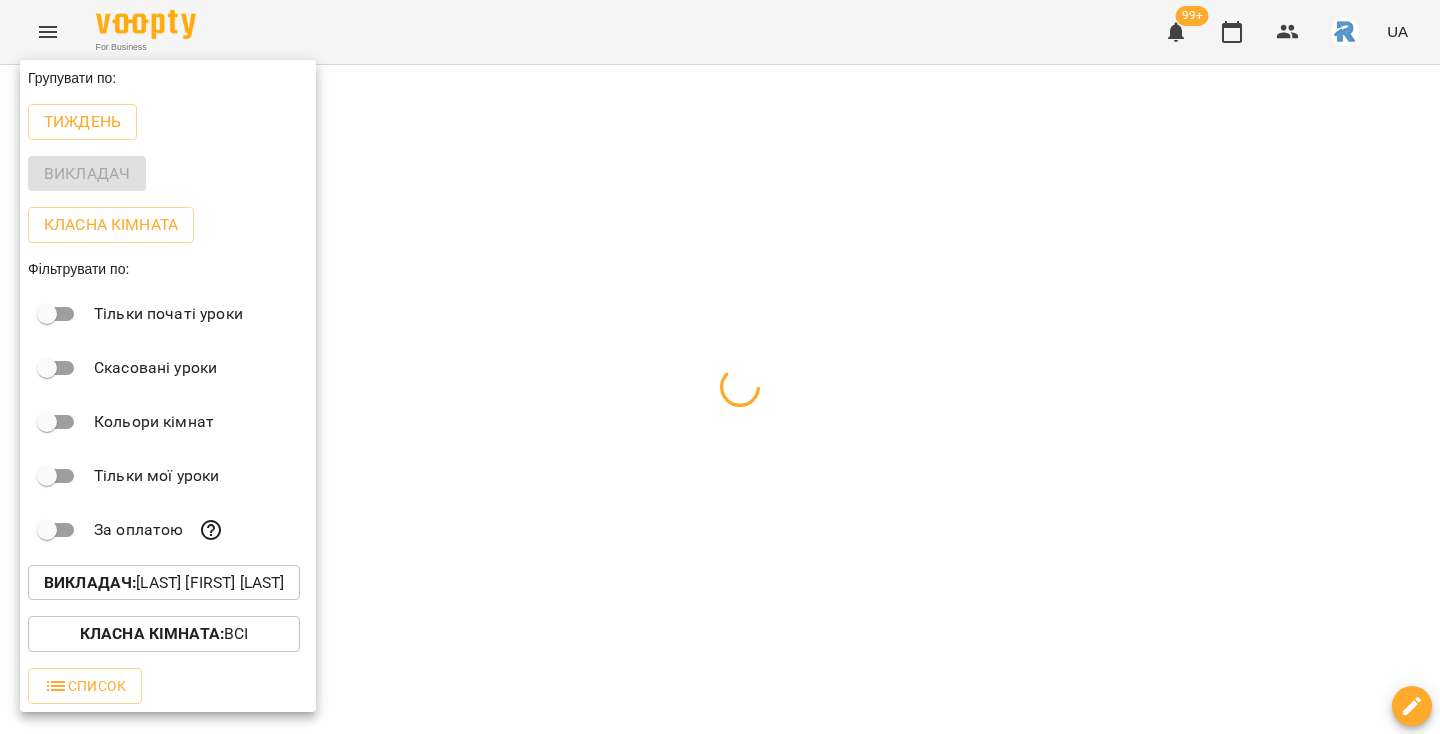click at bounding box center [720, 367] 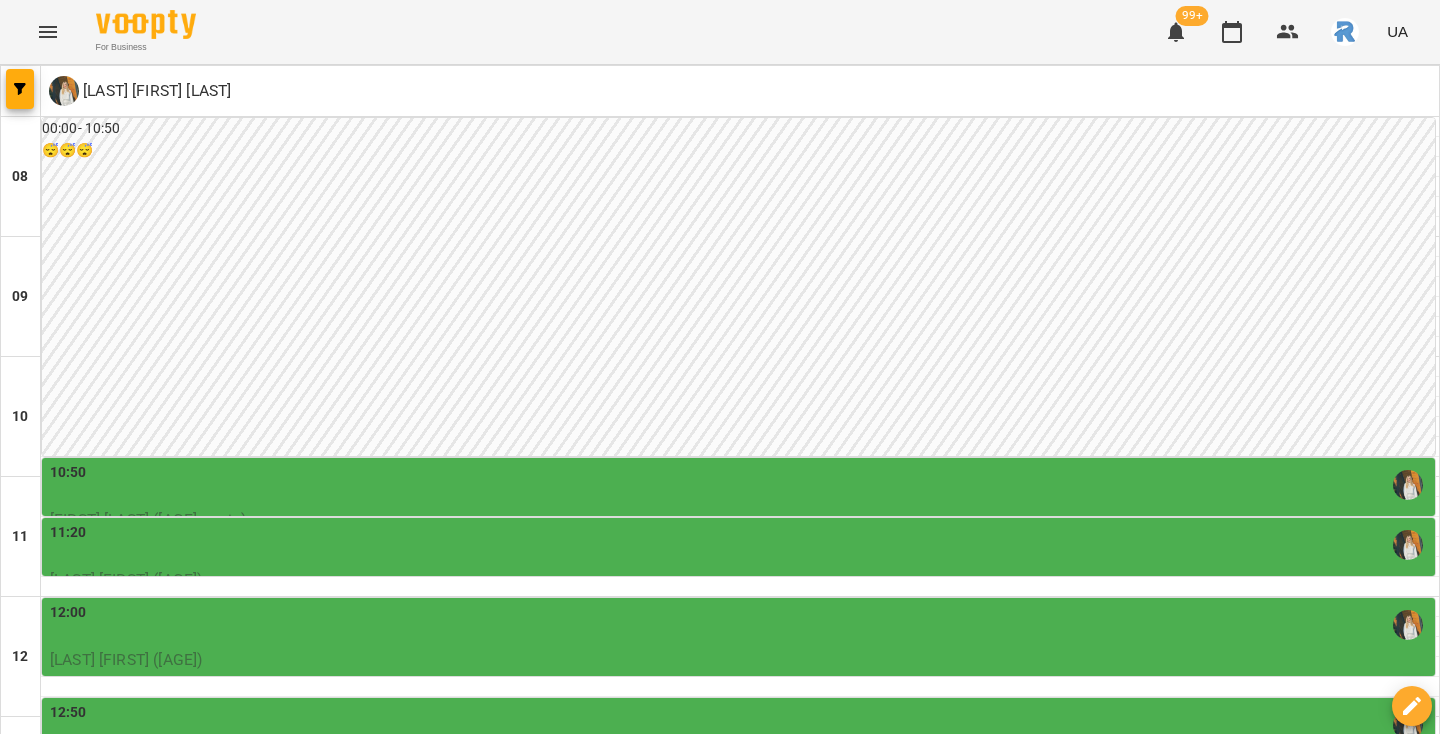 scroll, scrollTop: 388, scrollLeft: 0, axis: vertical 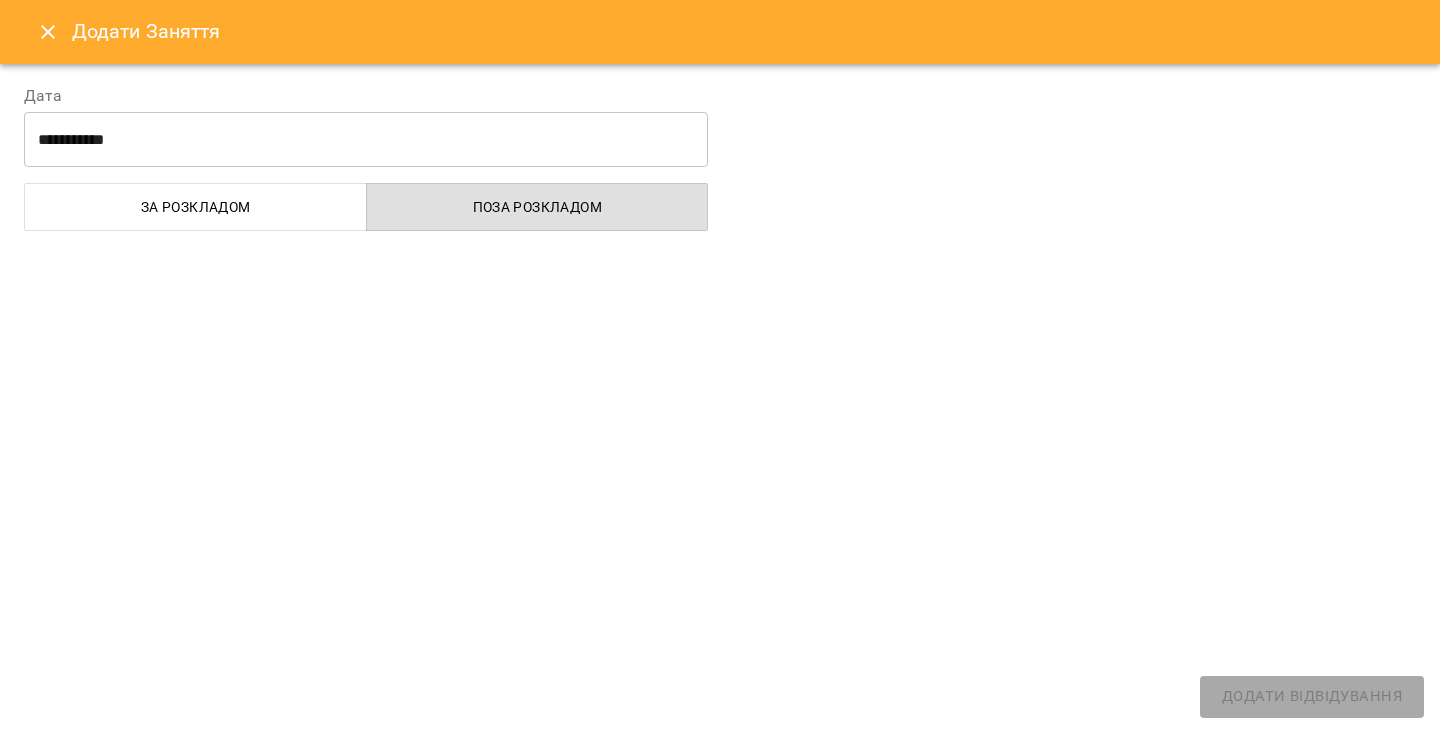 select 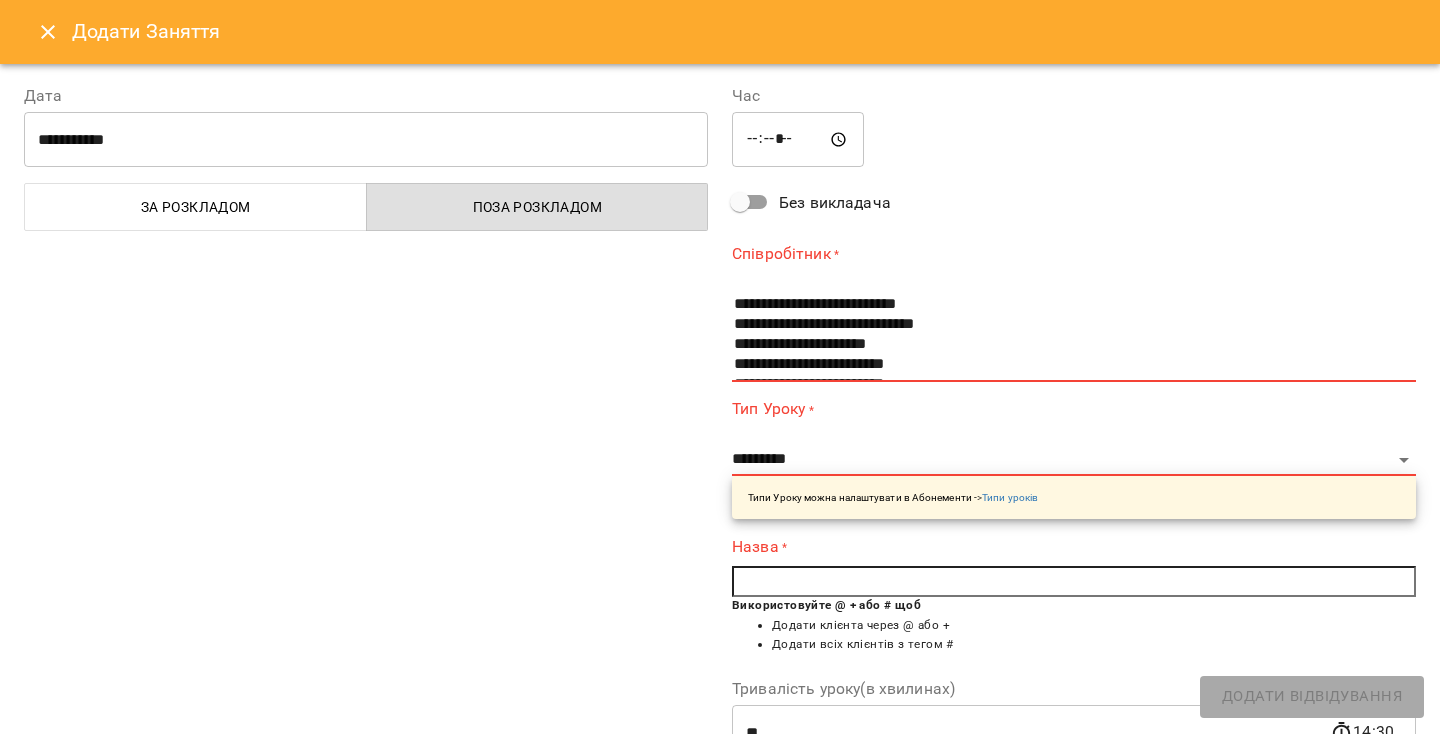 click on "*****" at bounding box center (798, 140) 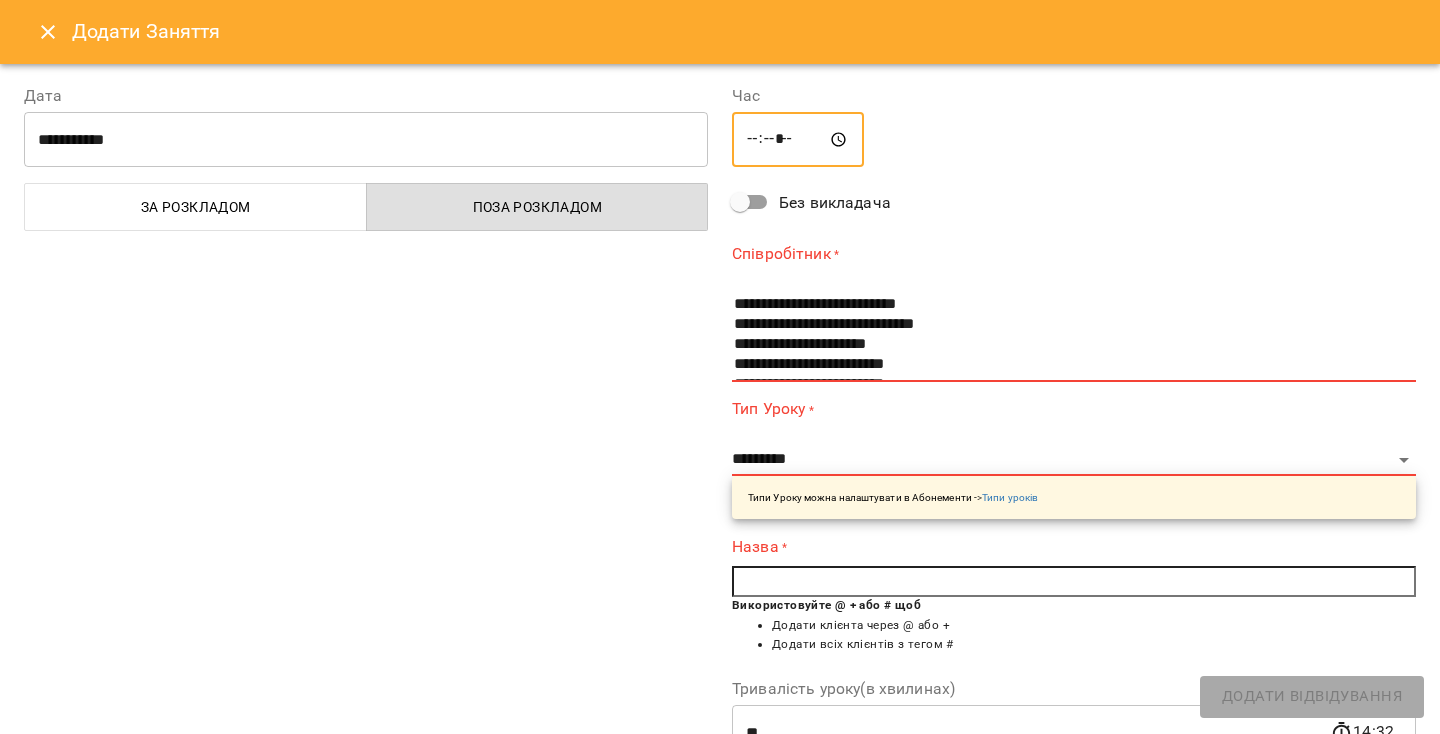 type on "*****" 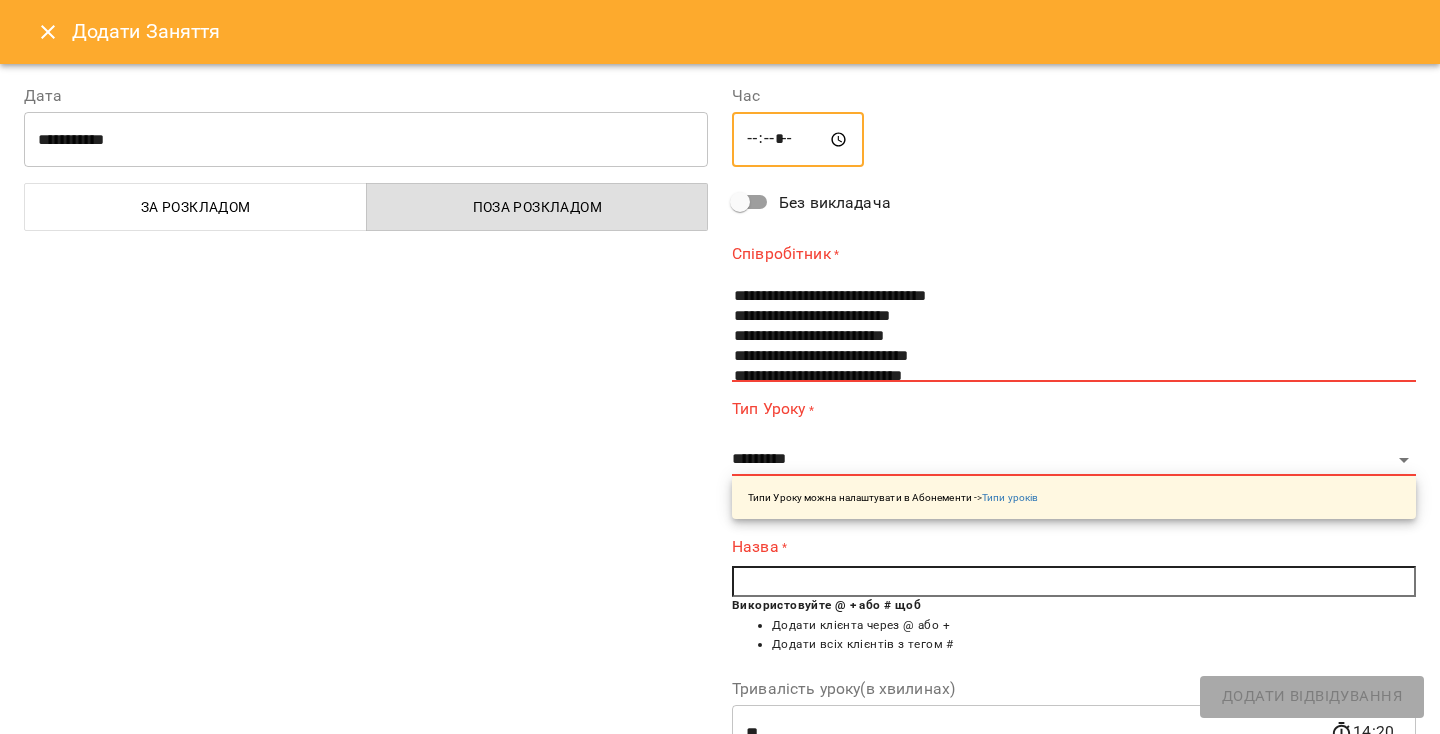scroll, scrollTop: 360, scrollLeft: 0, axis: vertical 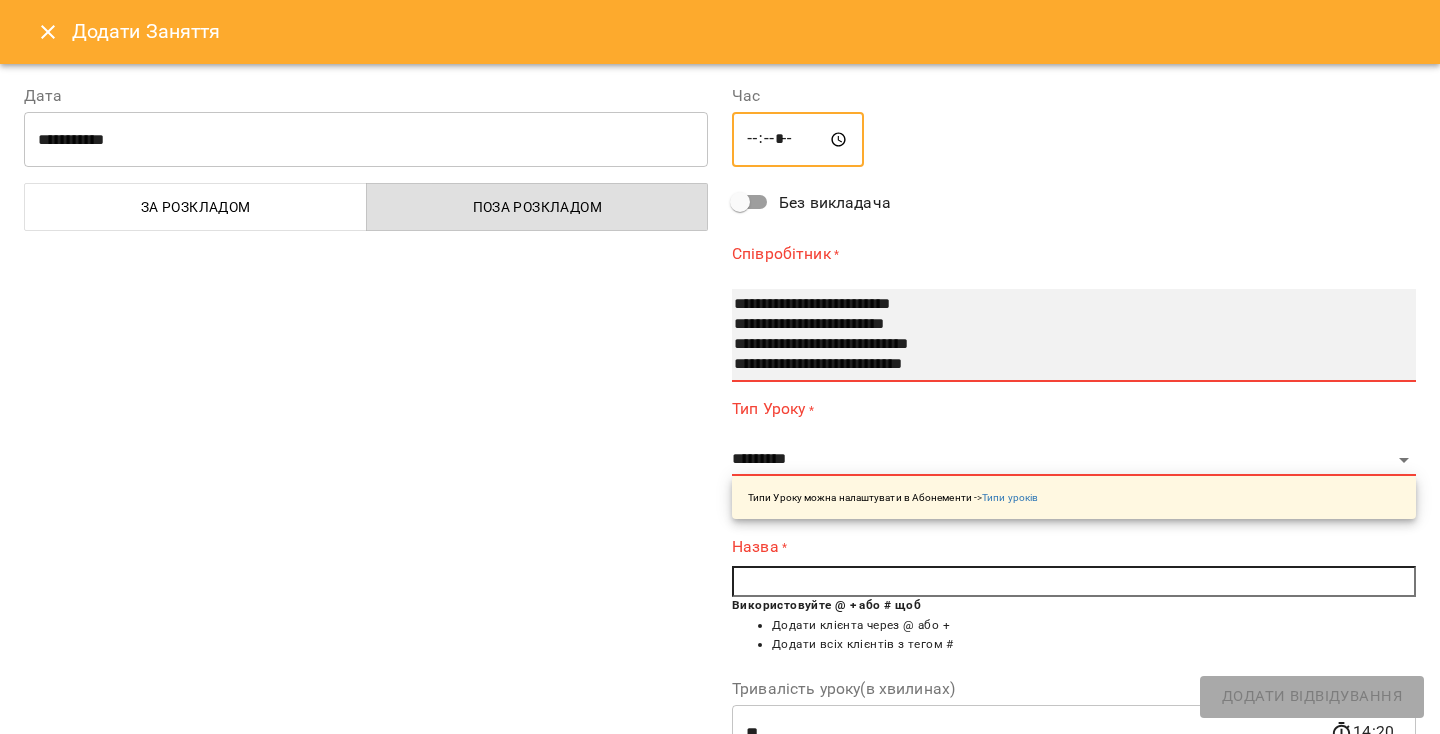 select on "**********" 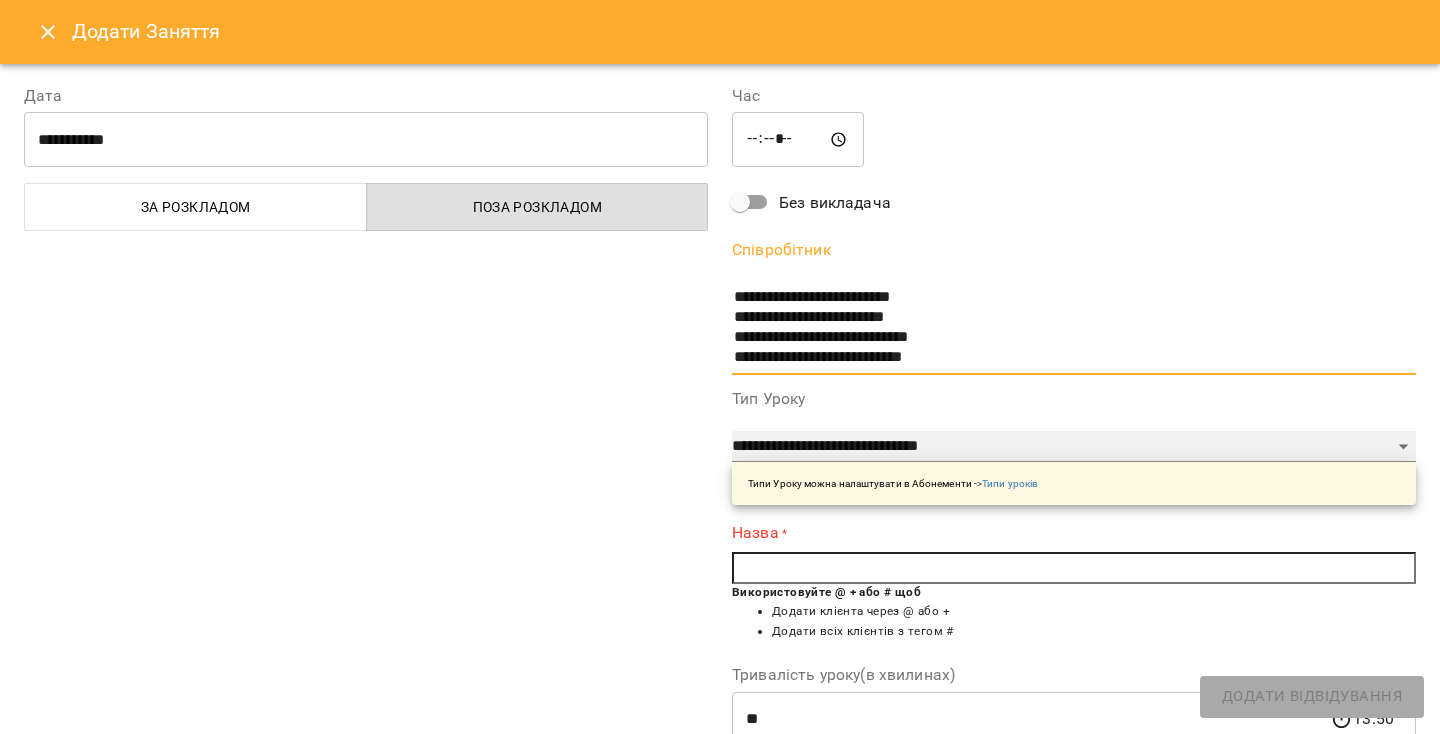 click on "**********" at bounding box center [1074, 447] 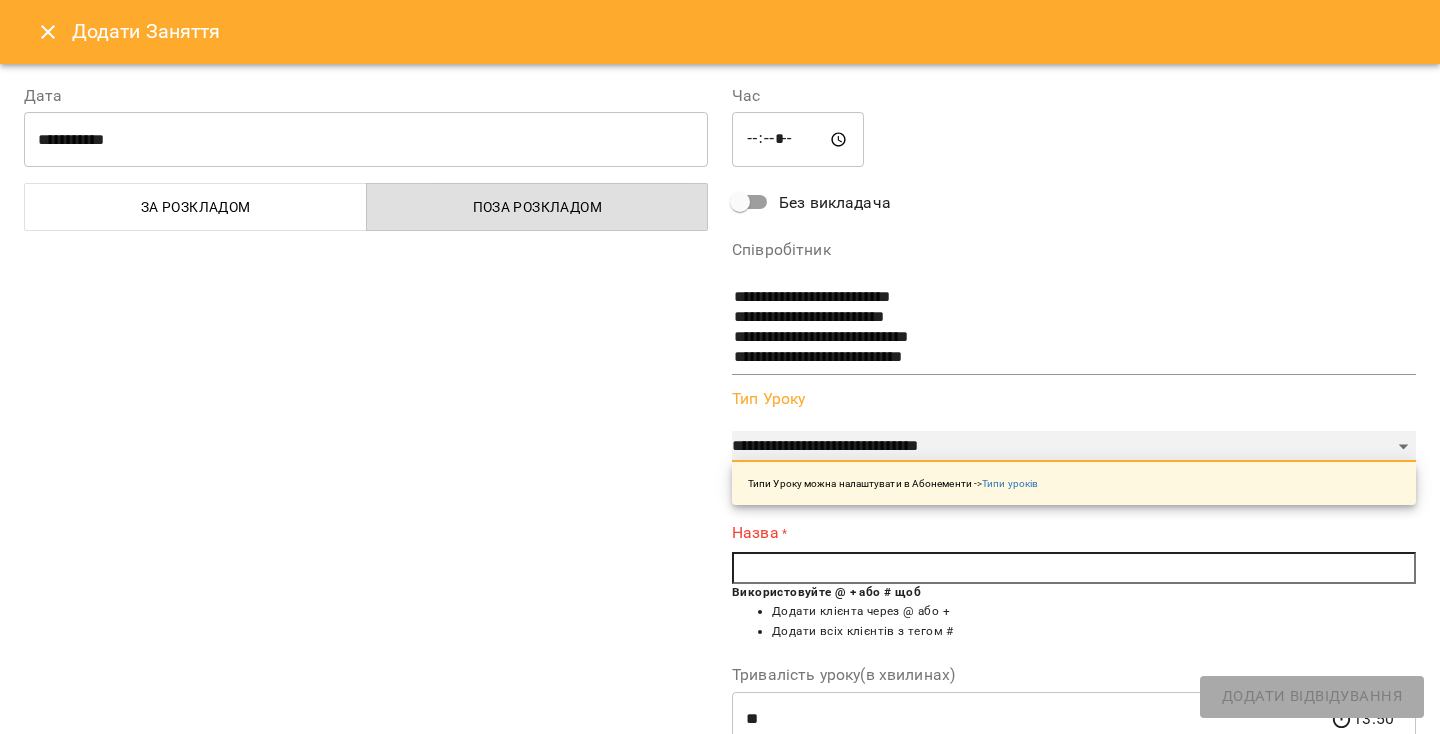 select on "**********" 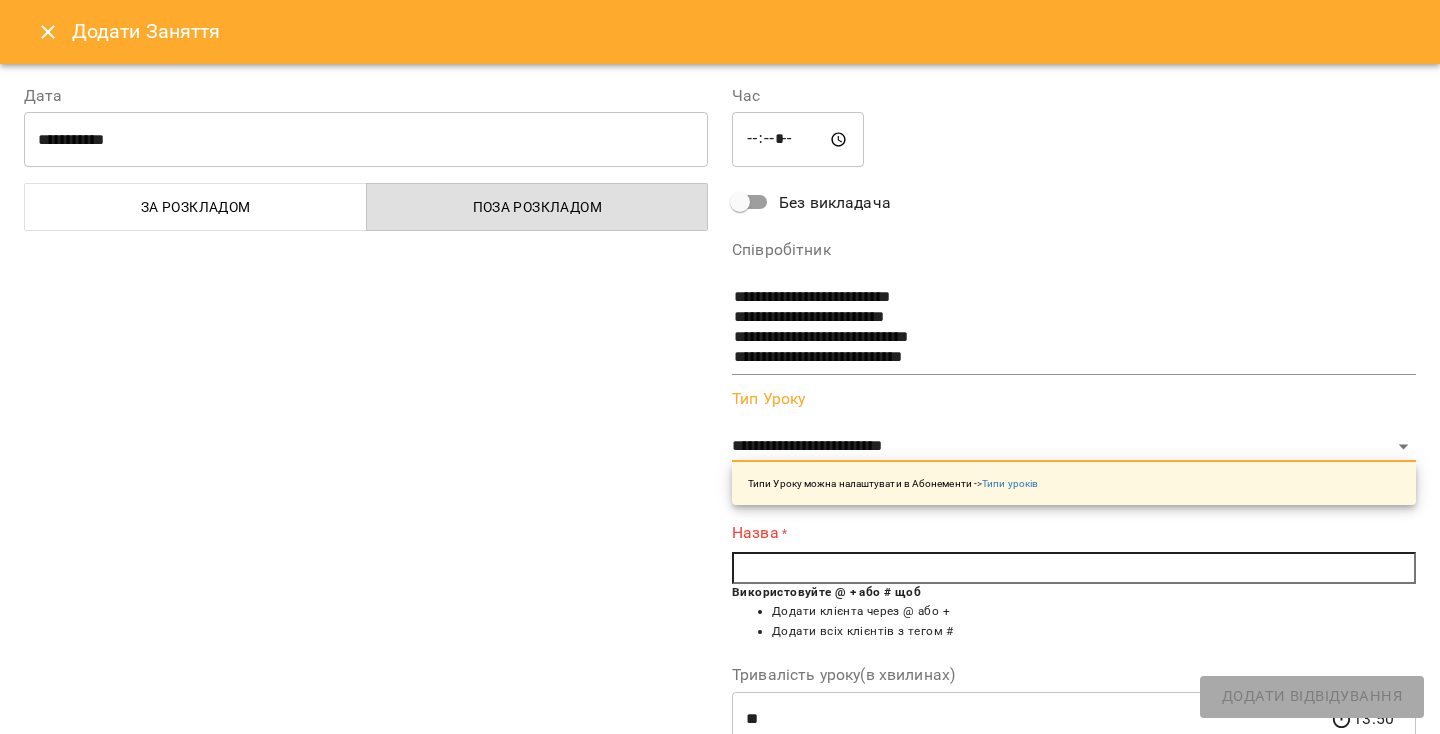 click at bounding box center (1074, 568) 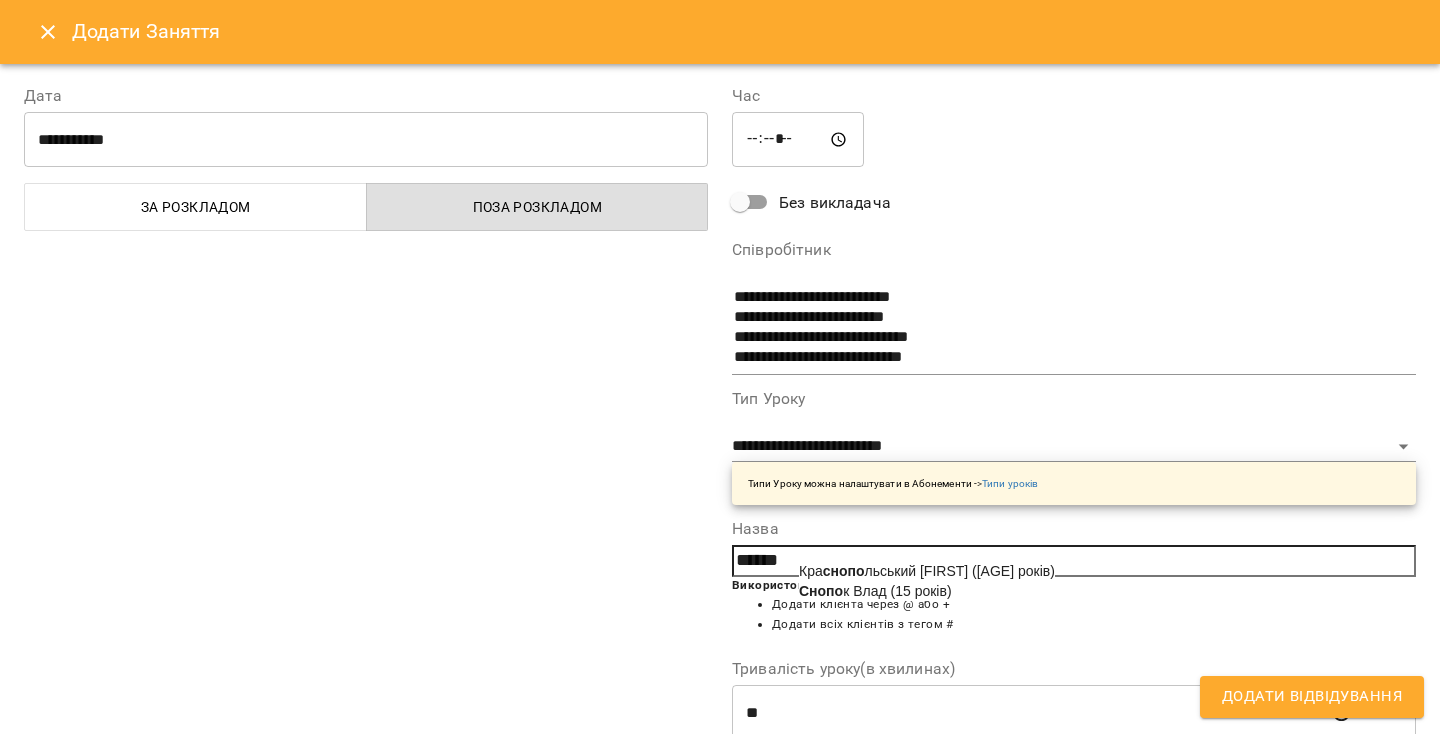click on "[LAST] [FIRST] ([AGE])" at bounding box center (875, 591) 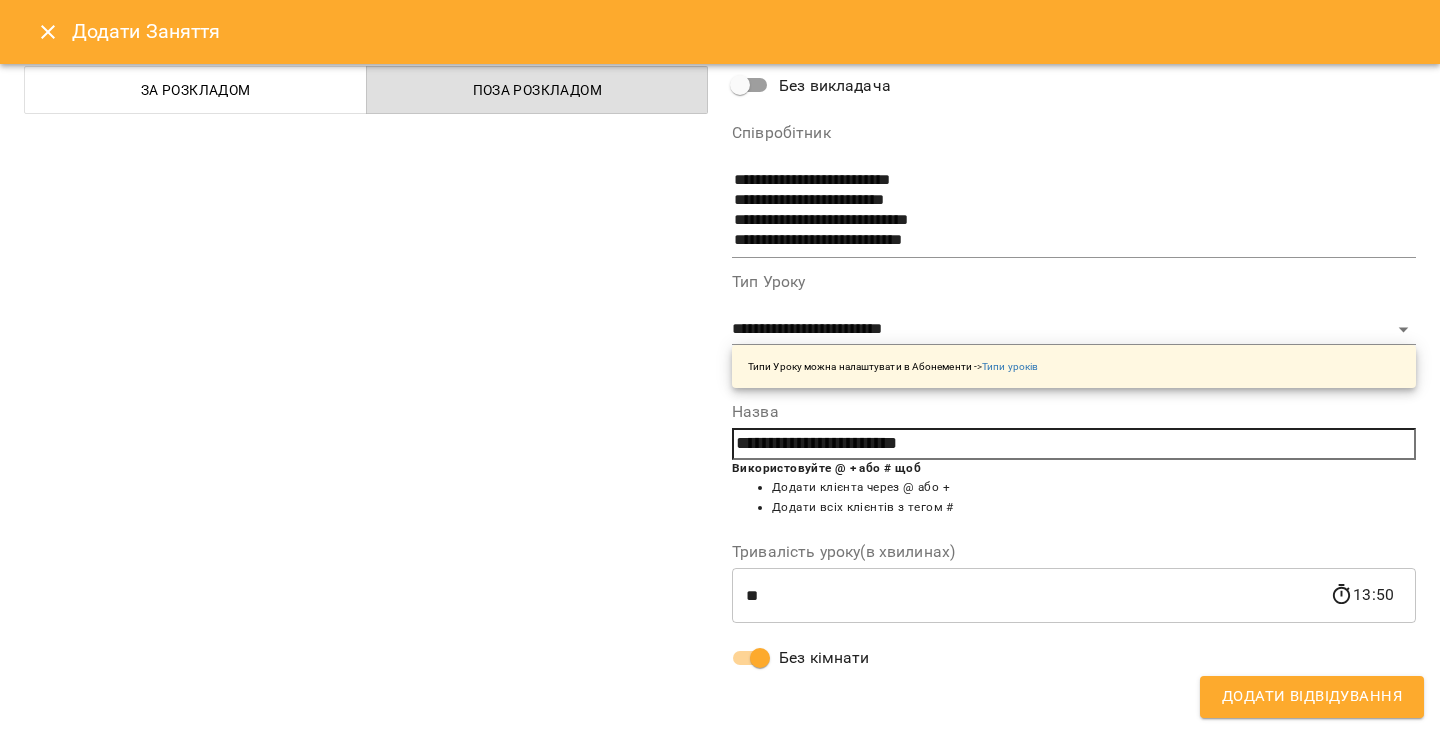 scroll, scrollTop: 0, scrollLeft: 0, axis: both 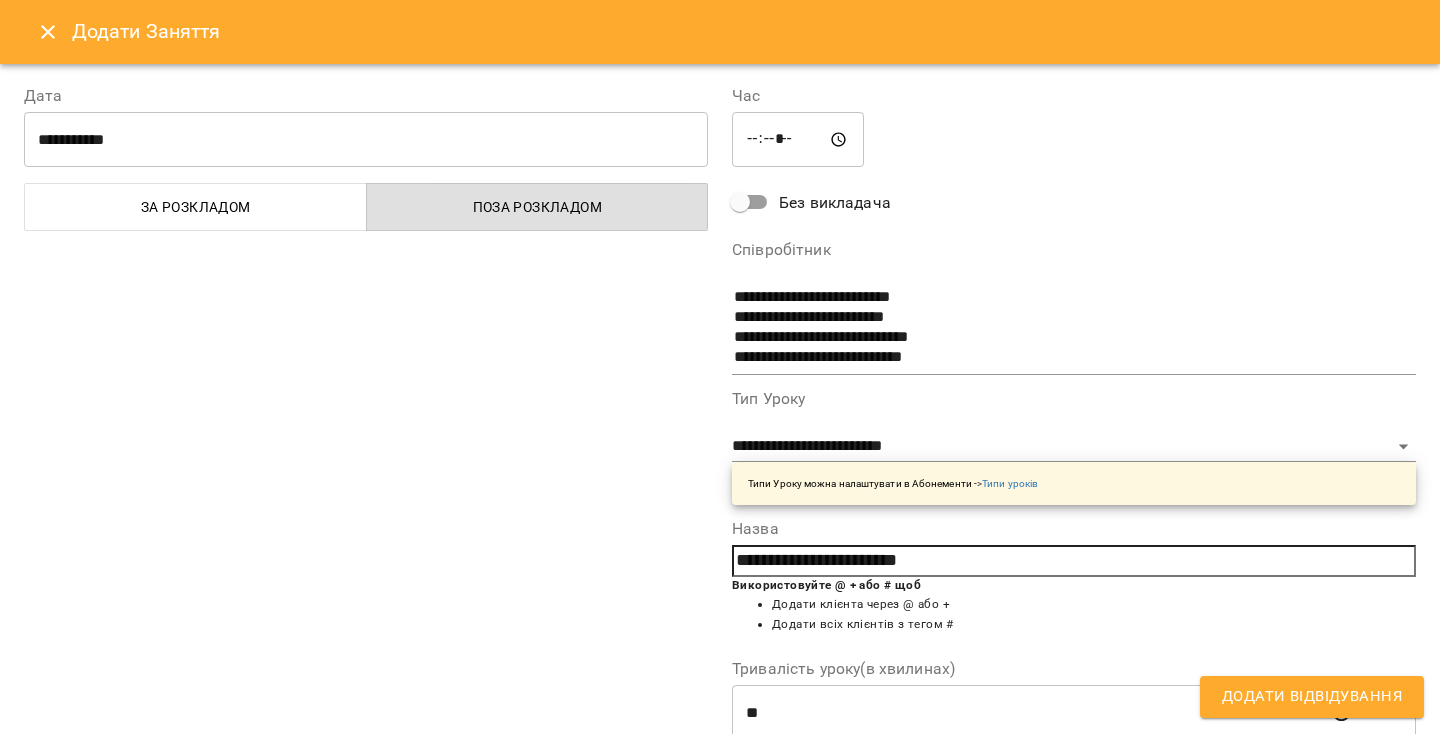 click on "Додати Відвідування" at bounding box center (1312, 697) 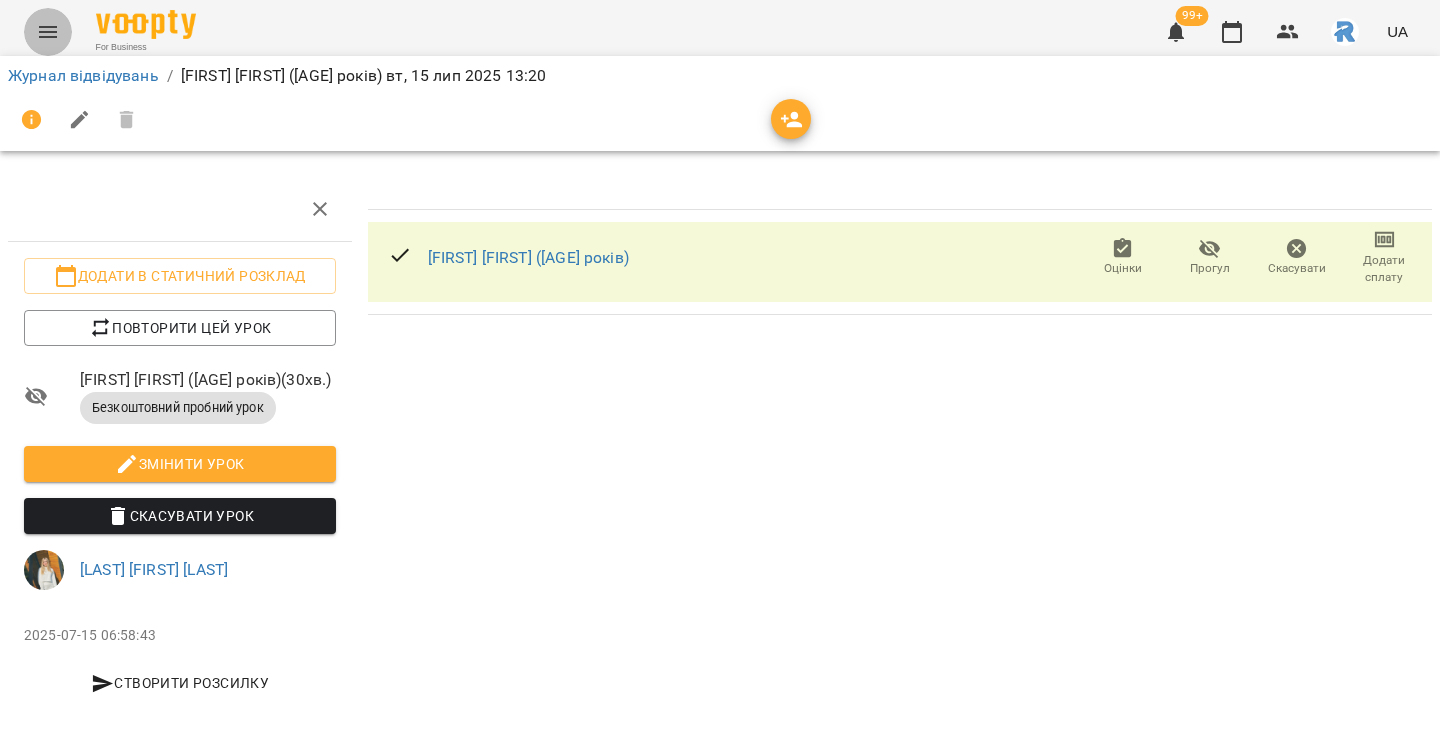 click at bounding box center (48, 32) 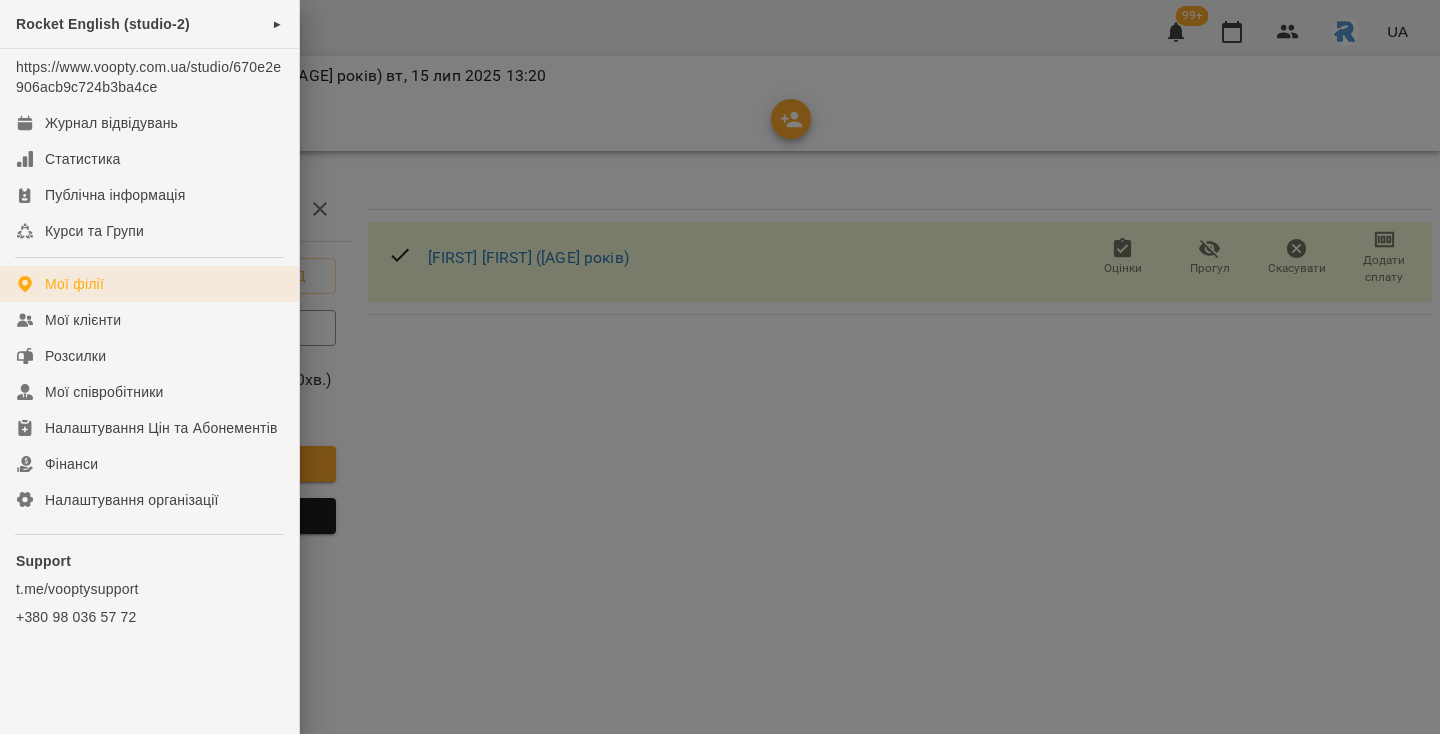 click on "Мої філії" at bounding box center (74, 284) 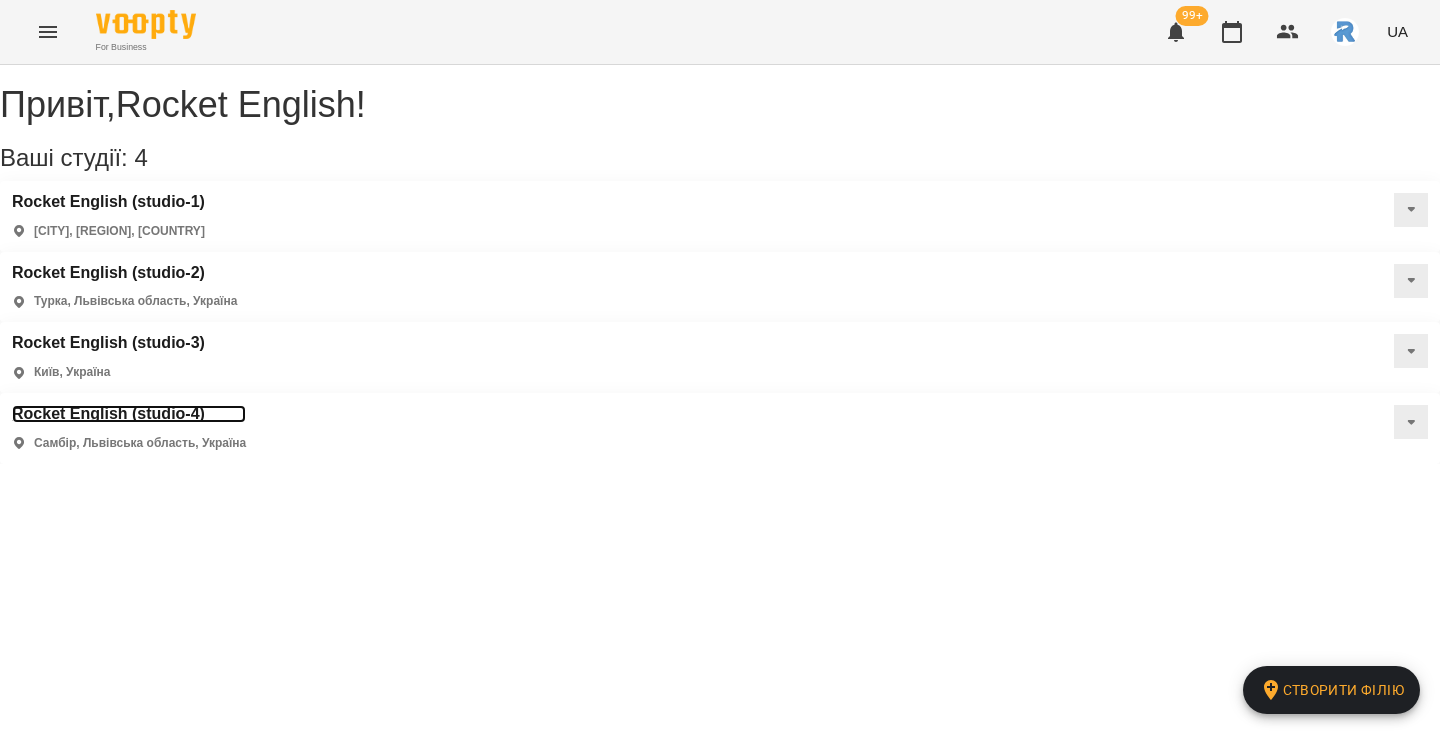 click on "Rocket English (studio-4)" at bounding box center [129, 414] 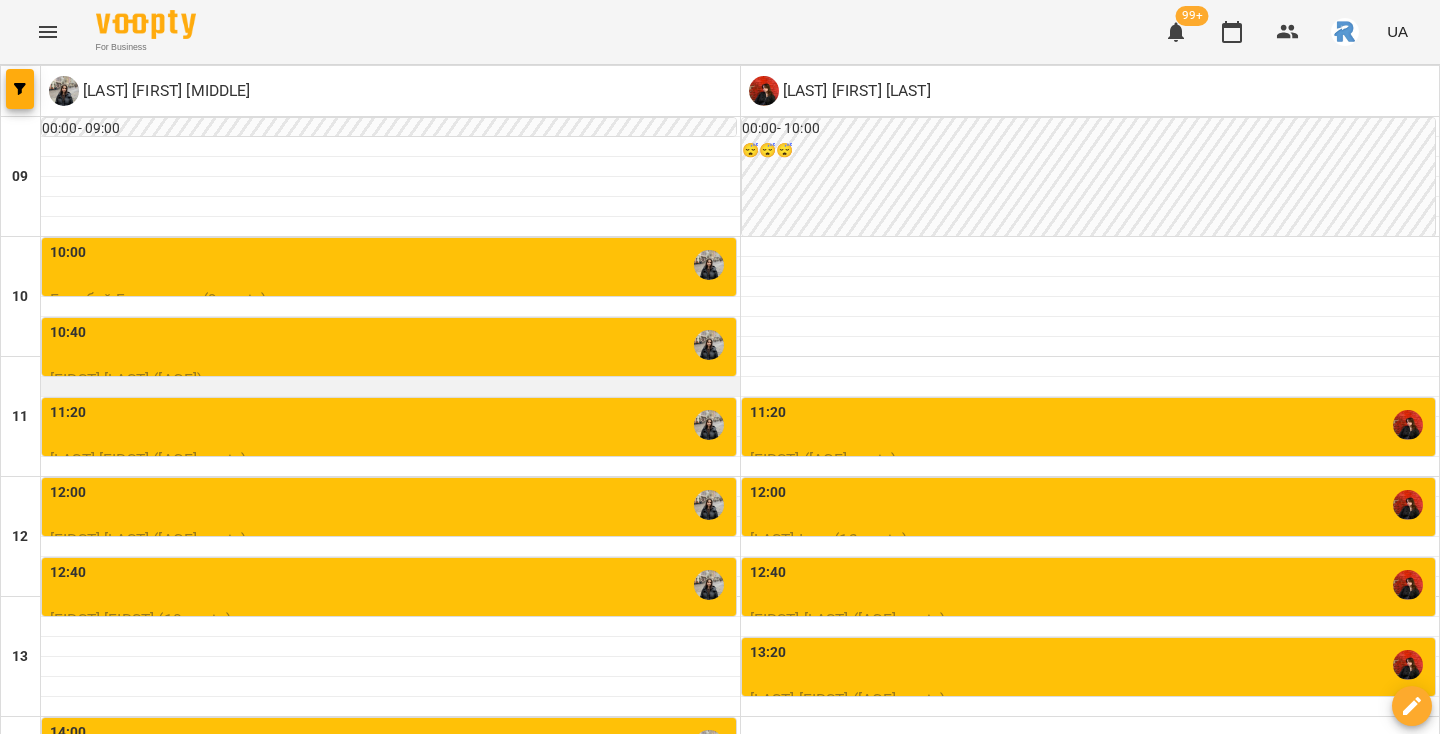 scroll, scrollTop: 212, scrollLeft: 0, axis: vertical 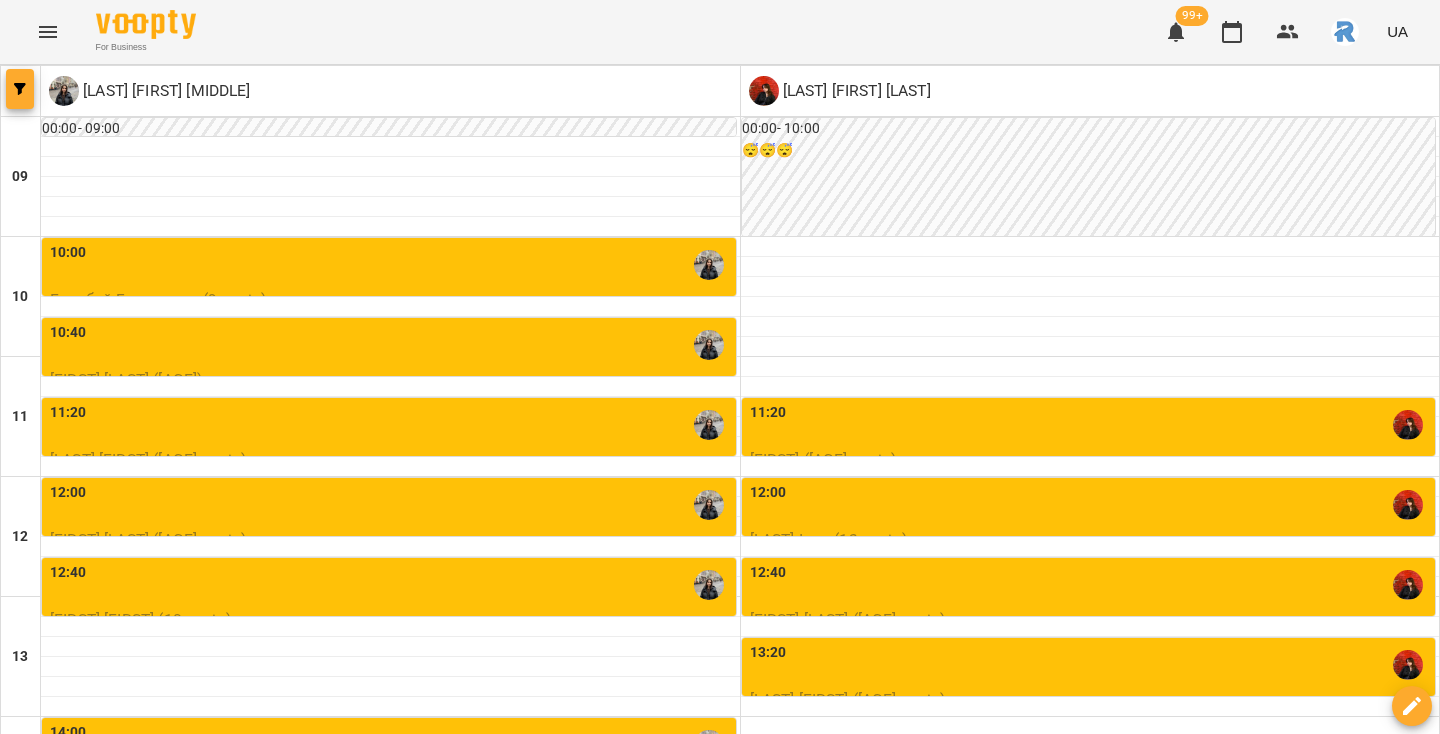click at bounding box center (20, 89) 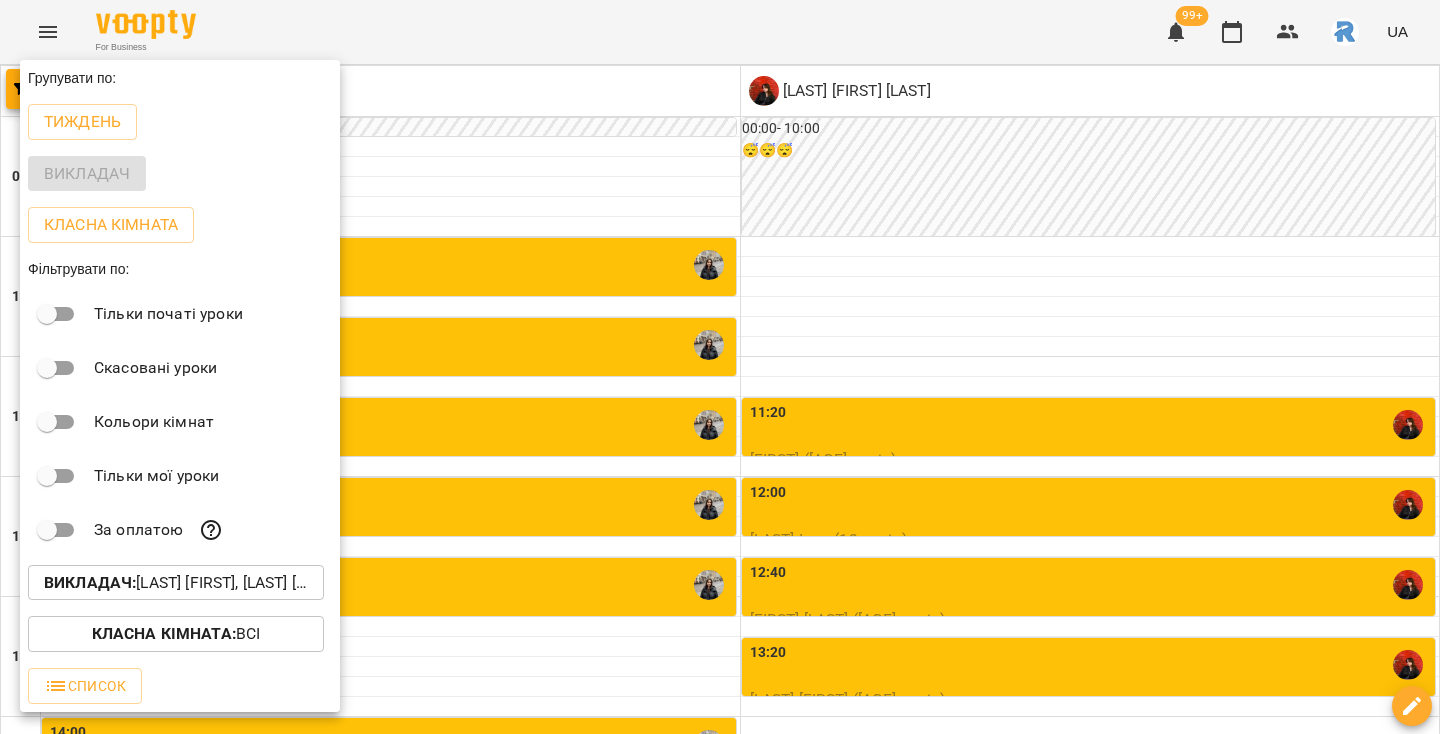 click on "******** : [LAST] [FIRST] [LAST], [LAST] [FIRST]" at bounding box center (176, 583) 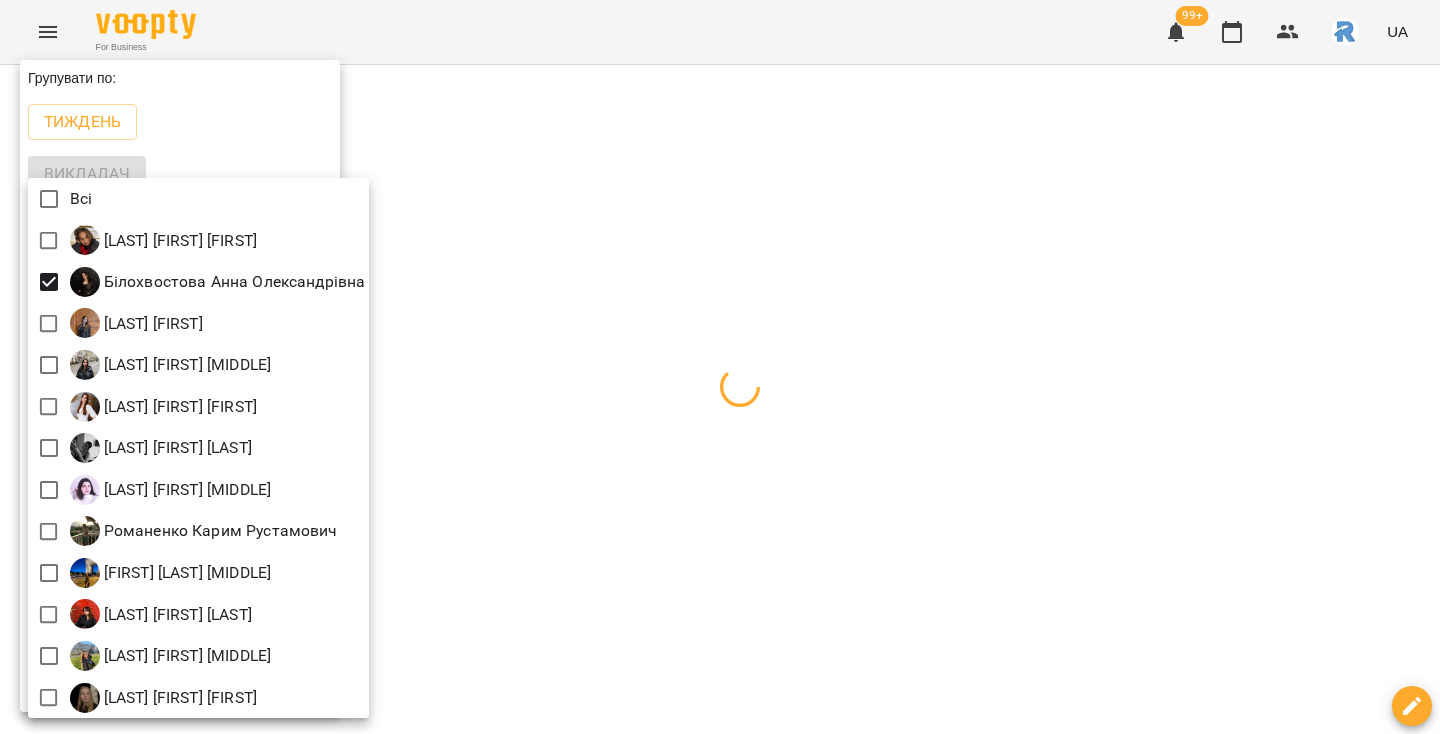 click at bounding box center [720, 367] 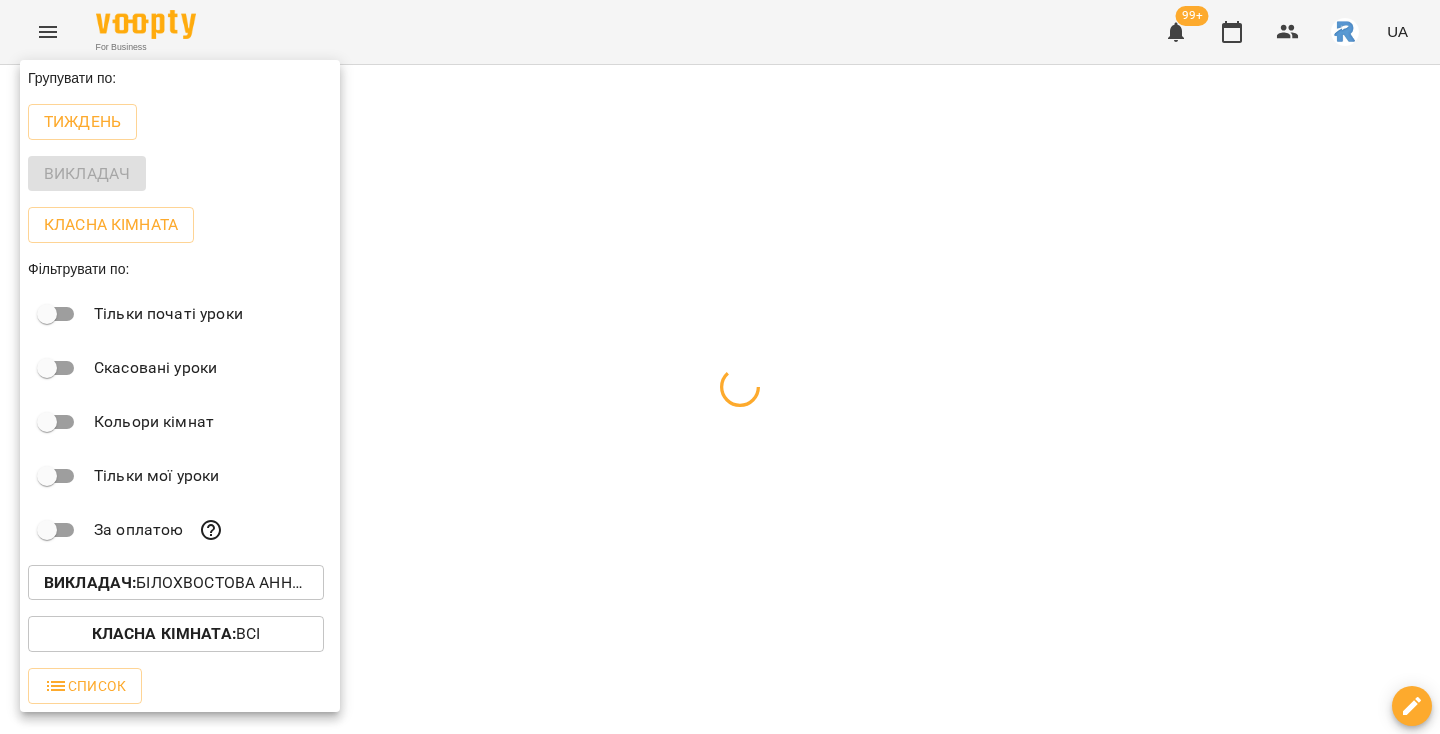 click at bounding box center [720, 367] 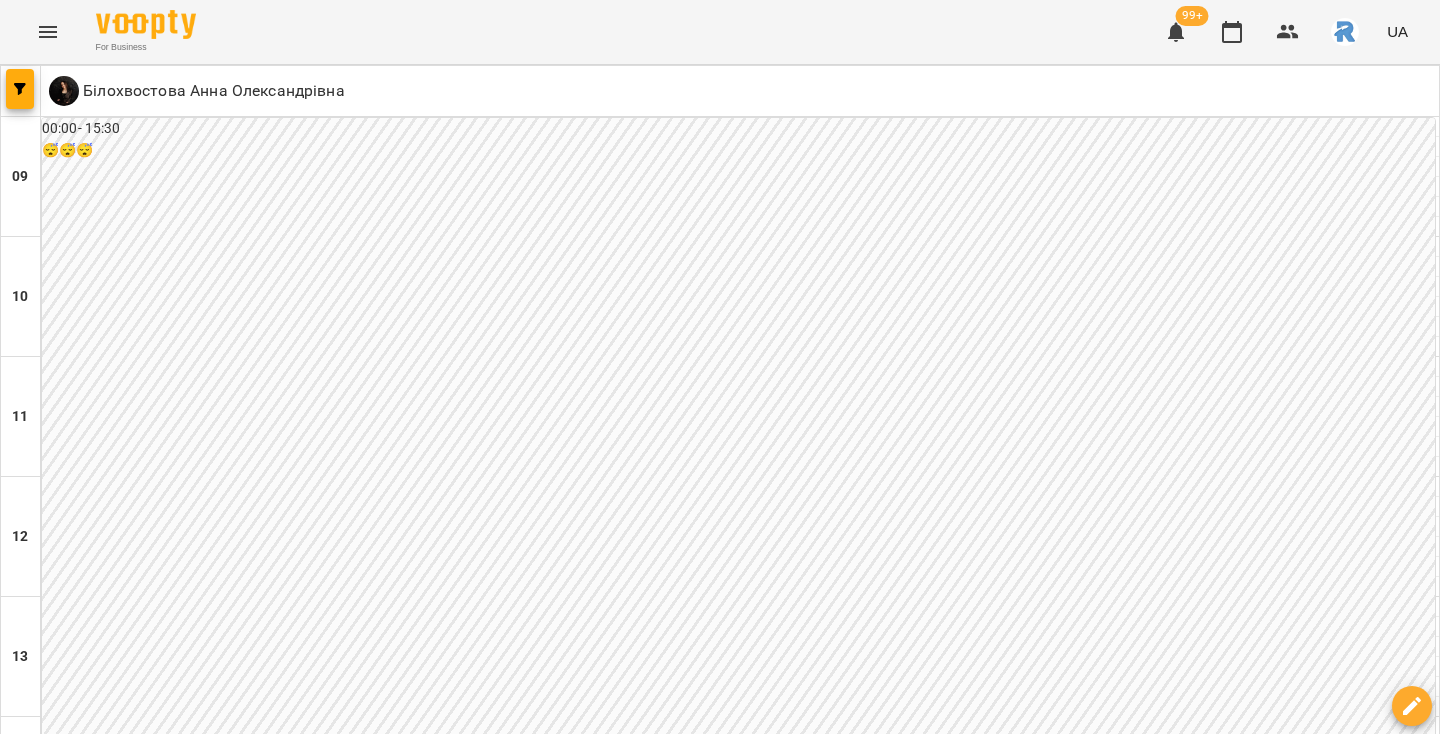 scroll, scrollTop: 905, scrollLeft: 0, axis: vertical 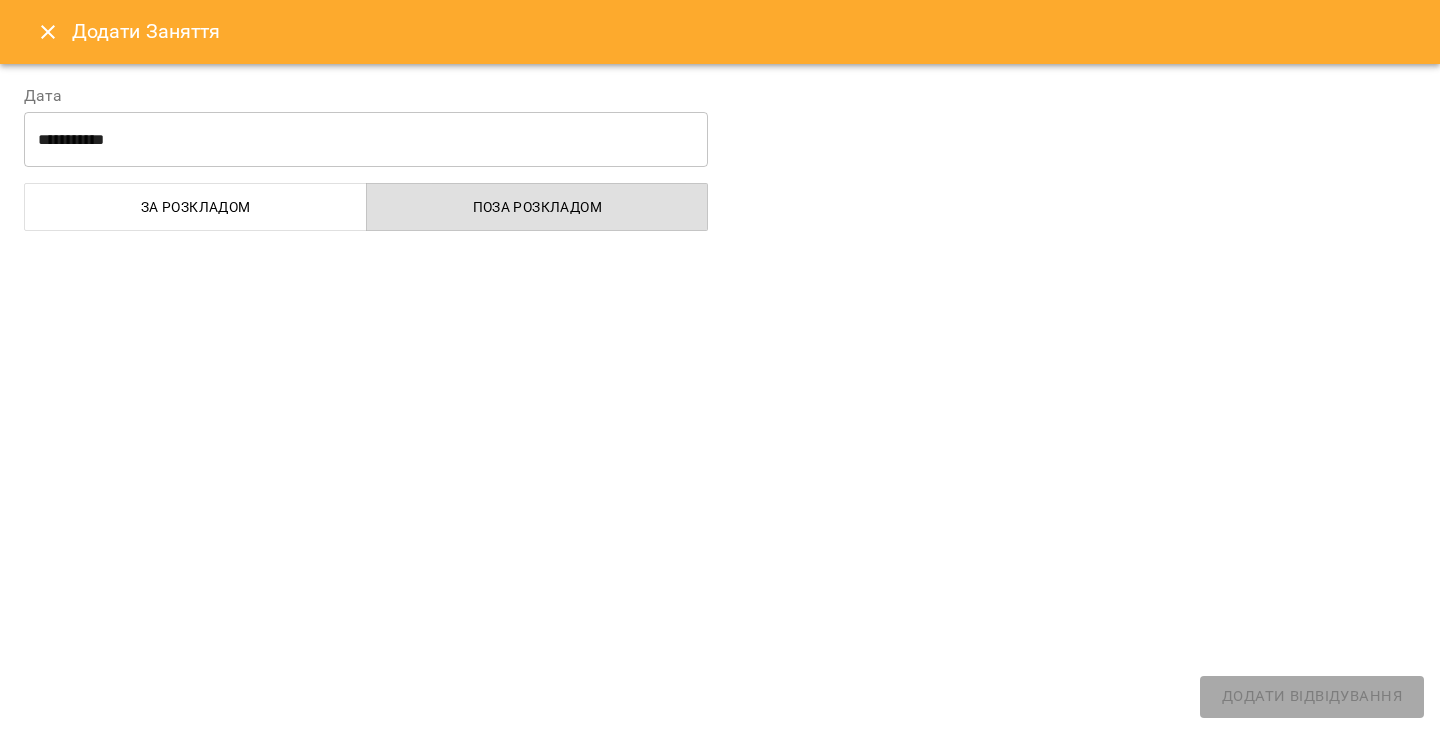 select 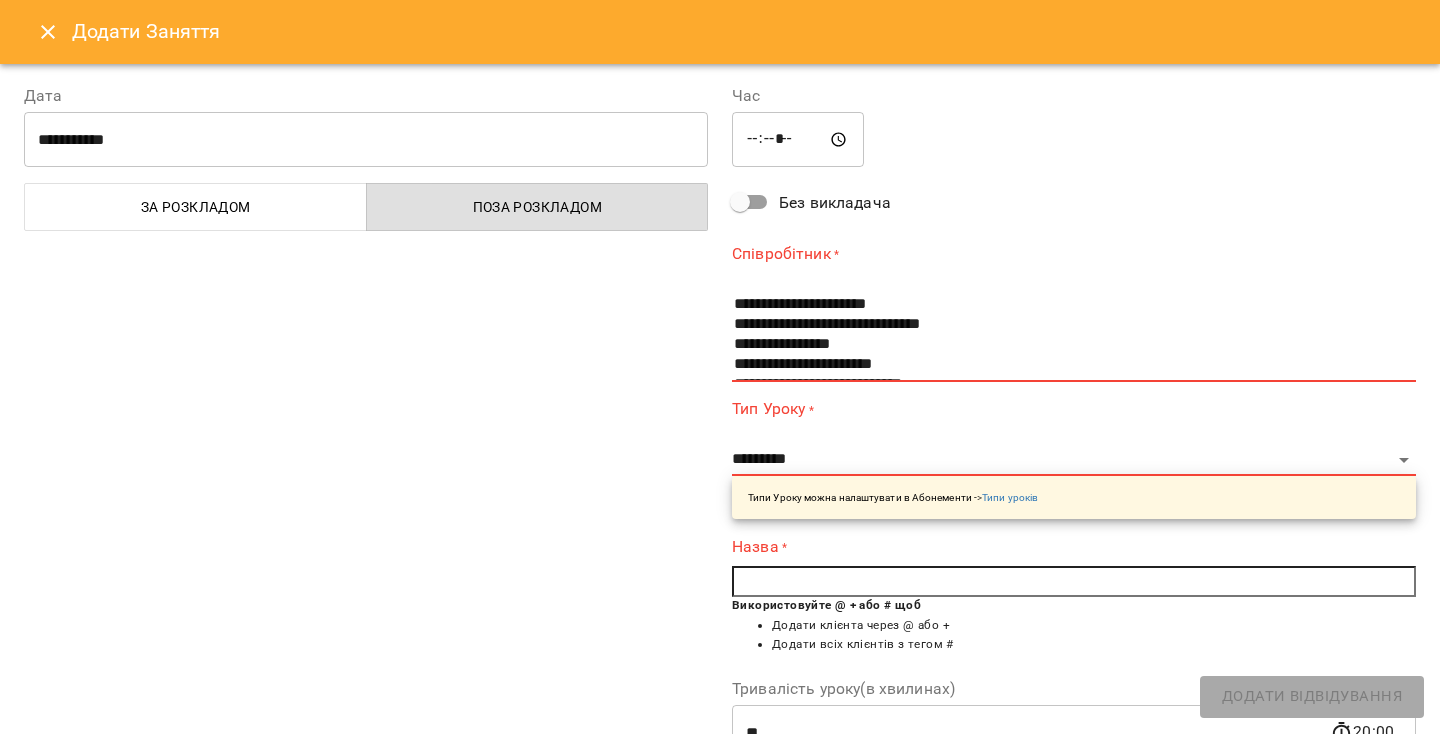 click on "*****" at bounding box center [798, 140] 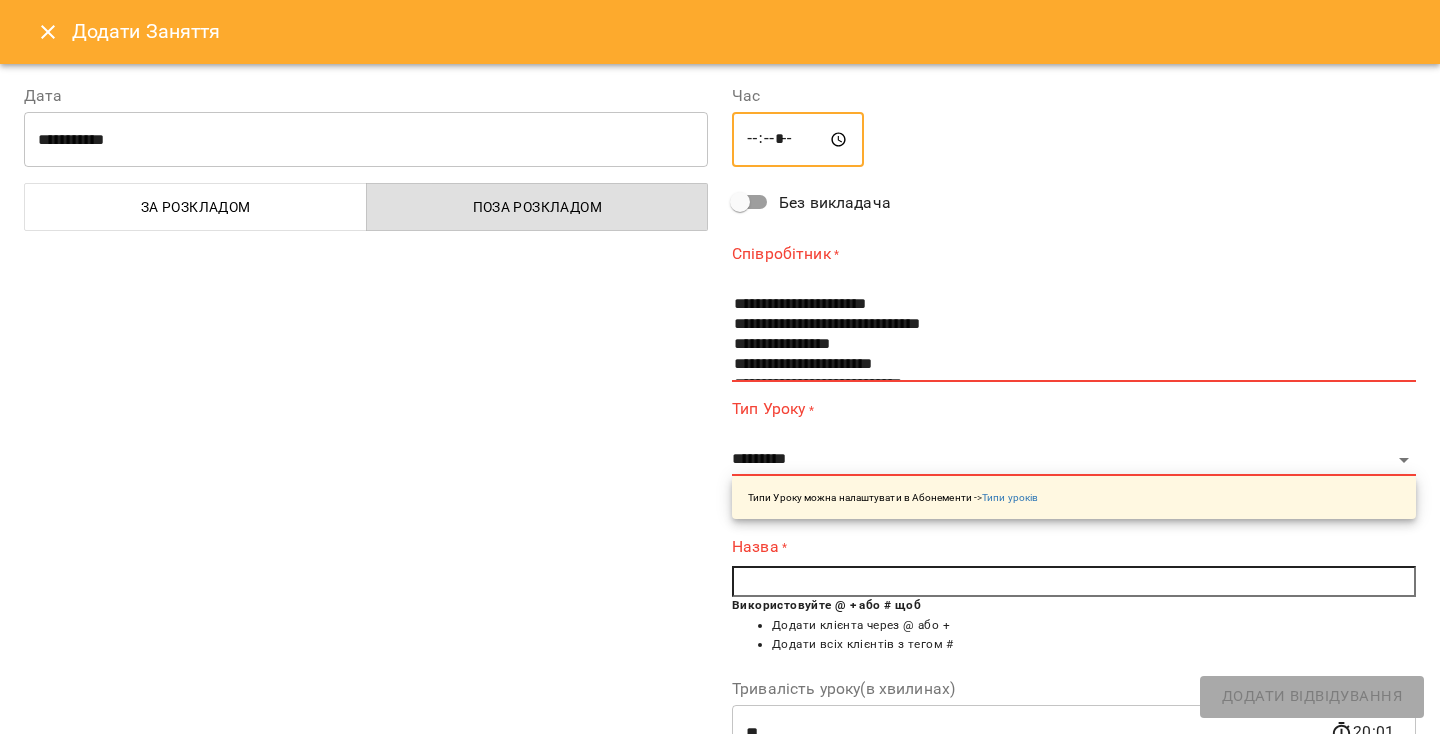 type on "*****" 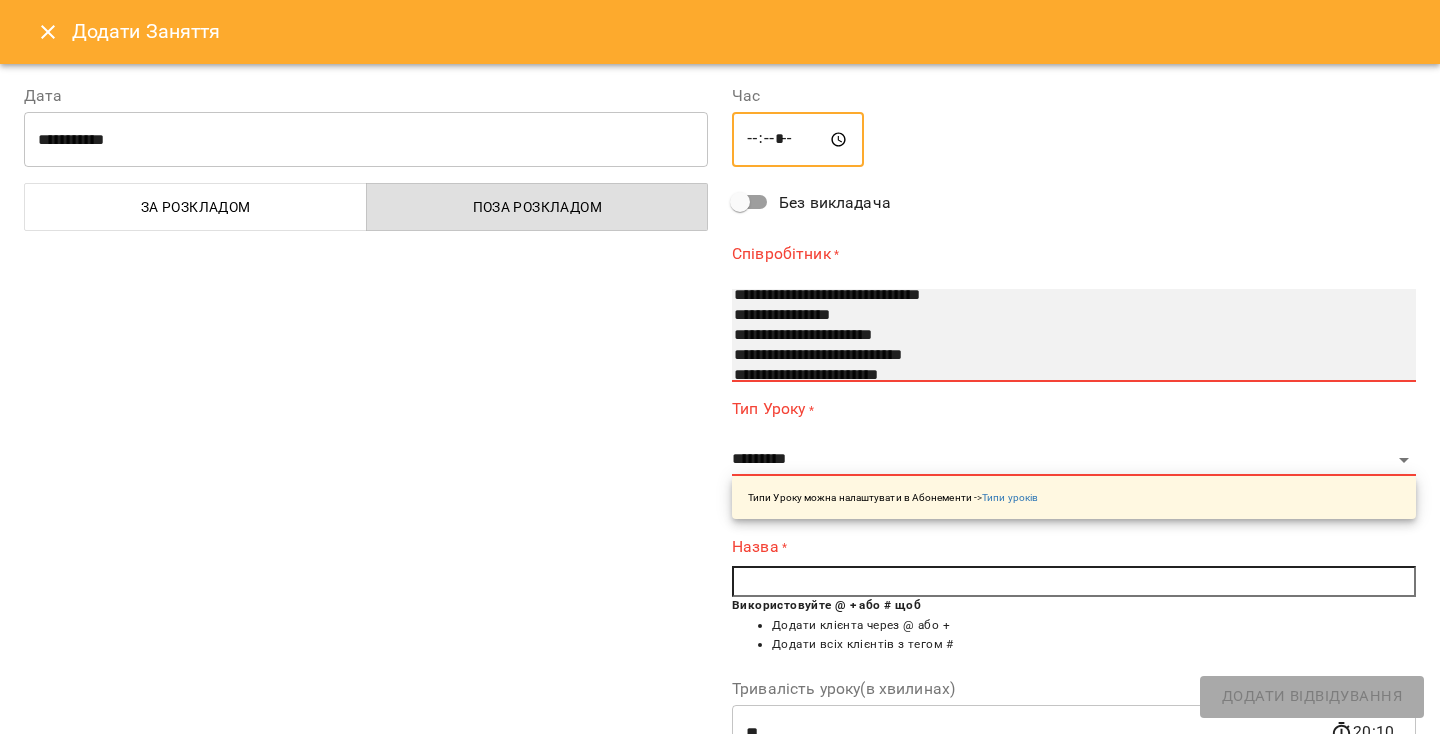 select on "**********" 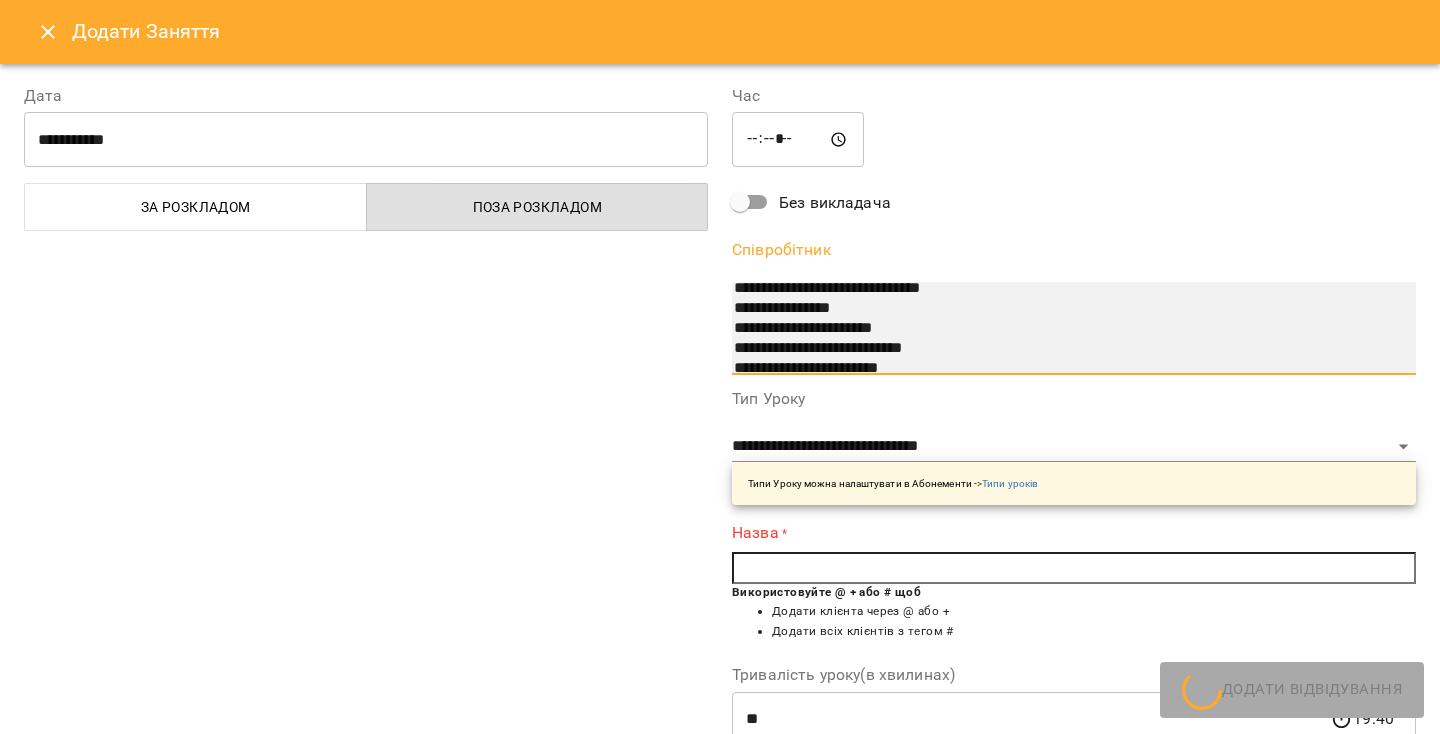 scroll, scrollTop: 26, scrollLeft: 0, axis: vertical 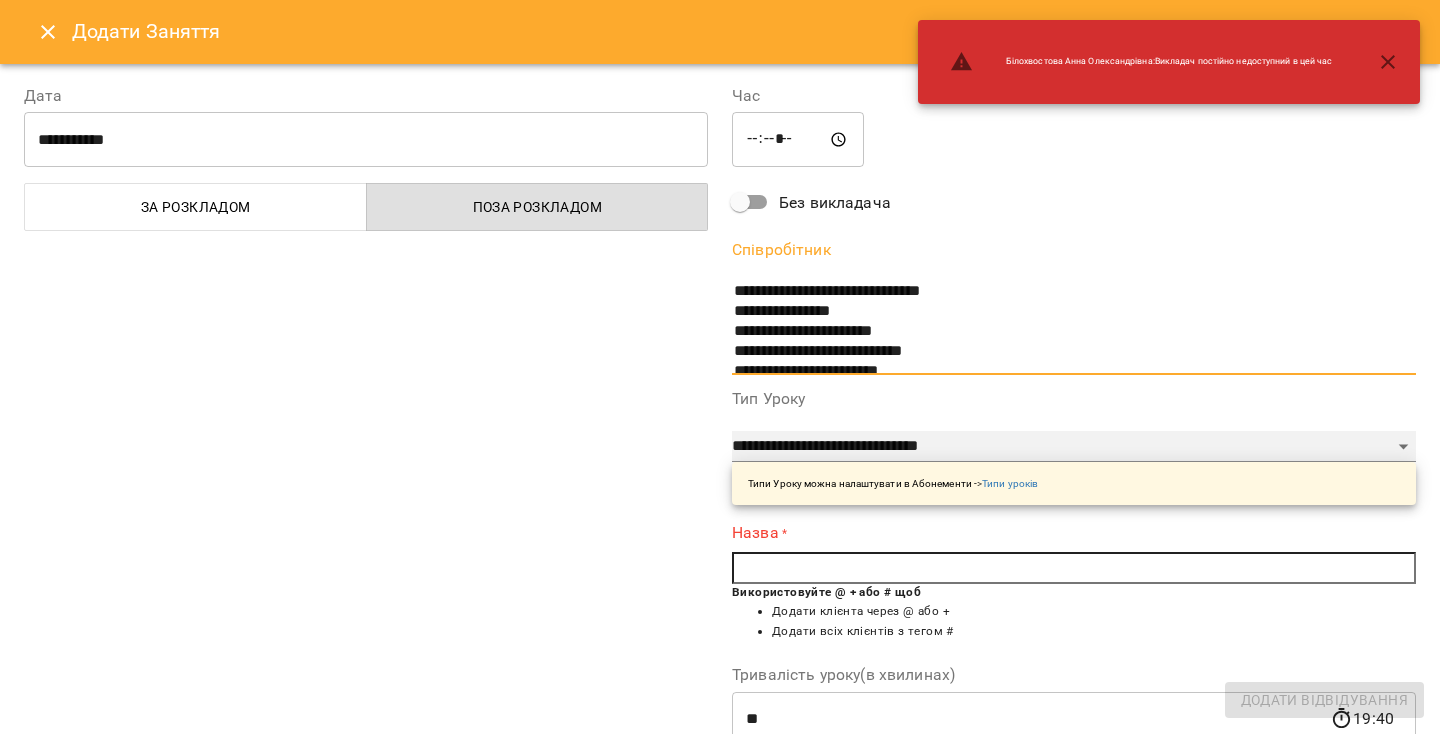 click on "**********" at bounding box center [1074, 447] 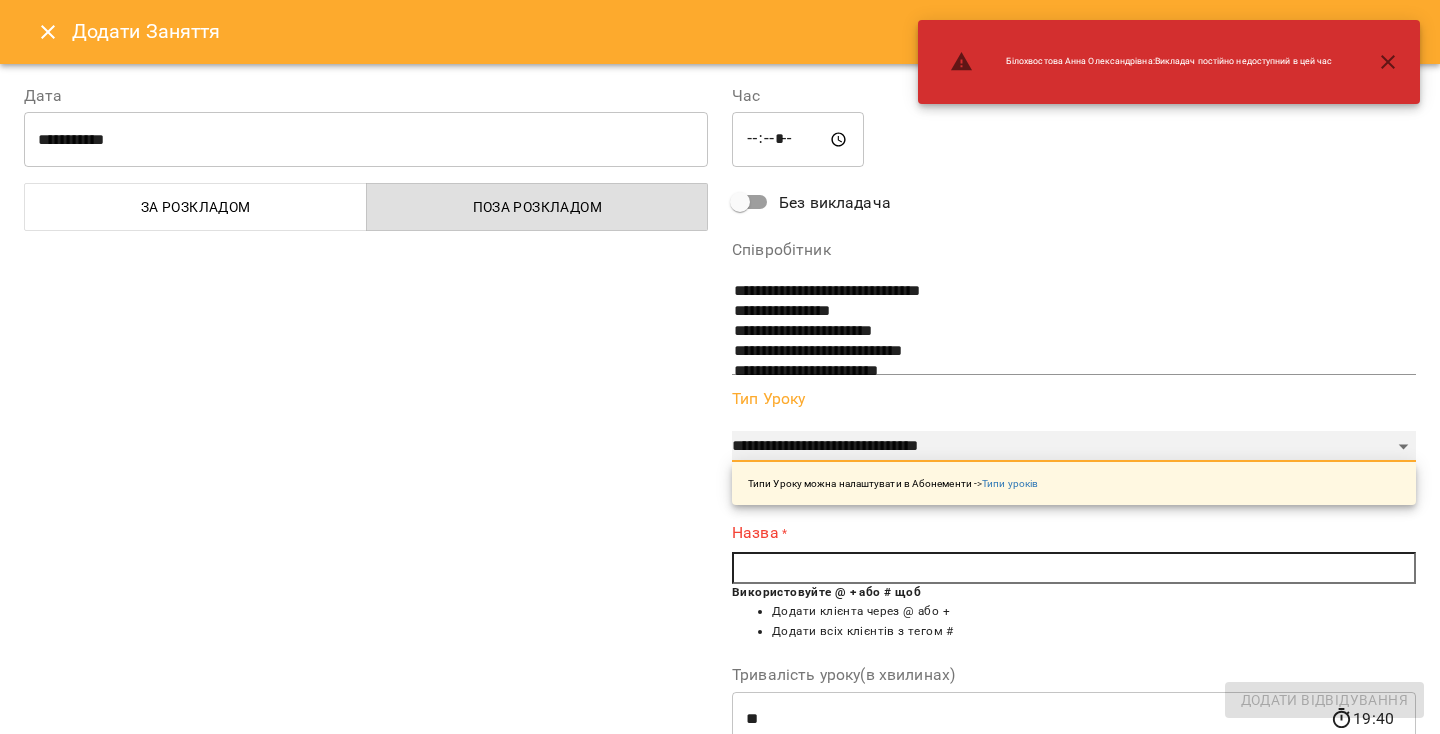 select on "**********" 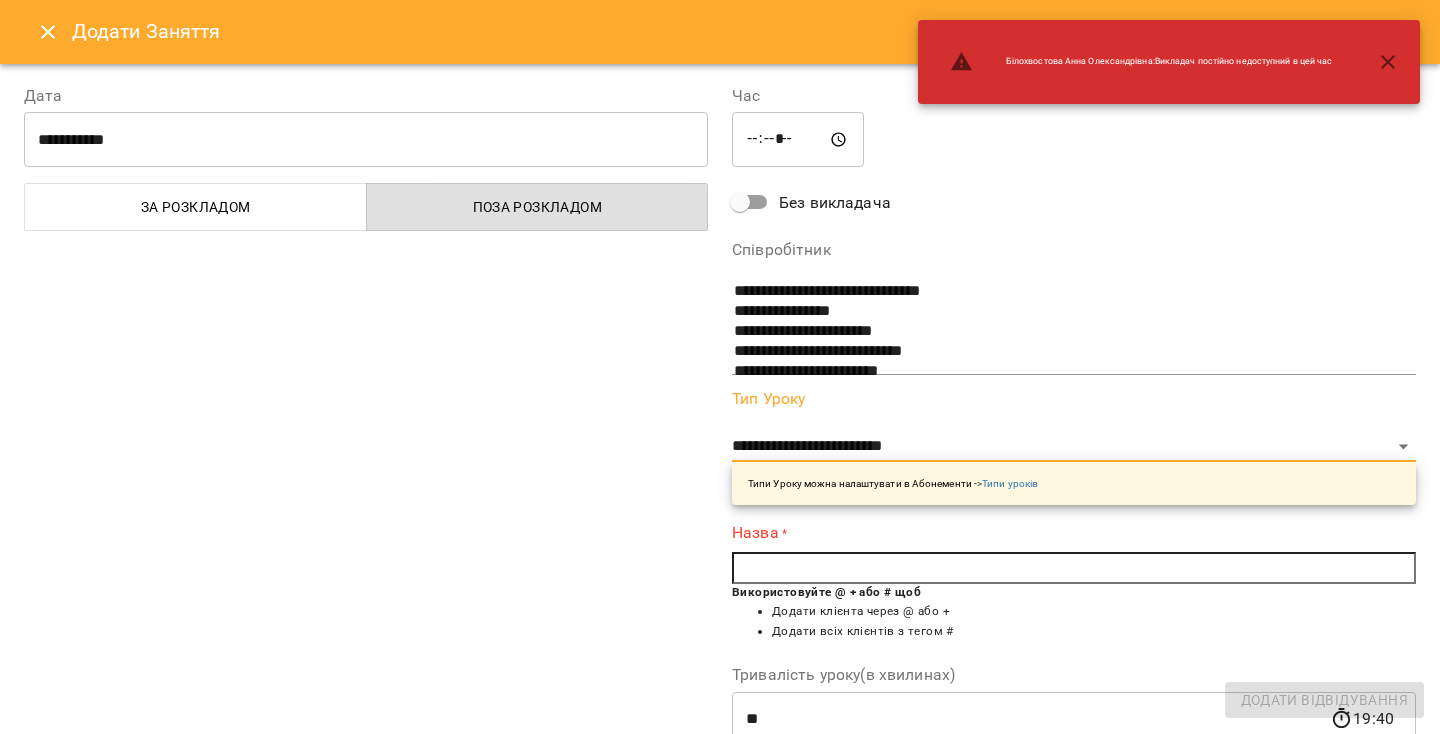 click at bounding box center [1074, 568] 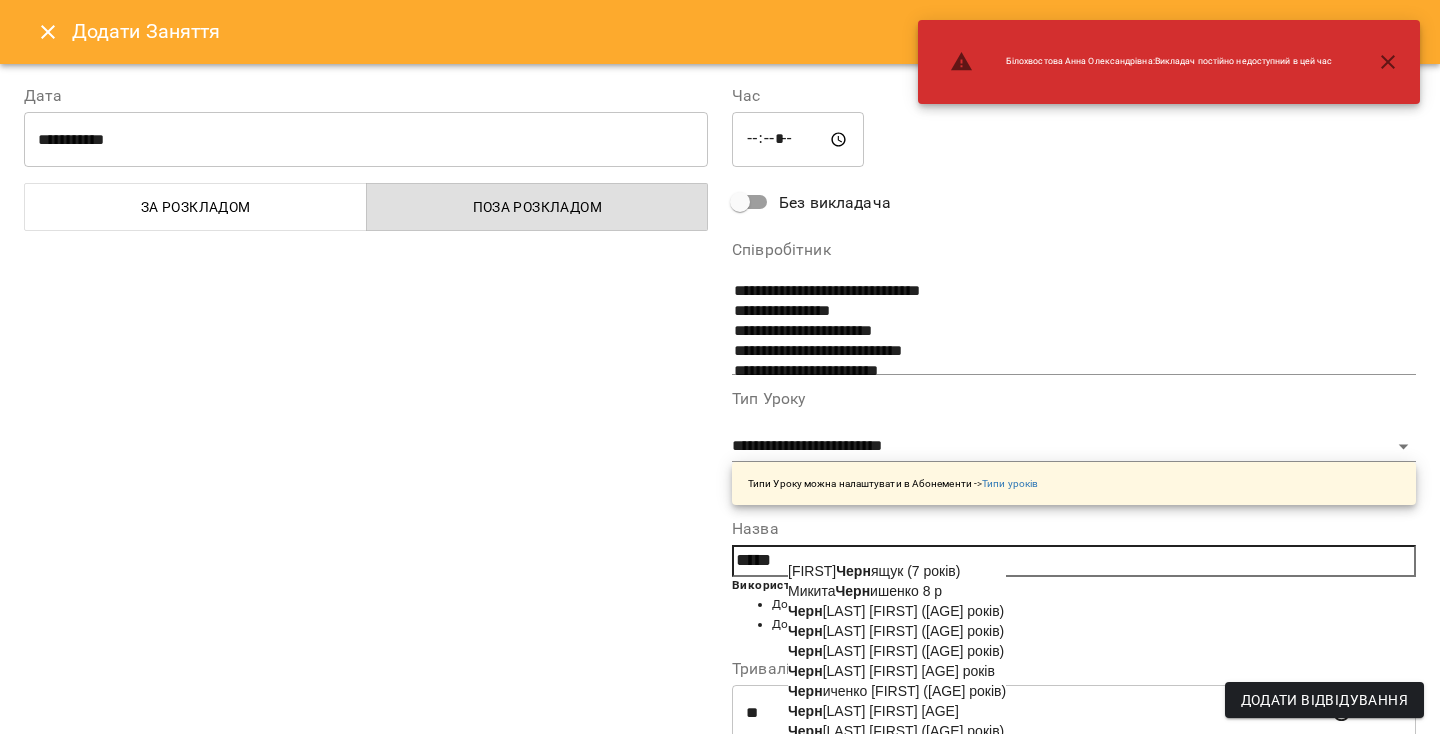 type on "******" 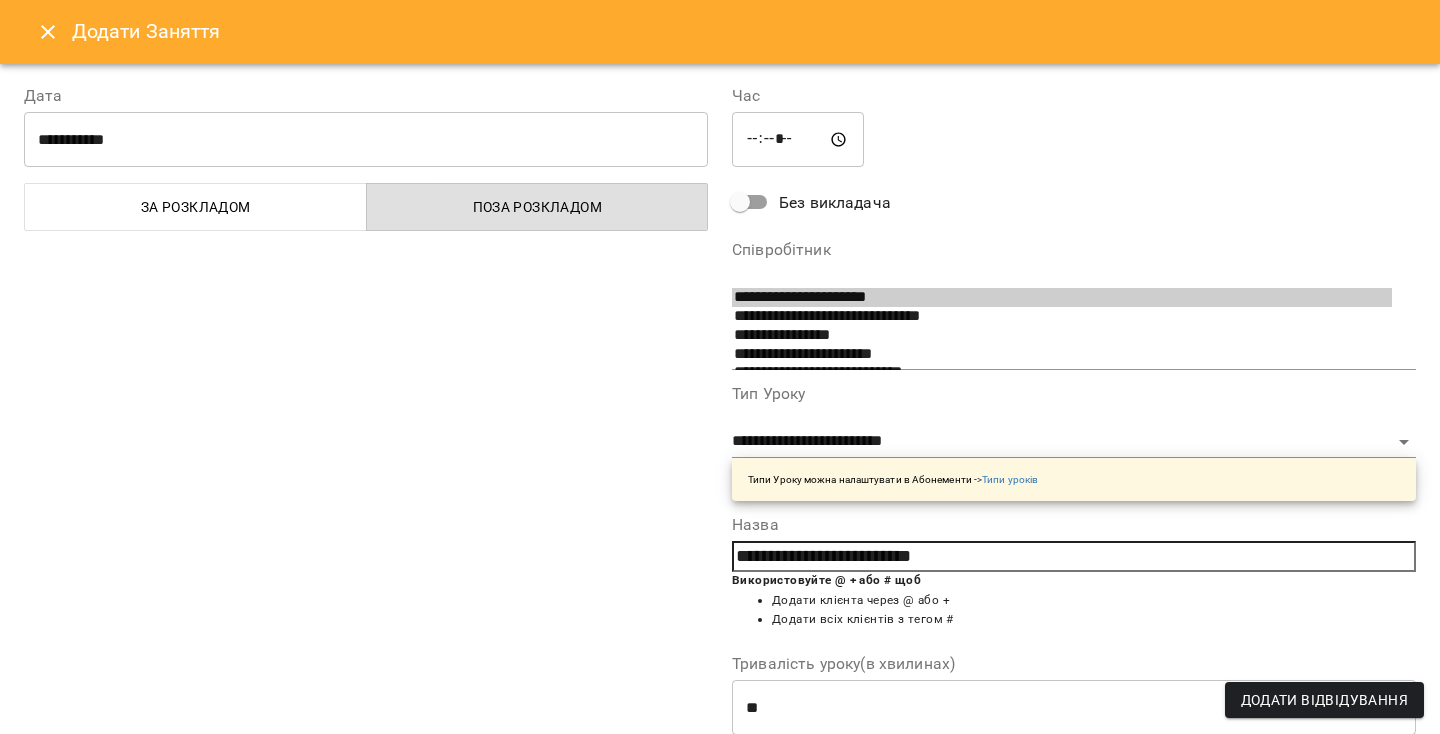 select on "**********" 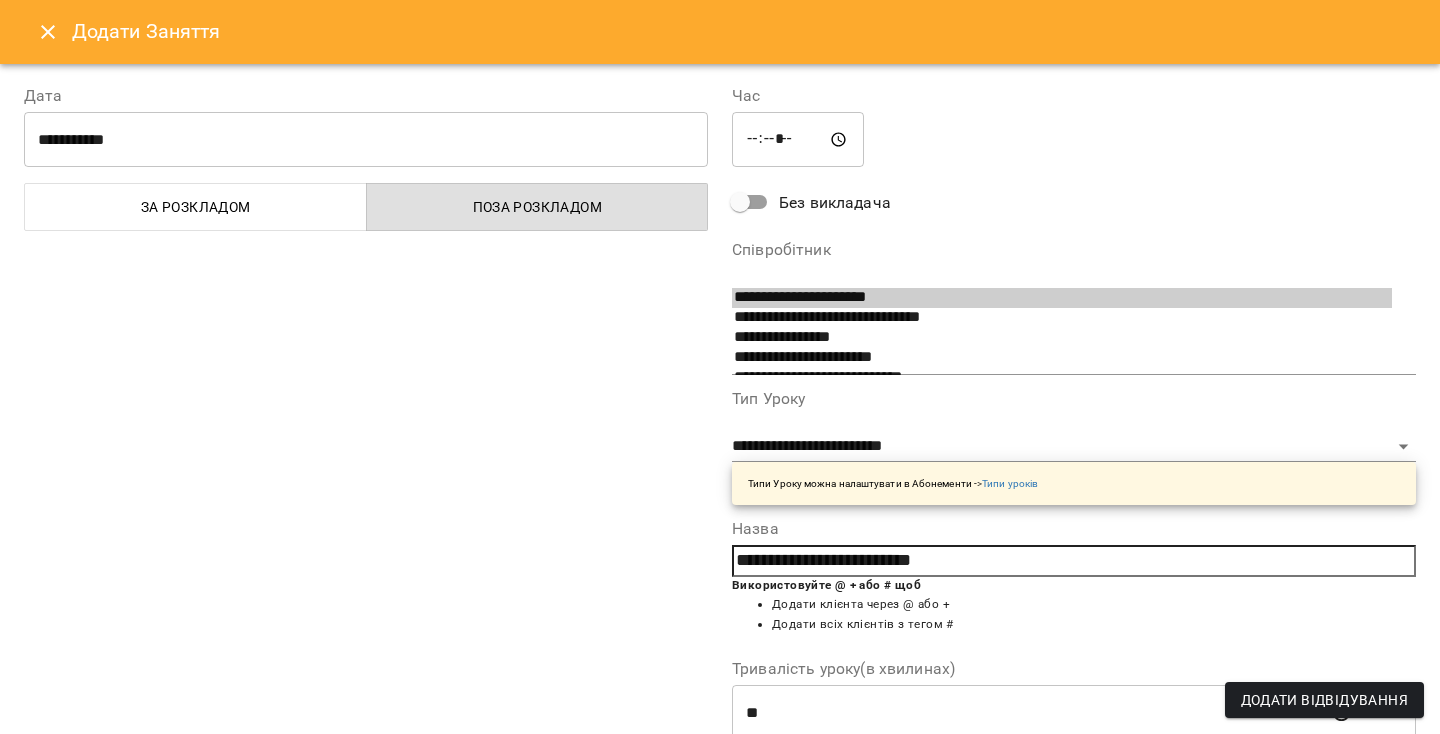 scroll, scrollTop: 905, scrollLeft: 0, axis: vertical 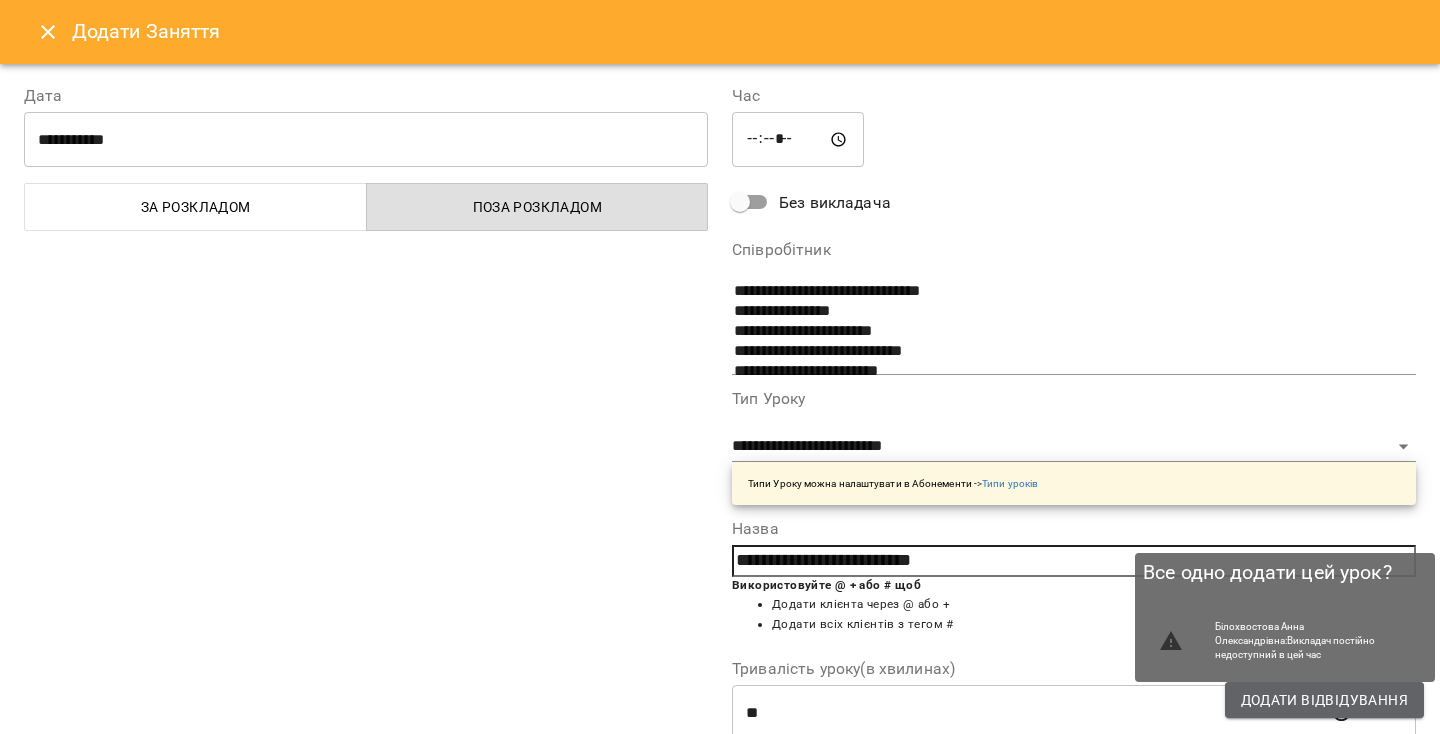 click on "Додати Відвідування" at bounding box center [1324, 700] 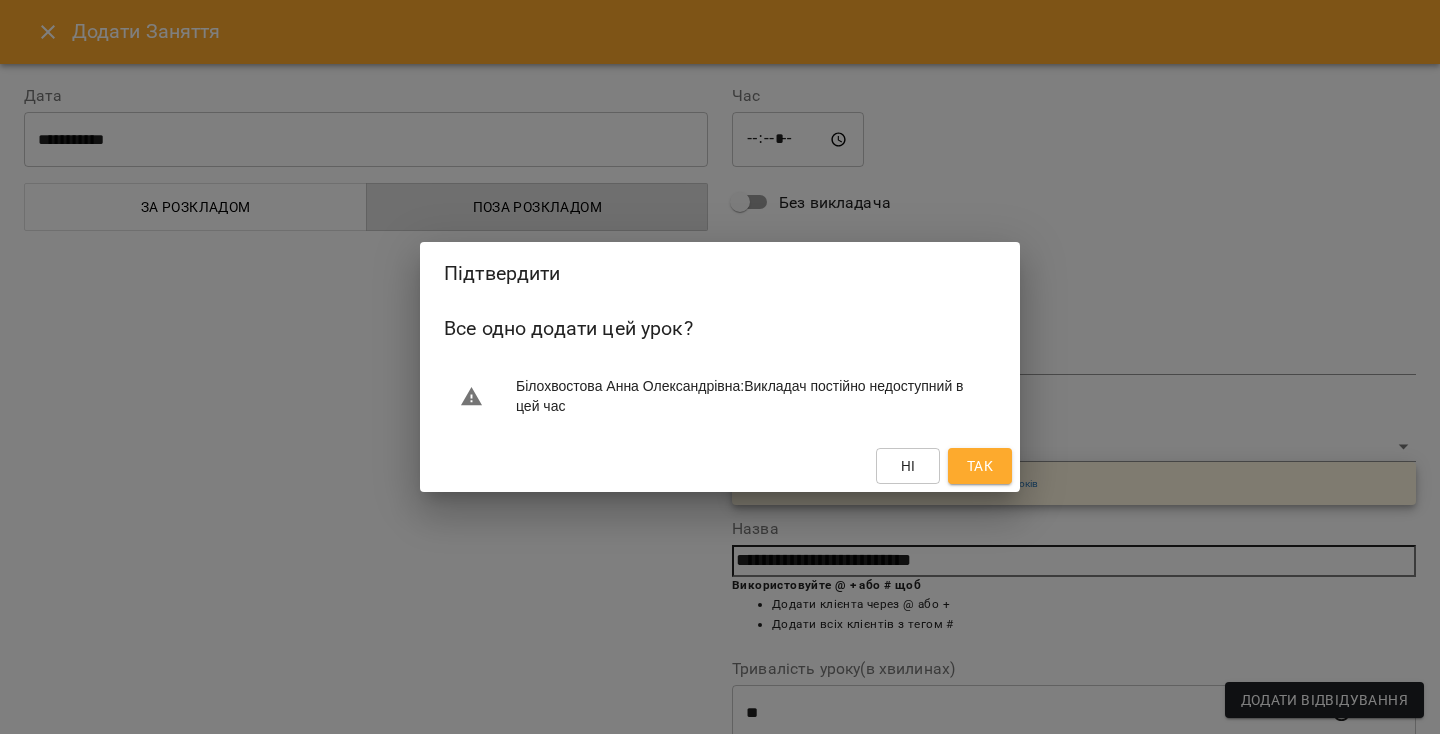 click on "Так" at bounding box center (980, 466) 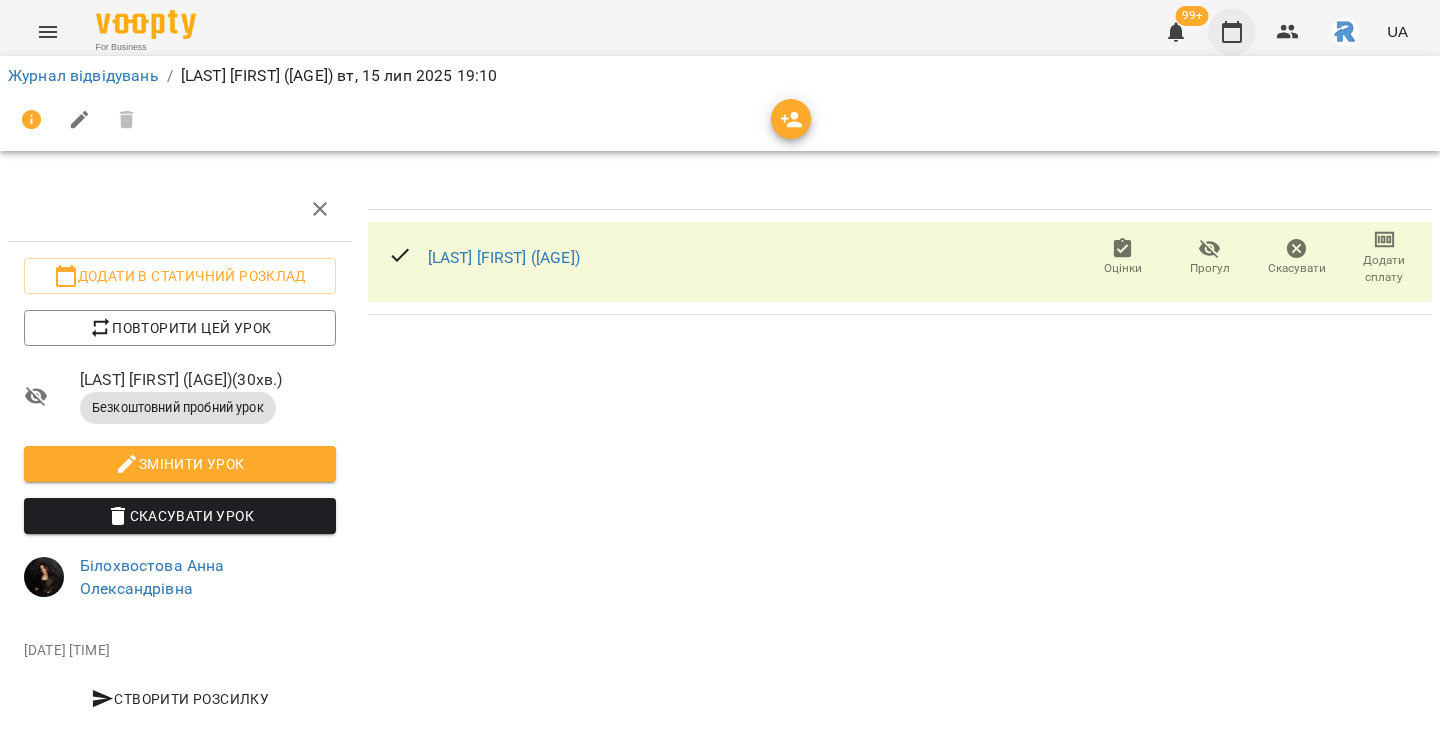 click at bounding box center (1232, 32) 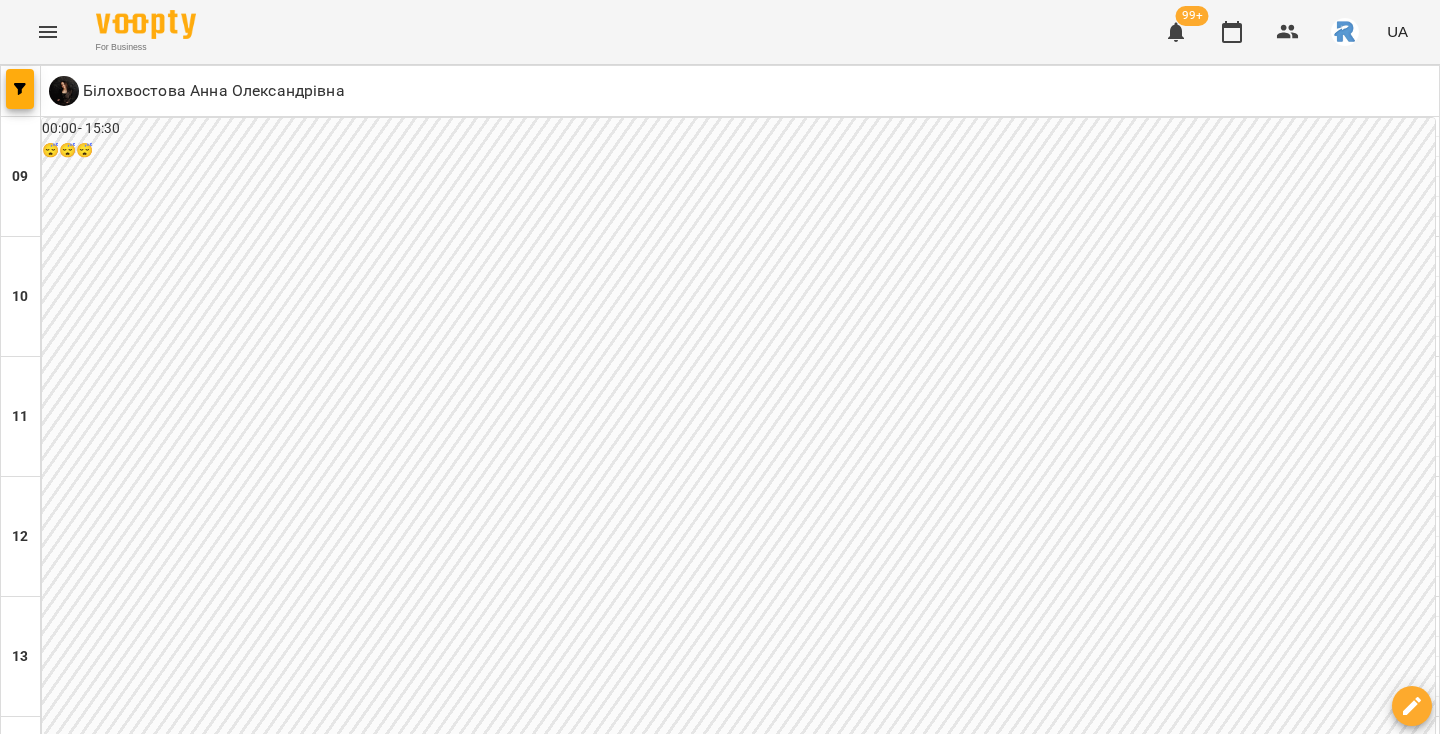 scroll, scrollTop: 692, scrollLeft: 0, axis: vertical 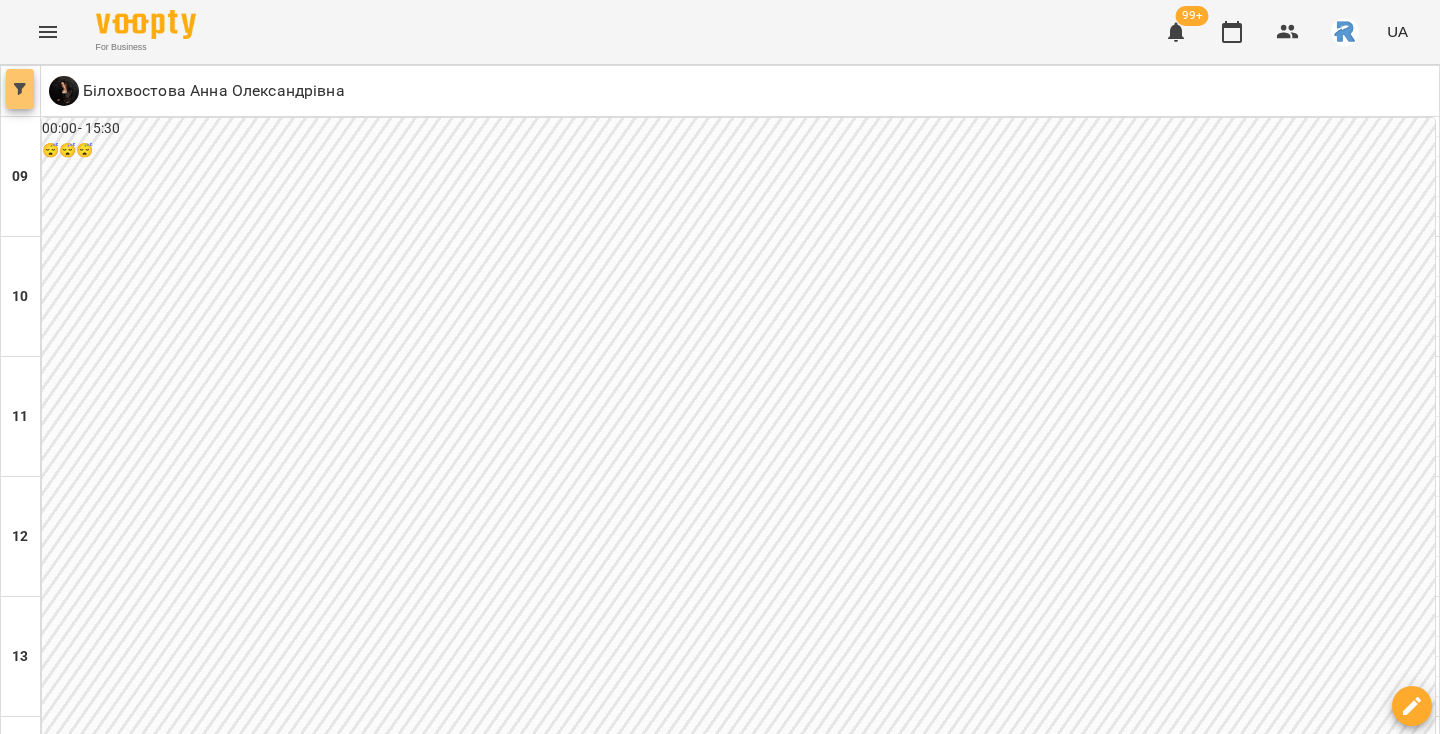 click at bounding box center (20, 89) 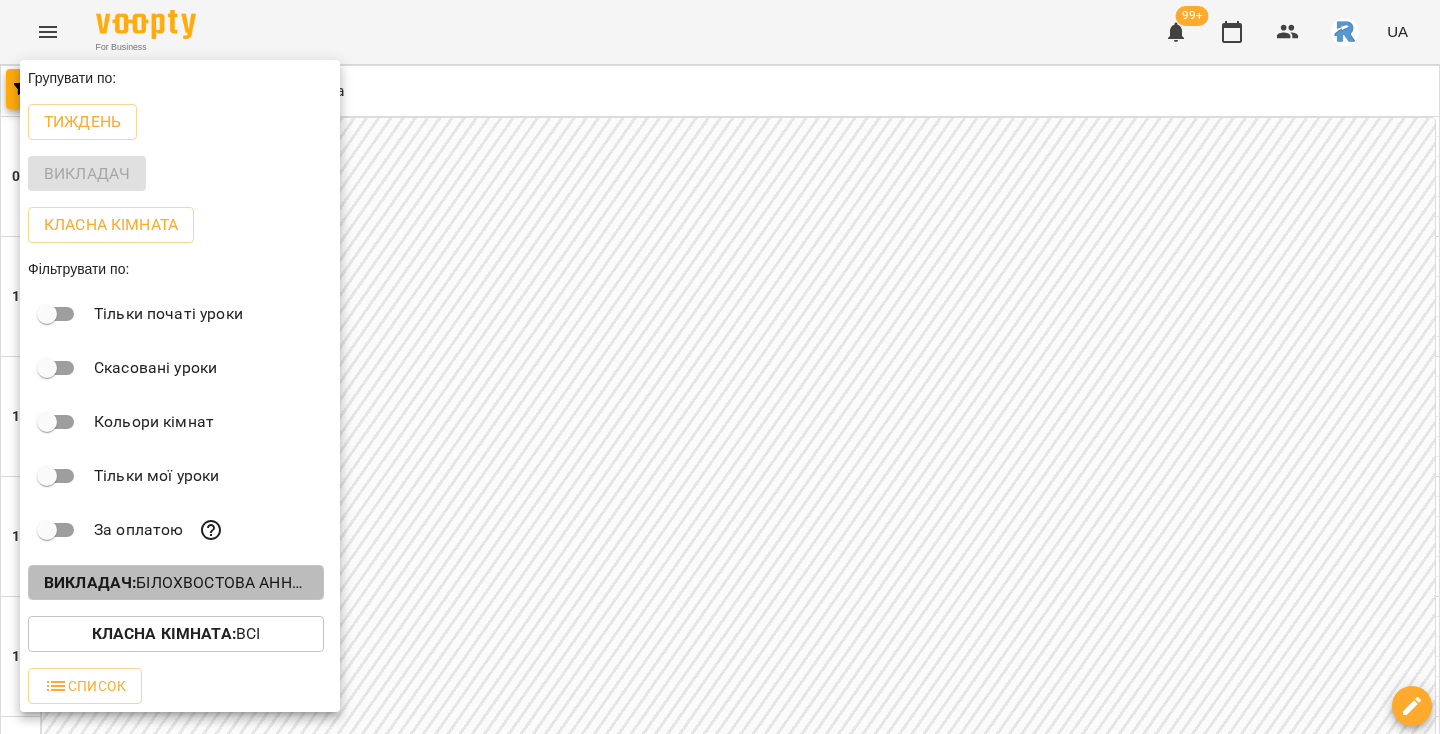 click on "Викладач :  Білохвостова Анна Олександрівна" at bounding box center [176, 583] 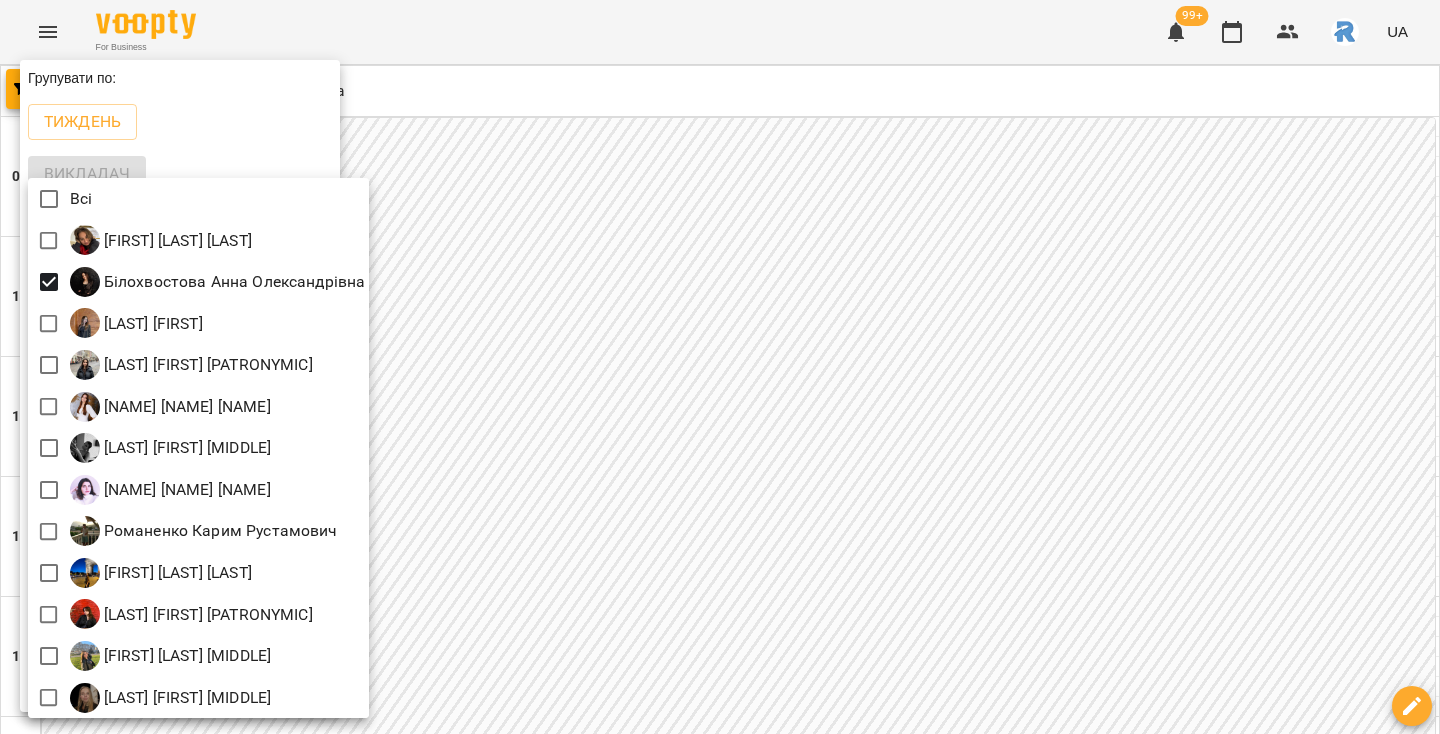 scroll, scrollTop: 4, scrollLeft: 0, axis: vertical 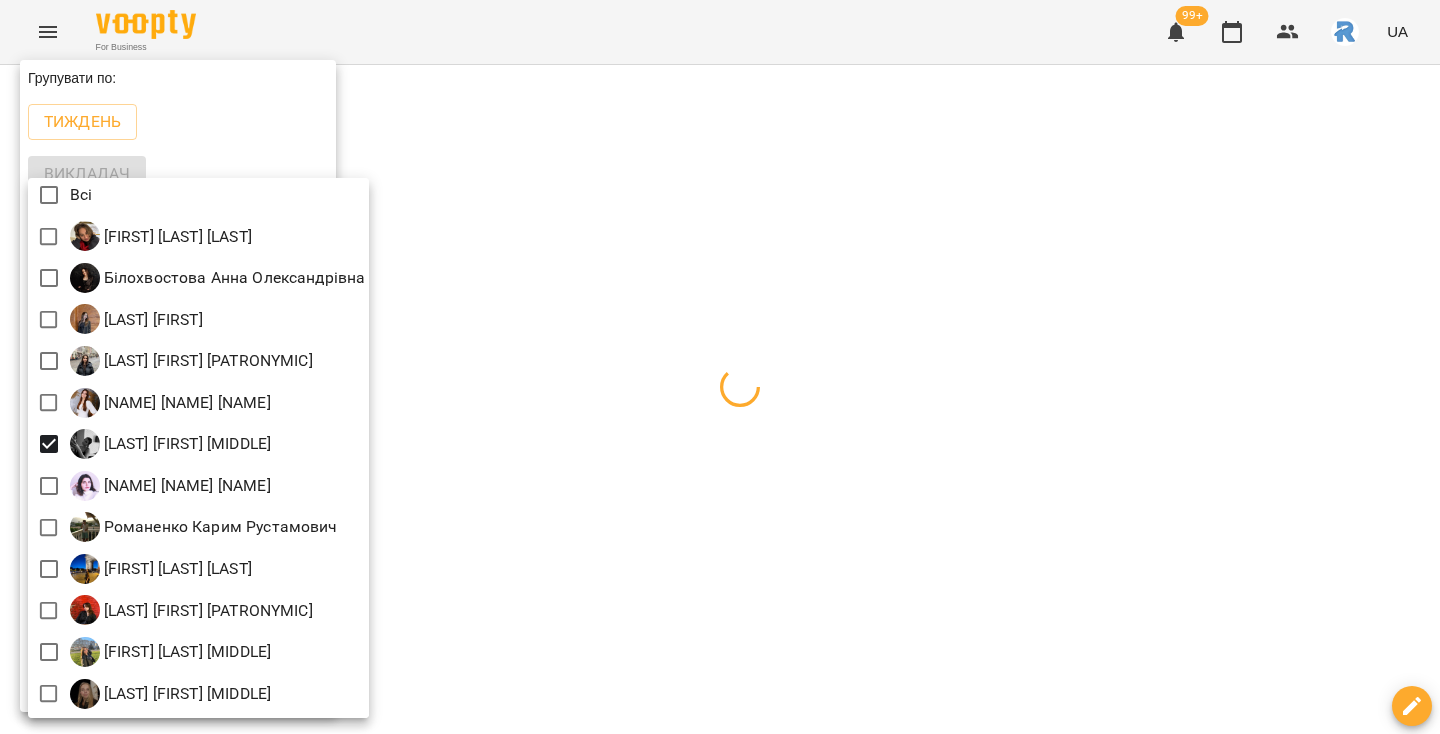 click at bounding box center [720, 367] 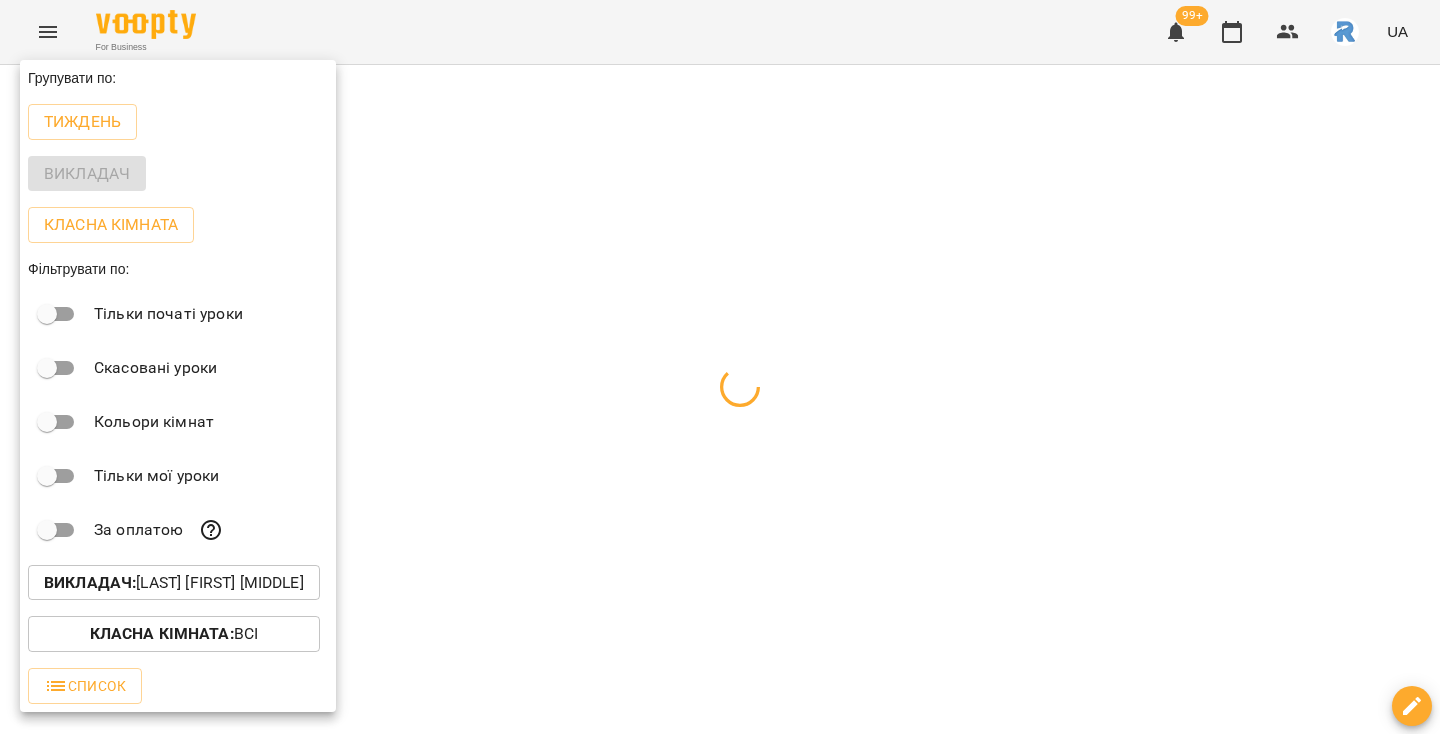 click at bounding box center [720, 367] 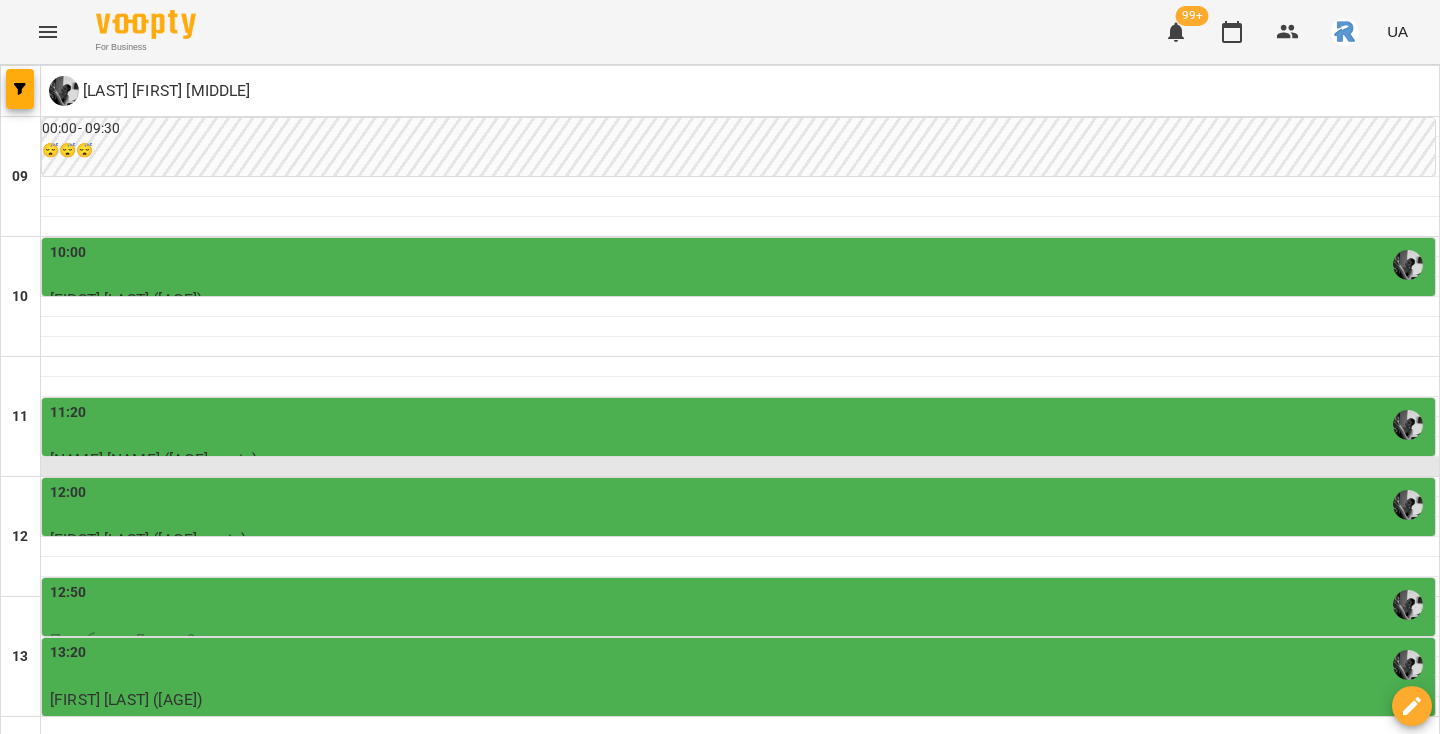 scroll, scrollTop: 426, scrollLeft: 0, axis: vertical 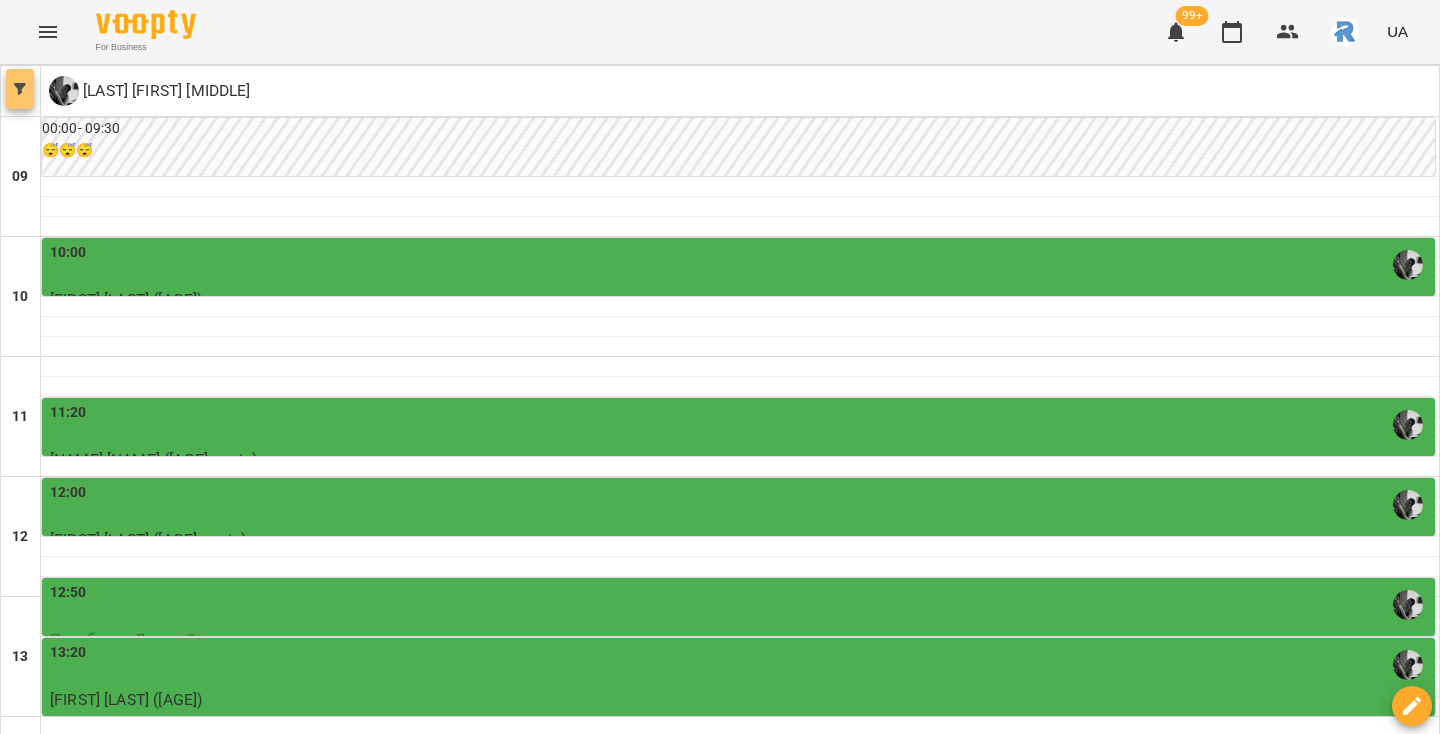 click at bounding box center [20, 89] 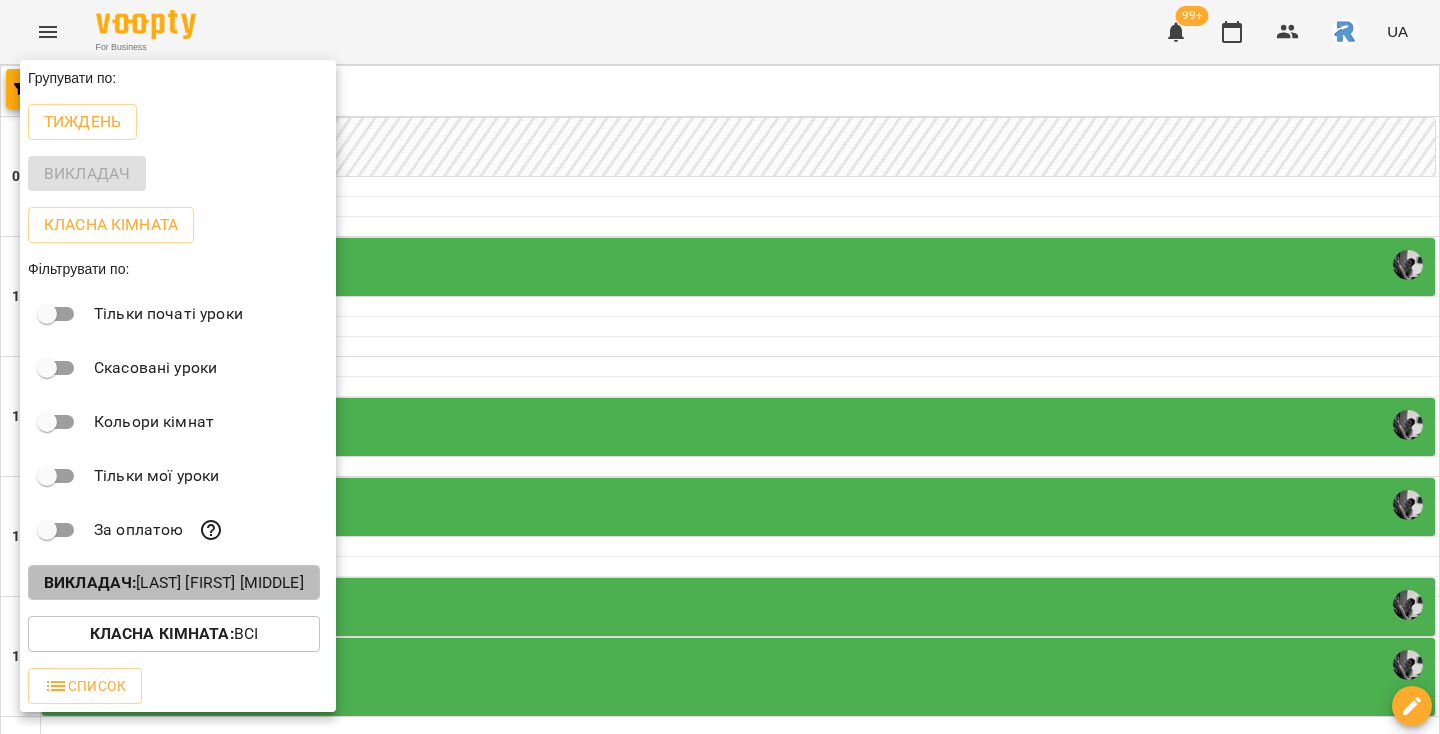 click on "Викладач : [NAME] [NAME] [NAME]" at bounding box center (174, 583) 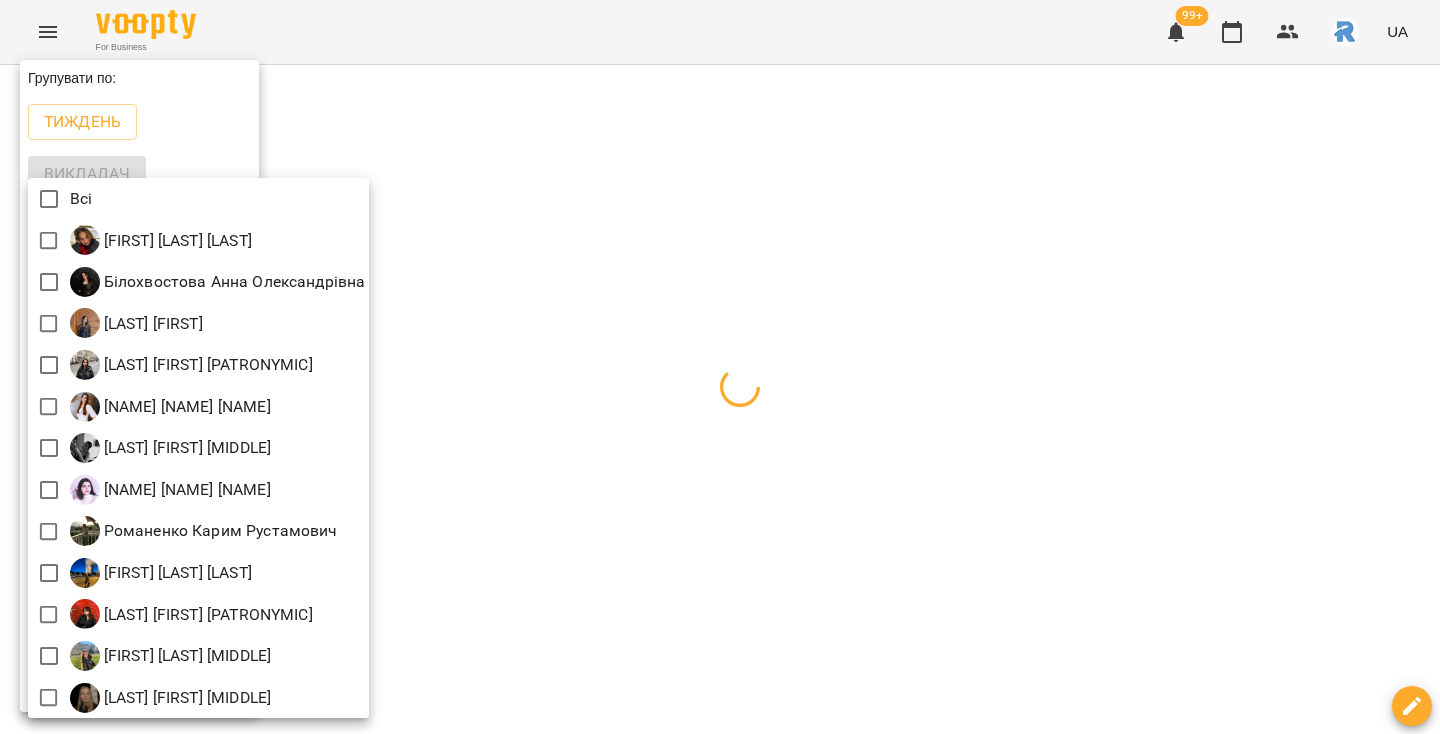click at bounding box center (720, 367) 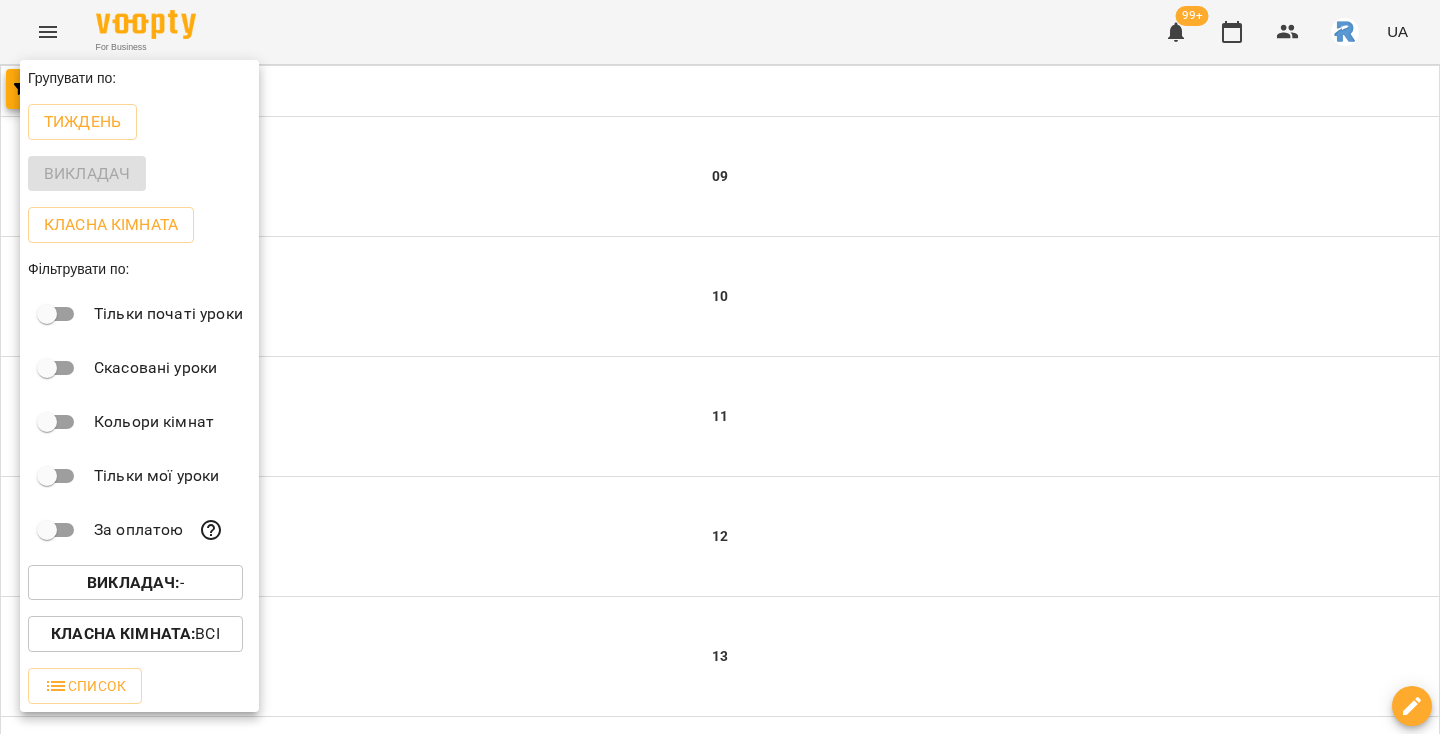 click at bounding box center [720, 367] 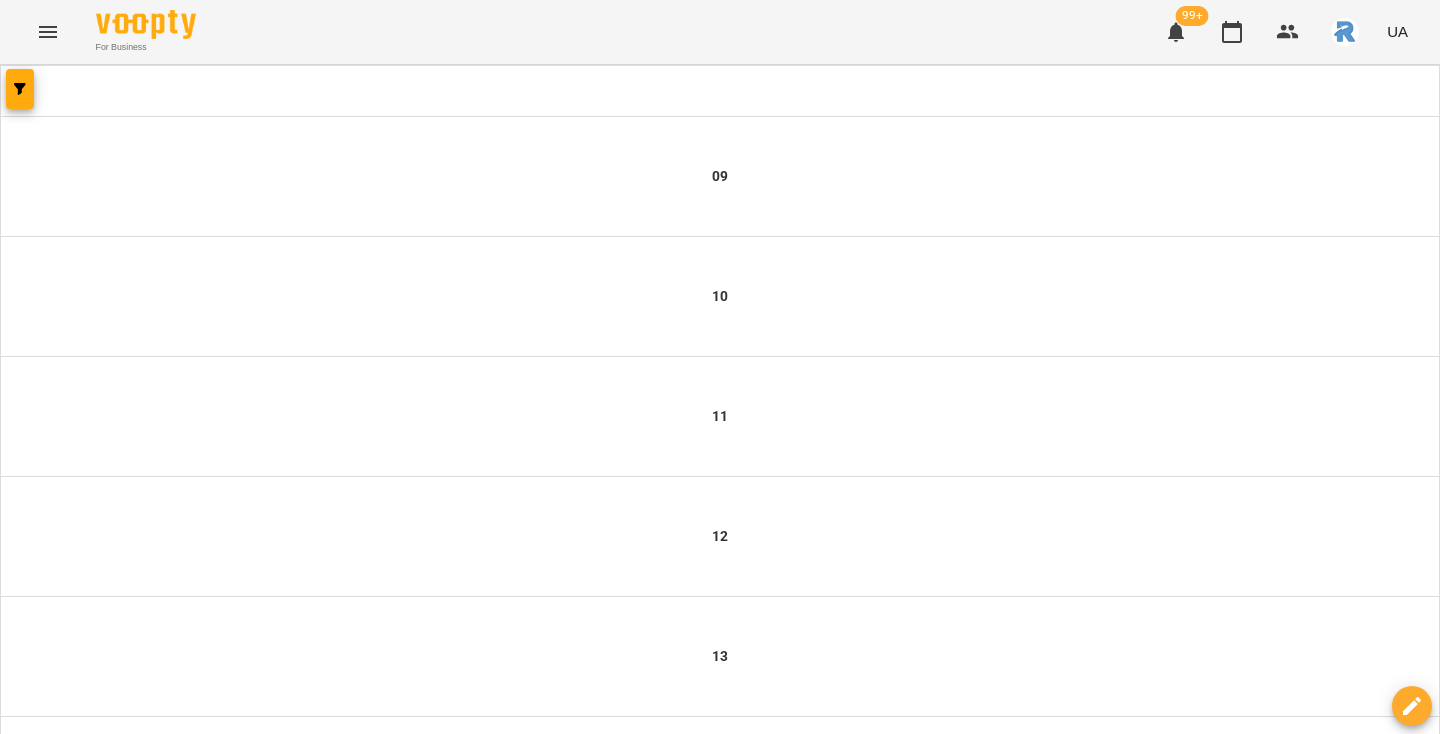 click on "For Business 99+ UA" at bounding box center [720, 32] 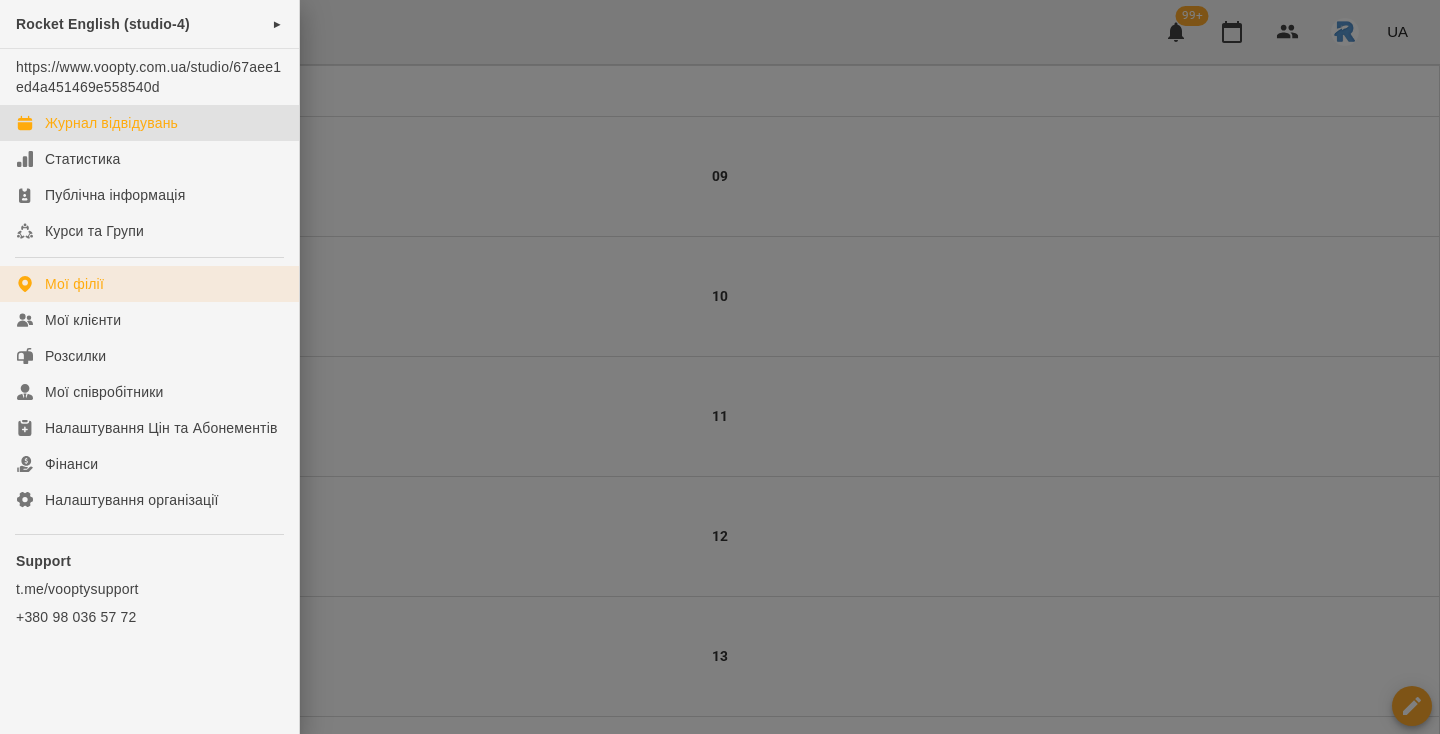 click on "Мої філії" at bounding box center [149, 284] 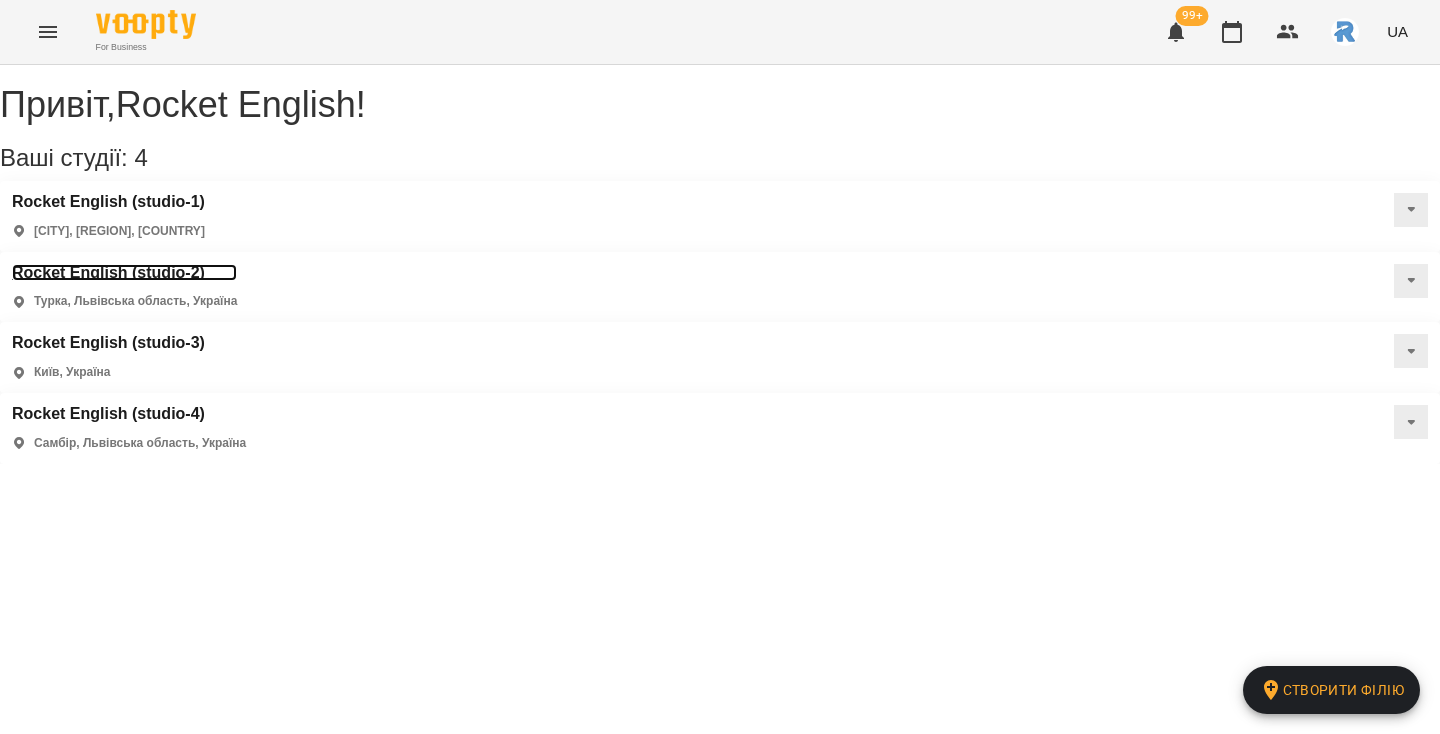 click on "Rocket English (studio-2)" at bounding box center (124, 273) 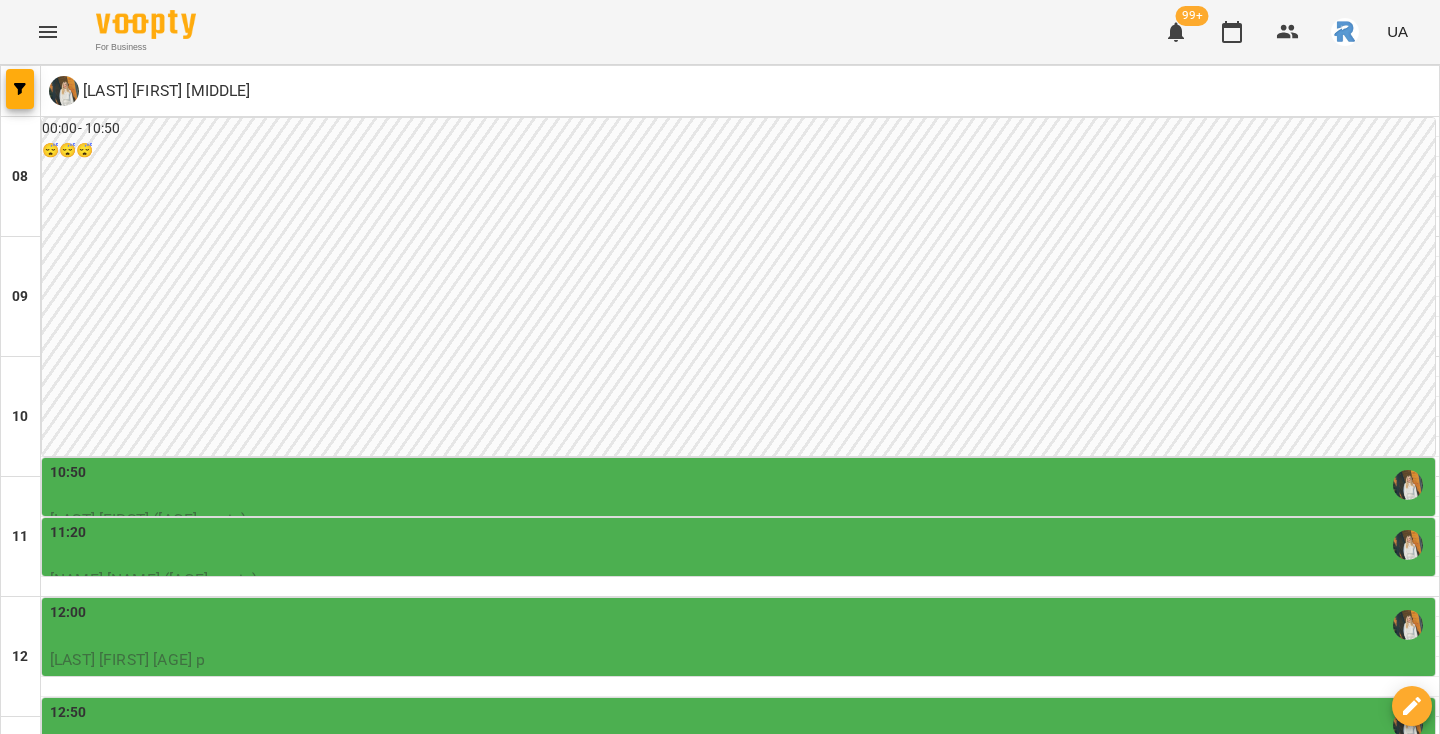 scroll, scrollTop: 505, scrollLeft: 0, axis: vertical 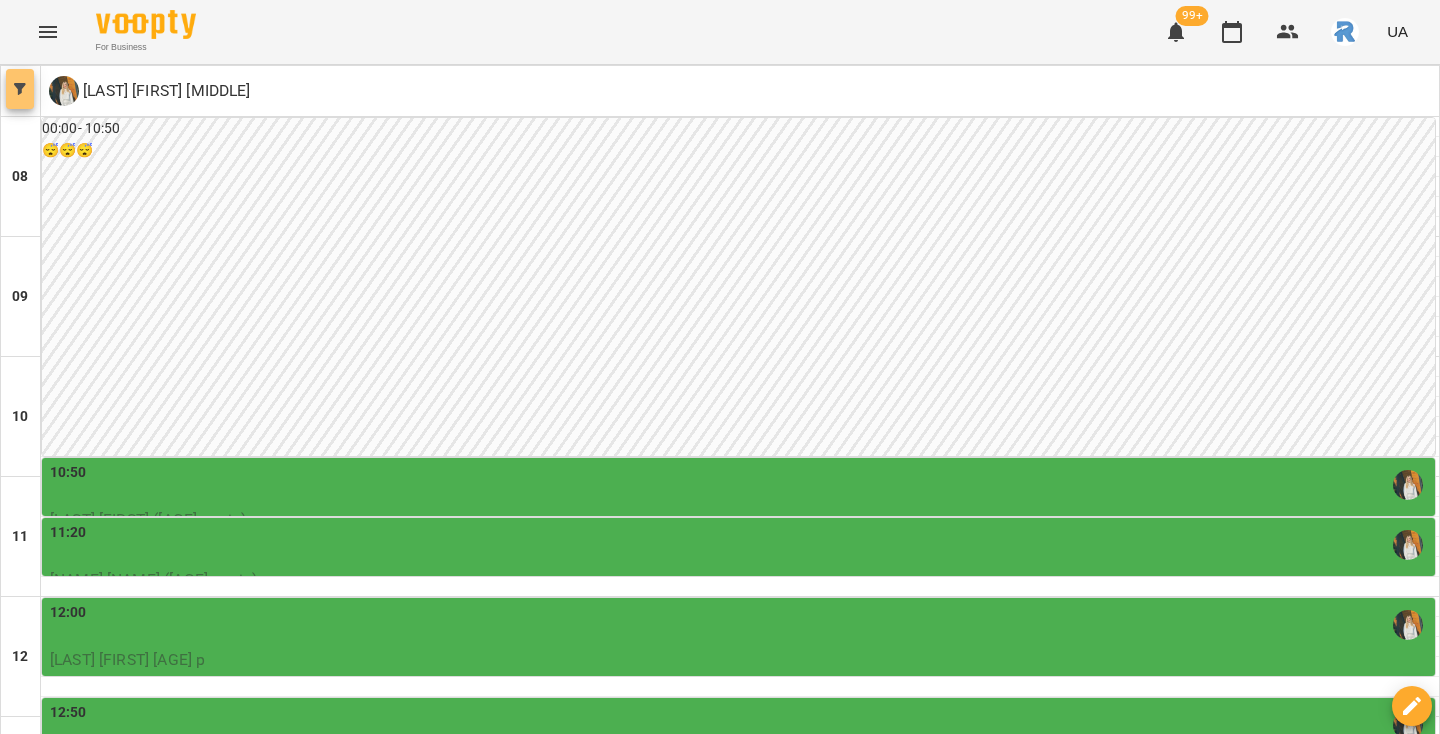 click at bounding box center (20, 89) 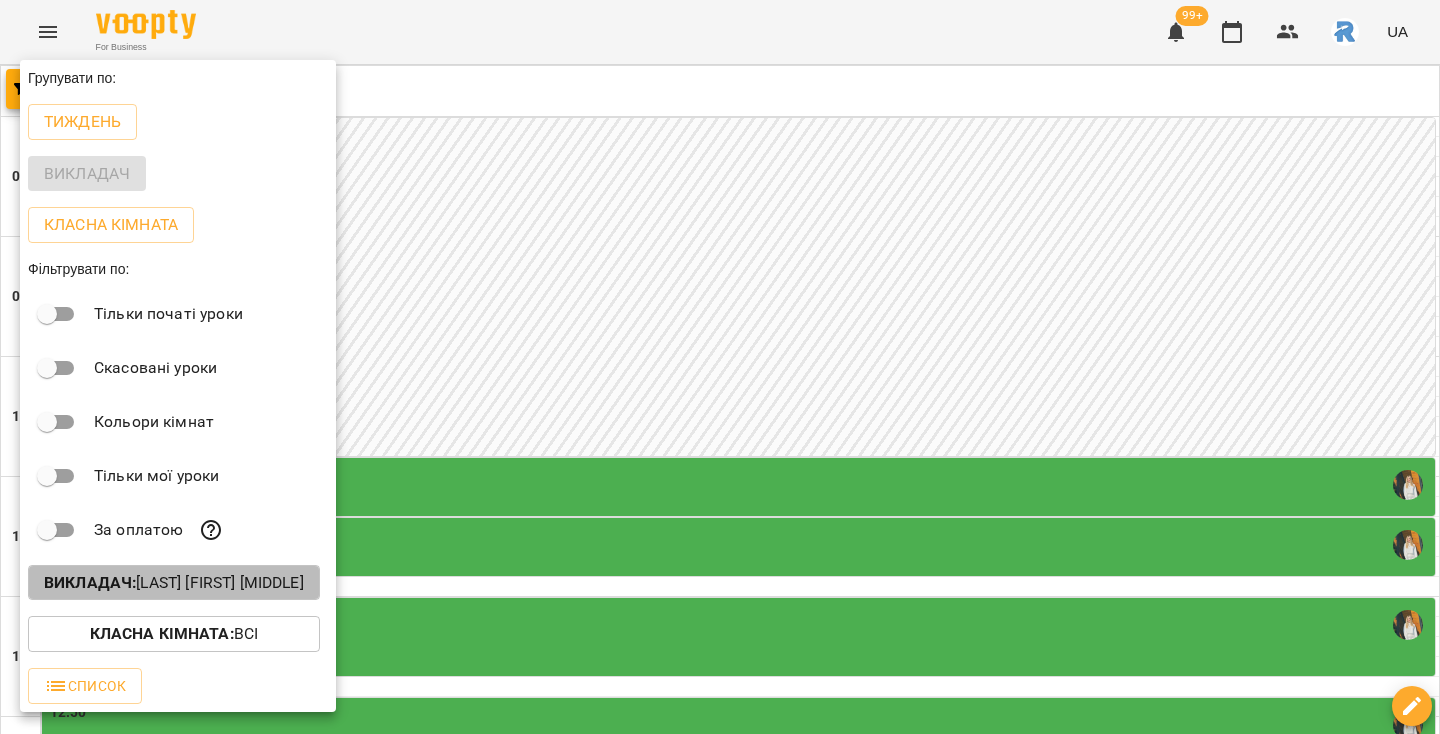 click on "Викладач : [FIRST] [LAST] [MIDDLE]" at bounding box center [174, 583] 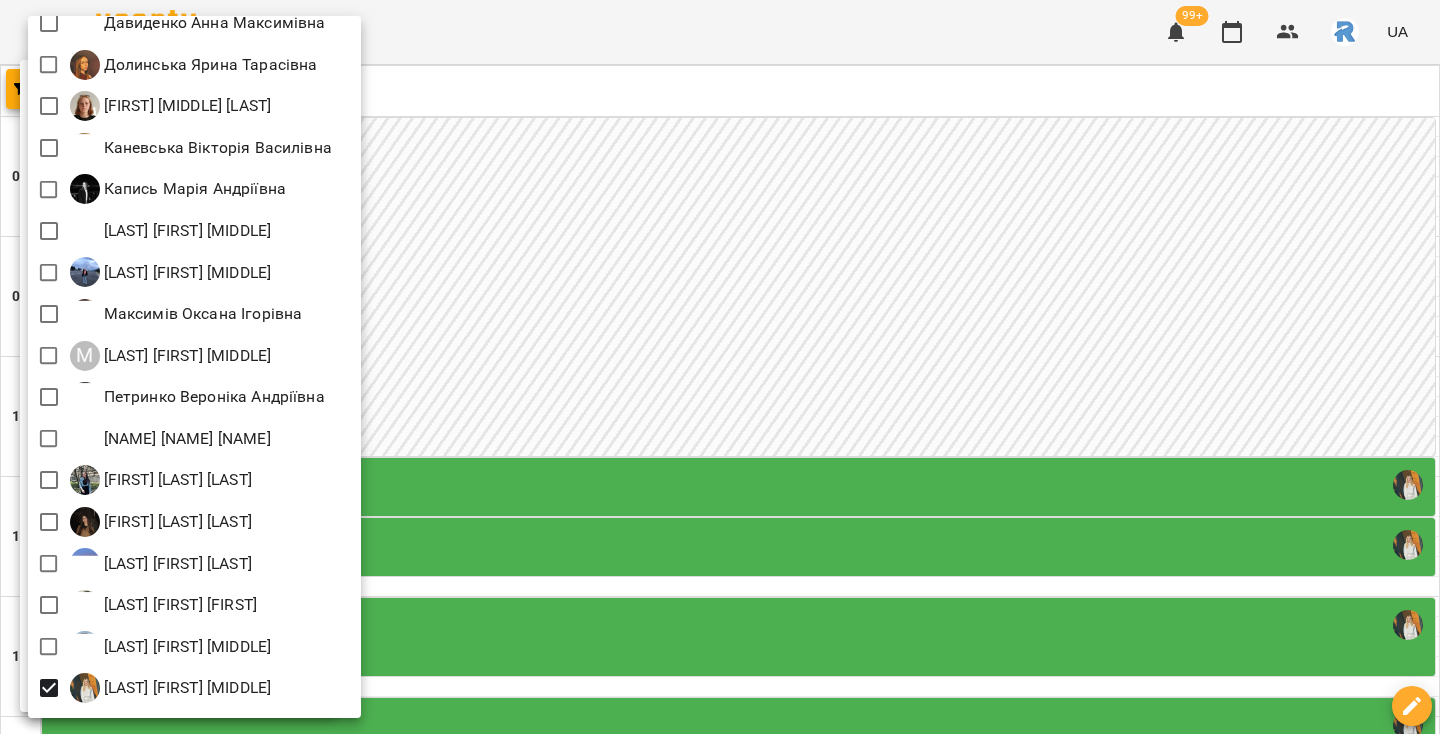 scroll, scrollTop: 258, scrollLeft: 0, axis: vertical 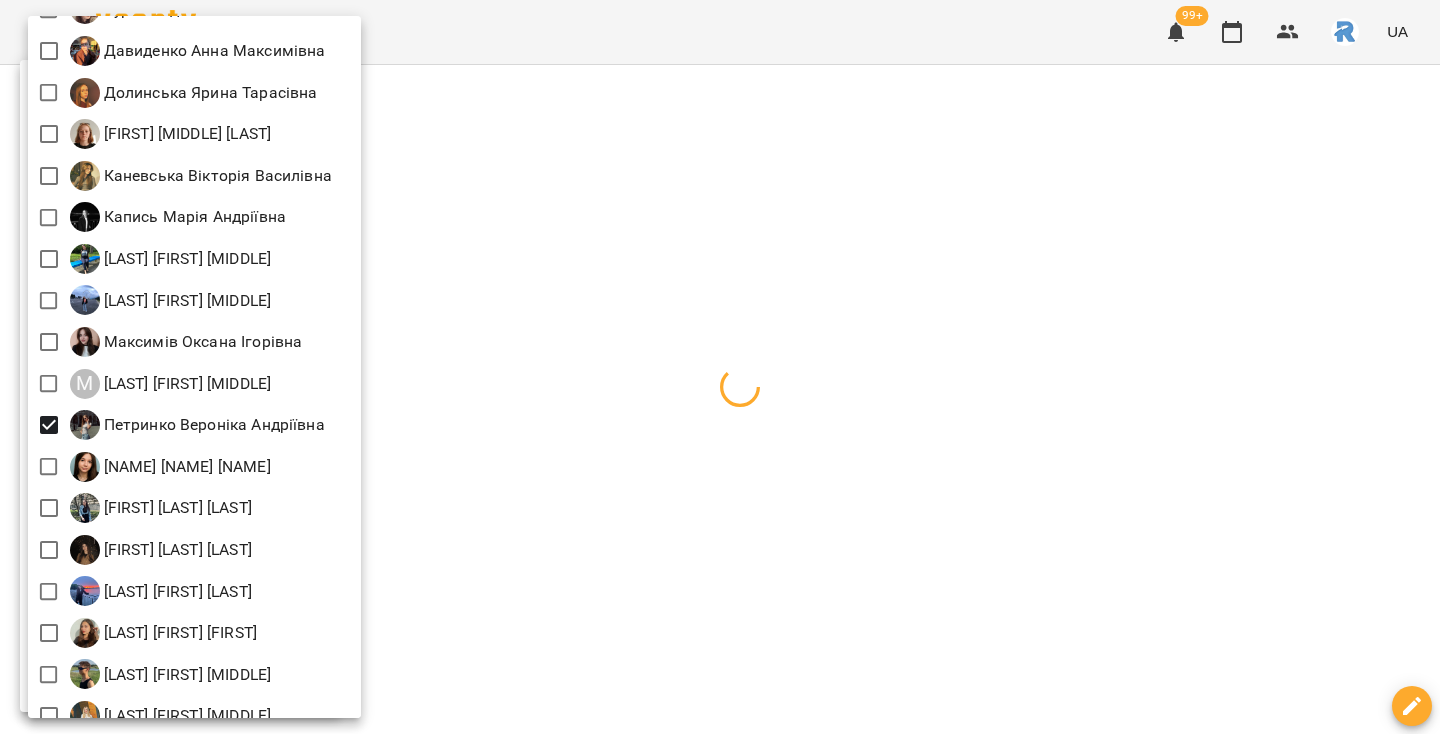 click at bounding box center [720, 367] 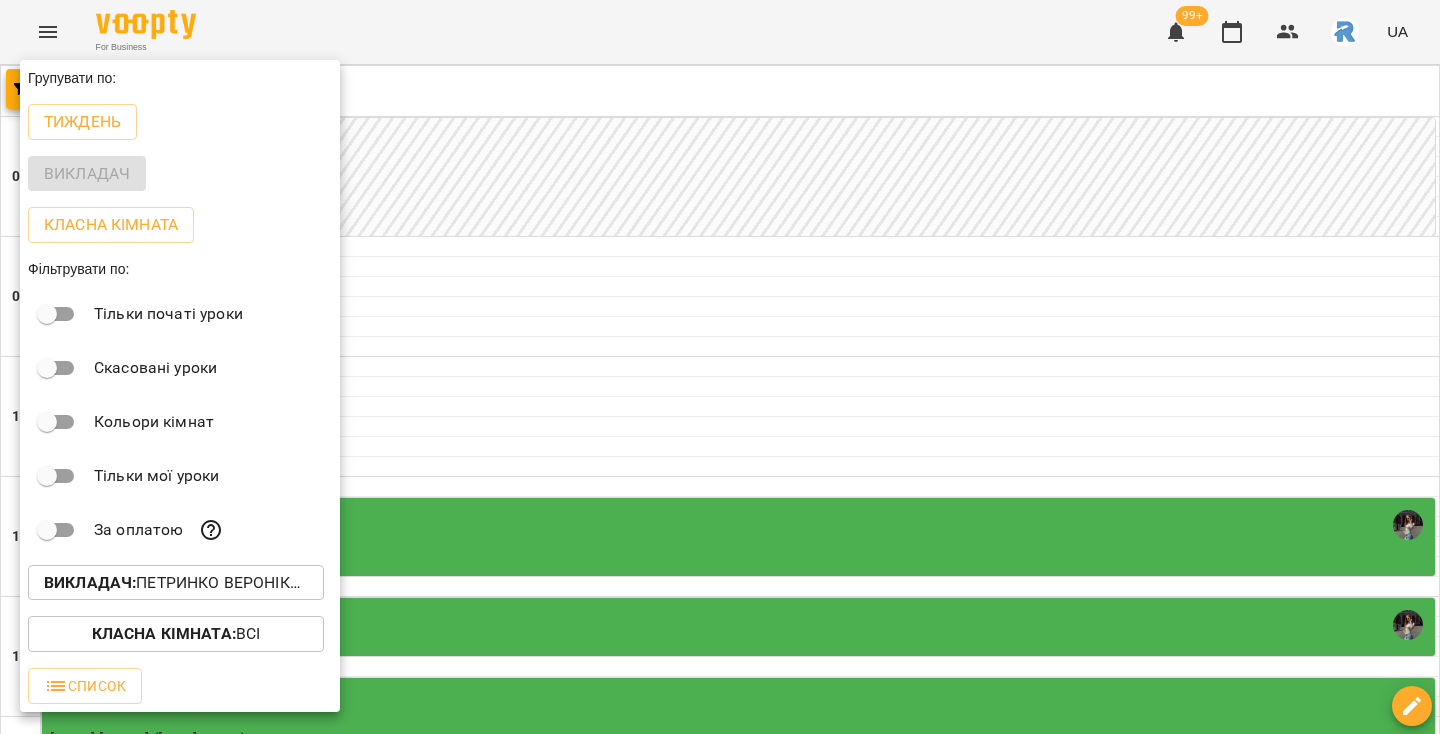 click at bounding box center [720, 367] 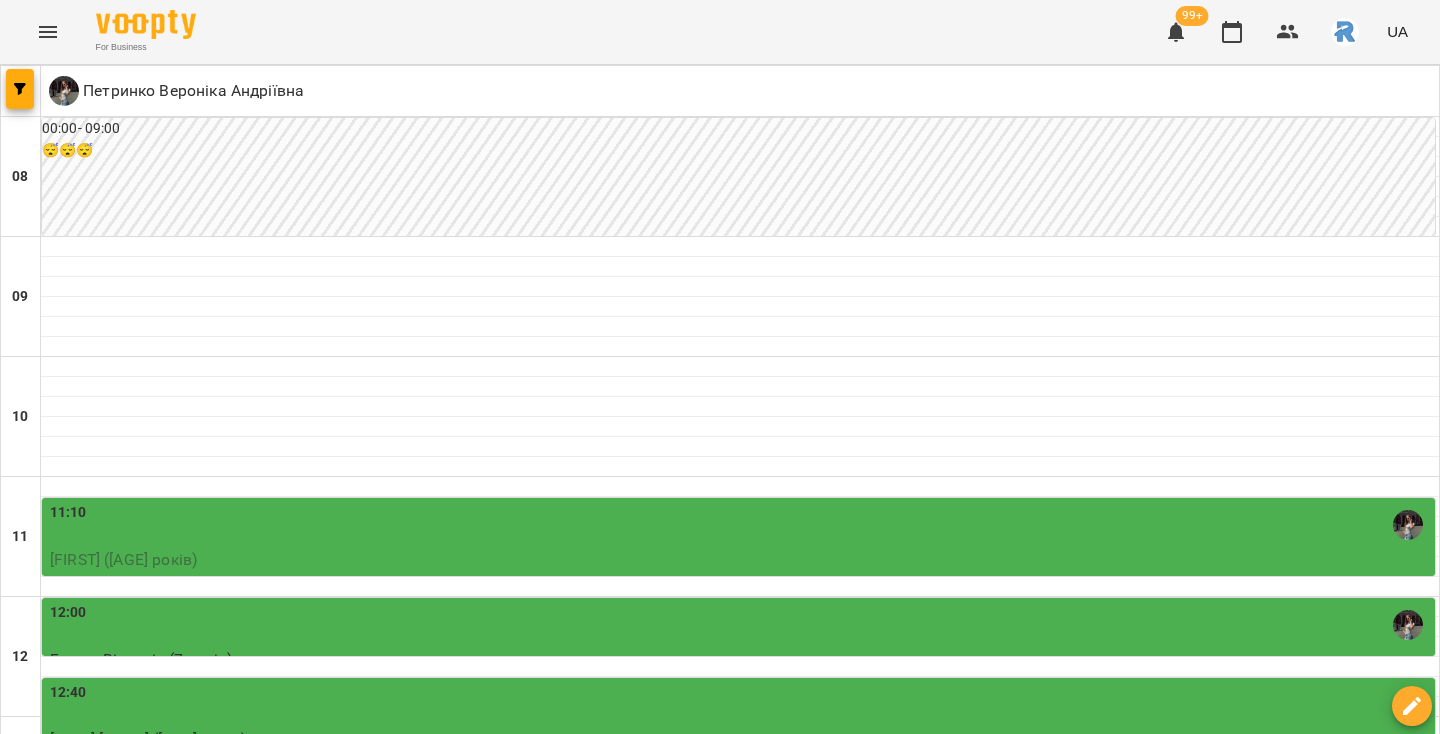scroll, scrollTop: 607, scrollLeft: 0, axis: vertical 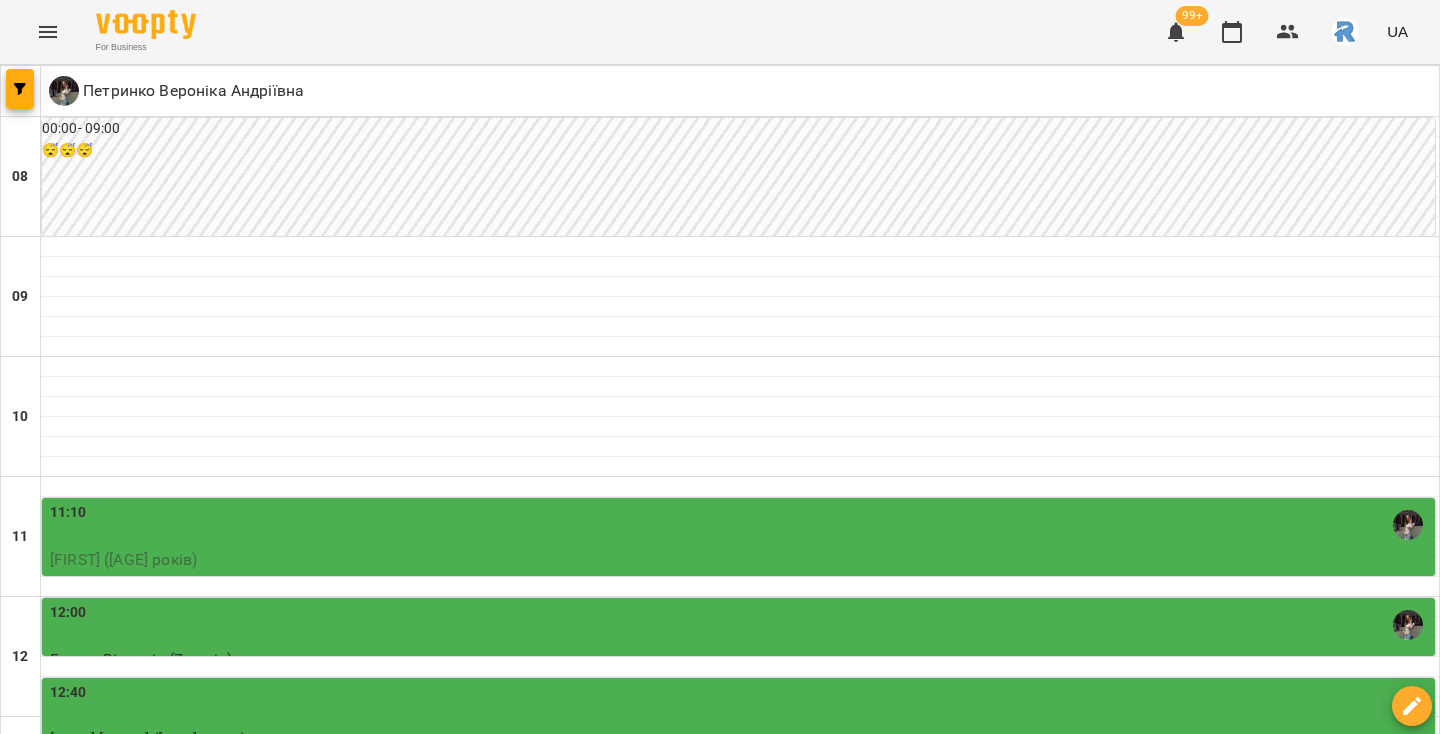 click on "14:50" at bounding box center (740, 965) 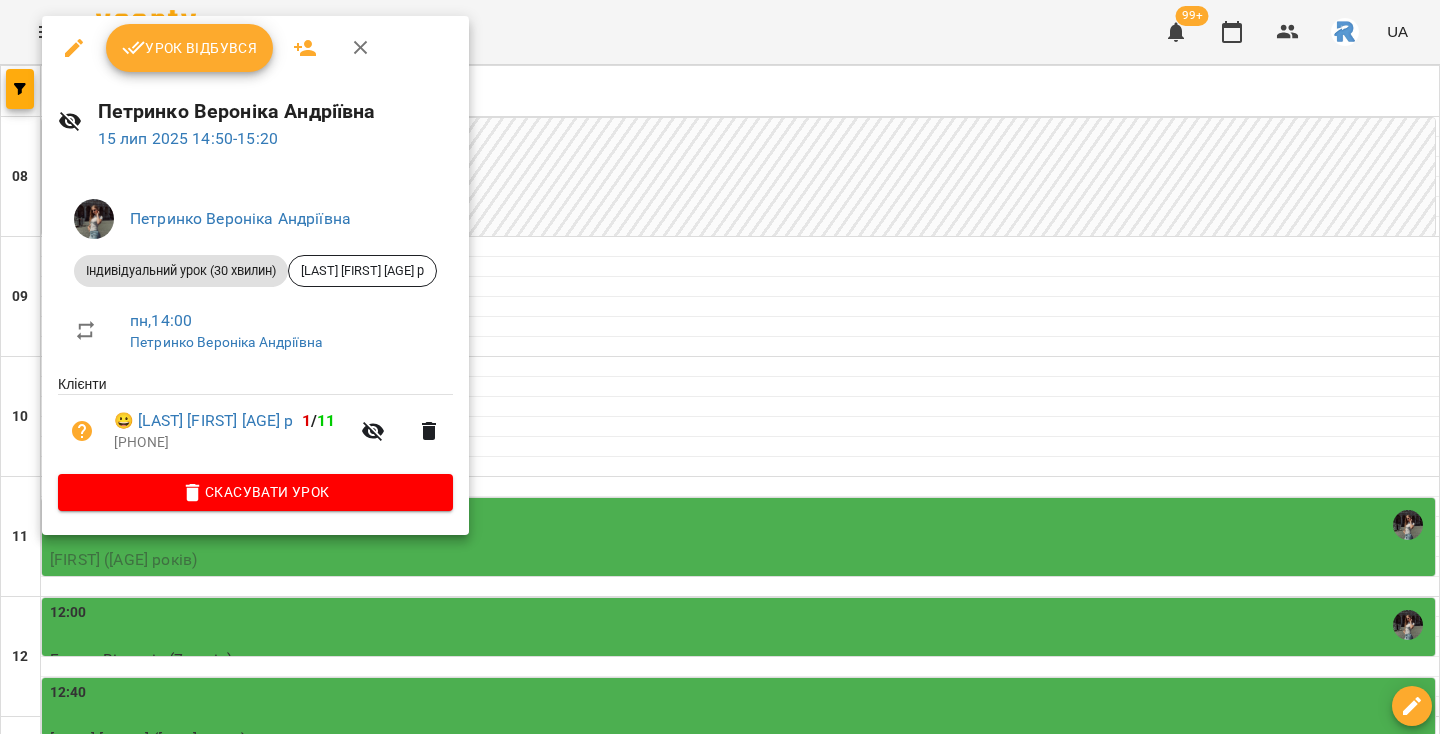click at bounding box center [720, 367] 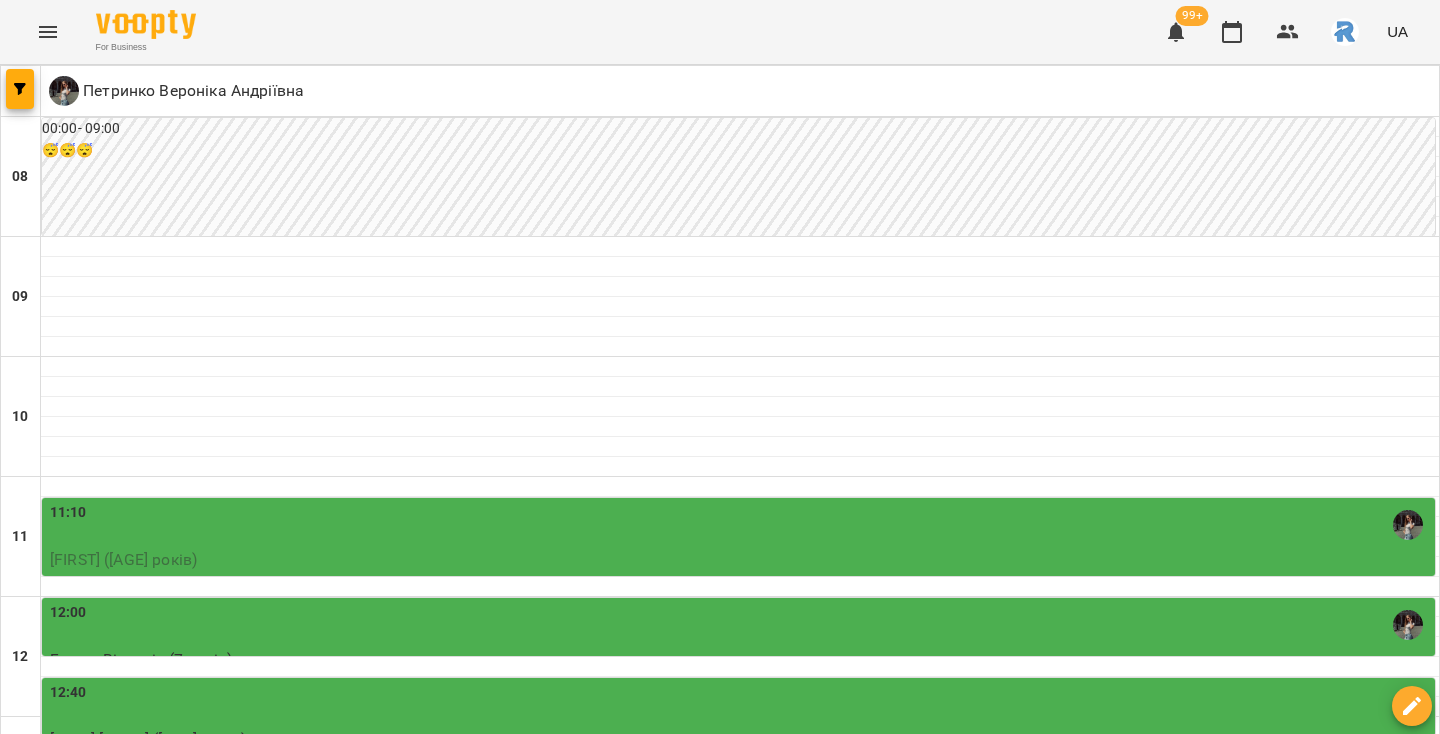 click at bounding box center [740, 1007] 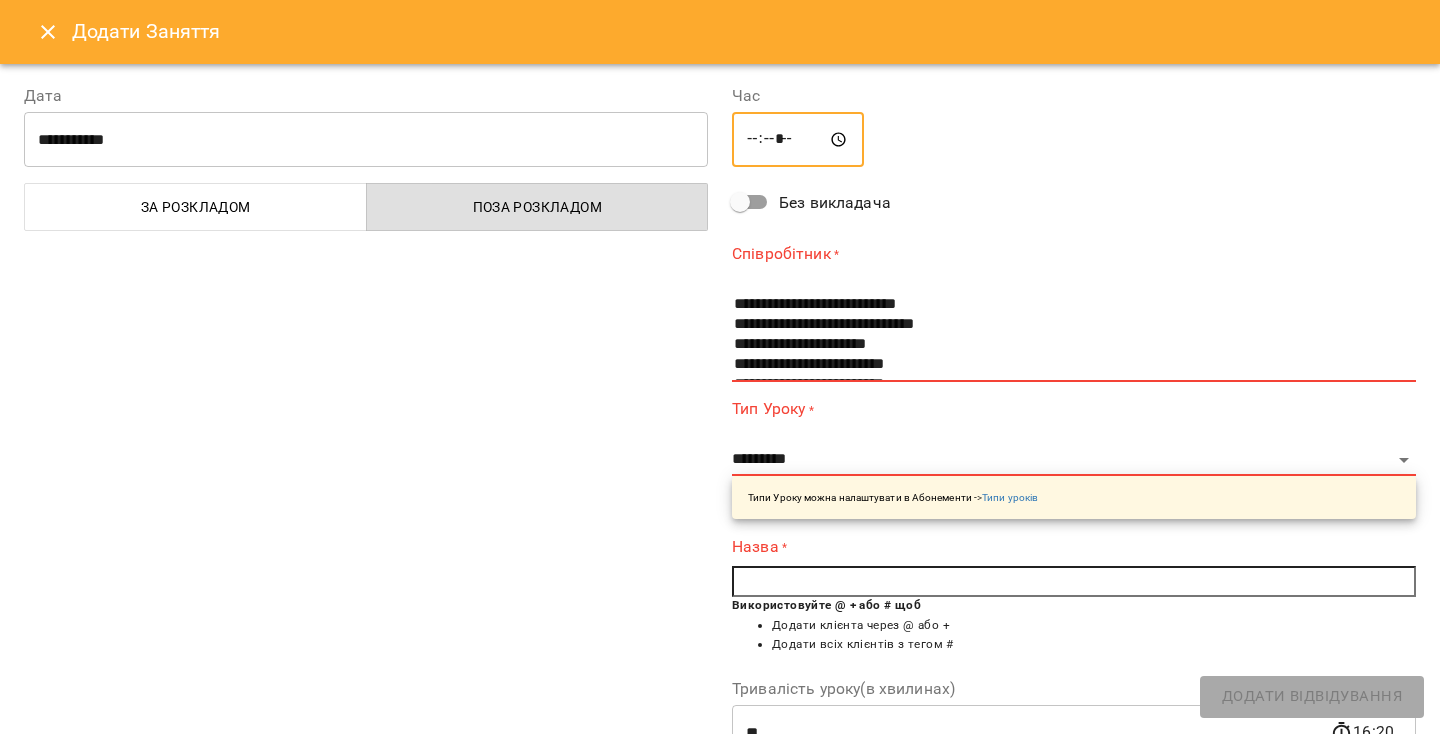 click on "*****" at bounding box center [798, 140] 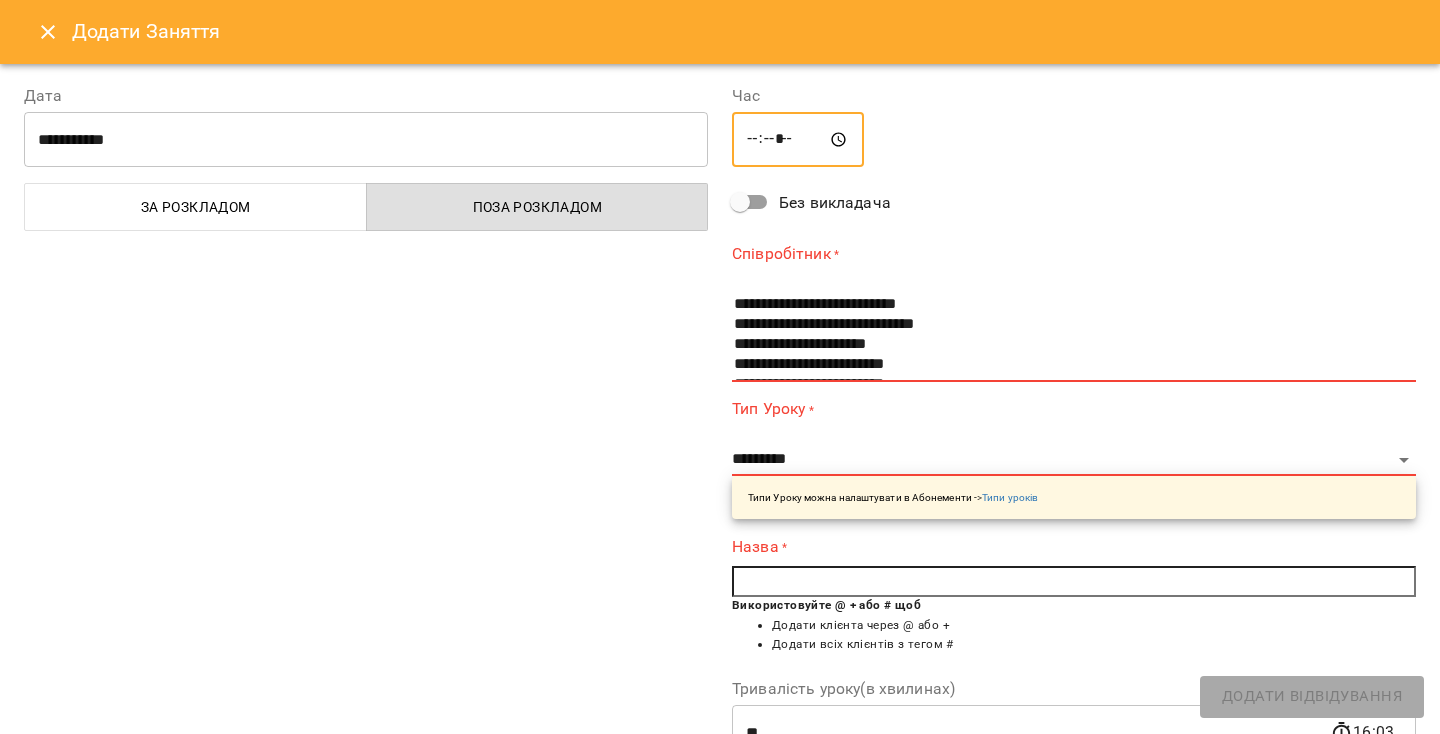 type on "*****" 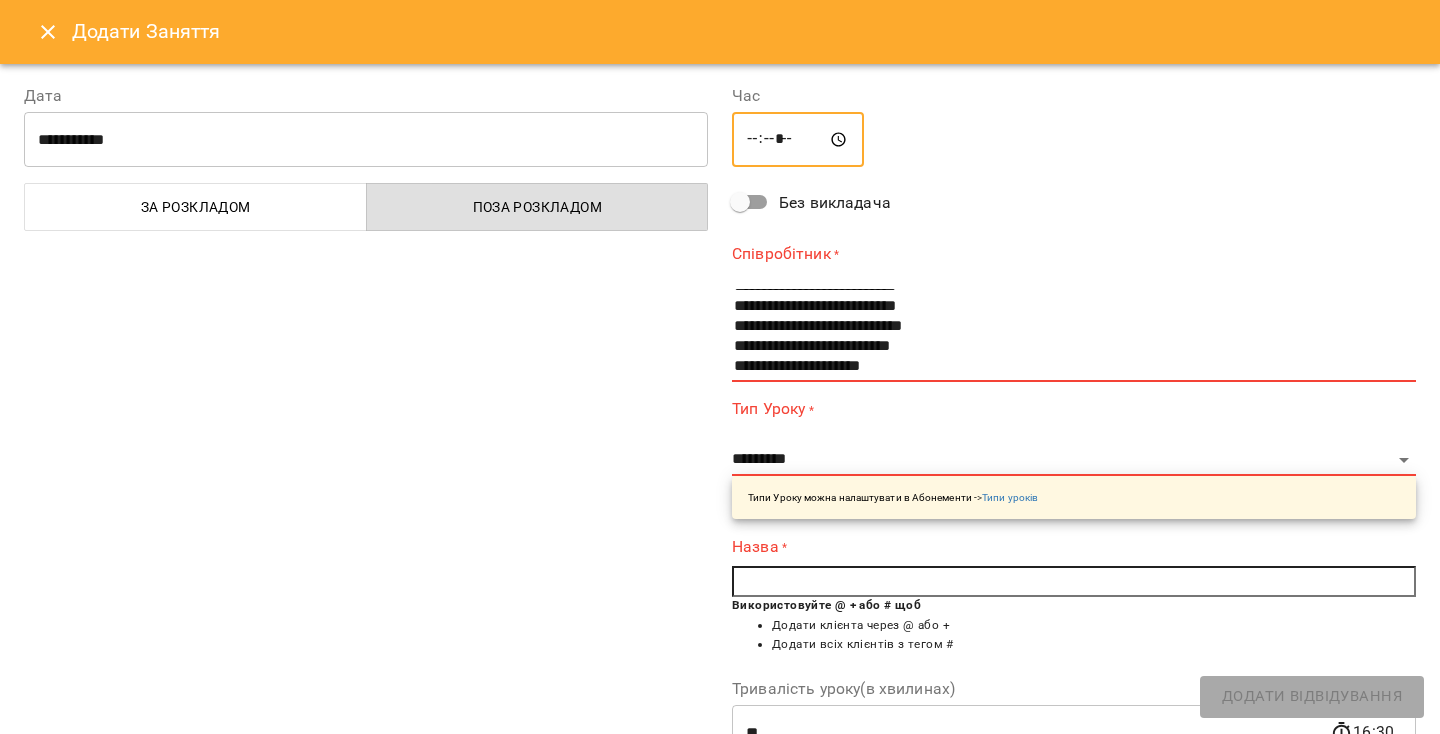 scroll, scrollTop: 242, scrollLeft: 0, axis: vertical 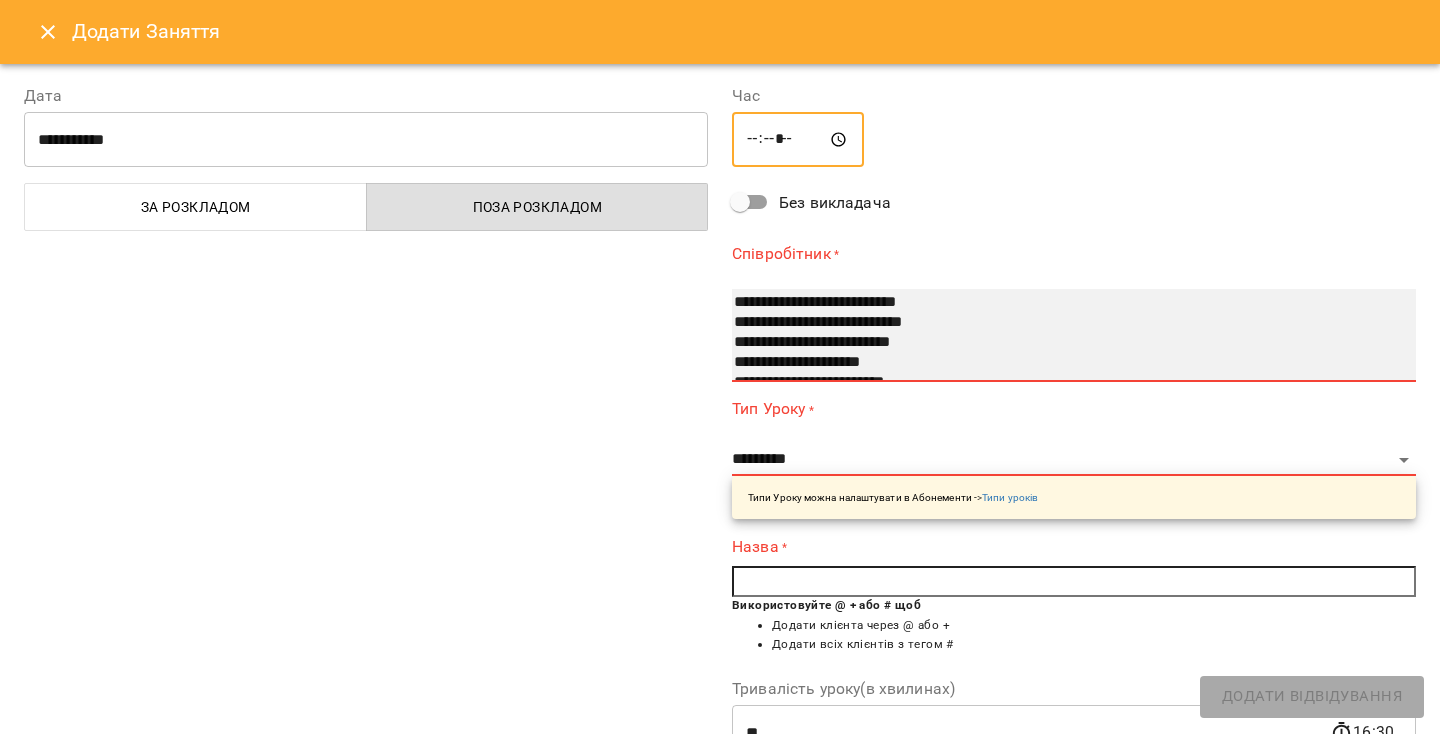select on "**********" 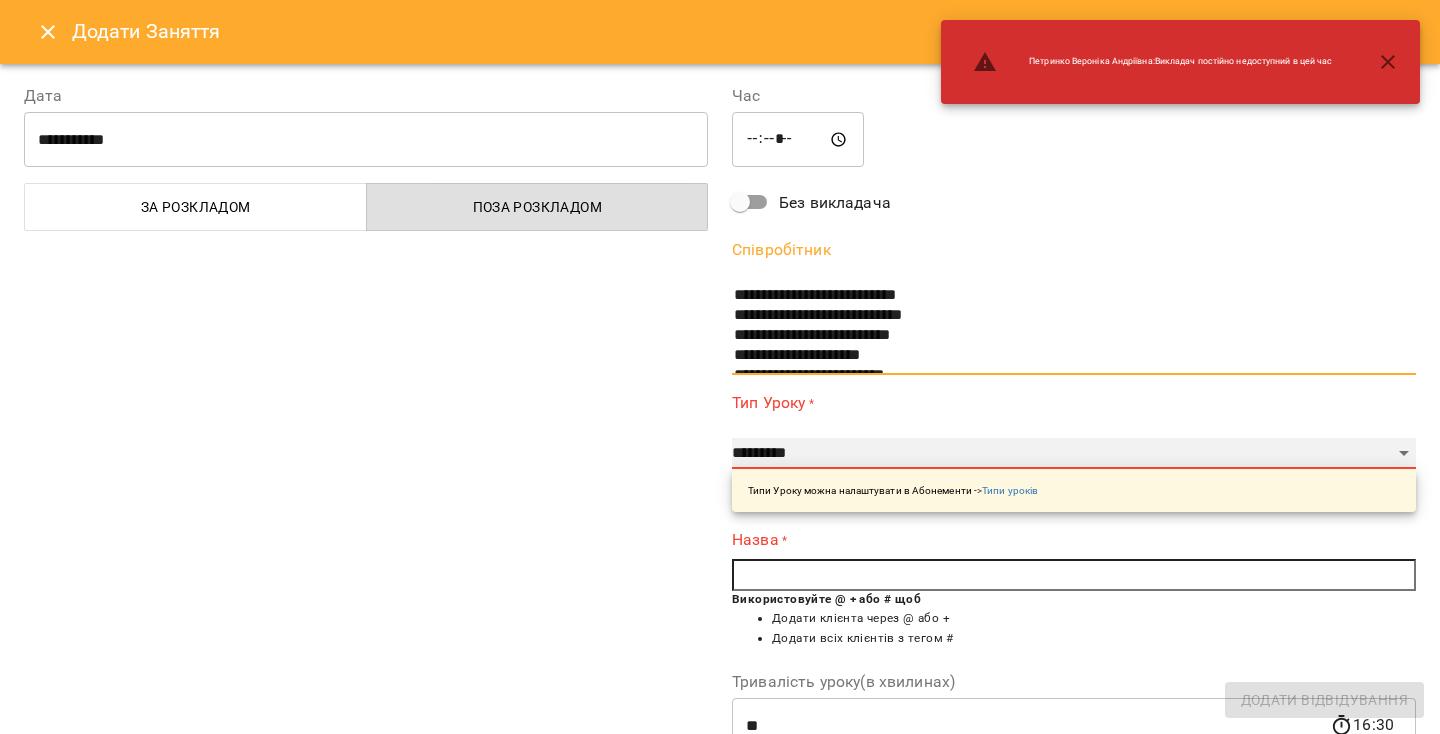 click on "**********" at bounding box center [1074, 454] 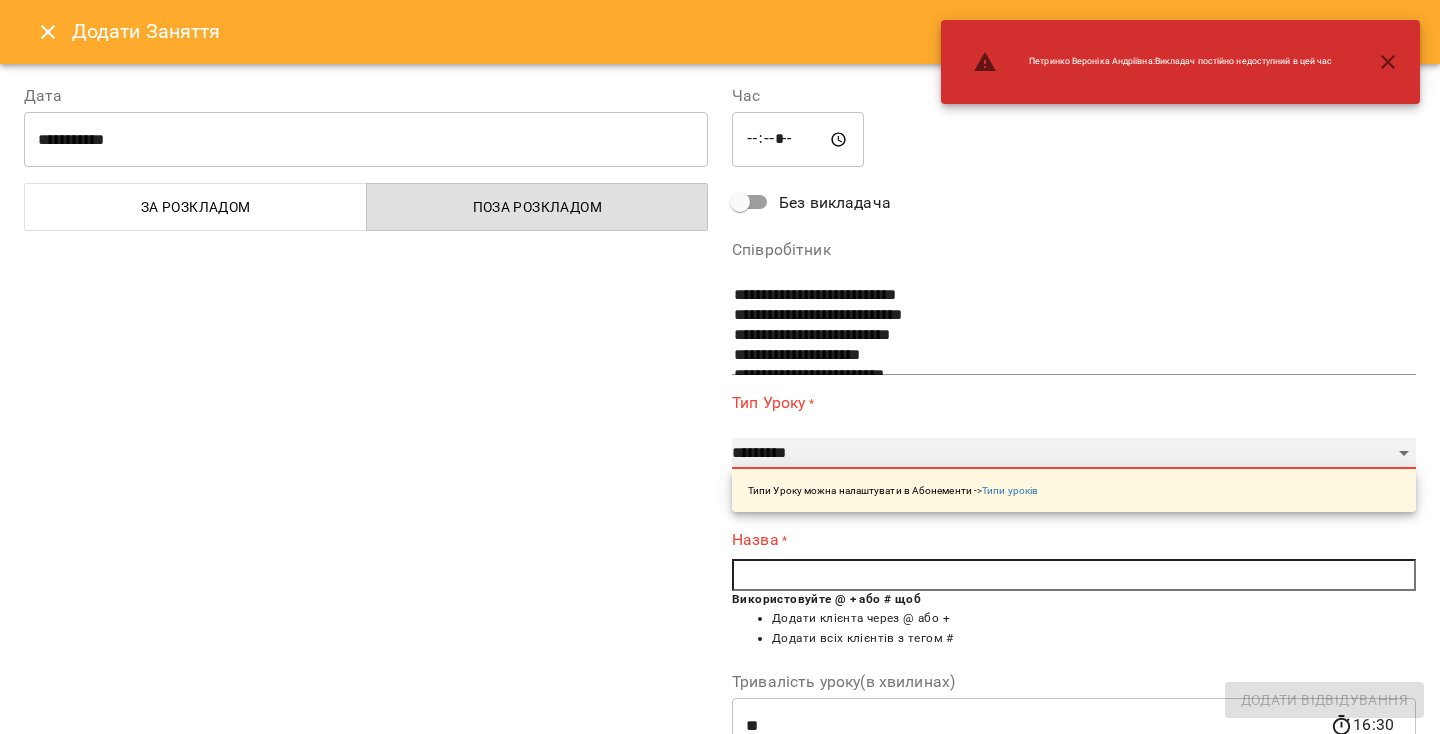 select on "**********" 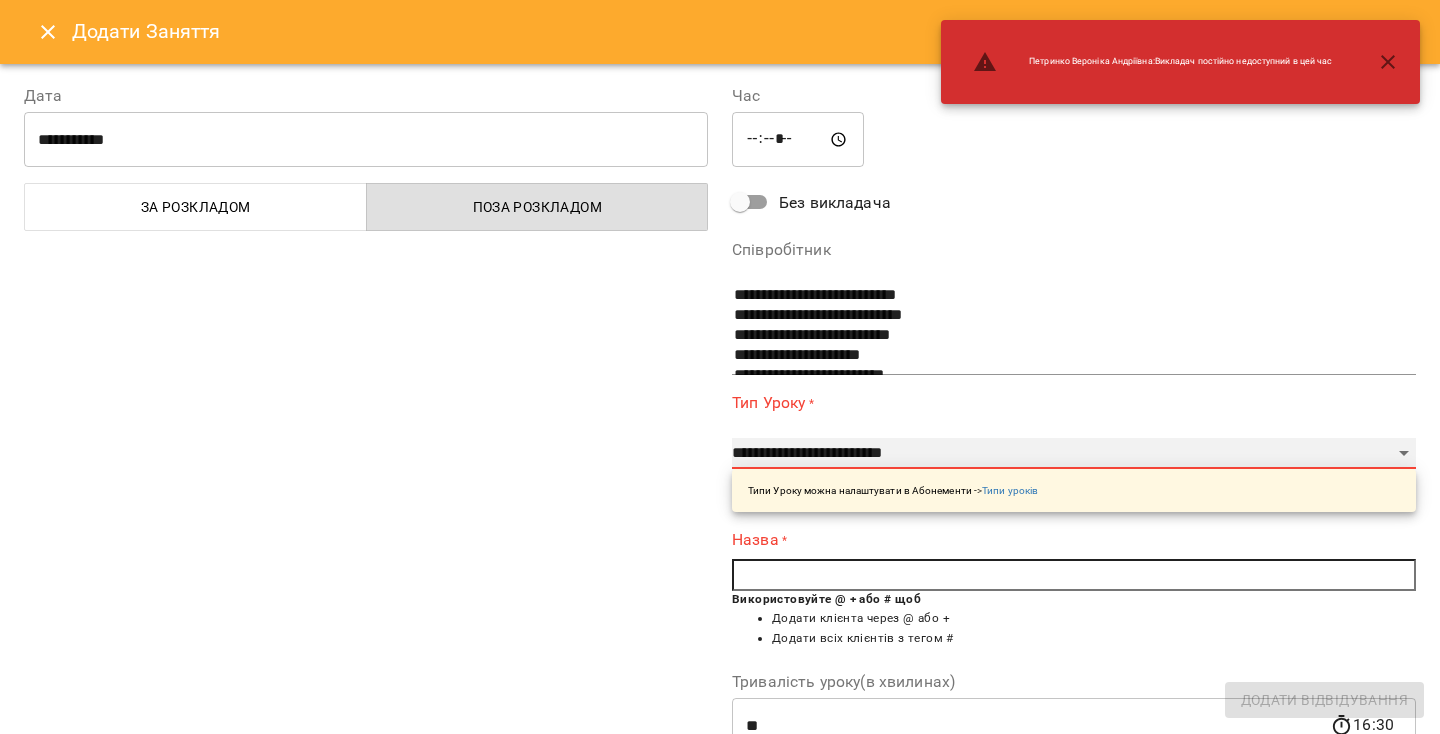 type on "**" 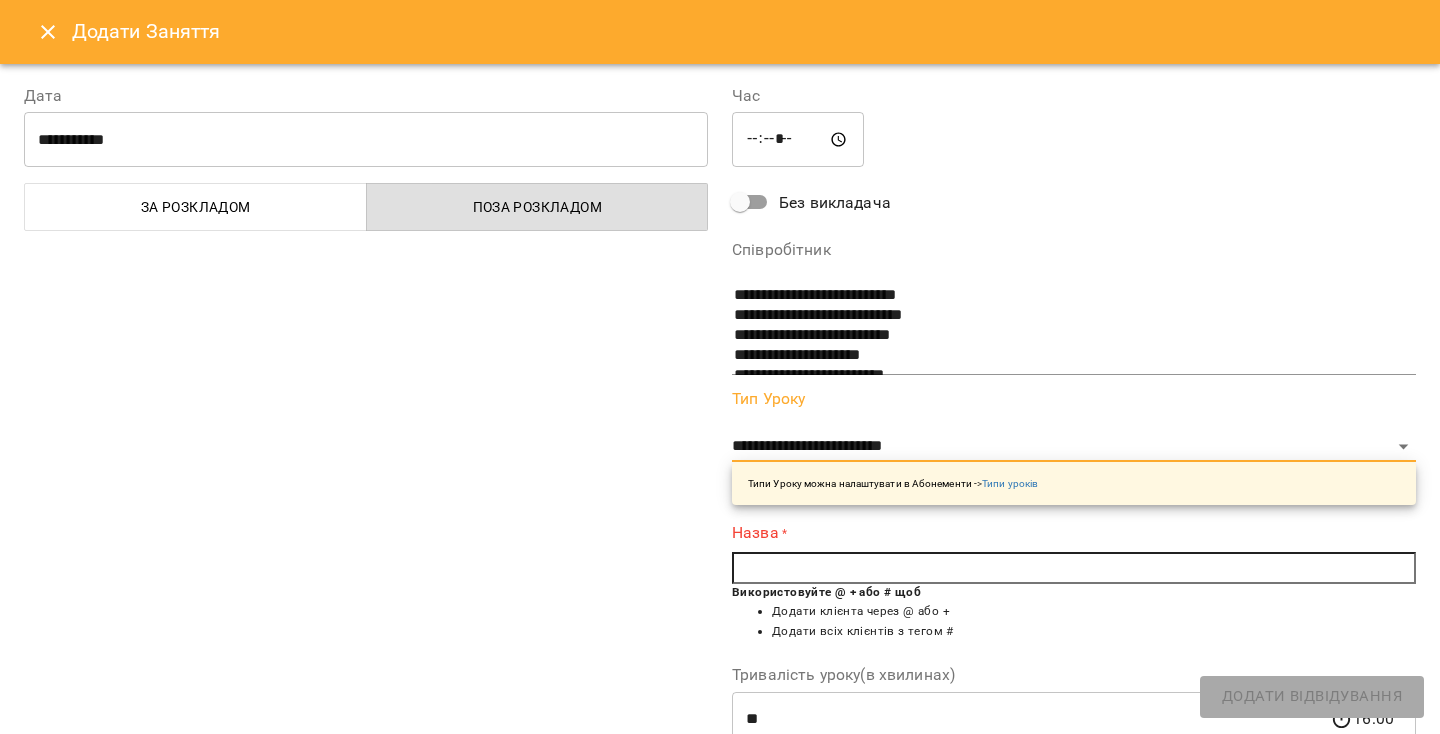 click on "*****" at bounding box center [798, 140] 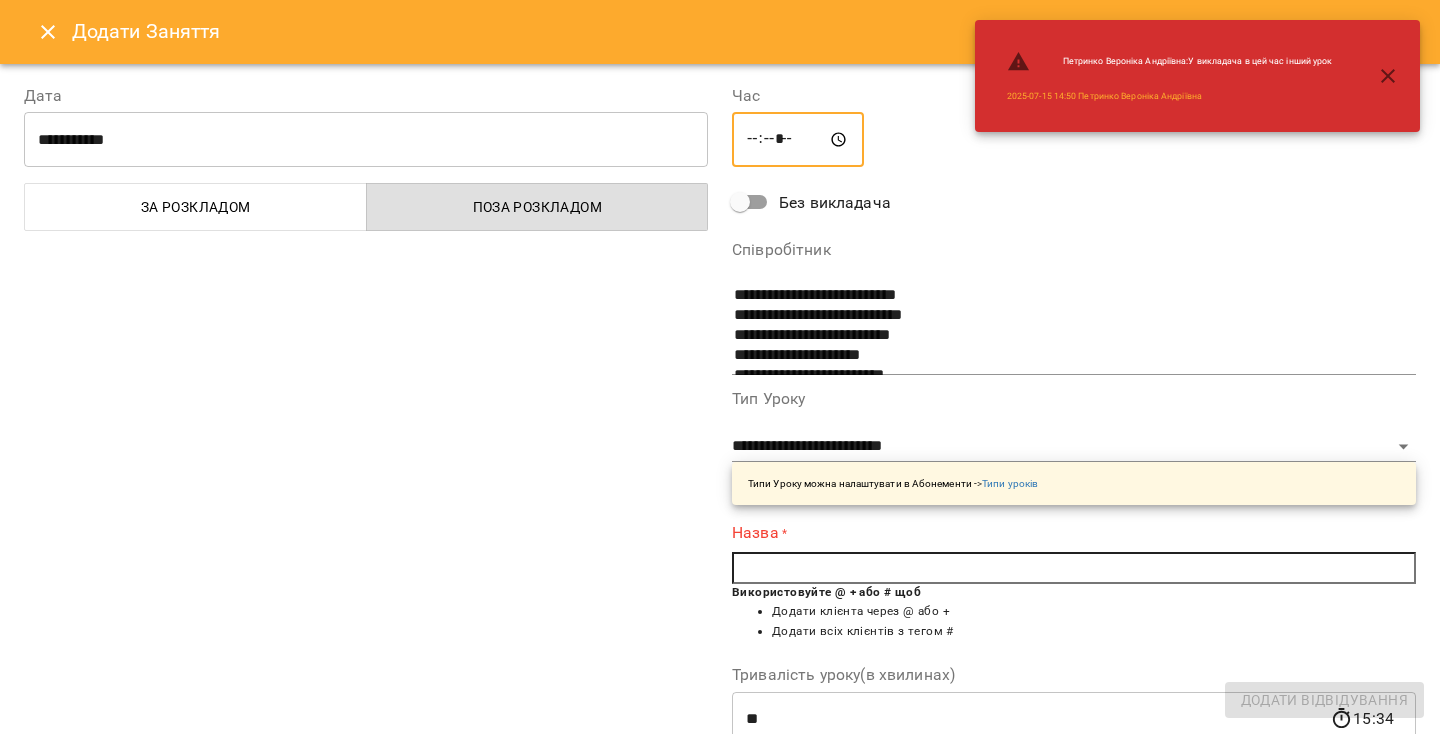 type on "*****" 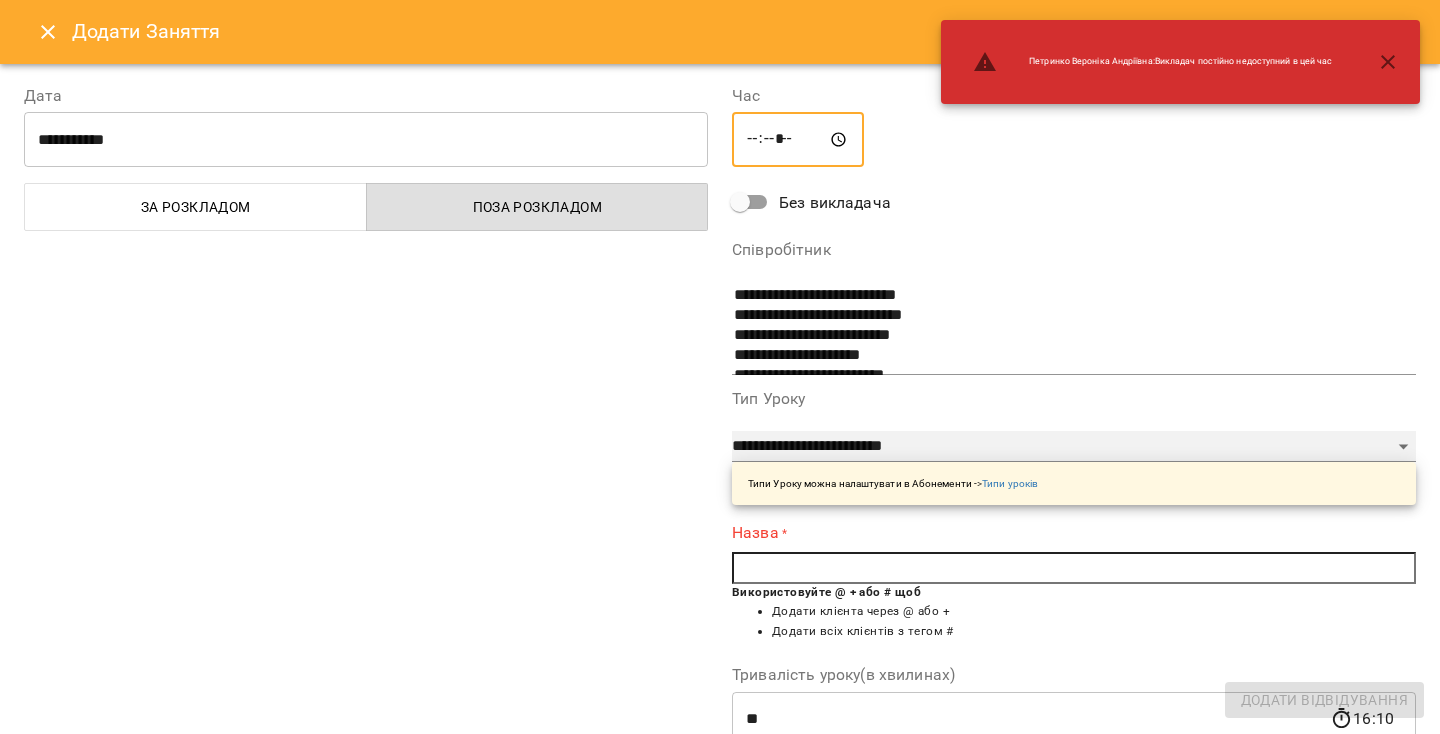 click on "**********" at bounding box center [1074, 447] 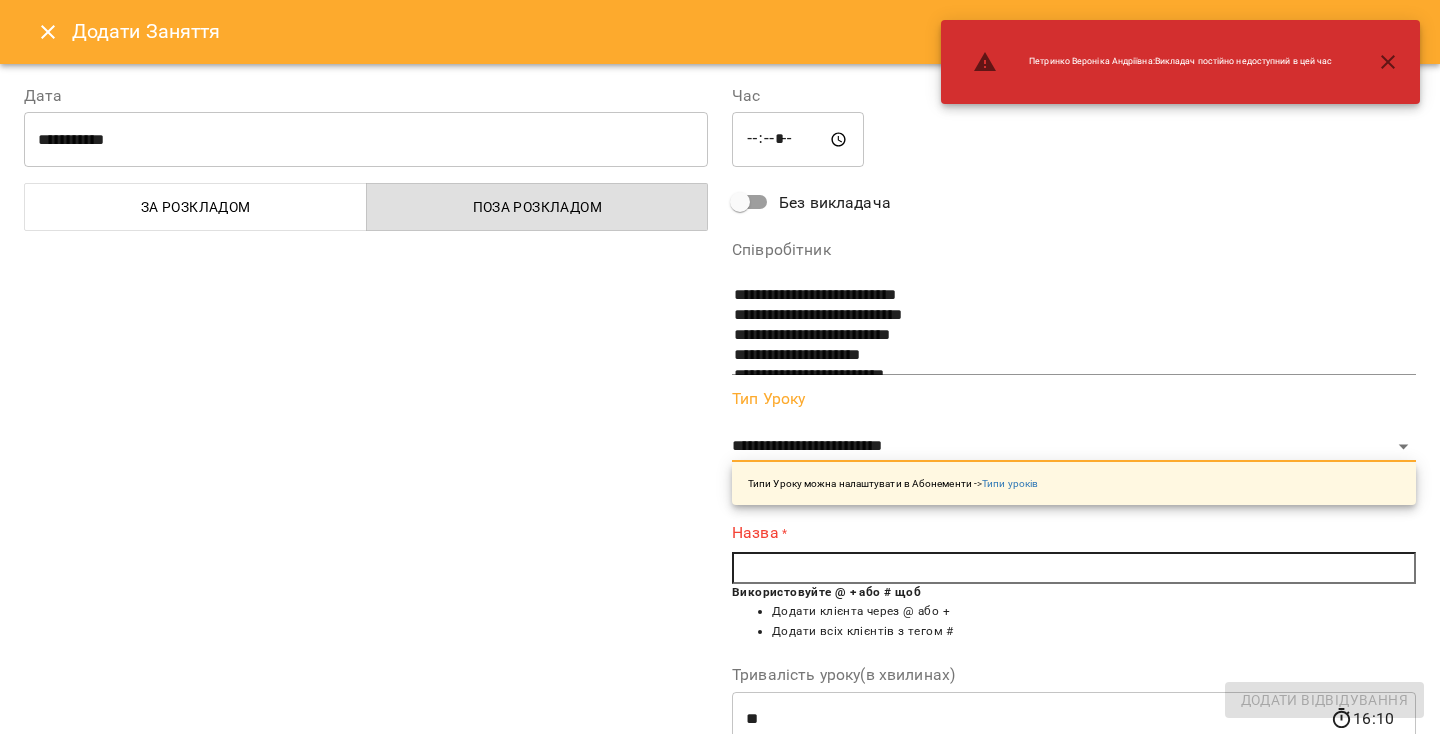 click at bounding box center [1074, 568] 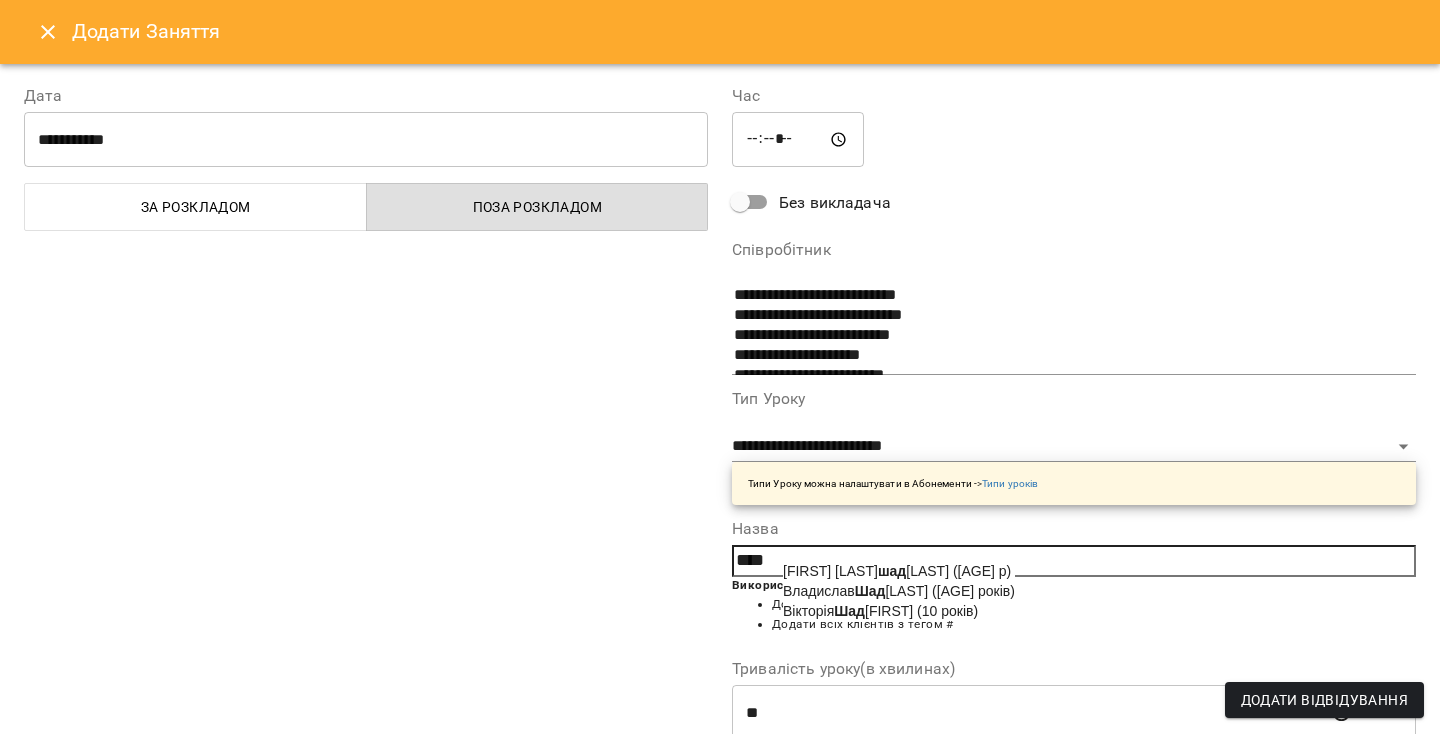 click on "Шад" at bounding box center [849, 611] 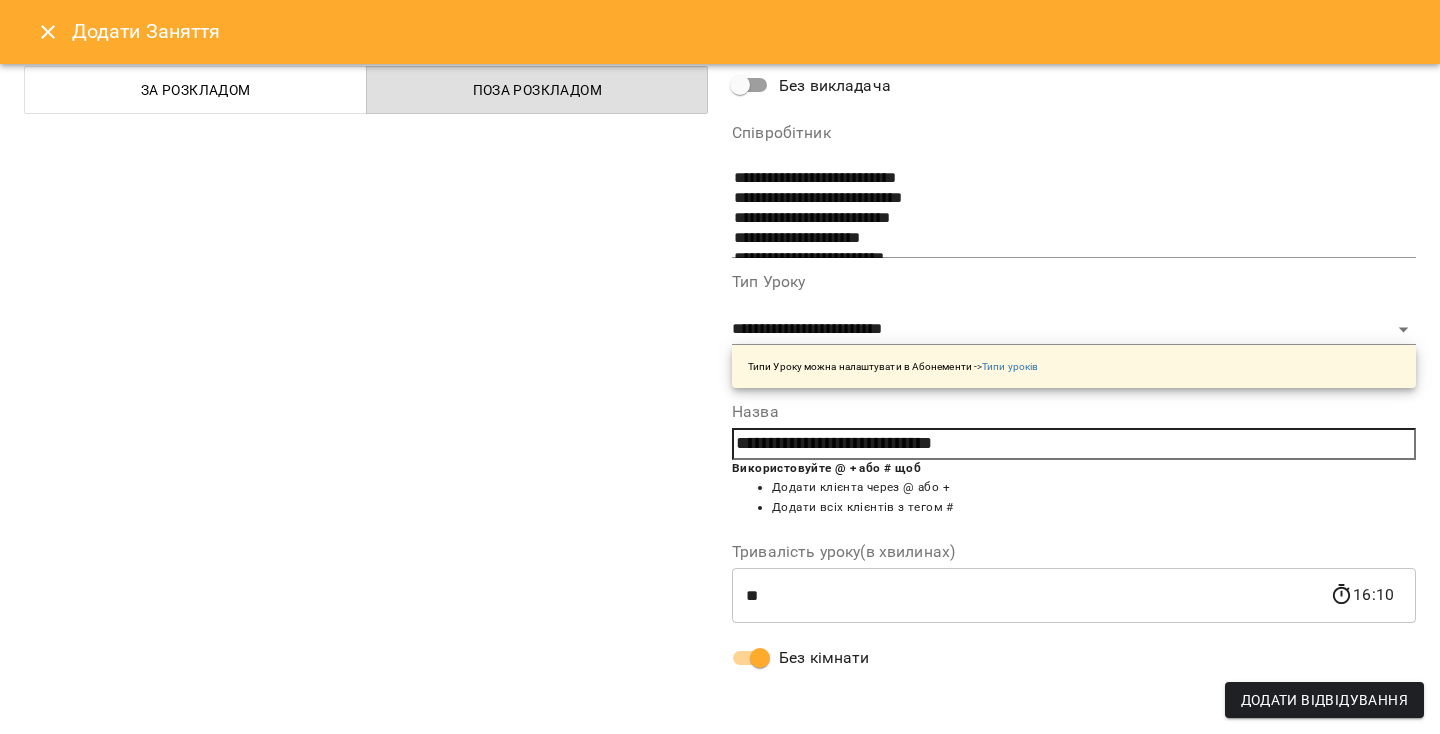 scroll, scrollTop: 117, scrollLeft: 0, axis: vertical 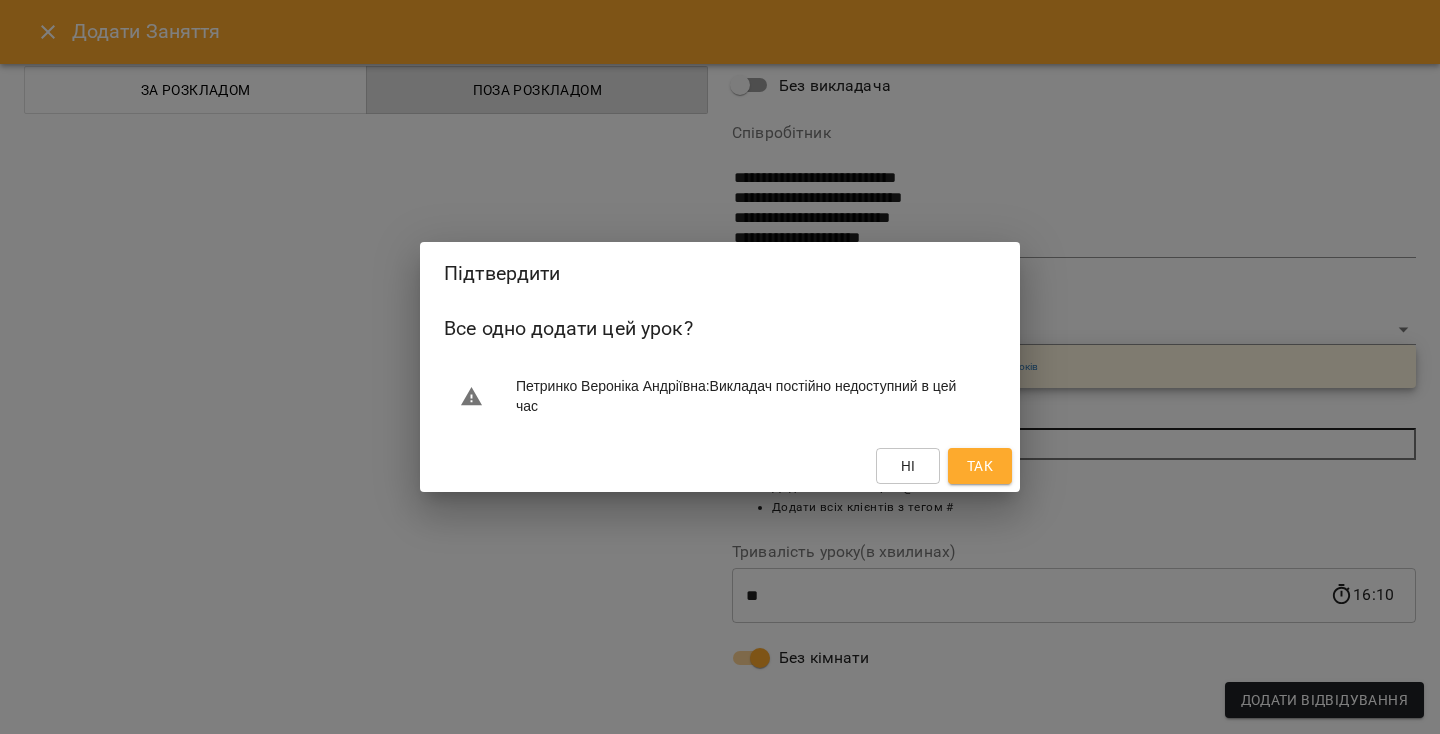 click on "Все одно додати цей урок? [LAST] [FIRST] [MIDDLE] : Викладач постійно недоступний в цей час" at bounding box center (720, 372) 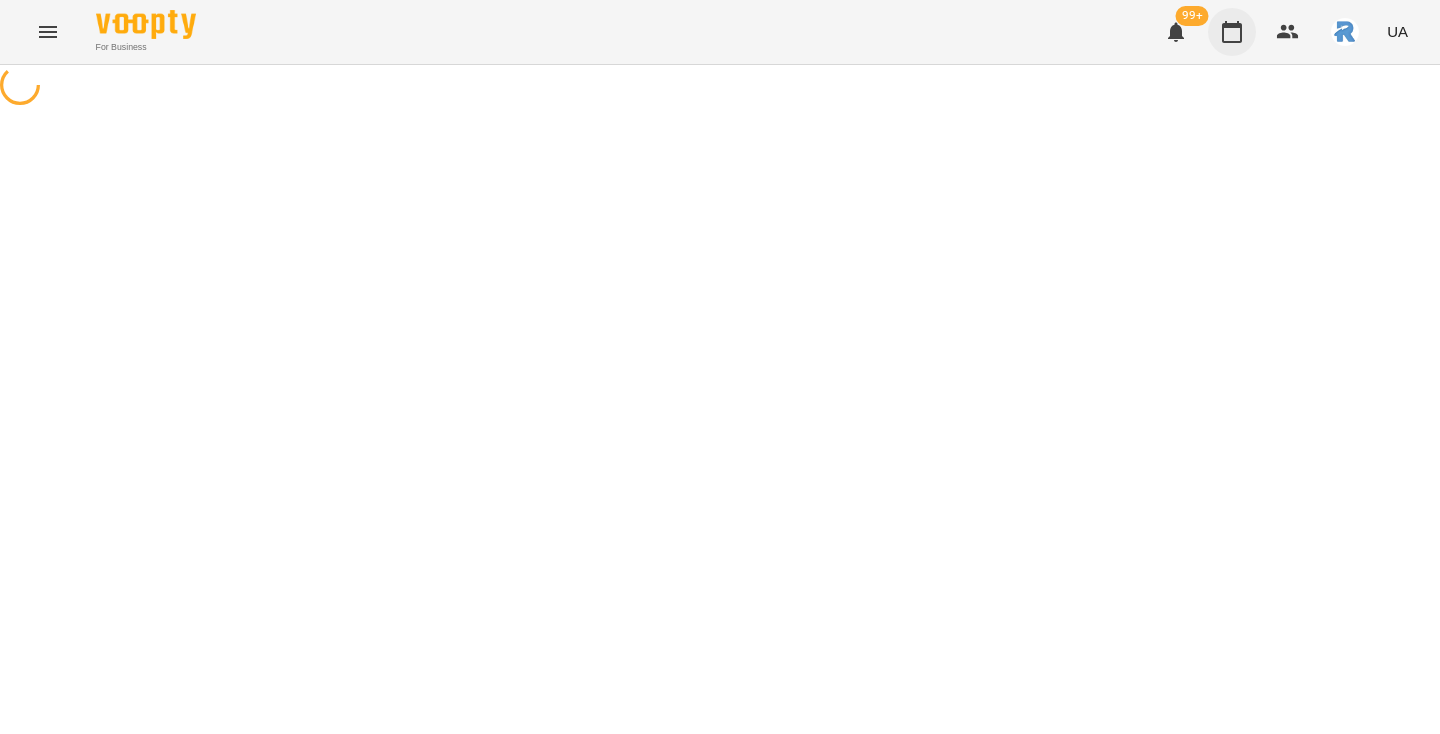 click 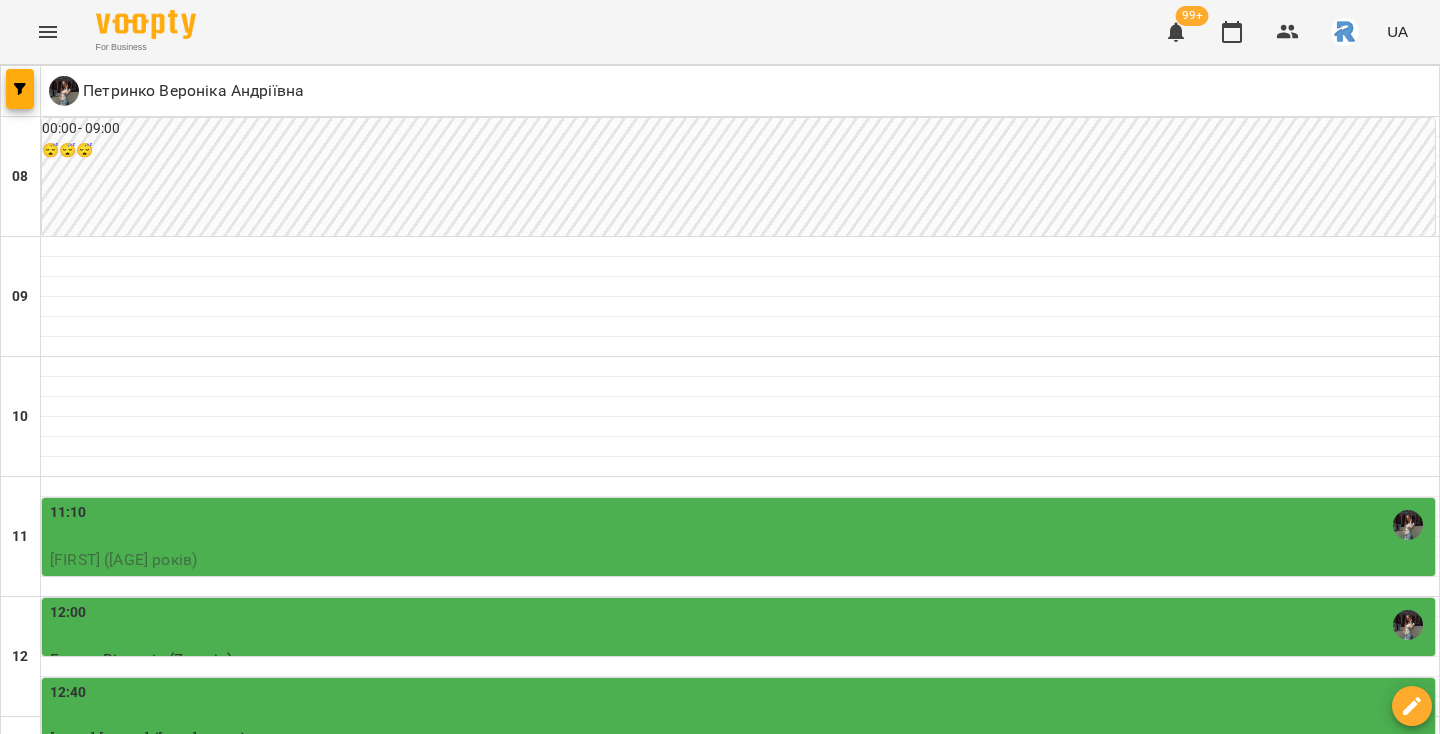 scroll, scrollTop: 130, scrollLeft: 0, axis: vertical 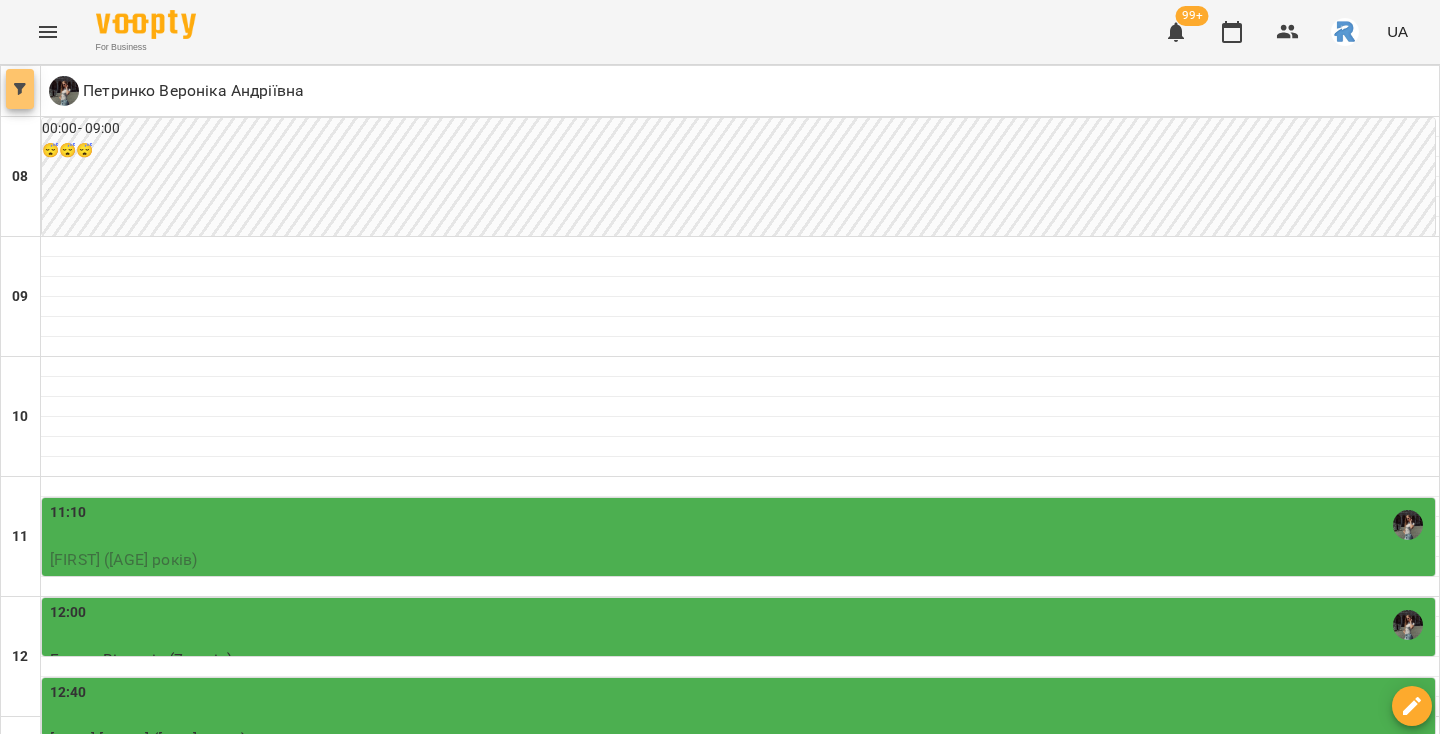 click at bounding box center (20, 89) 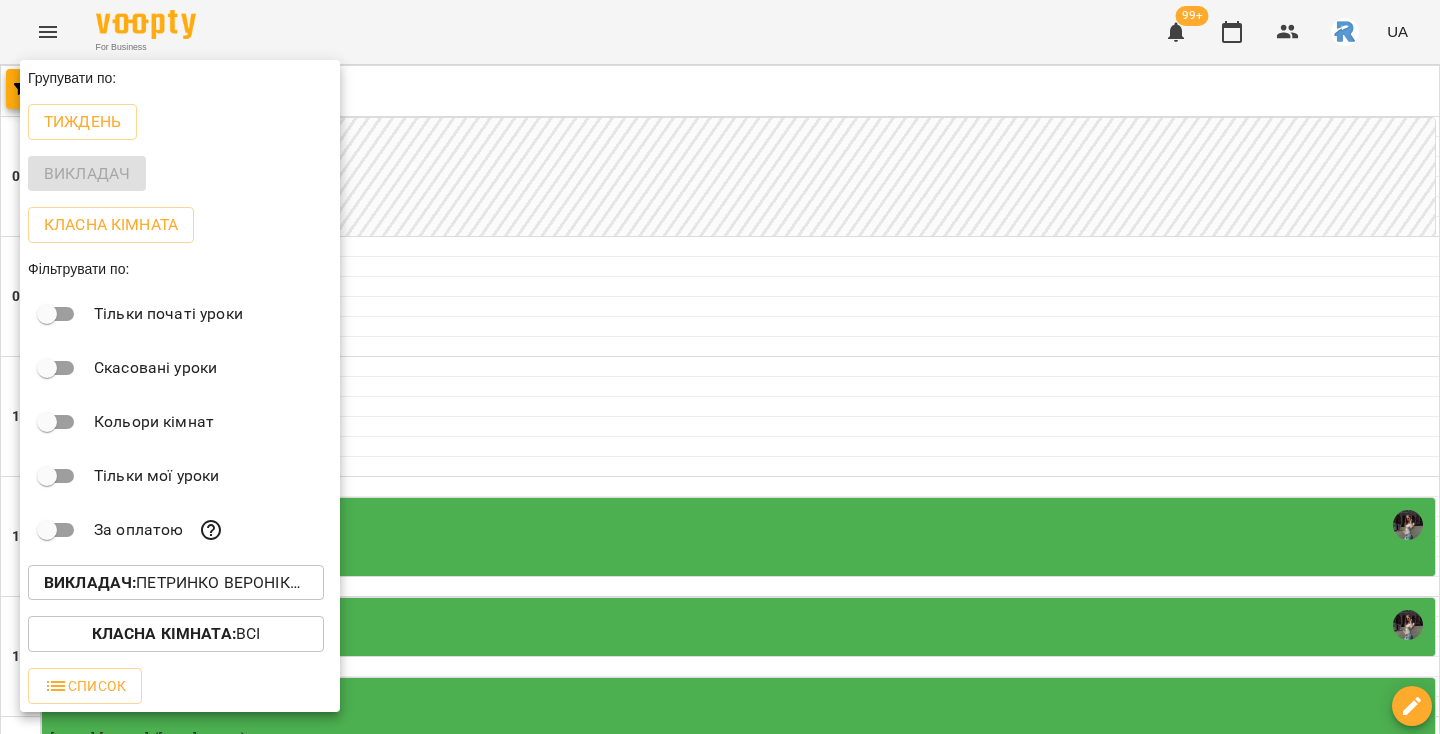 click on "Викладач : [FIRST] [LAST]" at bounding box center [176, 583] 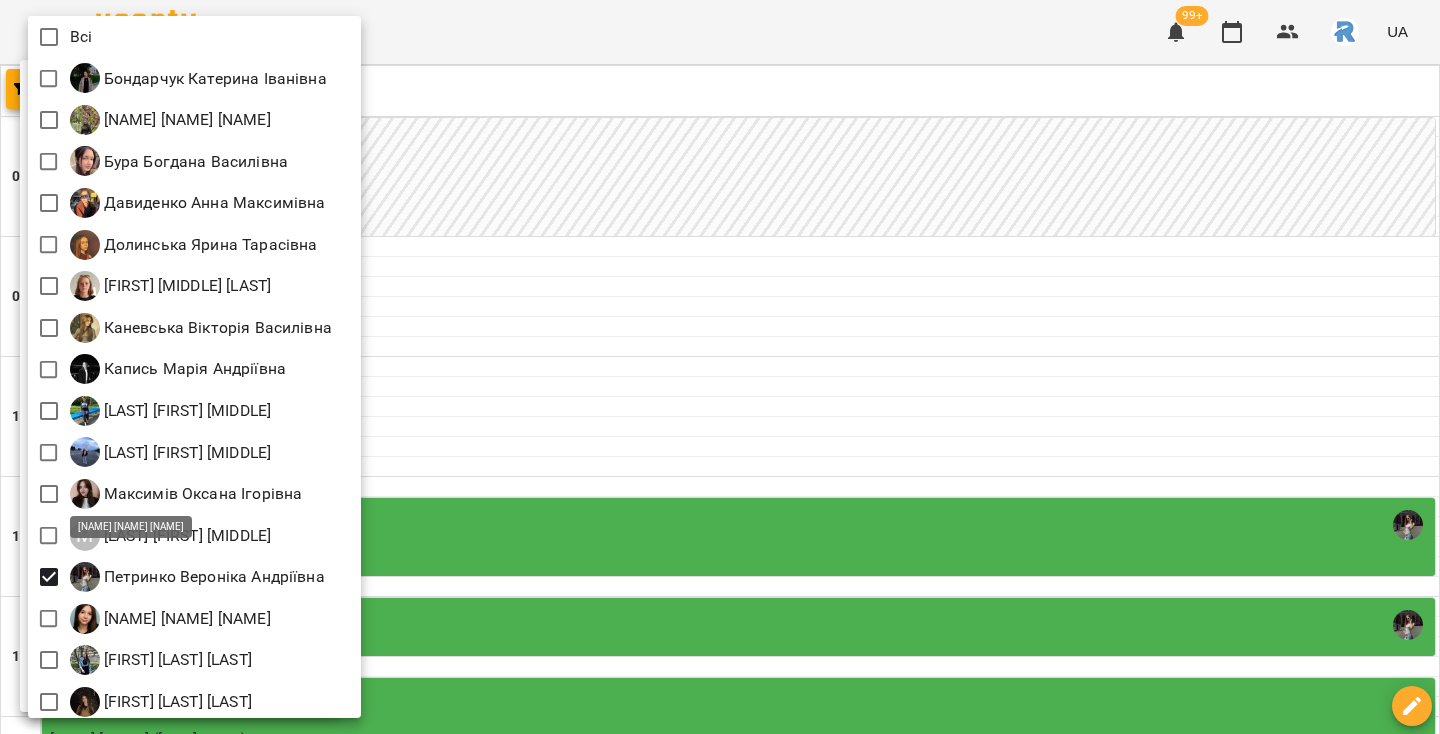 scroll, scrollTop: 79, scrollLeft: 0, axis: vertical 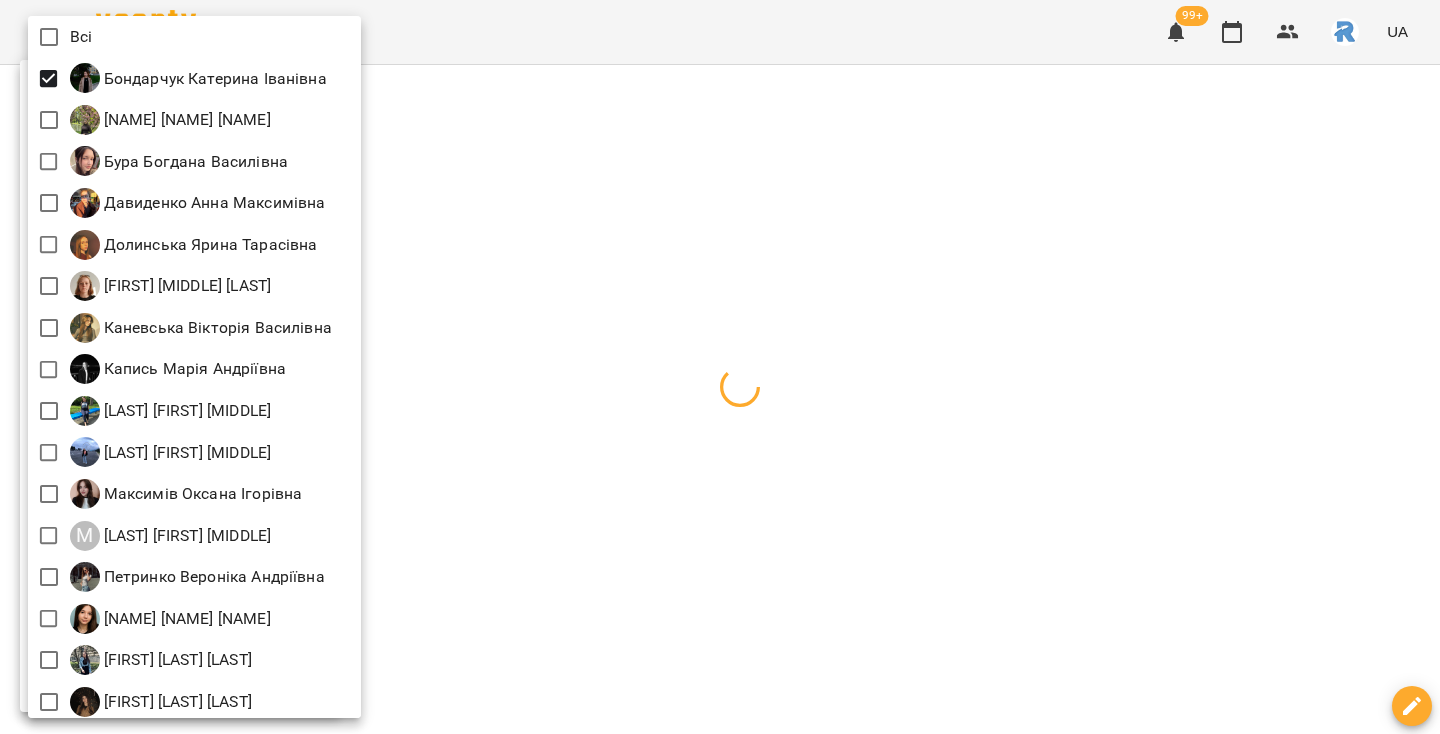 click at bounding box center [720, 367] 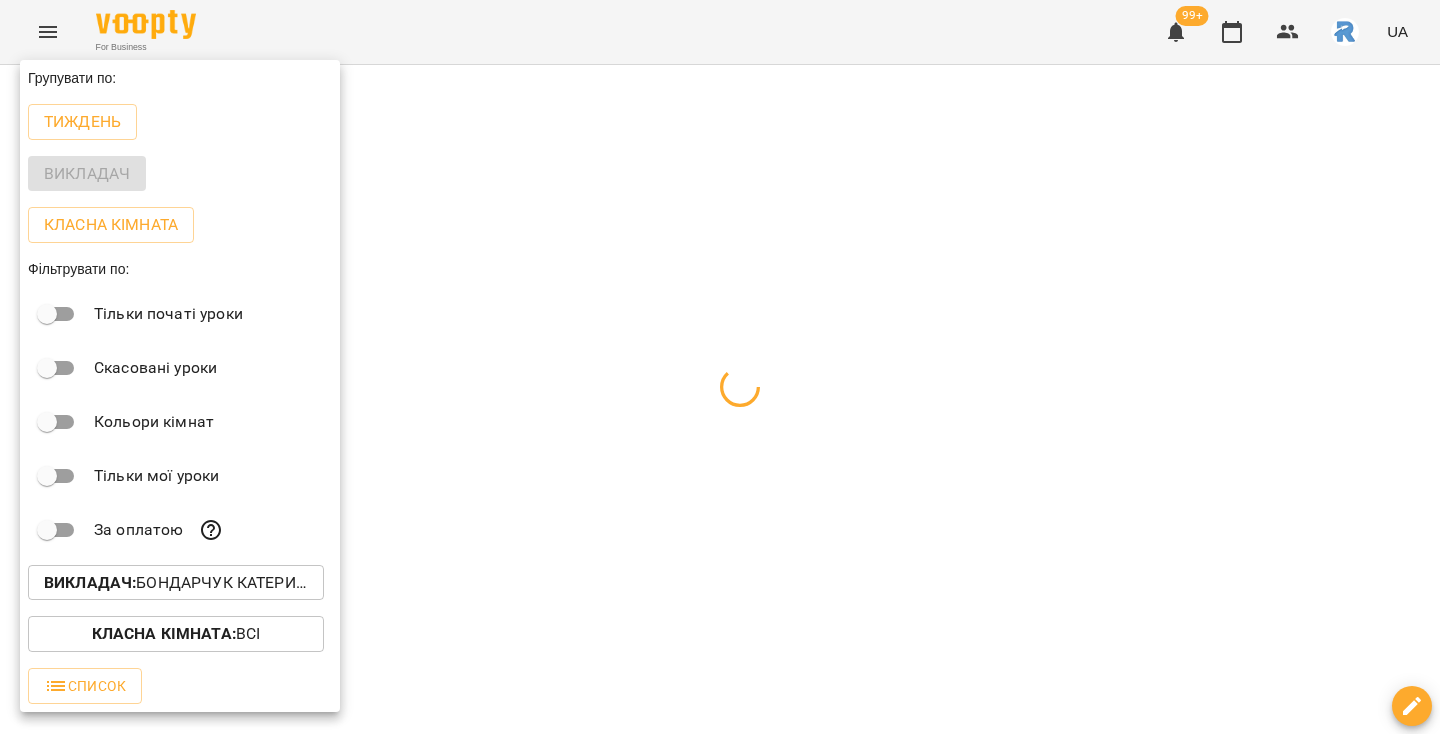 click at bounding box center [720, 367] 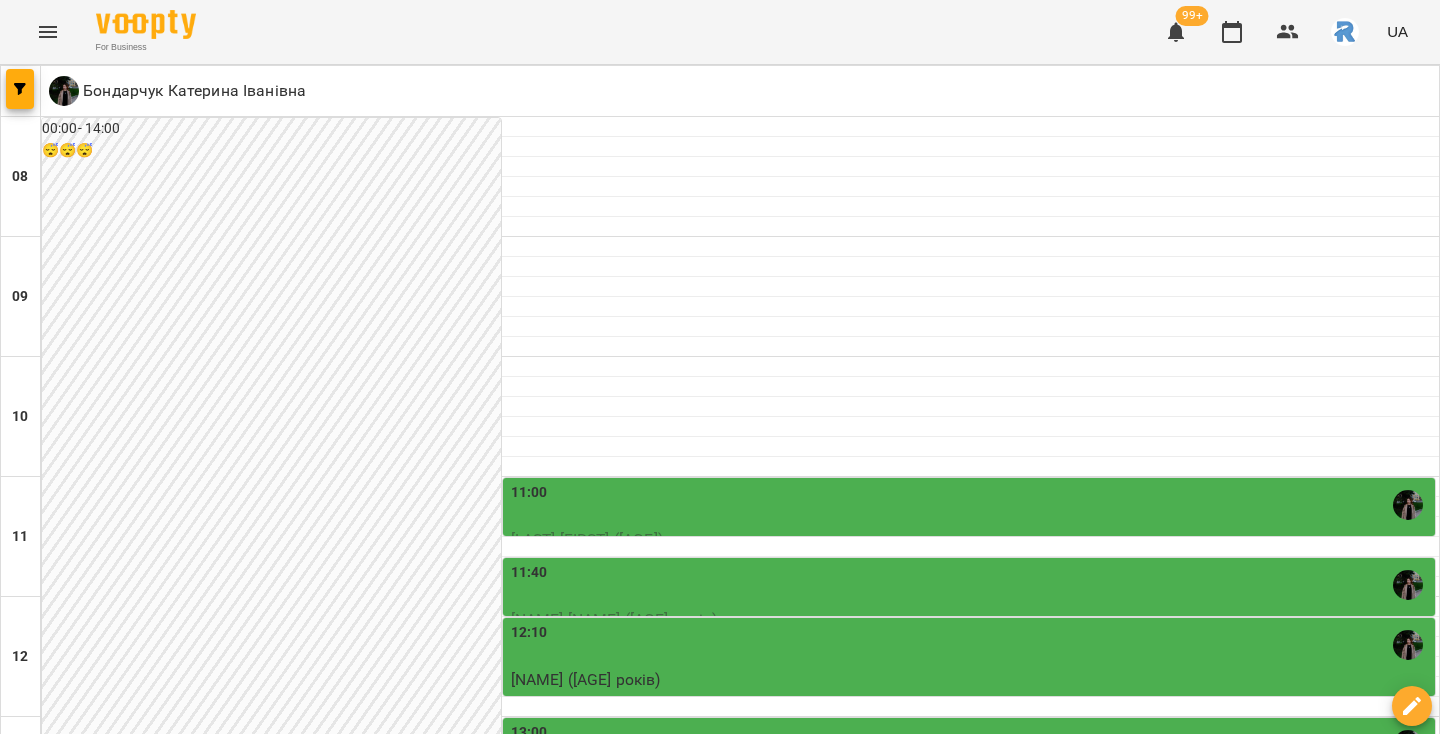 scroll, scrollTop: 752, scrollLeft: 0, axis: vertical 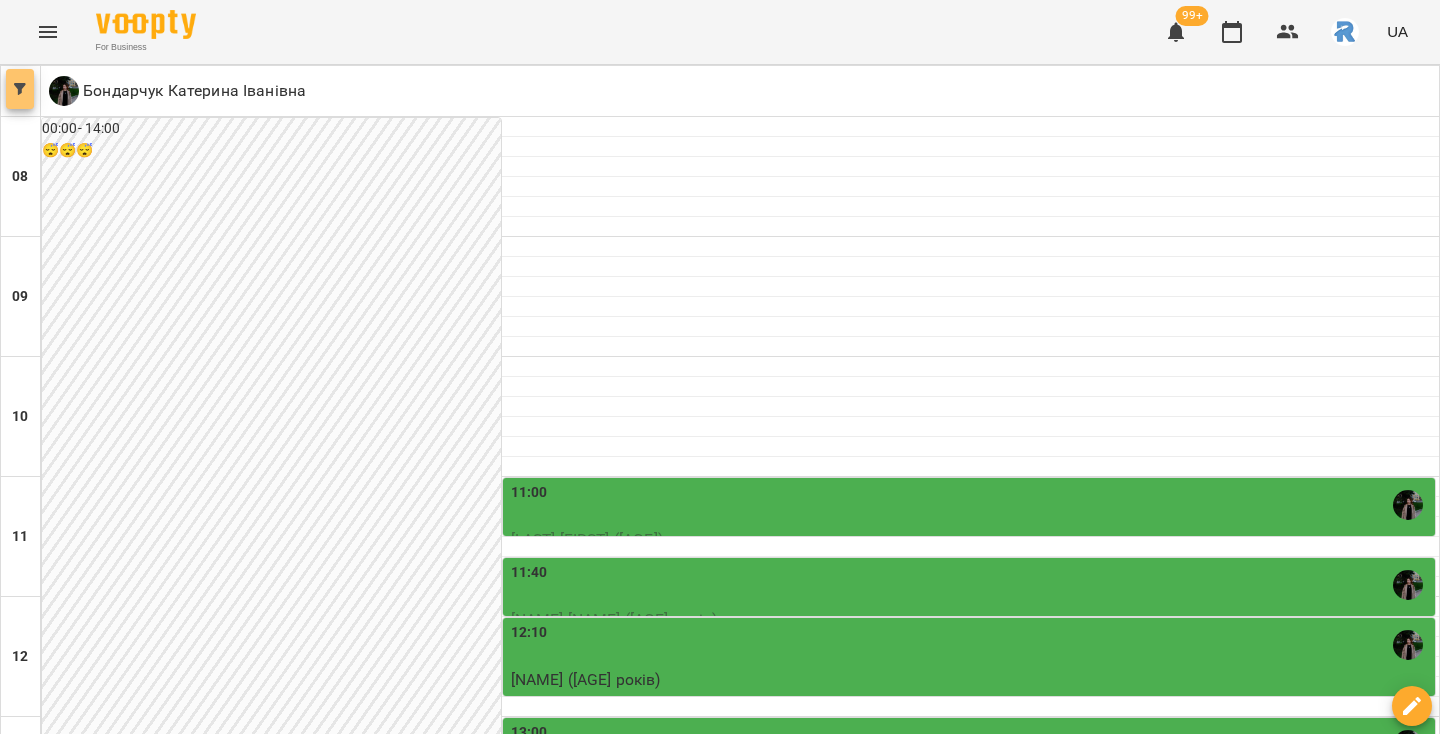 click 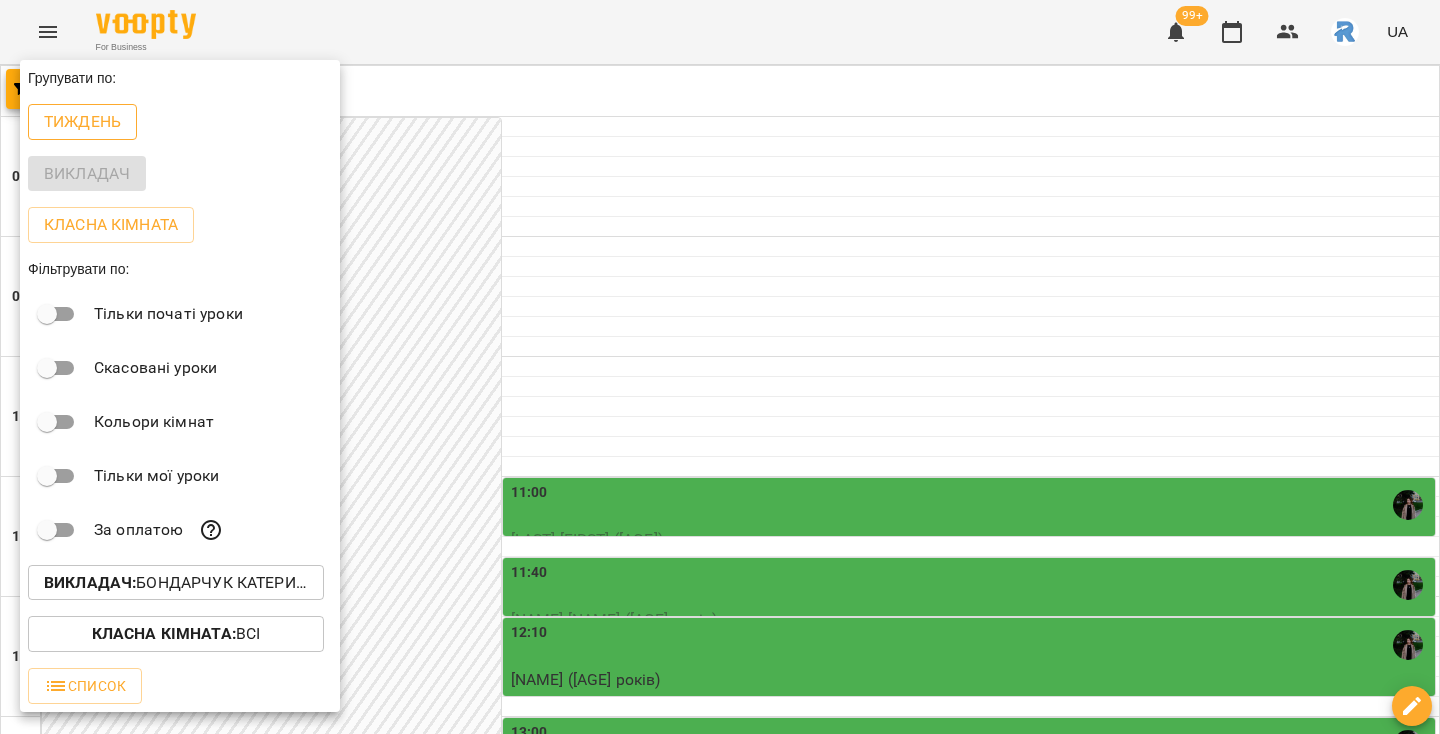 click on "Тиждень" at bounding box center (82, 122) 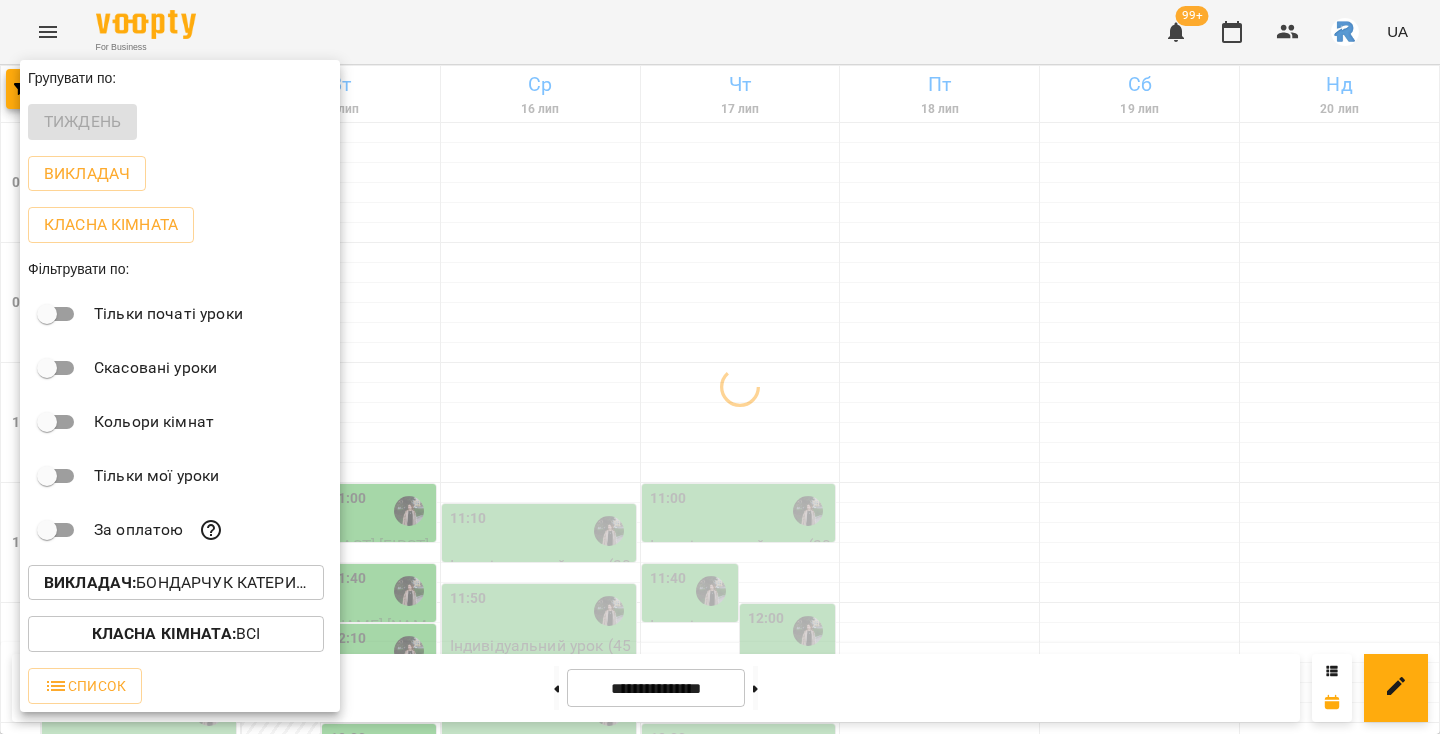 click at bounding box center [720, 367] 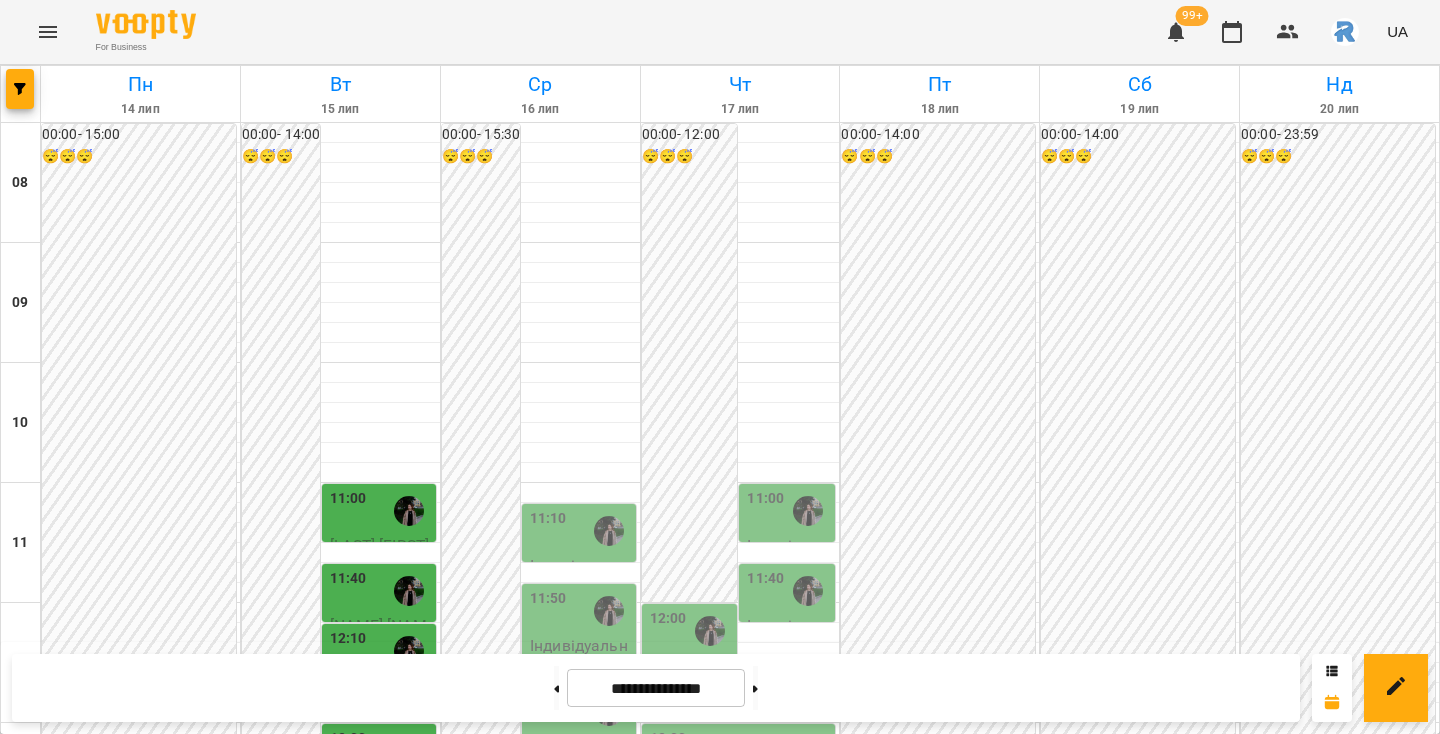 scroll, scrollTop: 616, scrollLeft: 0, axis: vertical 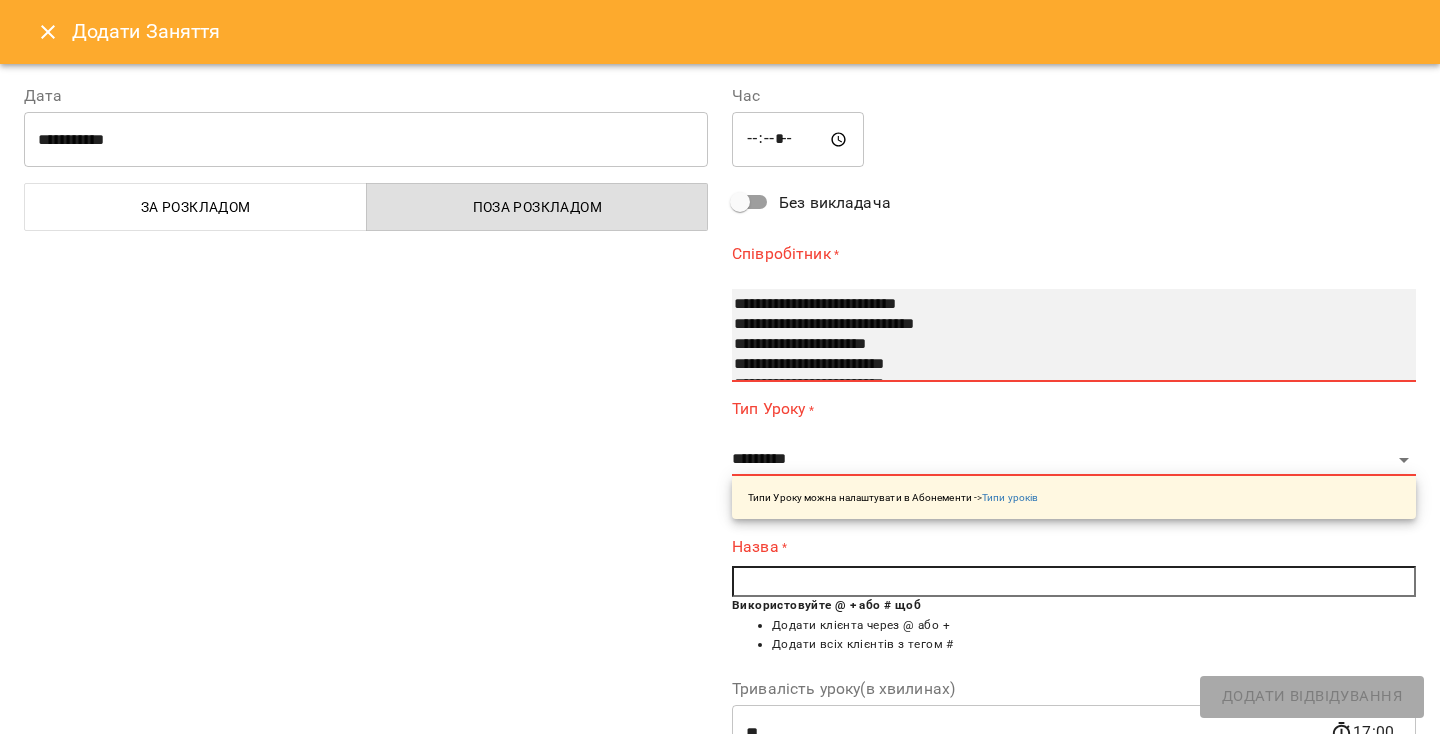 select on "**********" 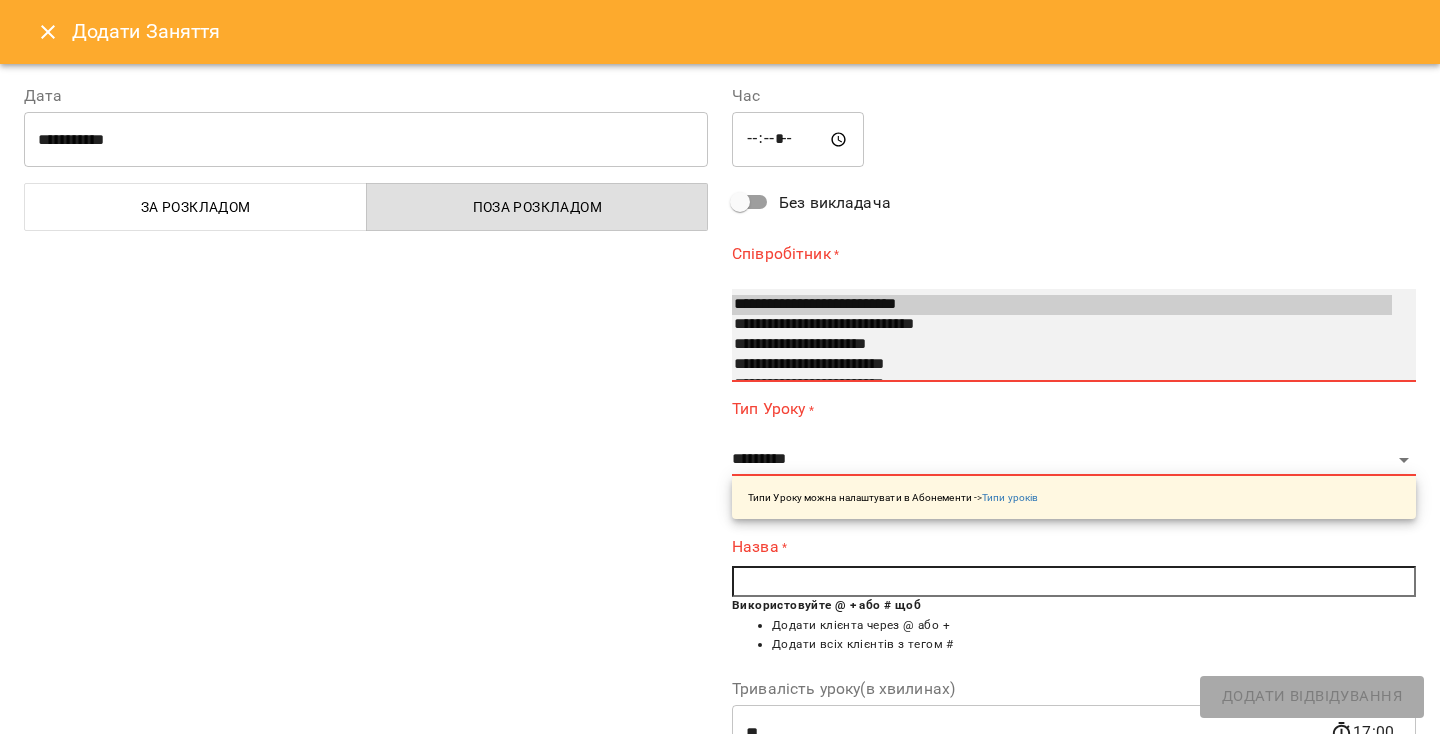 click on "**********" at bounding box center [1062, 305] 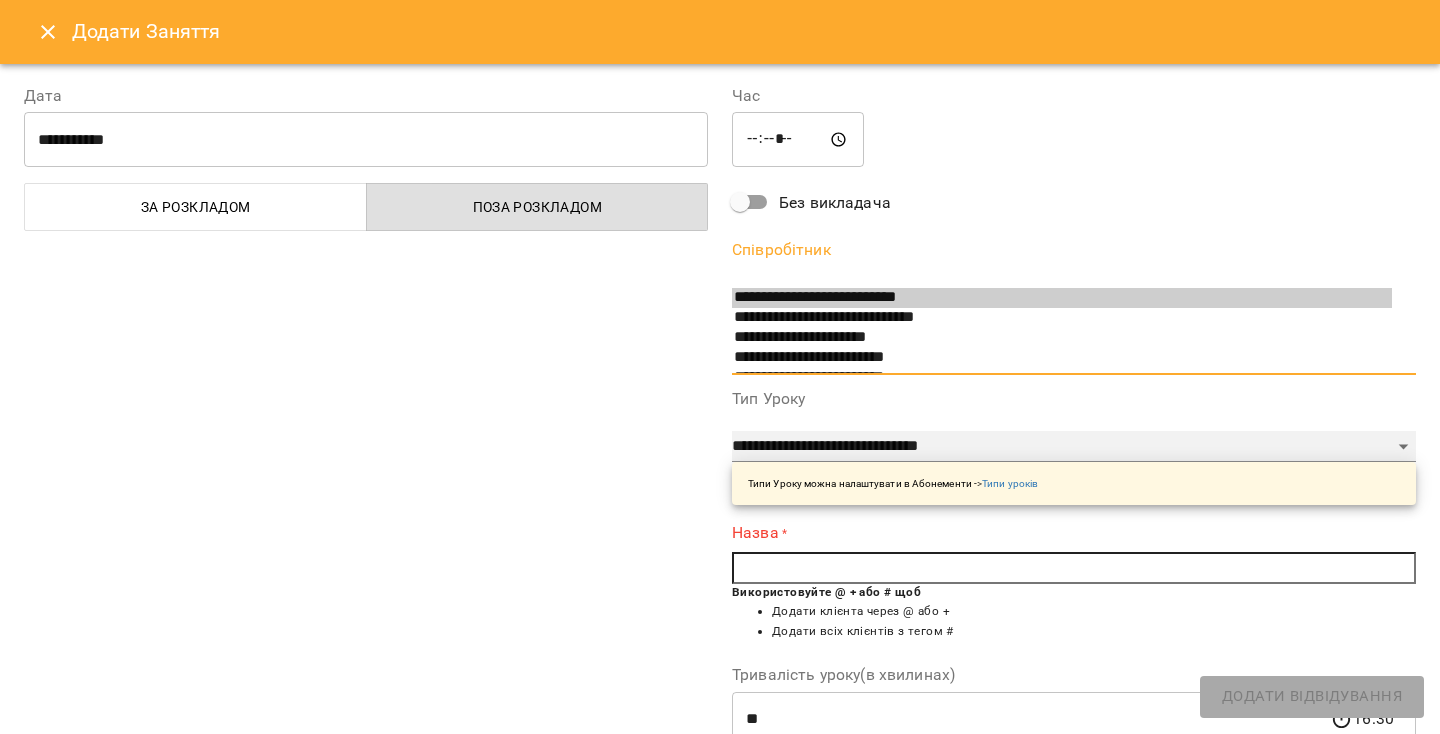 click on "**********" at bounding box center [1074, 447] 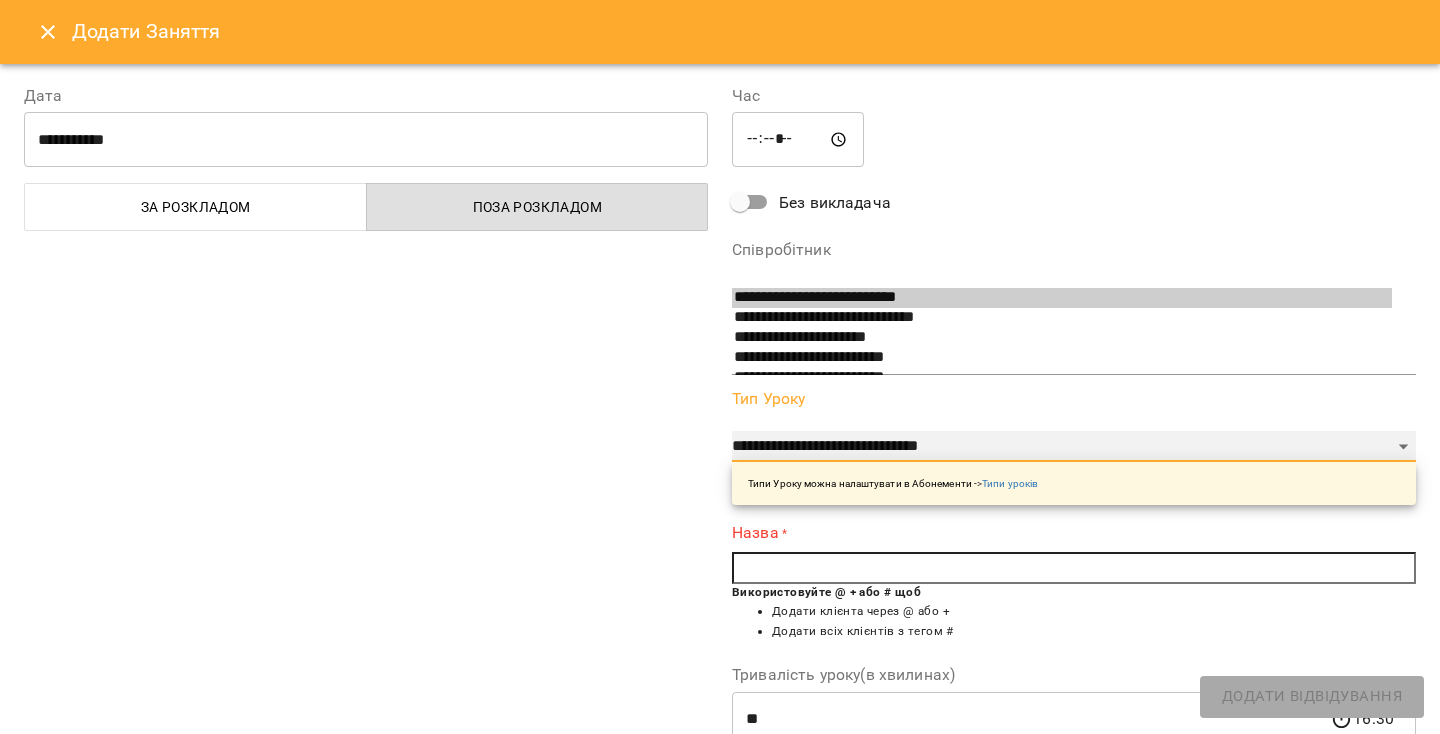 select on "**********" 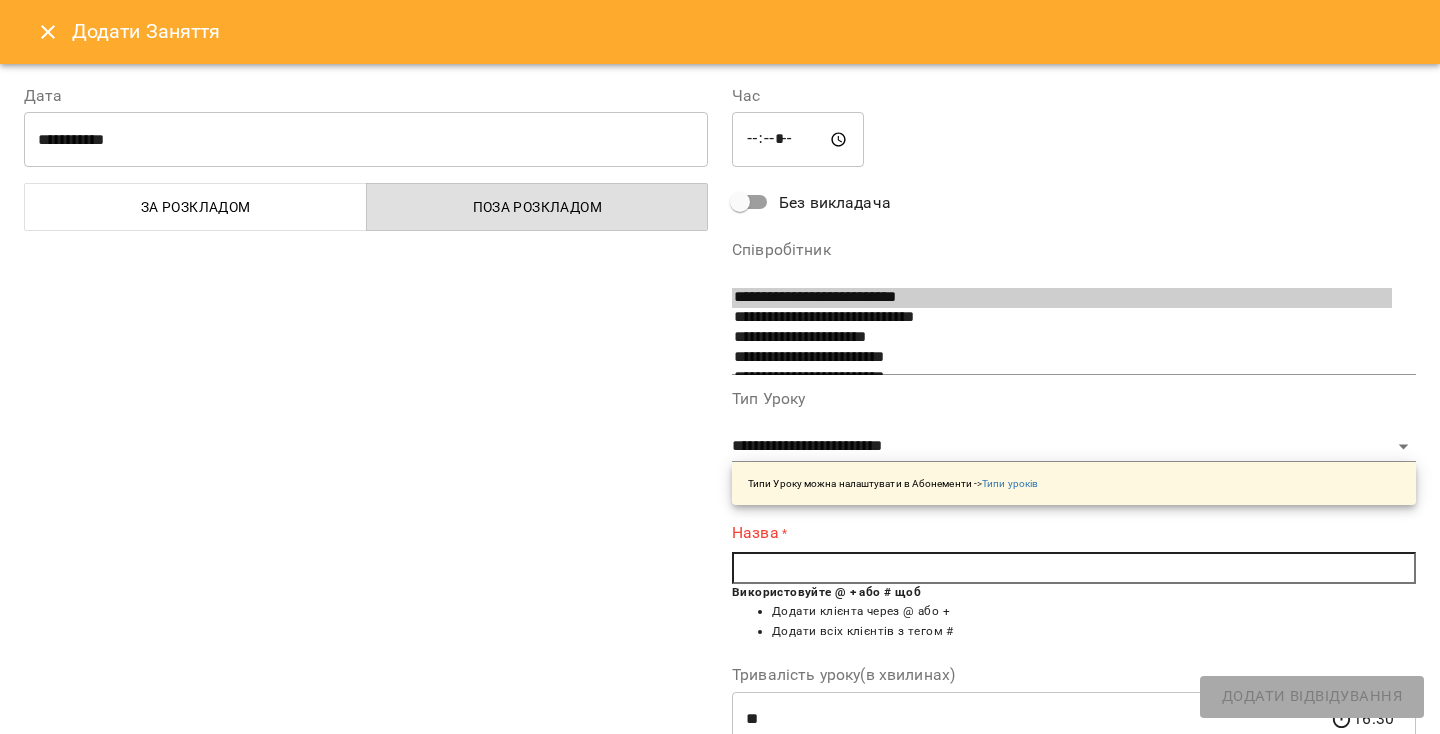 click at bounding box center (1074, 568) 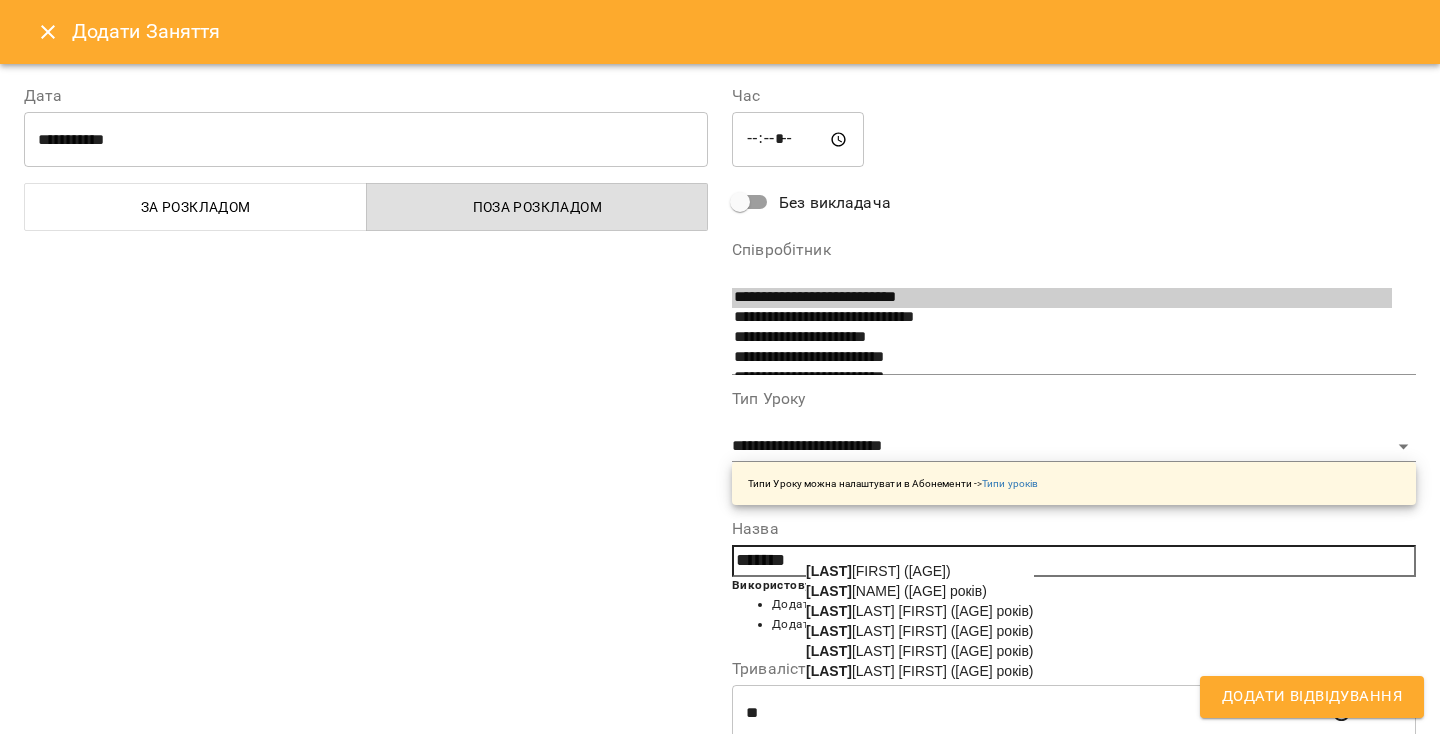 click on "Гончар  Юлія (11 років)" at bounding box center (896, 591) 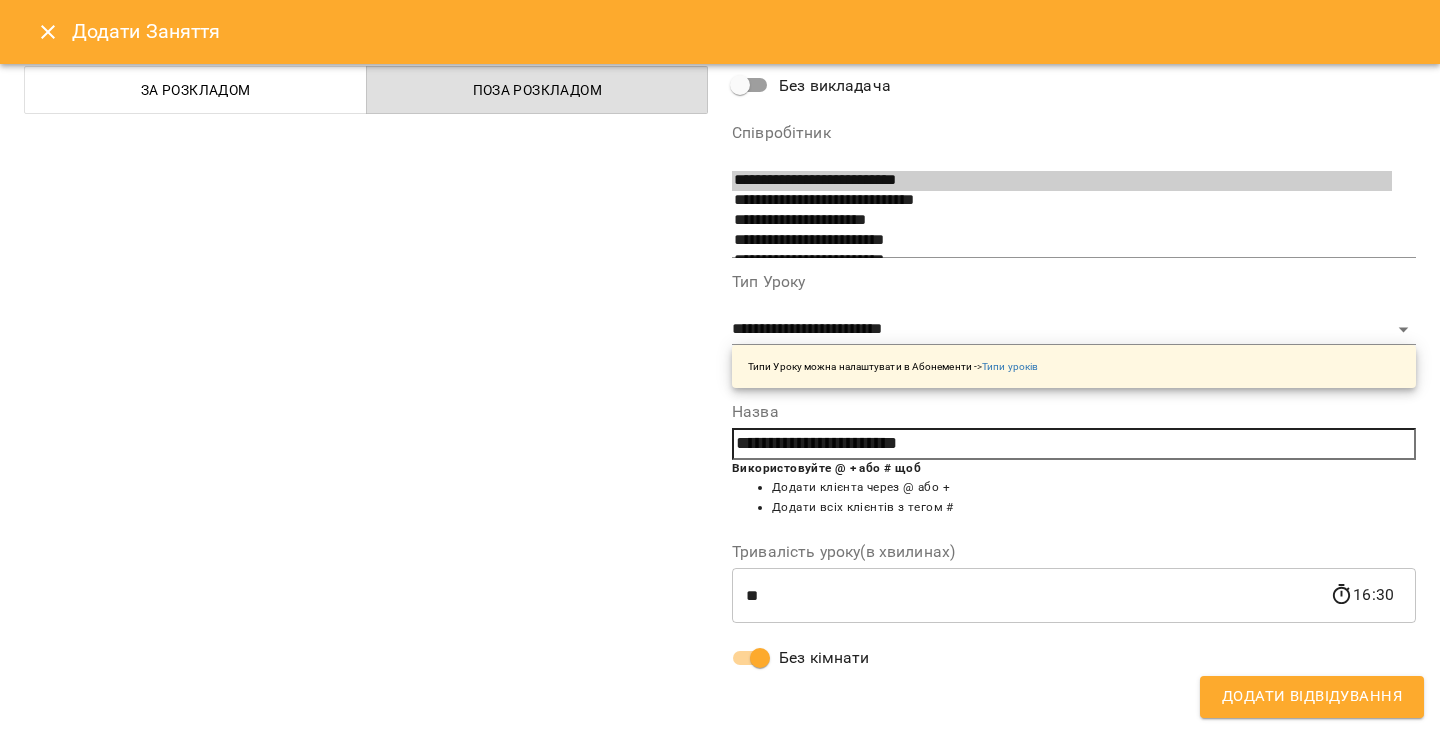 scroll, scrollTop: 0, scrollLeft: 0, axis: both 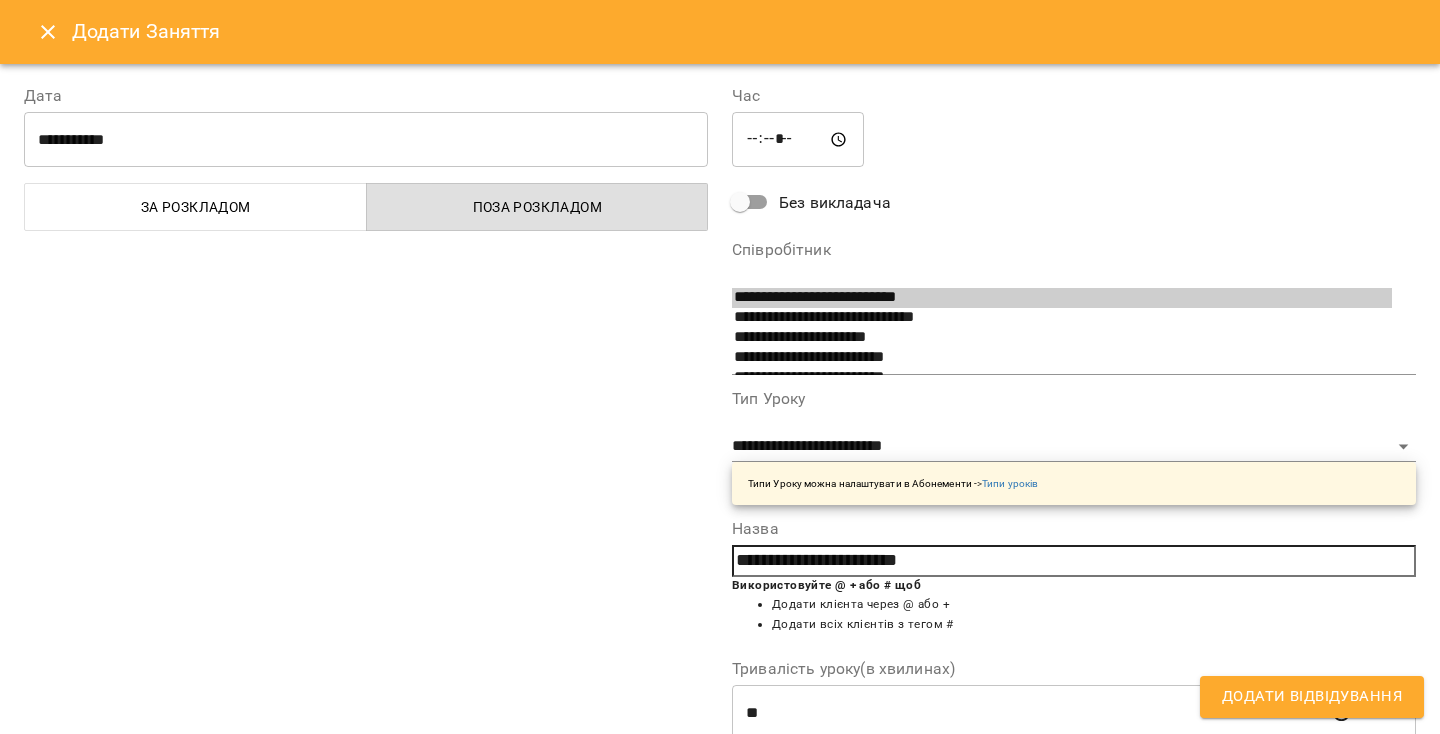 click on "Додати Відвідування" at bounding box center (1312, 697) 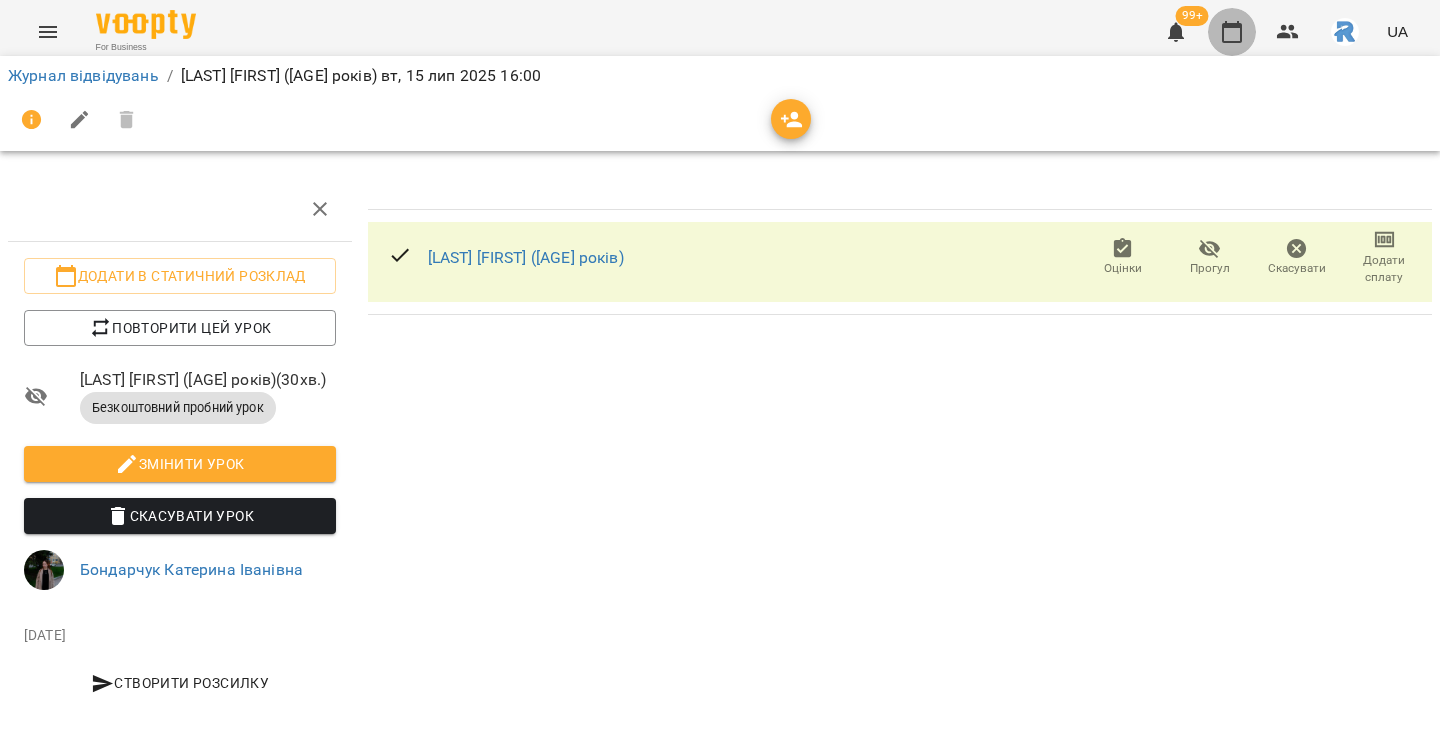 click 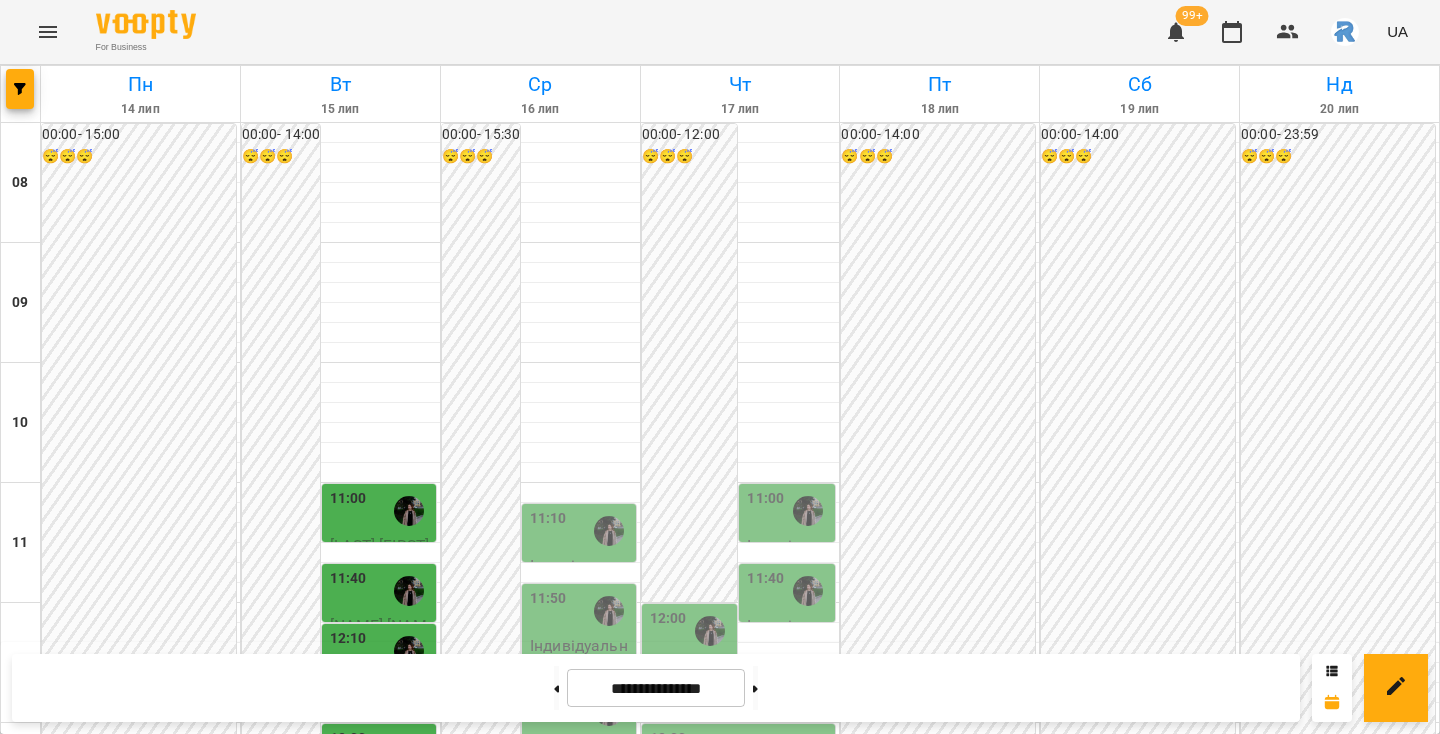 scroll, scrollTop: 729, scrollLeft: 0, axis: vertical 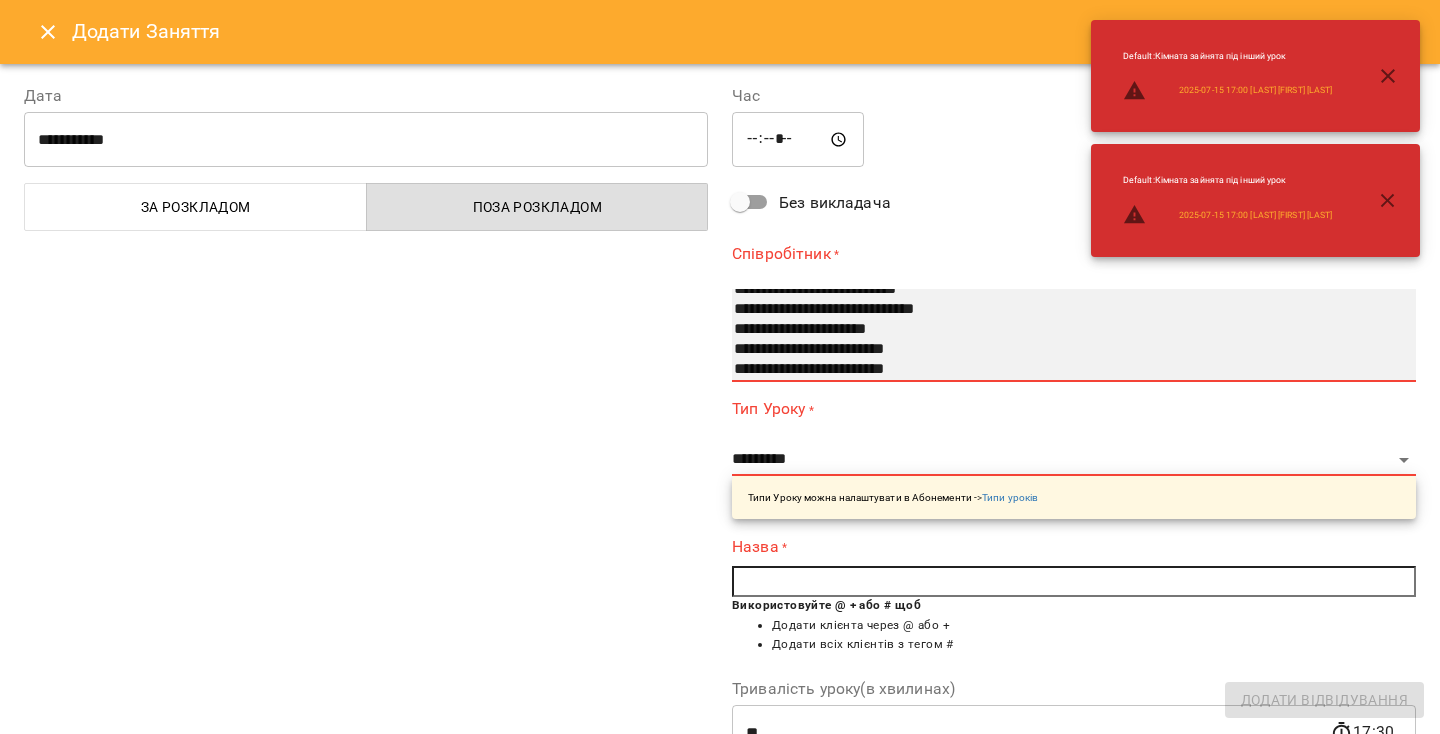 select on "**********" 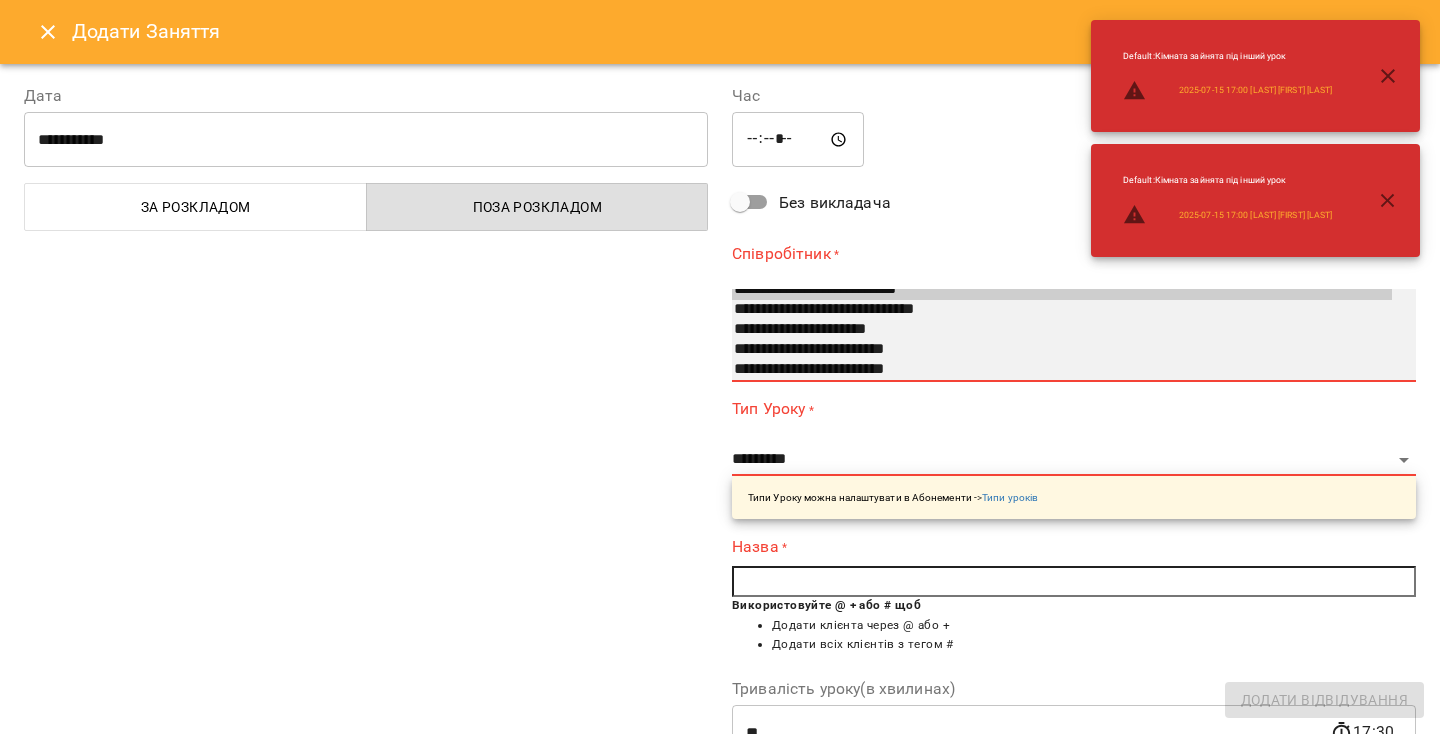 click on "**********" at bounding box center [1062, 290] 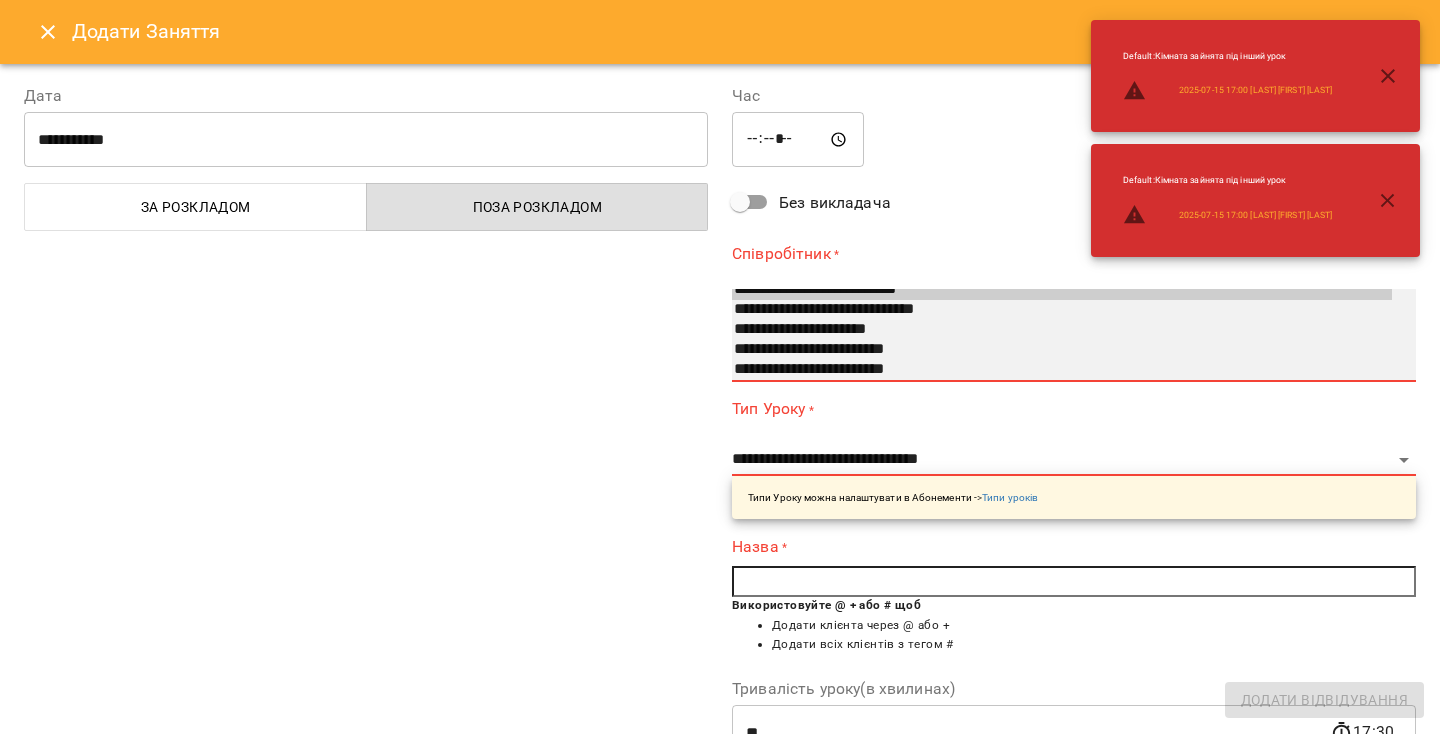 scroll, scrollTop: 6, scrollLeft: 0, axis: vertical 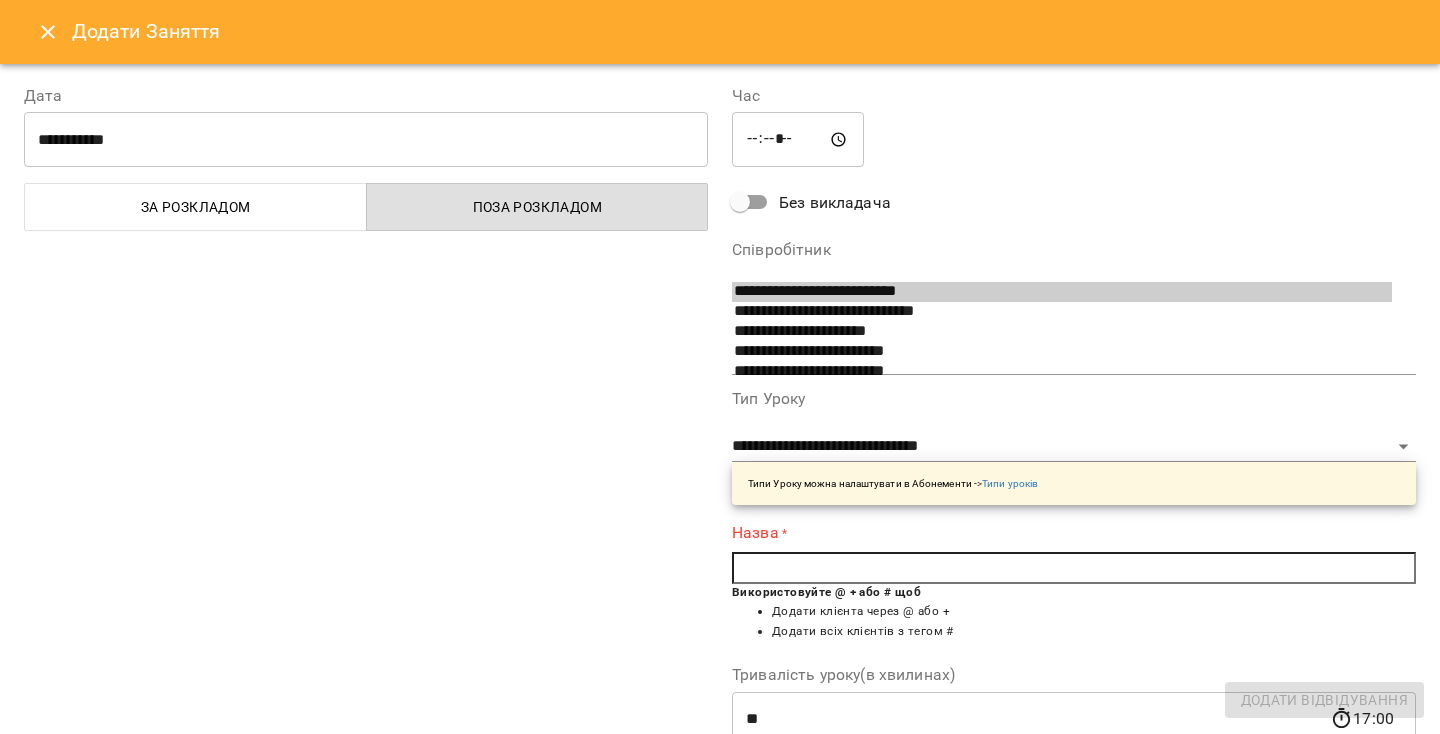 click on "**********" at bounding box center [1074, 448] 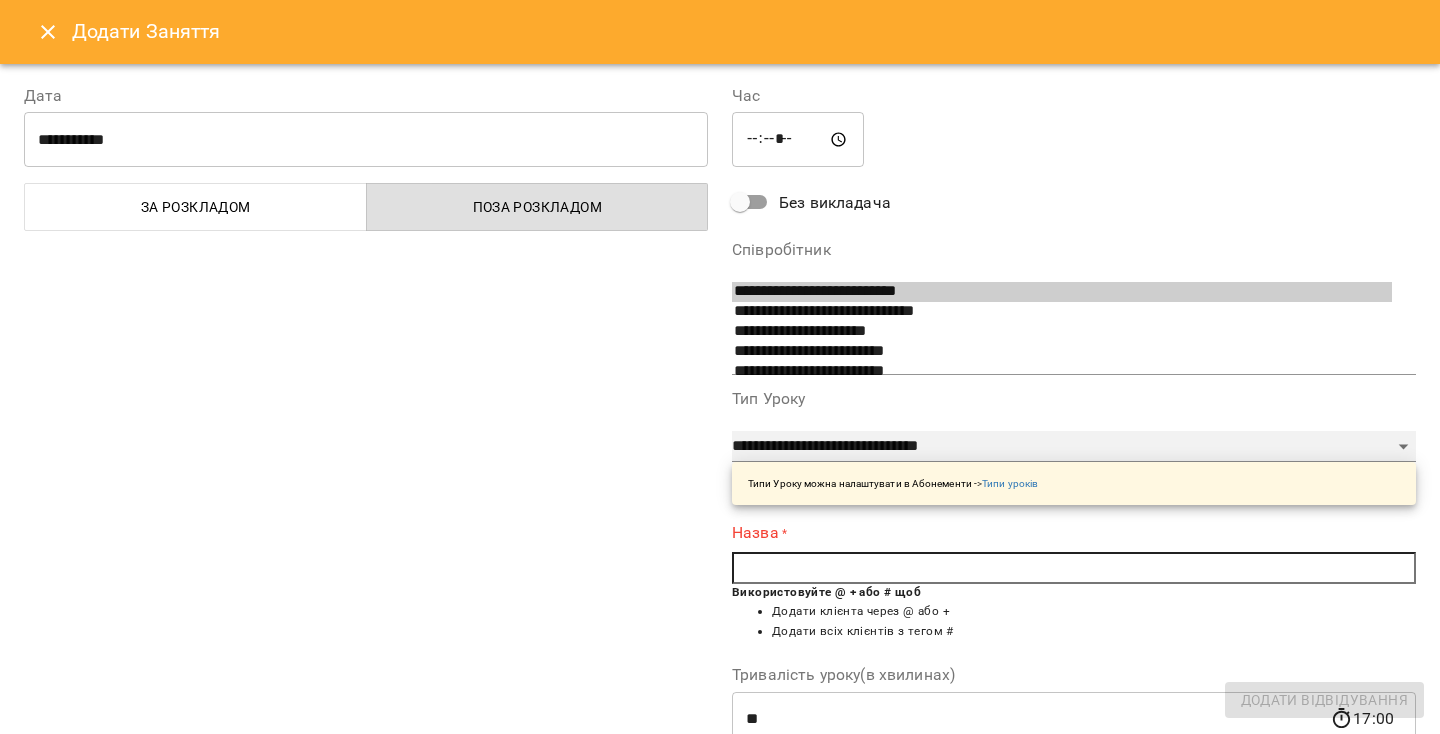 click on "**********" at bounding box center [1074, 447] 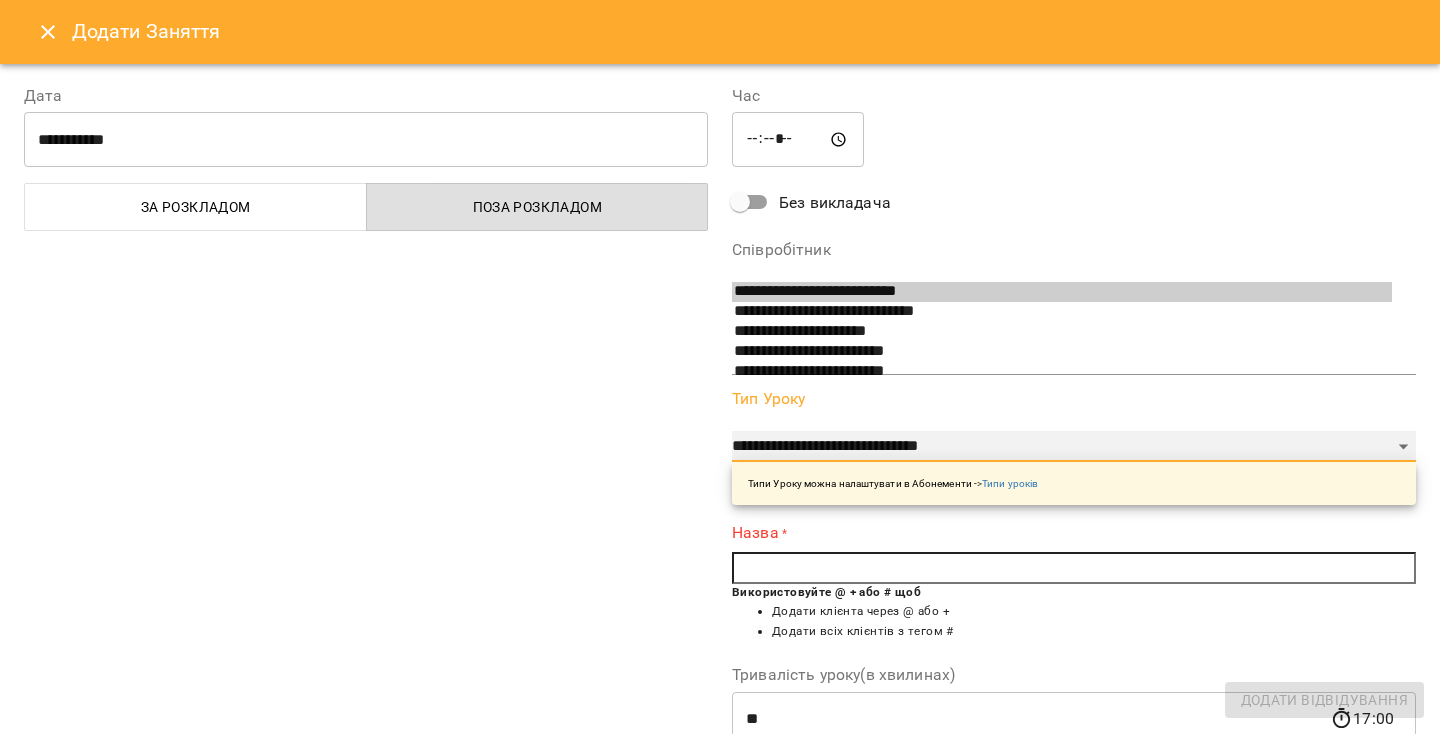 select on "**********" 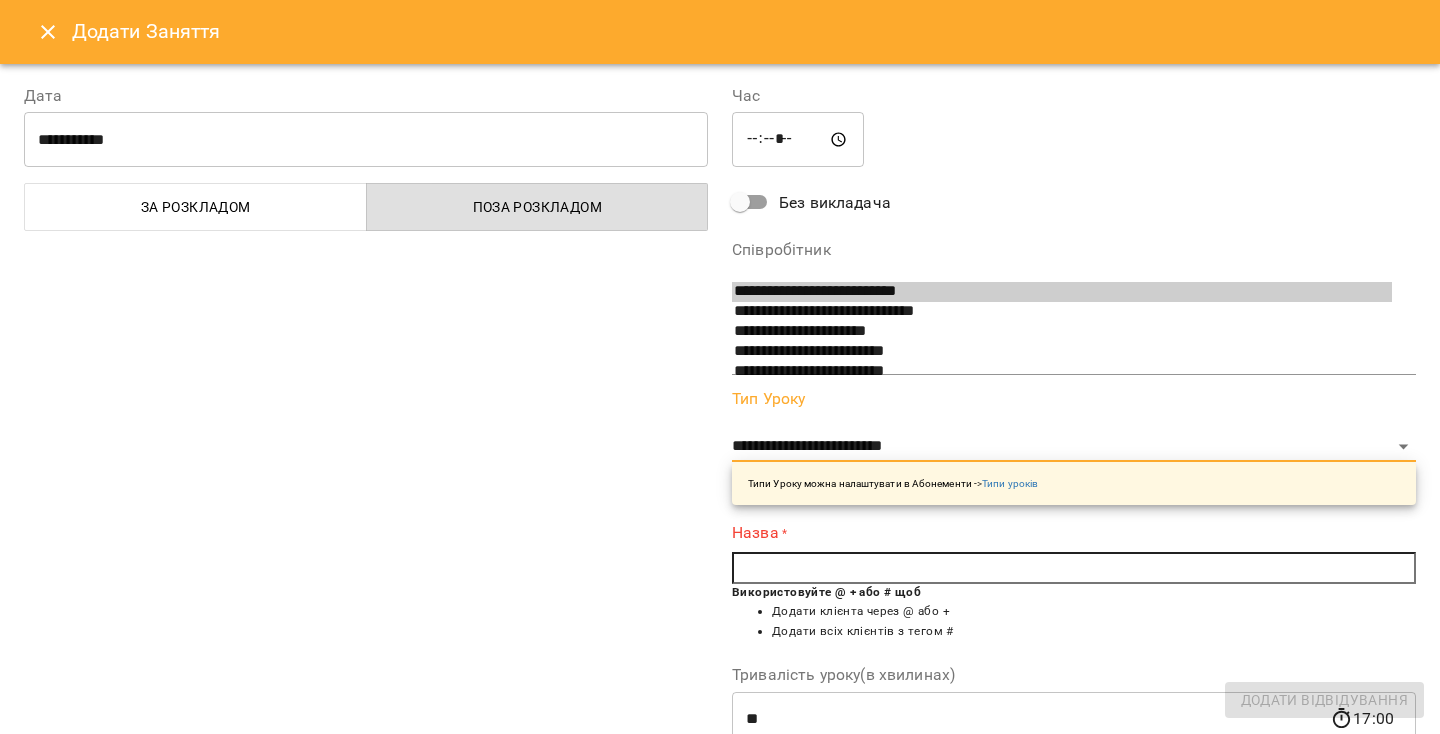 click at bounding box center (1074, 568) 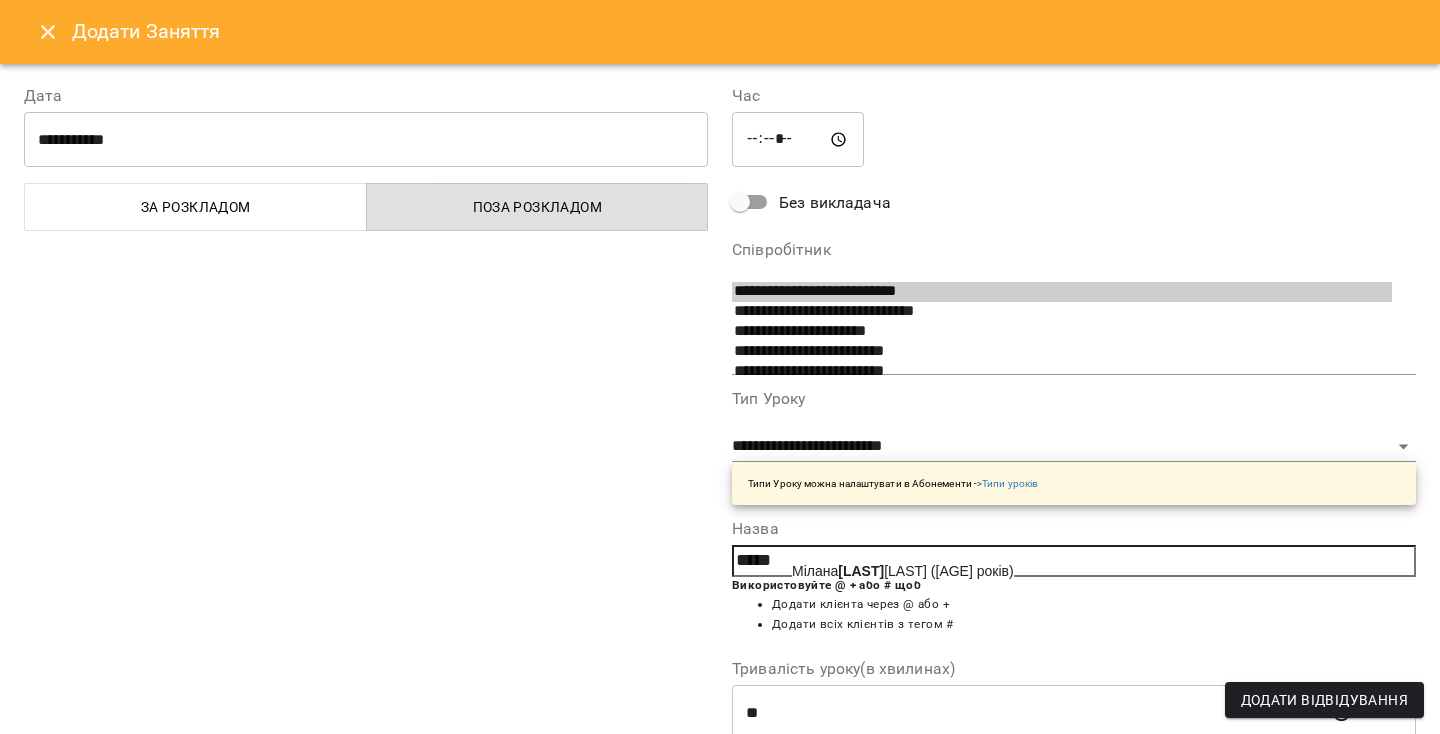 click on "Миль" at bounding box center (861, 571) 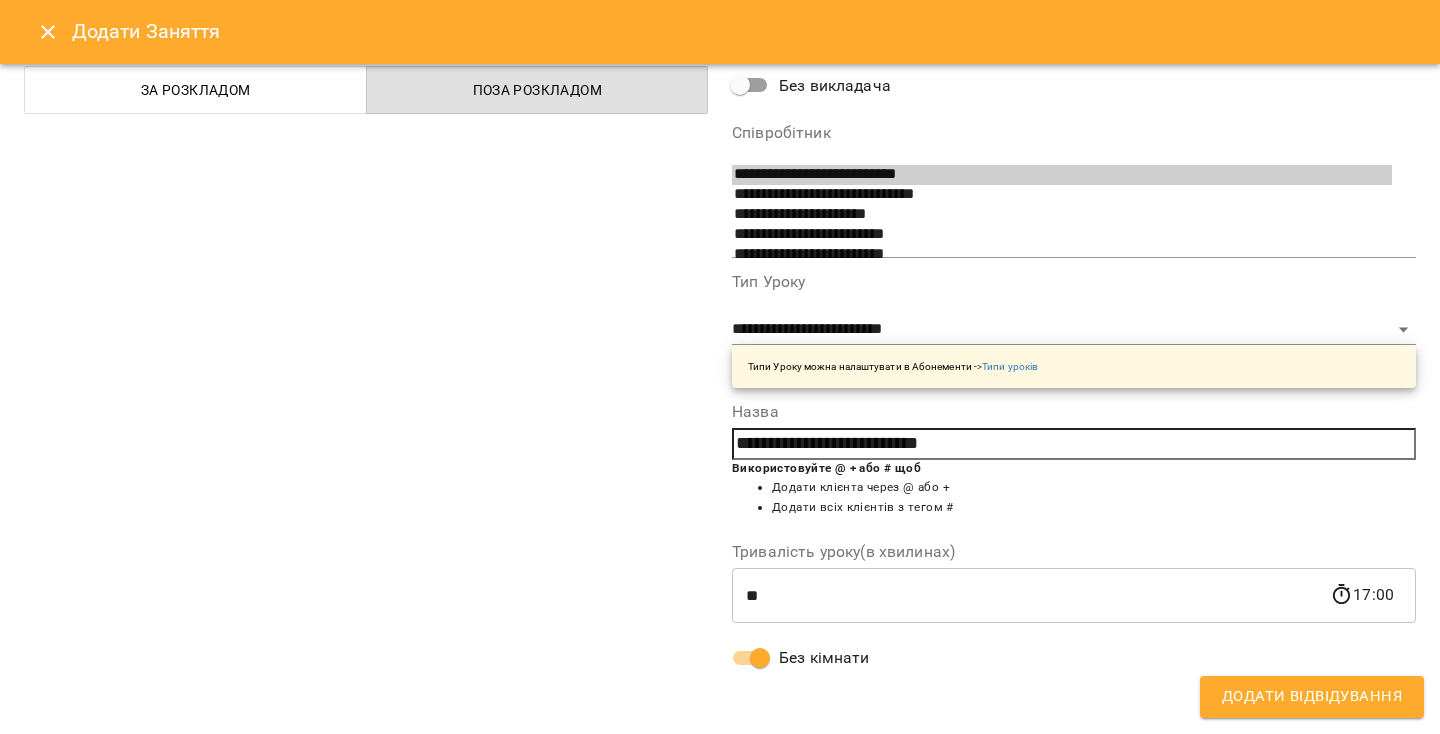 scroll, scrollTop: 0, scrollLeft: 0, axis: both 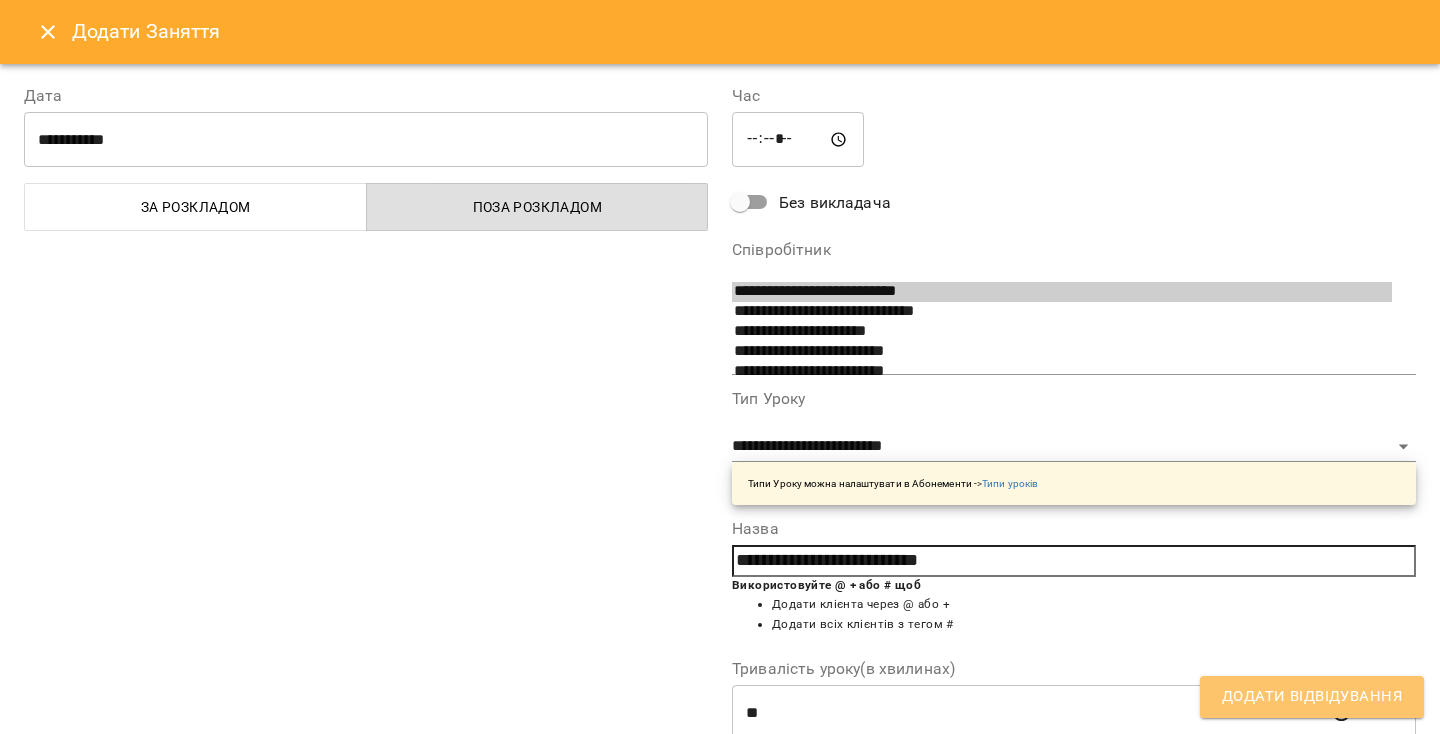 click on "Додати Відвідування" at bounding box center (1312, 697) 